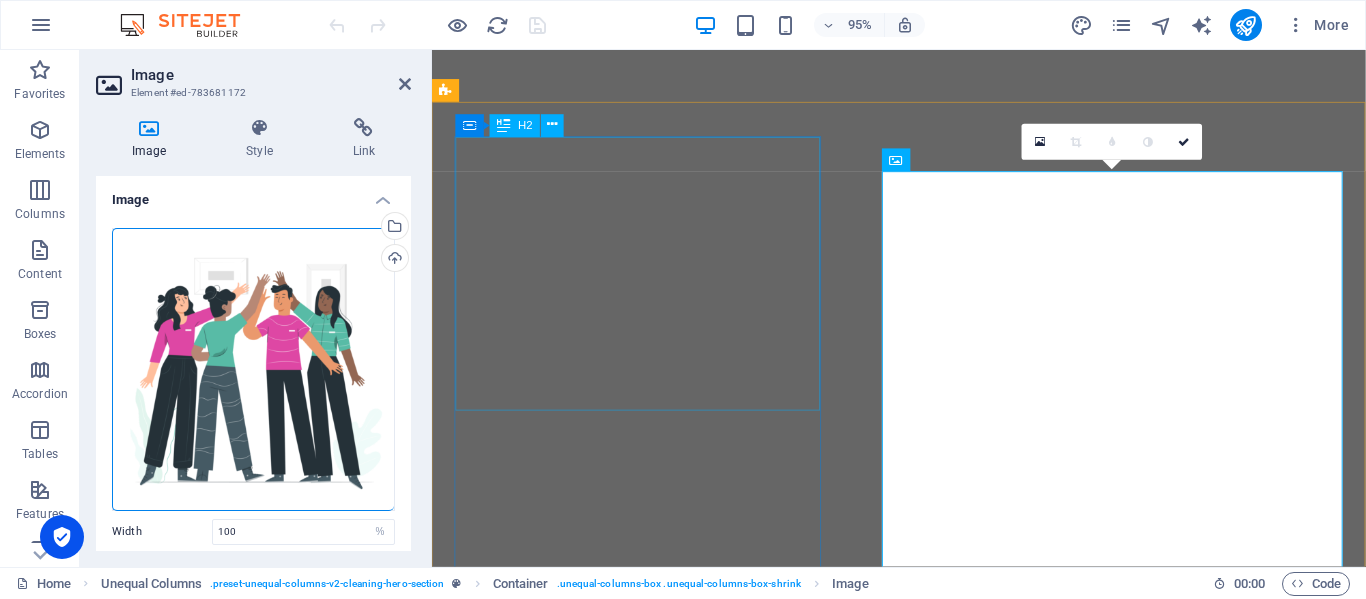 select on "%" 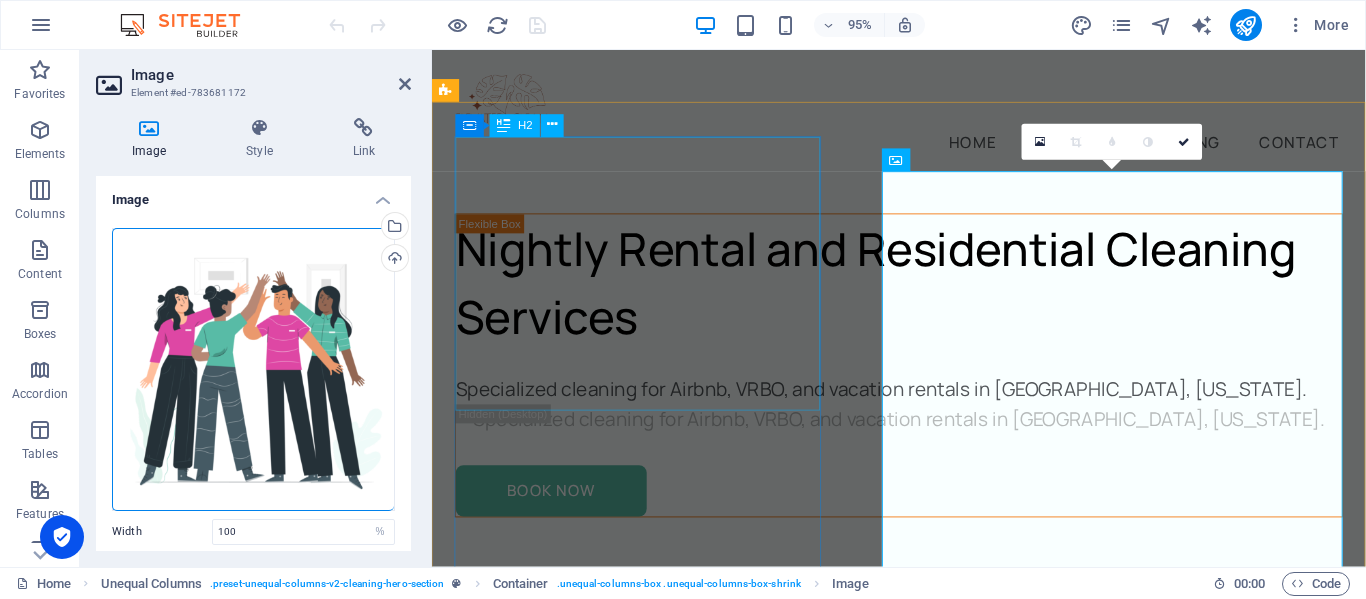 scroll, scrollTop: 49, scrollLeft: 0, axis: vertical 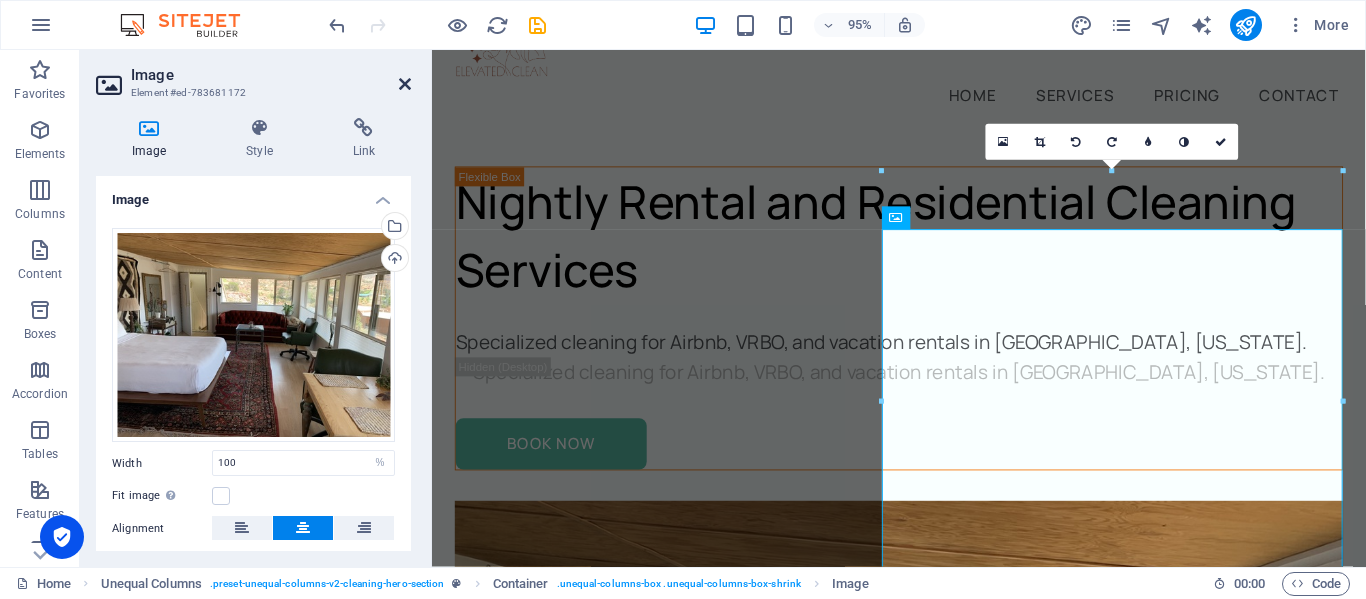 click at bounding box center [405, 84] 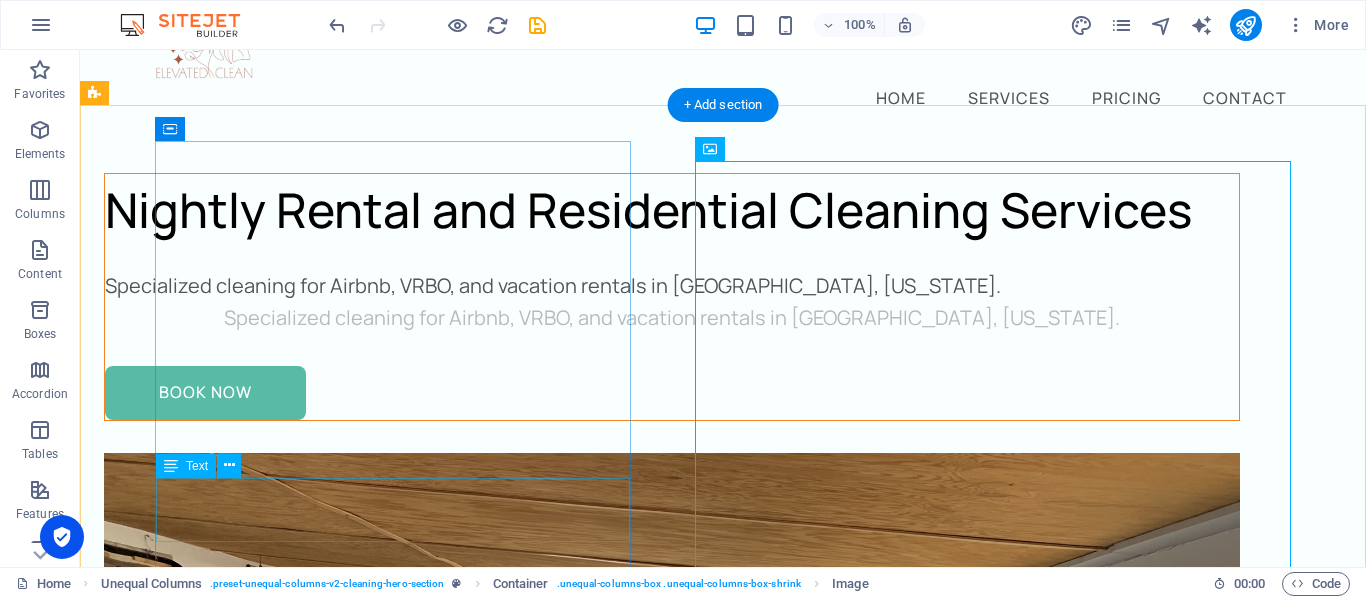 click on "Specialized cleaning for Airbnb, VRBO, and vacation rentals in [GEOGRAPHIC_DATA], [US_STATE]." at bounding box center (672, 318) 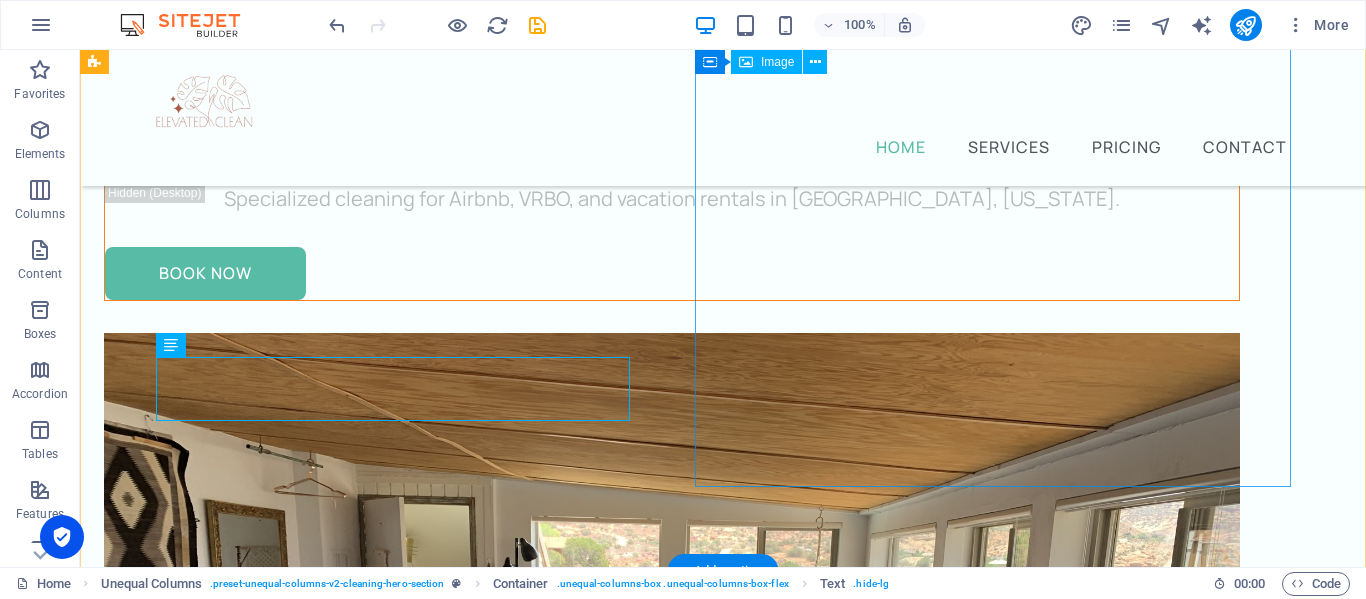 scroll, scrollTop: 0, scrollLeft: 0, axis: both 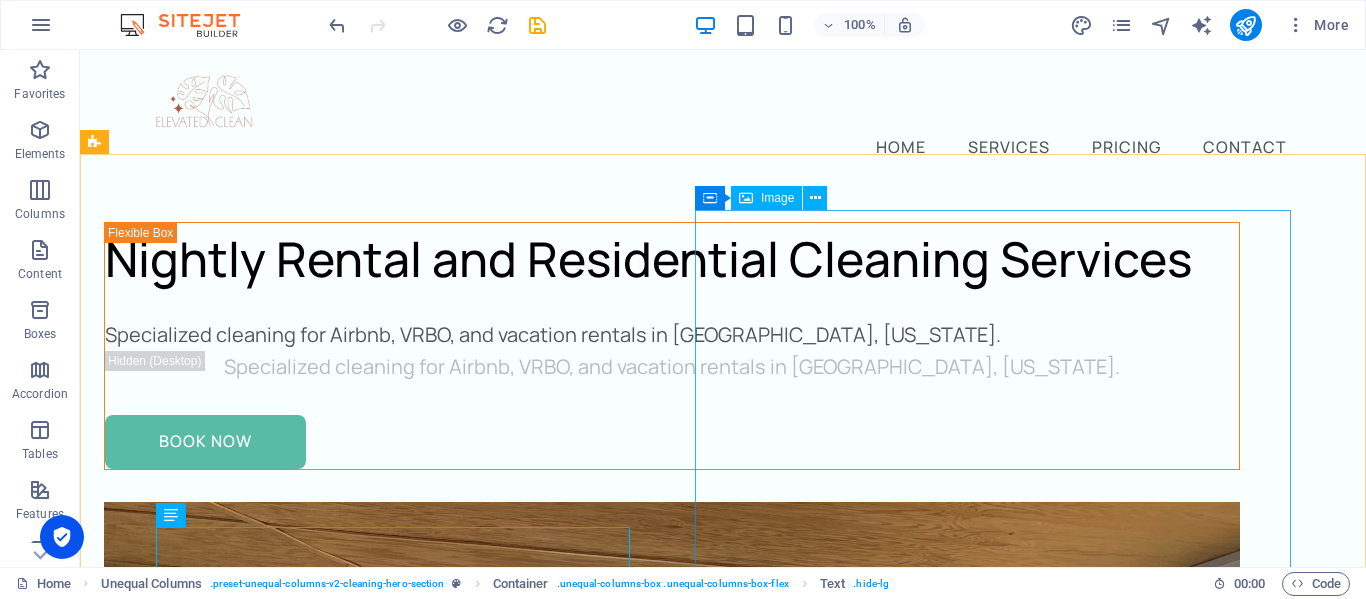 click on "Image" at bounding box center [777, 198] 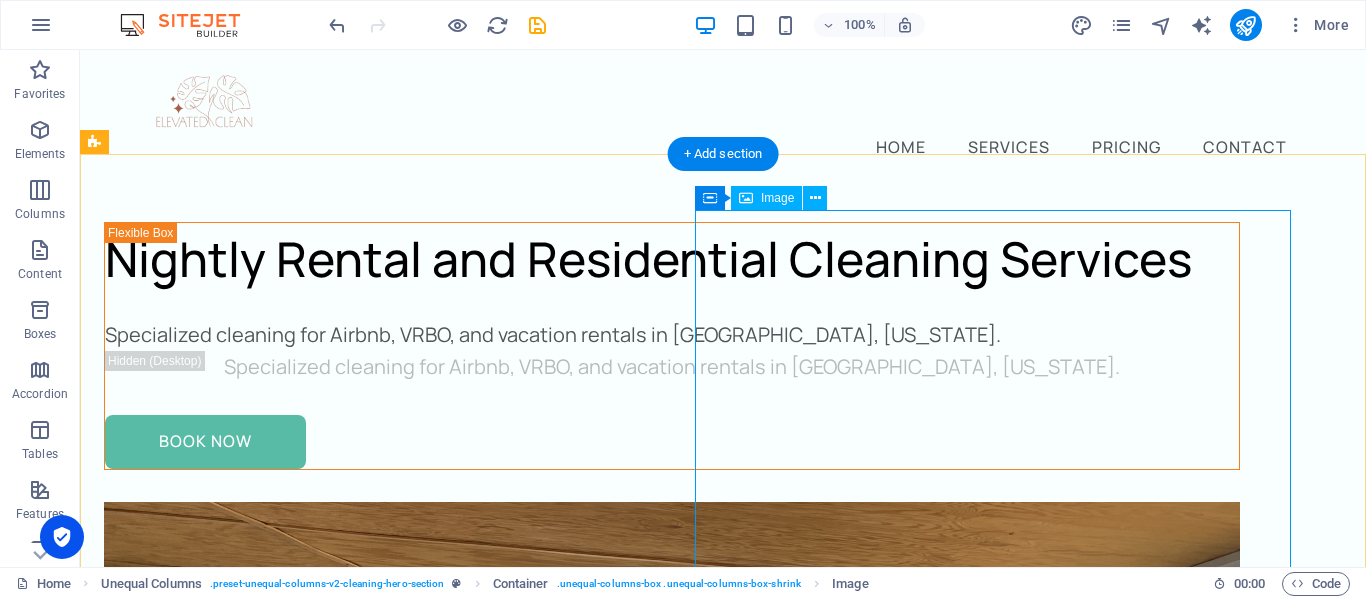 click at bounding box center (672, 928) 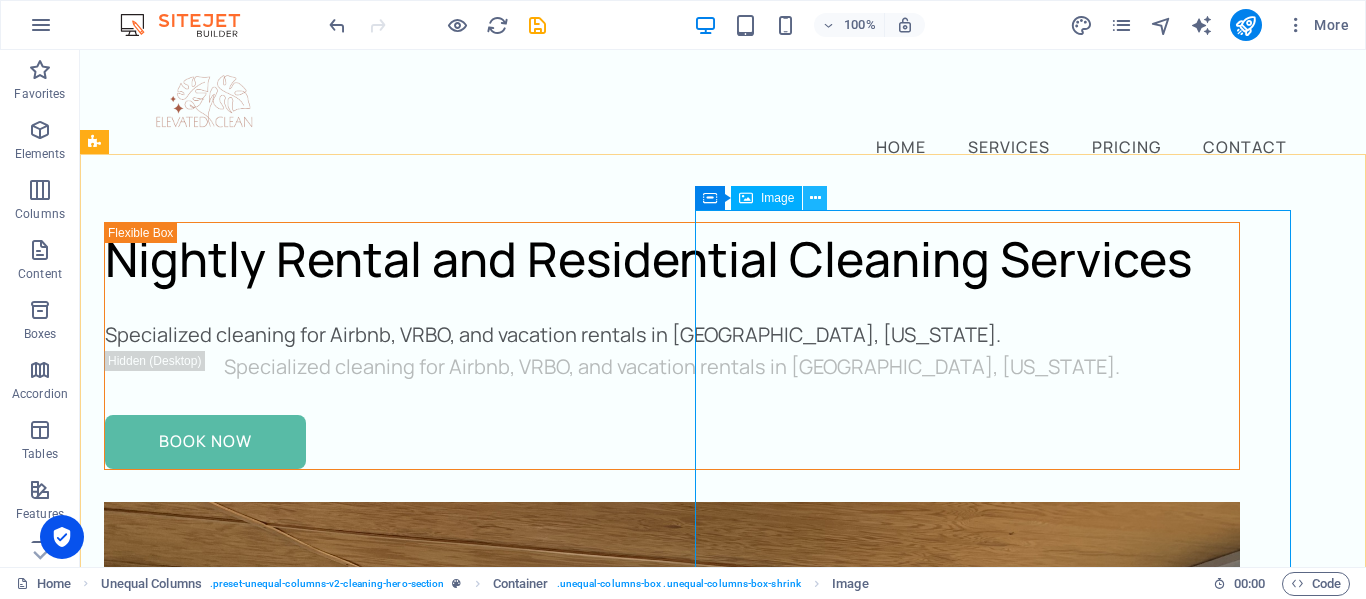 click at bounding box center (815, 198) 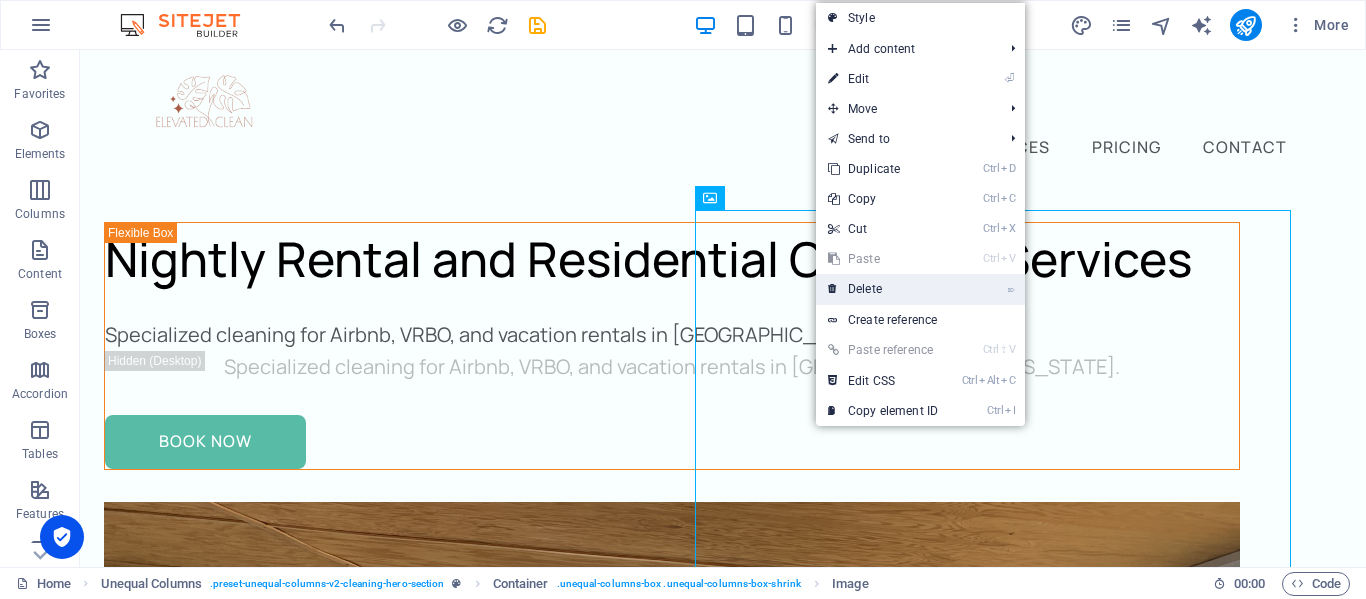 click on "⌦  Delete" at bounding box center (883, 289) 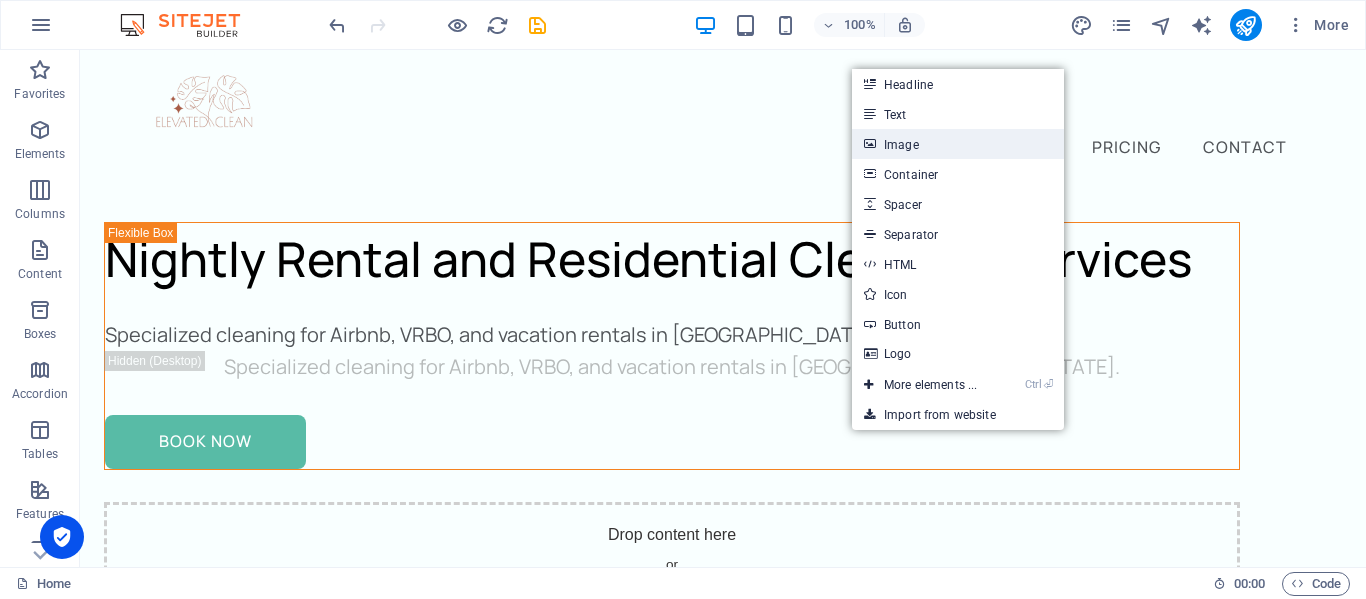 click on "Image" at bounding box center (958, 144) 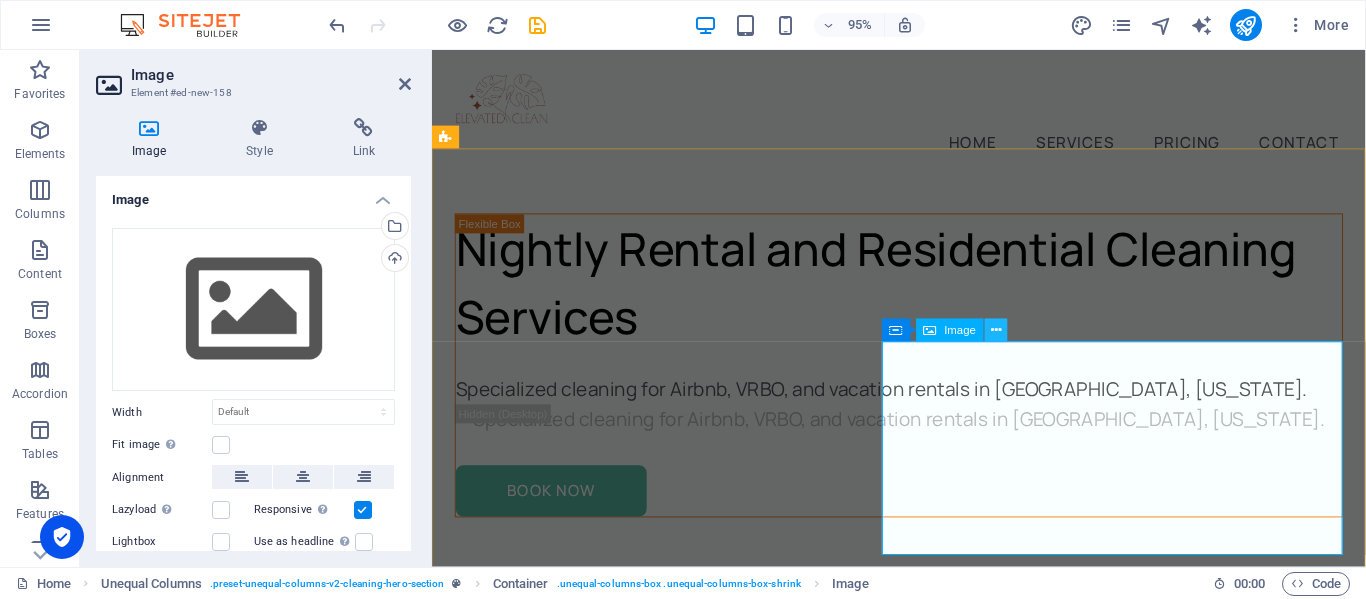 click at bounding box center (996, 330) 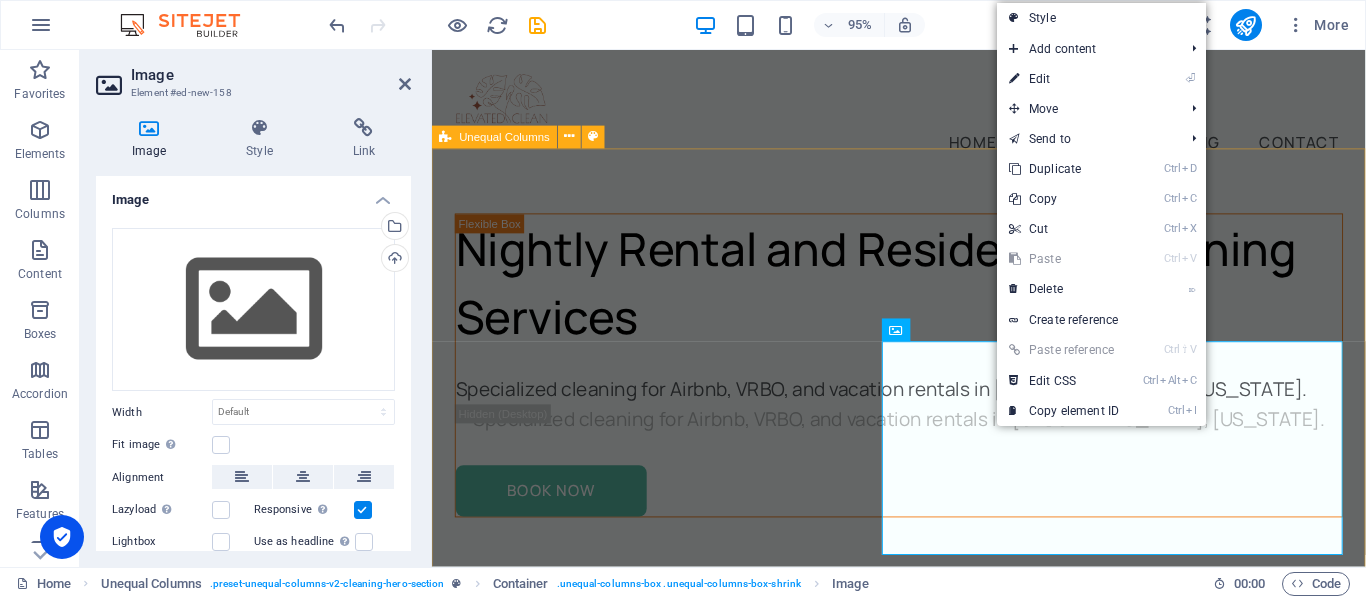 click on "Nightly Rental and Residential Cleaning Services Specialized cleaning for Airbnb, [GEOGRAPHIC_DATA], and vacation rentals in [GEOGRAPHIC_DATA], [US_STATE]. Specialized cleaning for Airbnb, VRBO, and vacation rentals in [GEOGRAPHIC_DATA], [US_STATE]. Book Now" at bounding box center (923, 524) 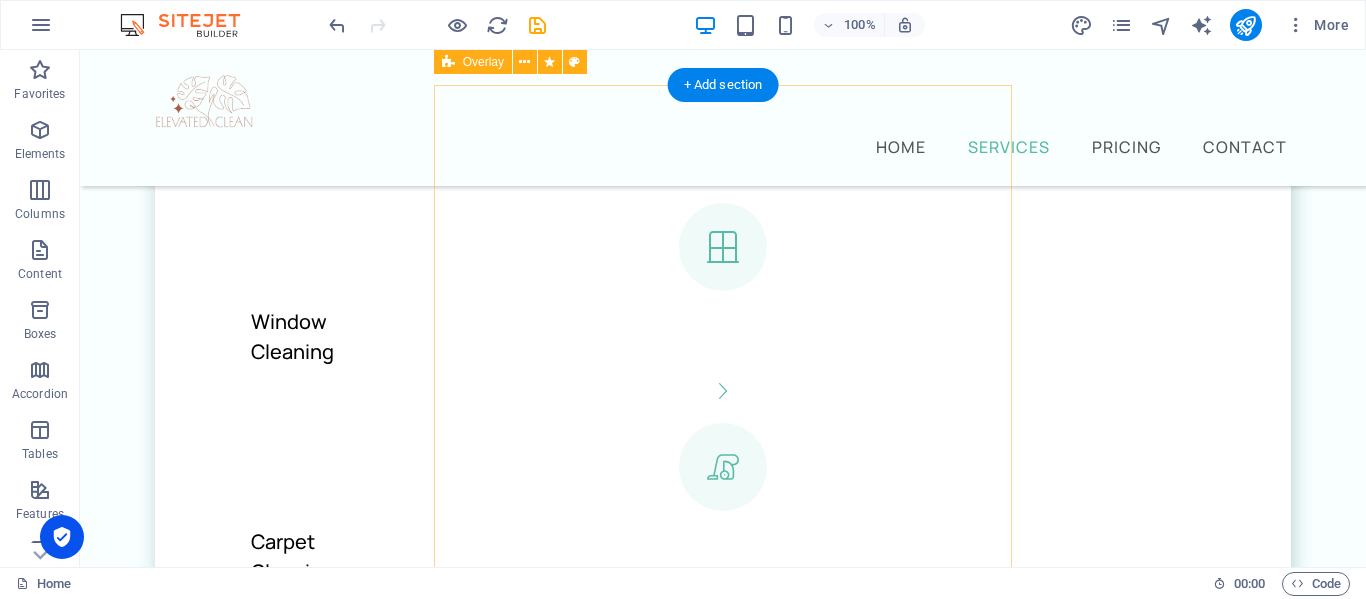 scroll, scrollTop: 1277, scrollLeft: 0, axis: vertical 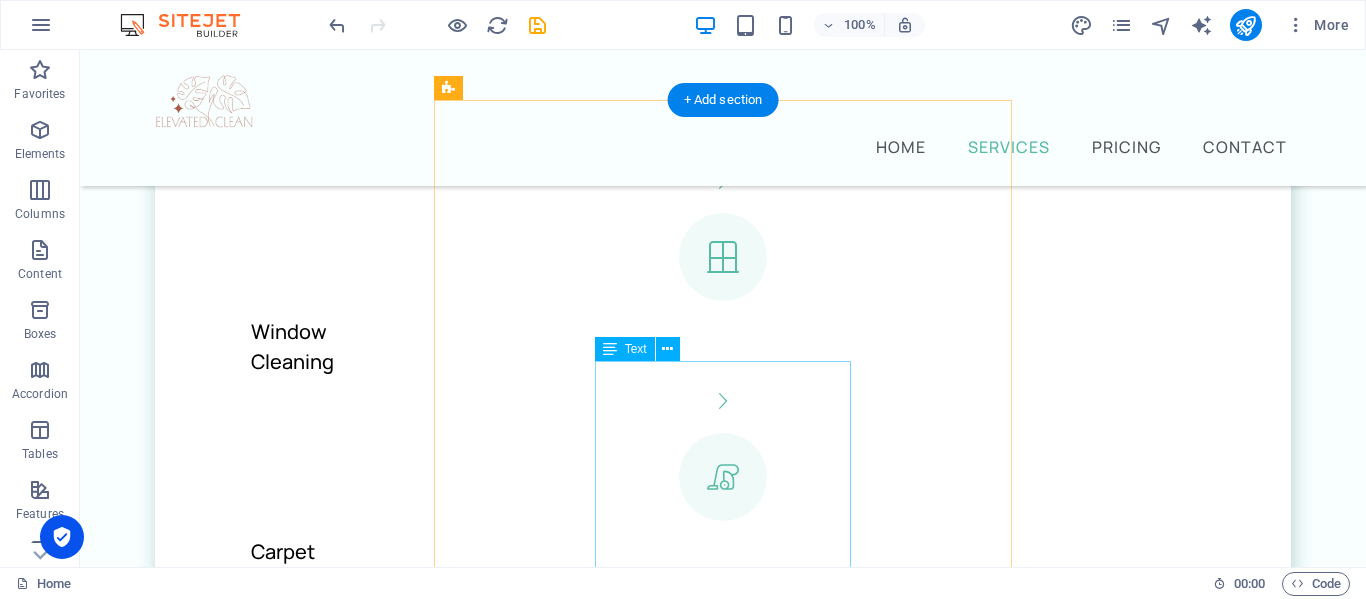 click on "Cursus sed nunc quisque sapien. [PERSON_NAME] risus nunc diam fames. Volutpat tristique quisque ornare libero eu amet velit.   Consectetur bibendum risus rhoncus diam lobortis. Pellentesque eros [PERSON_NAME] arcu augue mi. Ipsum amet vel facilisis ac et fames." at bounding box center (723, 1763) 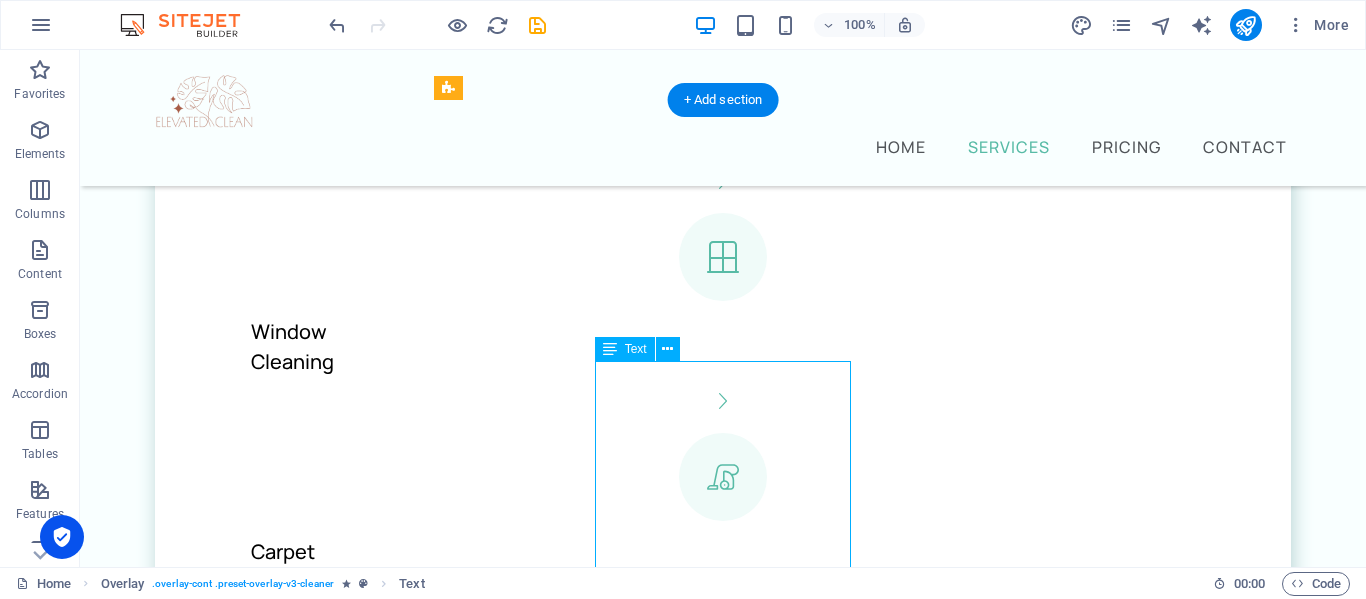 click on "Cursus sed nunc quisque sapien. [PERSON_NAME] risus nunc diam fames. Volutpat tristique quisque ornare libero eu amet velit.   Consectetur bibendum risus rhoncus diam lobortis. Pellentesque eros [PERSON_NAME] arcu augue mi. Ipsum amet vel facilisis ac et fames." at bounding box center [723, 1763] 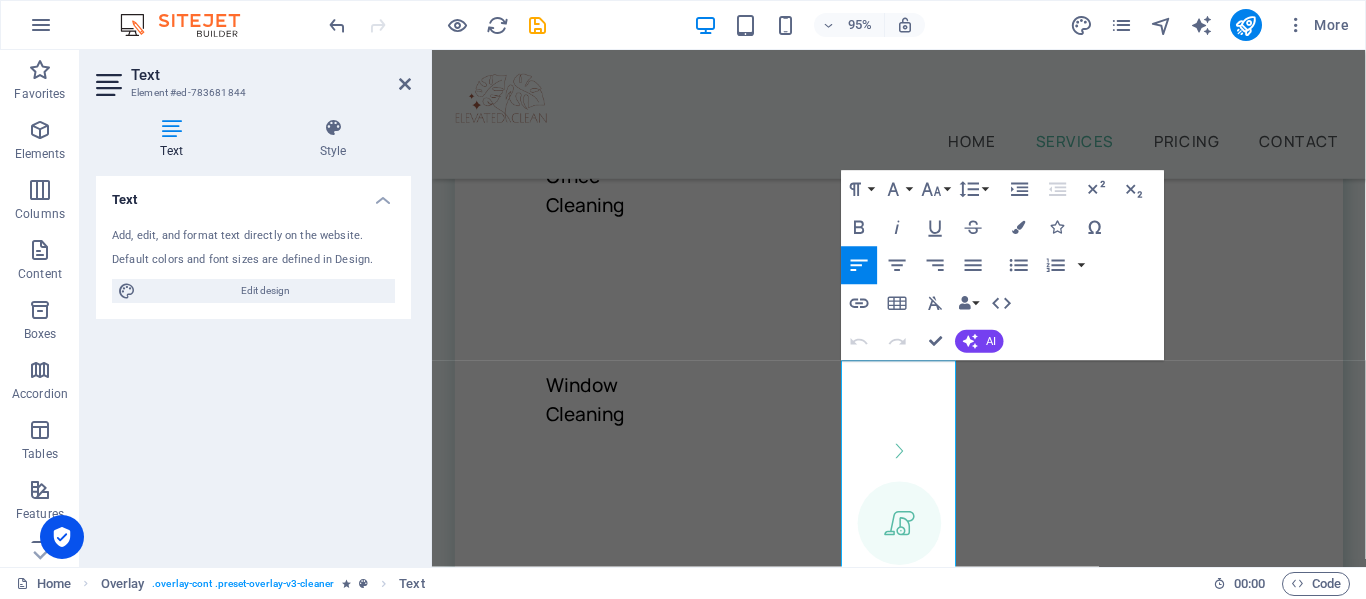 scroll, scrollTop: 1349, scrollLeft: 0, axis: vertical 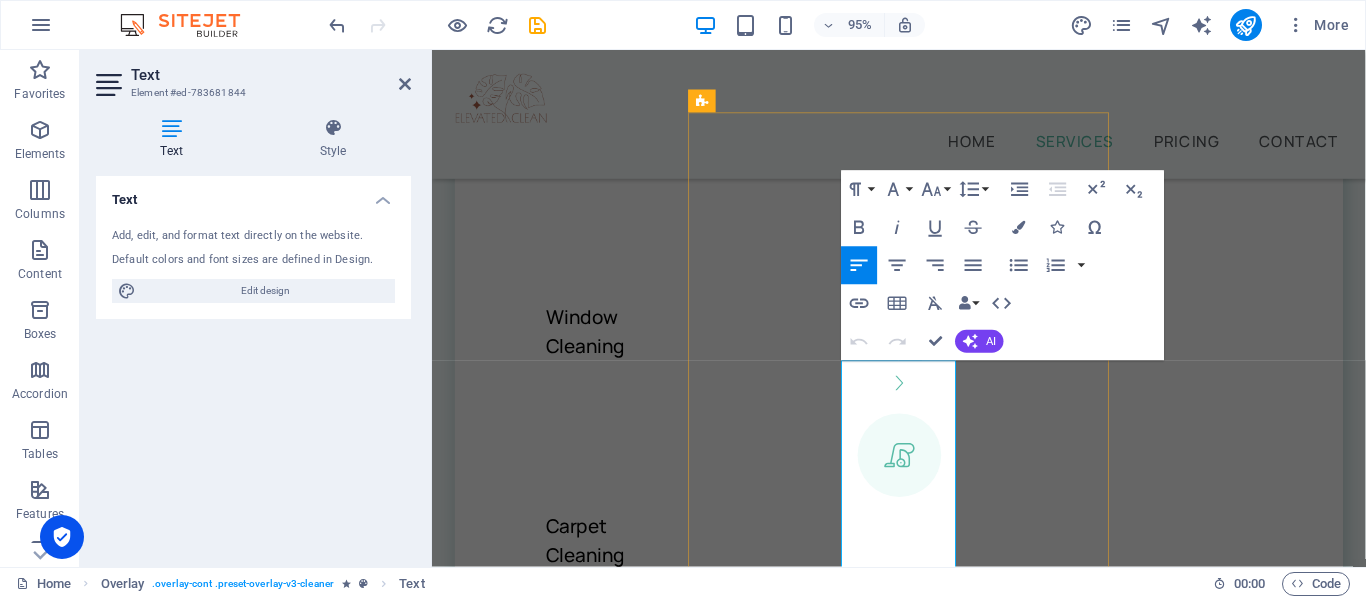 click on "Cursus sed nunc quisque sapien. [PERSON_NAME] risus nunc diam fames. Volutpat tristique quisque ornare libero eu amet velit." at bounding box center [923, 1795] 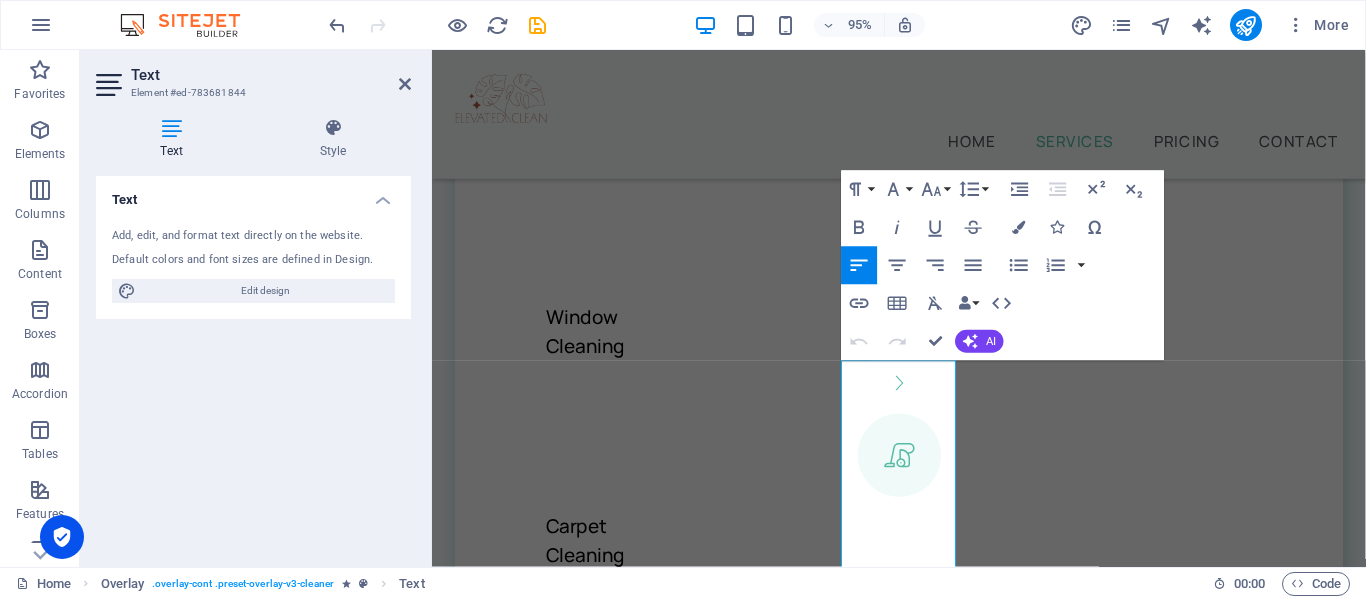 click on "Home Services Pricing Contact Nightly Rental and Residential Cleaning Services Specialized cleaning for Airbnb, VRBO, and vacation rentals in [GEOGRAPHIC_DATA], [US_STATE]. Specialized cleaning for Airbnb, VRBO, and vacation rentals in [GEOGRAPHIC_DATA], [US_STATE]. Book Now Our professional services We offer several cleaning options you can choose from  Home Cleaning Office  Cleaning Window Cleaning Carpet  Cleaning Laundry  Service Furniture Sanitizing Nightly Rental Cleaning Cursus sed nunc quisque sapien. [PERSON_NAME] risus nunc diam fames. Volutpat tristique quisque ornare libero eu amet velit.   Consectetur bibendum risus rhoncus diam lobortis. Pellentesque eros [PERSON_NAME] arcu augue mi. Ipsum amet vel facilisis ac et fames. Book Now Deep Cleaning Cursus sed nunc quisque sapien. [PERSON_NAME] risus nunc diam fames. Volutpat tristique quisque ornare libero eu amet velit.   Consectetur bibendum risus rhoncus diam lobortis. Pellentesque eros [PERSON_NAME] arcu augue mi. Ipsum amet vel facilisis ac et fames. Book Now Laundry   Book Now Rug Cleaning   Book Now" at bounding box center [923, 7011] 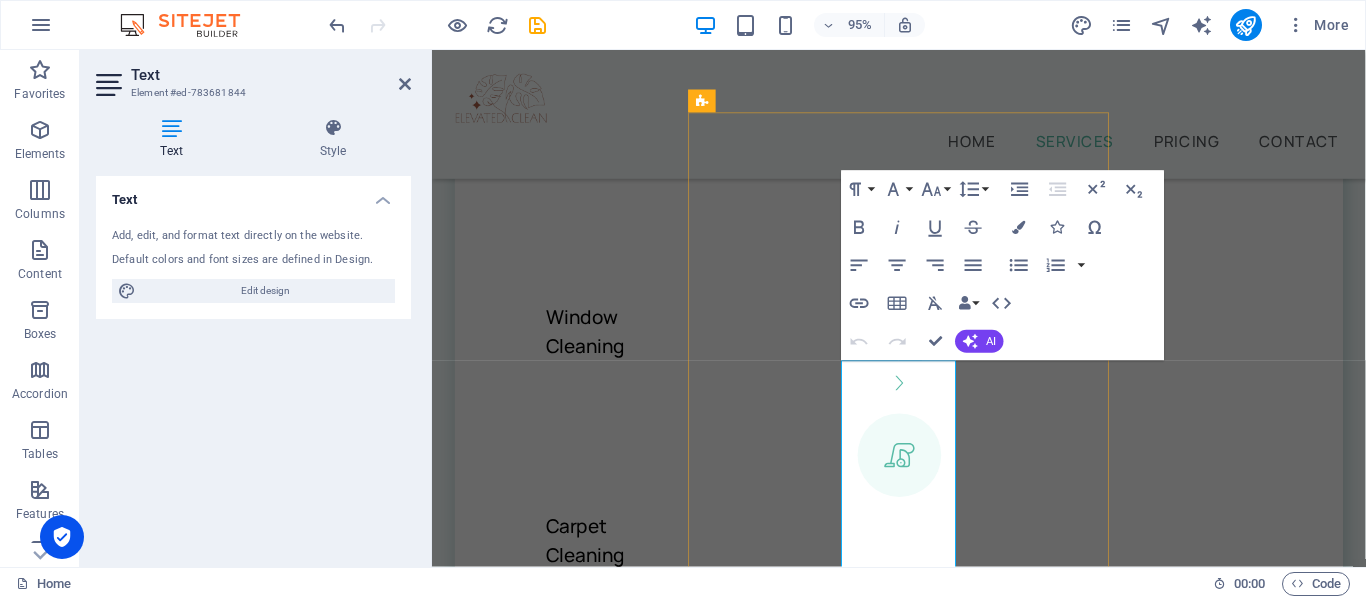 click on "Cursus sed nunc quisque sapien. [PERSON_NAME] risus nunc diam fames. Volutpat tristique quisque ornare libero eu amet velit." at bounding box center (923, 1795) 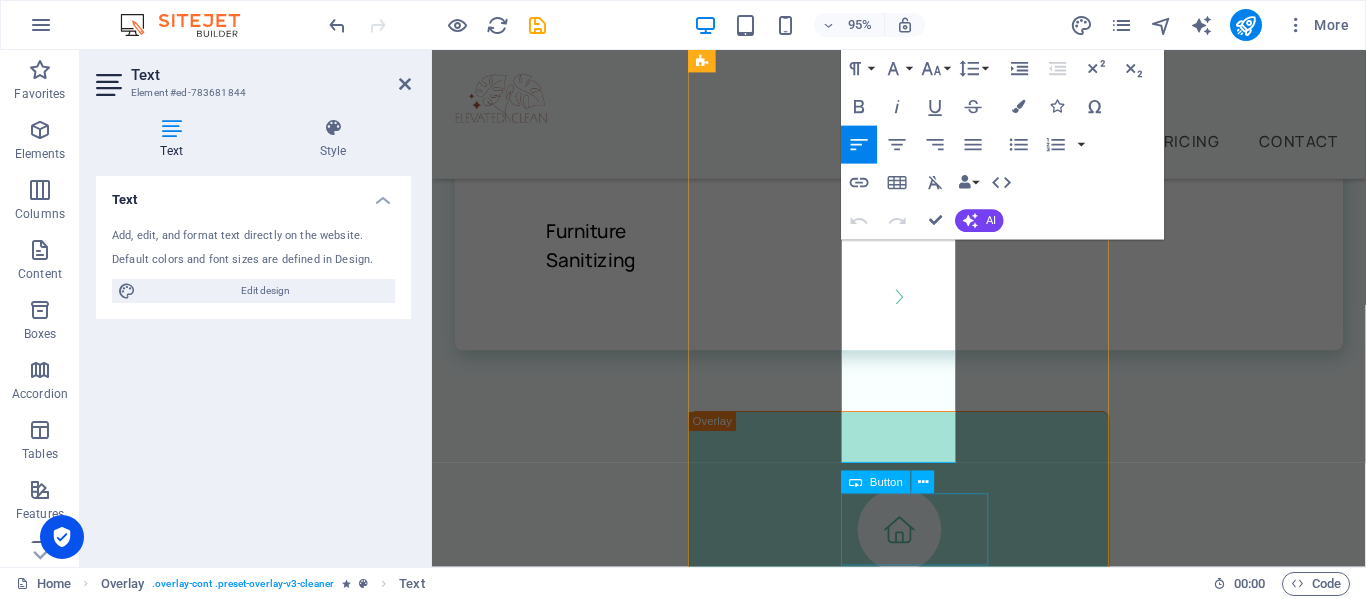 scroll, scrollTop: 2105, scrollLeft: 0, axis: vertical 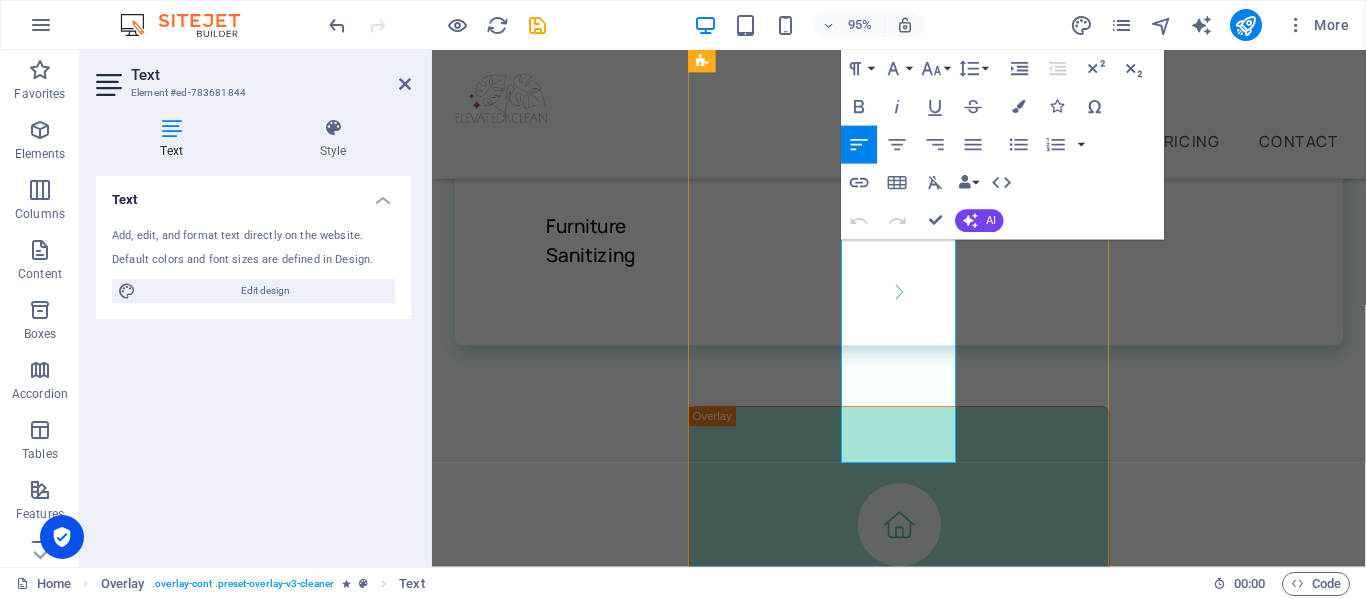 drag, startPoint x: 933, startPoint y: 465, endPoint x: 884, endPoint y: 219, distance: 250.83261 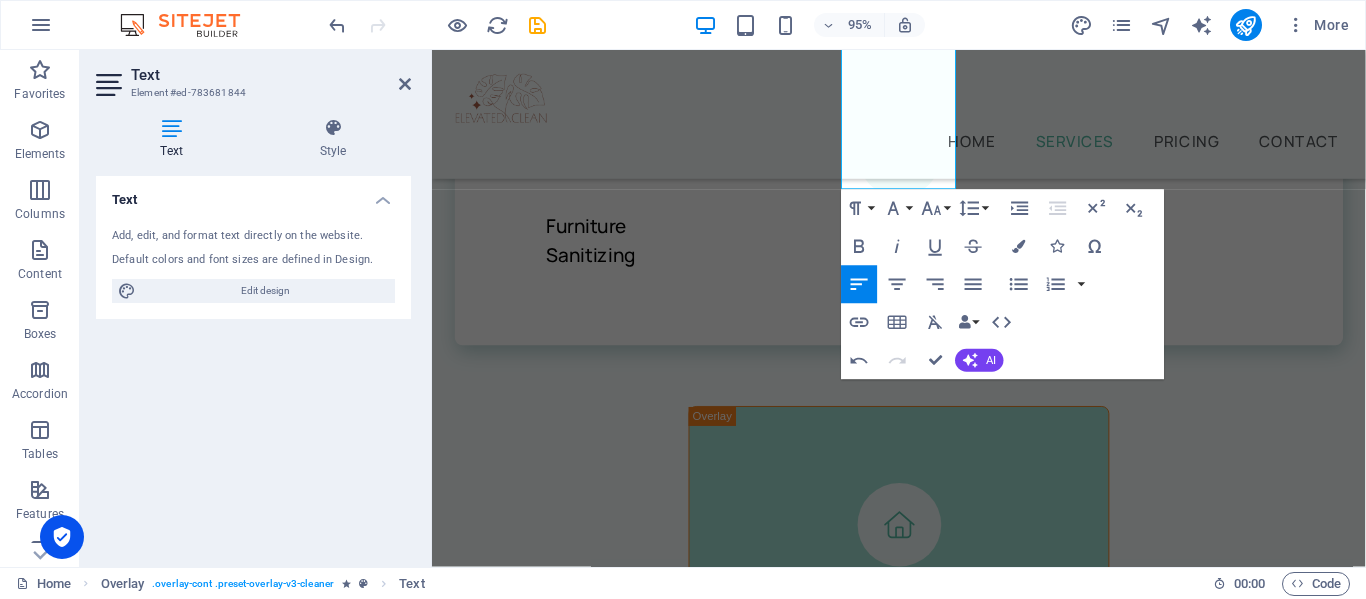 click on "Home Services Pricing Contact Nightly Rental and Residential Cleaning Services Specialized cleaning for Airbnb, VRBO, and vacation rentals in [GEOGRAPHIC_DATA], [US_STATE]. Specialized cleaning for Airbnb, VRBO, and vacation rentals in [GEOGRAPHIC_DATA], [US_STATE]. Book Now Our professional services We offer several cleaning options you can choose from  Home Cleaning Office  Cleaning Window Cleaning Carpet  Cleaning Laundry  Service Furniture Sanitizing Nightly Rental Cleaning Cursus sed nunc quisque sapien. [PERSON_NAME] risus nunc diam fames. Volutpat tristique quisque ornare libero eu amet velit.   Consectetur bibendum risus rhoncus di Book Now Deep Cleaning Cursus sed nunc quisque sapien. [PERSON_NAME] risus nunc diam fames. Volutpat tristique quisque ornare libero eu amet velit.   Consectetur bibendum risus rhoncus diam lobortis. Pellentesque eros [PERSON_NAME] arcu augue mi. Ipsum amet vel facilisis ac et fames. Book Now Laundry Cursus sed nunc quisque sapien. [PERSON_NAME] risus nunc diam fames. Volutpat tristique quisque ornare libero eu amet velit.   Book Now" at bounding box center [923, 6111] 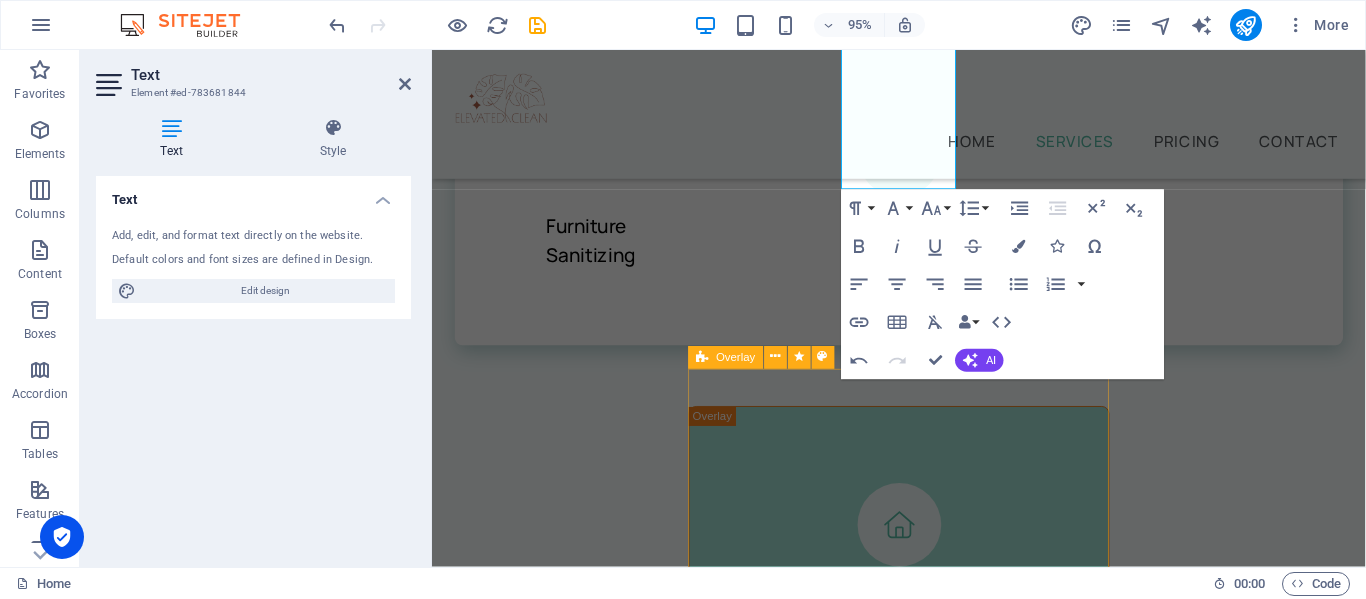 click on "Deep Cleaning Cursus sed nunc quisque sapien. [PERSON_NAME] risus nunc diam fames. Volutpat tristique quisque ornare libero eu amet velit.   Consectetur bibendum risus rhoncus diam lobortis. Pellentesque eros [PERSON_NAME] arcu augue mi. Ipsum amet vel facilisis ac et fames. Book Now" at bounding box center (923, 2303) 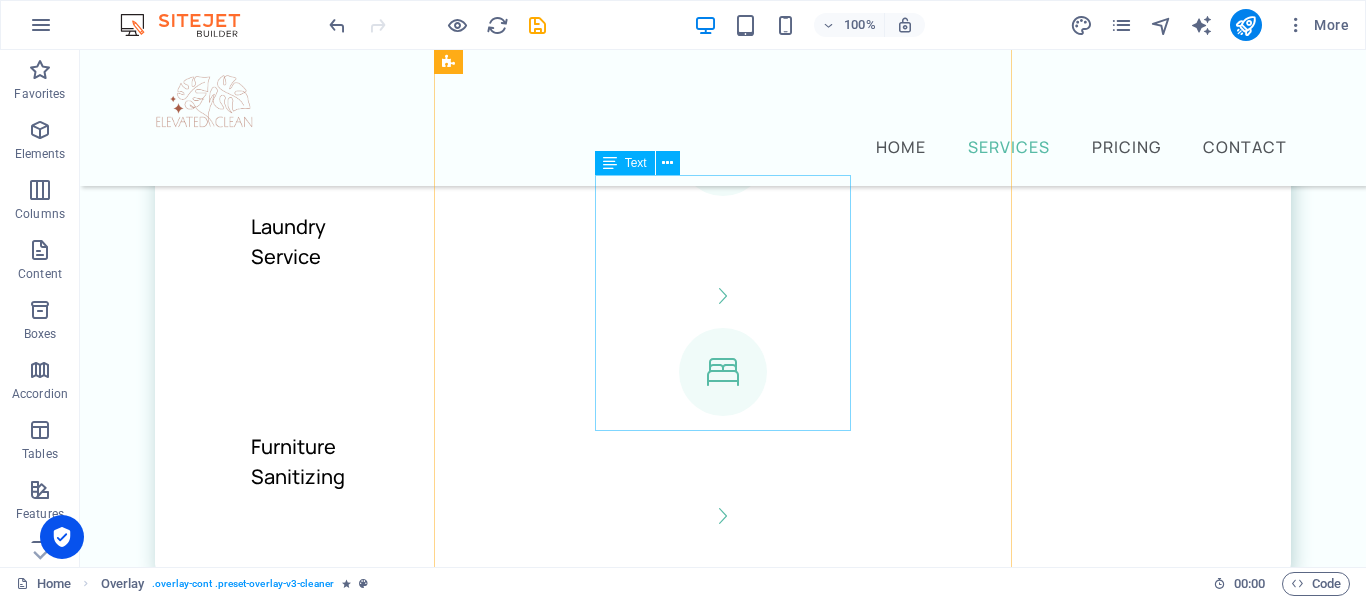 scroll, scrollTop: 1458, scrollLeft: 0, axis: vertical 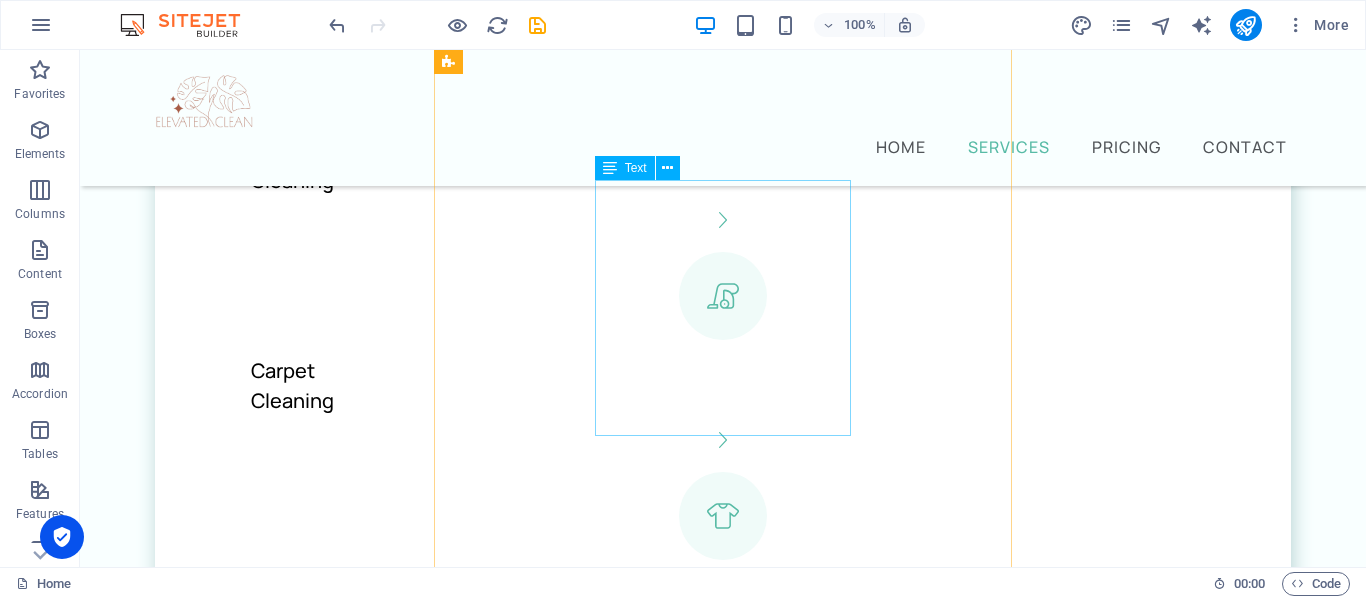 click on "Cursus sed nunc quisque sapien. [PERSON_NAME] risus nunc diam fames. Volutpat tristique quisque ornare libero eu amet velit.   Consectetur bibendum risus rhoncus di" at bounding box center [723, 1518] 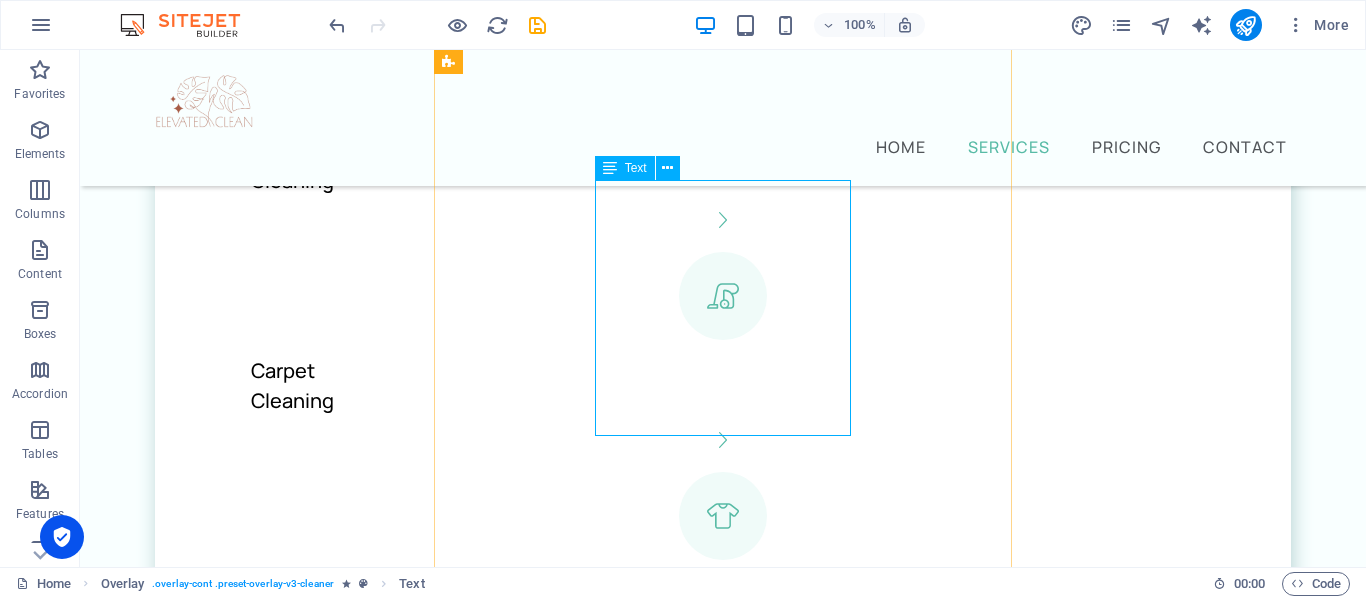 click on "Text" at bounding box center [625, 168] 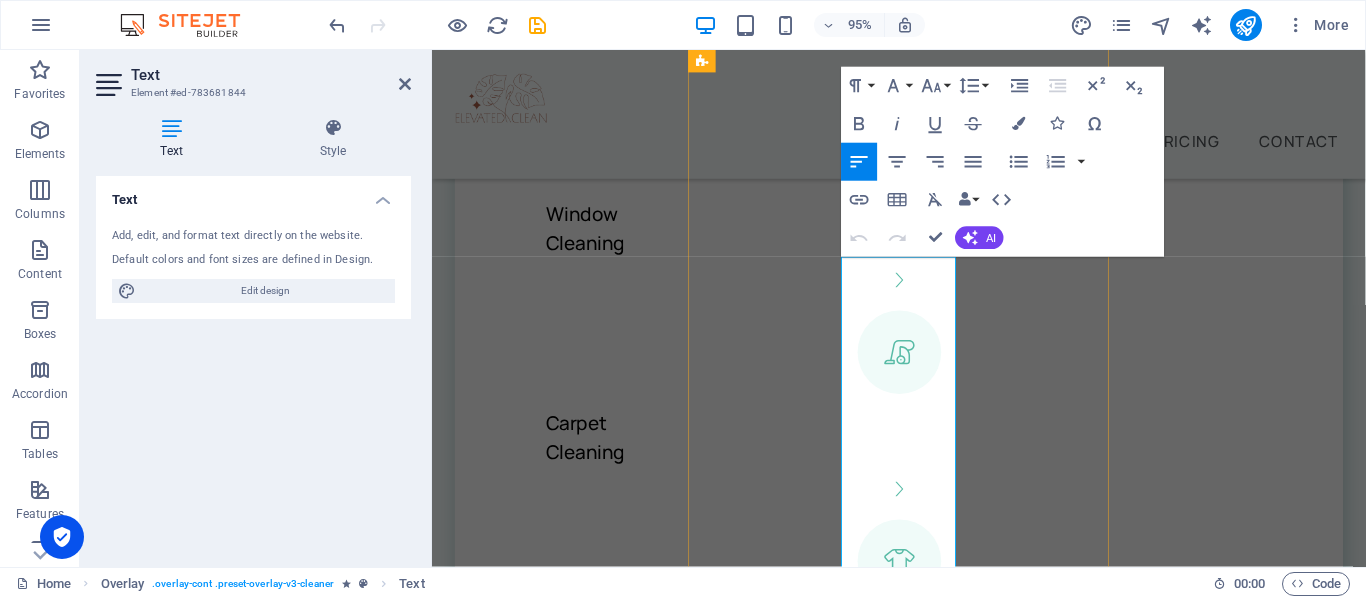 click on "Cursus sed nunc quisque sapien. [PERSON_NAME] risus nunc diam fames. Volutpat tristique quisque ornare libero eu amet velit." at bounding box center (923, 1686) 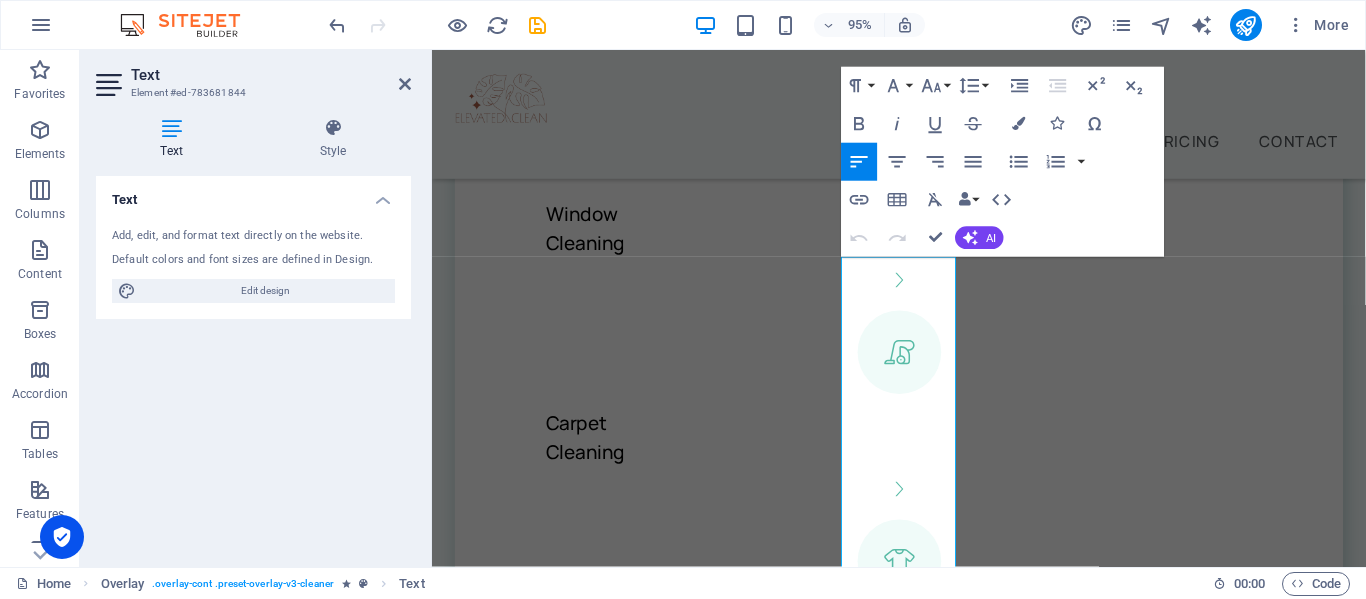 click on "Home Services Pricing Contact Nightly Rental and Residential Cleaning Services Specialized cleaning for Airbnb, VRBO, and vacation rentals in [GEOGRAPHIC_DATA], [US_STATE]. Specialized cleaning for Airbnb, VRBO, and vacation rentals in [GEOGRAPHIC_DATA], [US_STATE]. Book Now Our professional services We offer several cleaning options you can choose from  Home Cleaning Office  Cleaning Window Cleaning Carpet  Cleaning Laundry  Service Furniture Sanitizing Nightly Rental Cleaning Cursus sed nunc quisque sapien. [PERSON_NAME] risus nunc diam fames. Volutpat tristique quisque ornare libero eu amet velit.   Consectetur bibendum risus rhoncus di Book Now Deep Cleaning Cursus sed nunc quisque sapien. [PERSON_NAME] risus nunc diam fames. Volutpat tristique quisque ornare libero eu amet velit.   Consectetur bibendum risus rhoncus diam lobortis. Pellentesque eros [PERSON_NAME] arcu augue mi. Ipsum amet vel facilisis ac et fames. Book Now Laundry Cursus sed nunc quisque sapien. [PERSON_NAME] risus nunc diam fames. Volutpat tristique quisque ornare libero eu amet velit.   Book Now" at bounding box center [923, 6758] 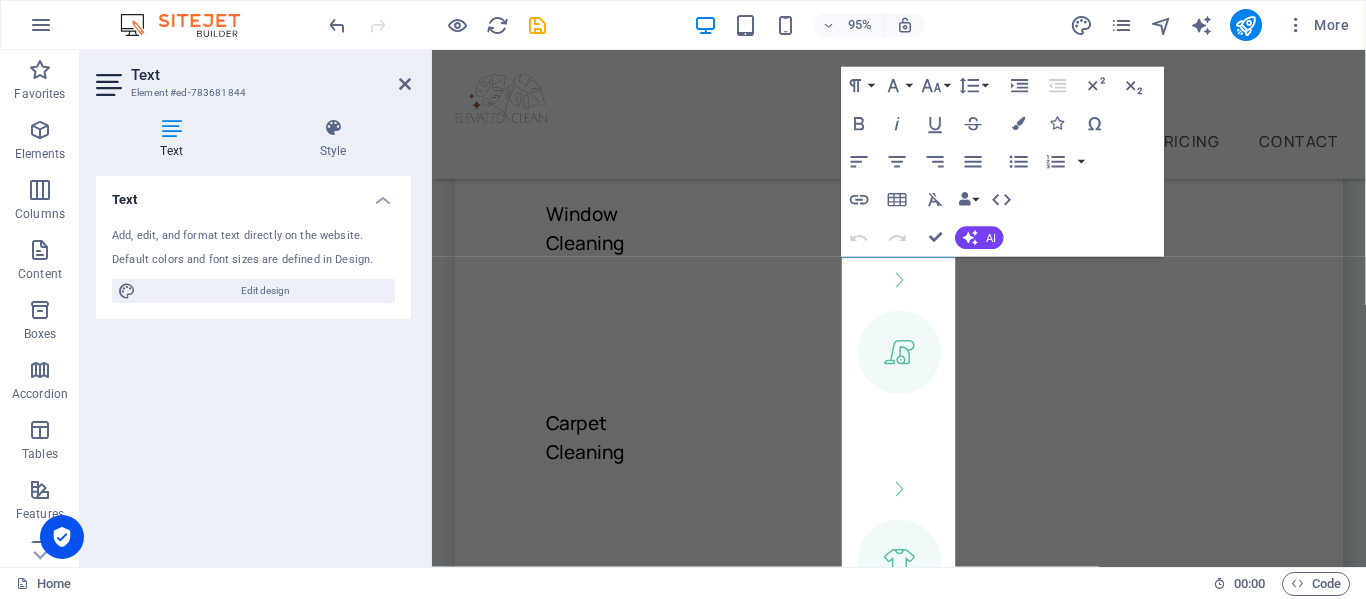 click on "Home Services Pricing Contact Nightly Rental and Residential Cleaning Services Specialized cleaning for Airbnb, VRBO, and vacation rentals in [GEOGRAPHIC_DATA], [US_STATE]. Specialized cleaning for Airbnb, VRBO, and vacation rentals in [GEOGRAPHIC_DATA], [US_STATE]. Book Now Our professional services We offer several cleaning options you can choose from  Home Cleaning Office  Cleaning Window Cleaning Carpet  Cleaning Laundry  Service Furniture Sanitizing Nightly Rental Cleaning Cursus sed nunc quisque sapien. [PERSON_NAME] risus nunc diam fames. Volutpat tristique quisque ornare libero eu amet velit.   Consectetur bibendum risus rhoncus di Book Now Deep Cleaning Cursus sed nunc quisque sapien. [PERSON_NAME] risus nunc diam fames. Volutpat tristique quisque ornare libero eu amet velit.   Consectetur bibendum risus rhoncus diam lobortis. Pellentesque eros [PERSON_NAME] arcu augue mi. Ipsum amet vel facilisis ac et fames. Book Now Laundry Cursus sed nunc quisque sapien. [PERSON_NAME] risus nunc diam fames. Volutpat tristique quisque ornare libero eu amet velit.   Book Now" at bounding box center [923, 6758] 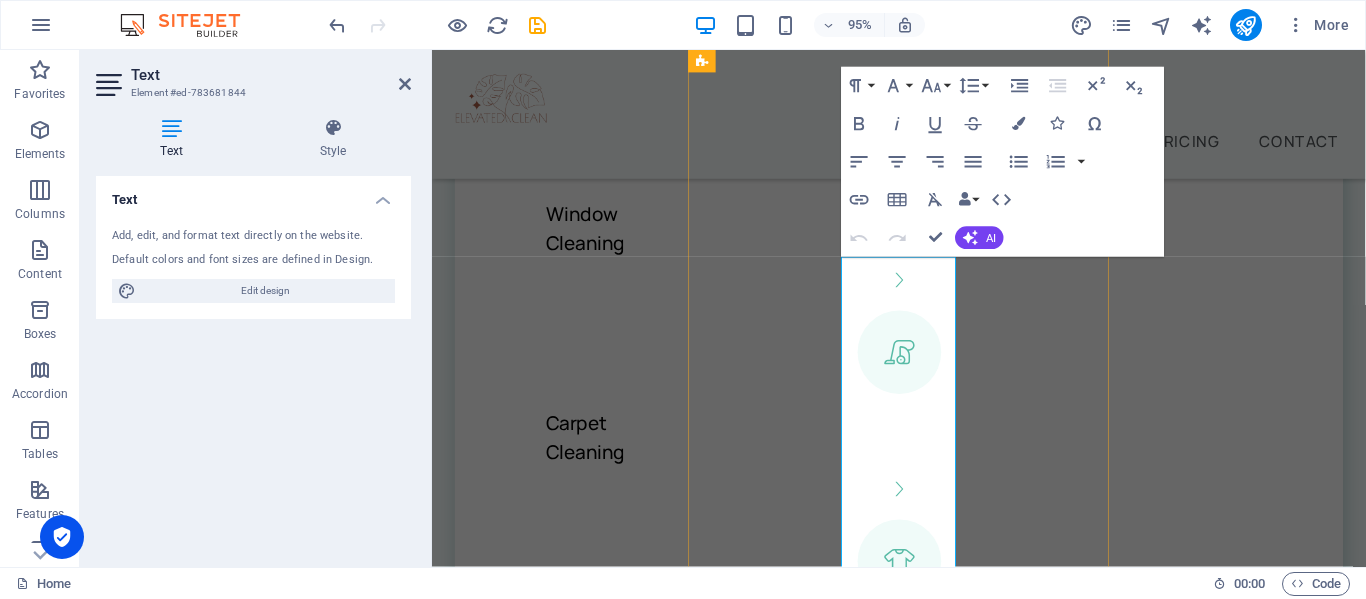 click on "Cursus sed nunc quisque sapien. [PERSON_NAME] risus nunc diam fames. Volutpat tristique quisque ornare libero eu amet velit." at bounding box center [923, 1686] 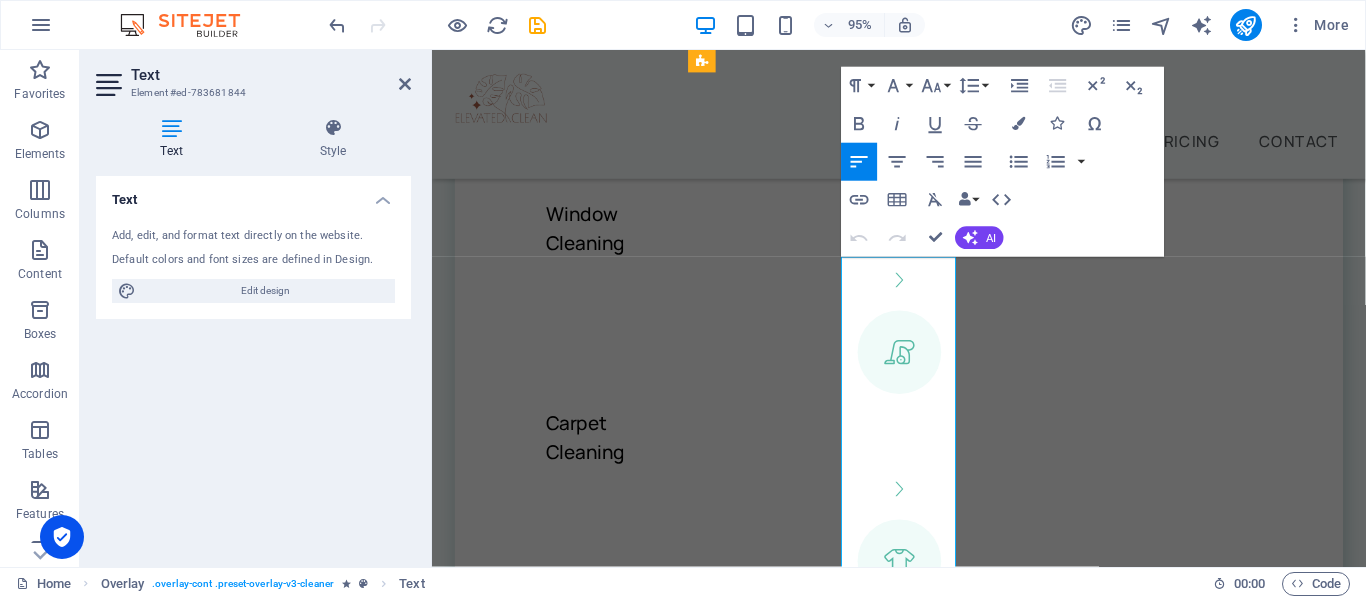 click on "Cursus sed nunc quisque sapien. [PERSON_NAME] risus nunc diam fames. Volutpat tristique quisque ornare libero eu amet velit." at bounding box center (923, 1686) 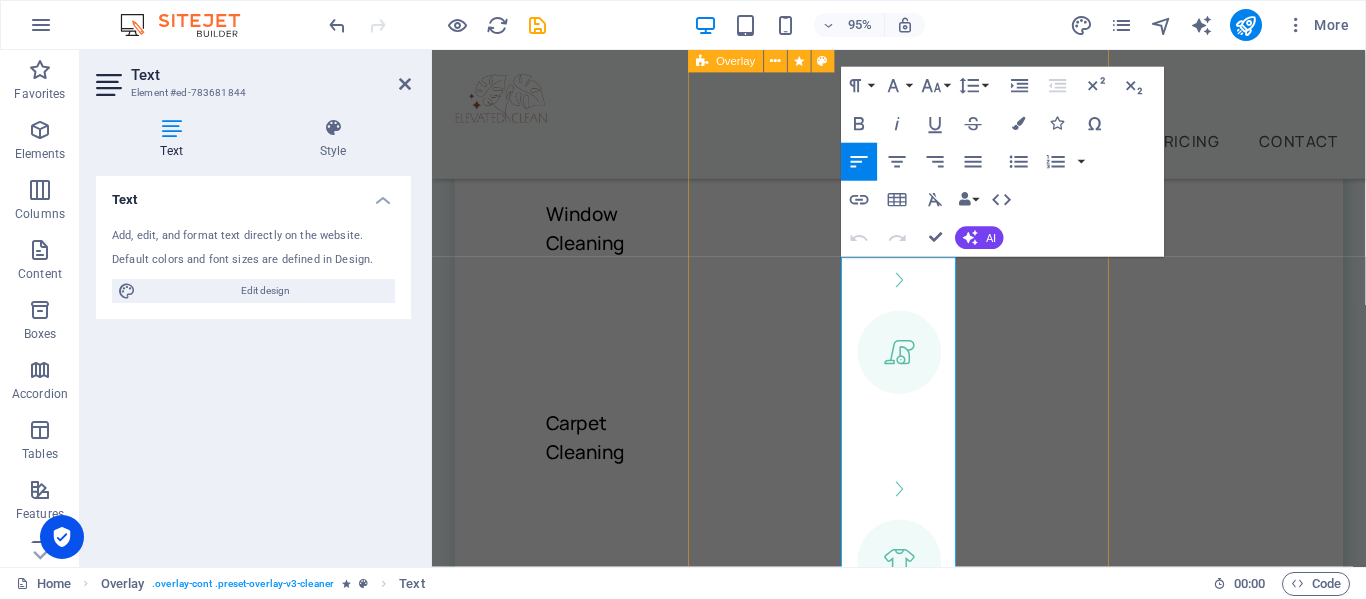 drag, startPoint x: 971, startPoint y: 415, endPoint x: 844, endPoint y: 253, distance: 205.84703 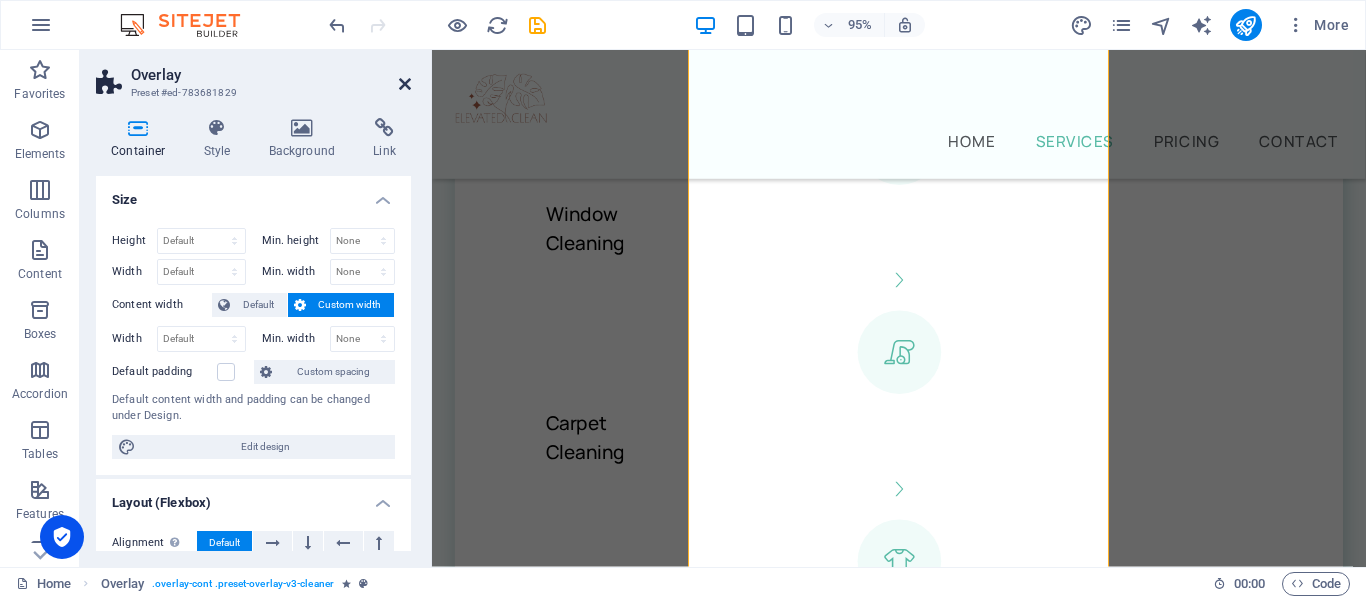 click at bounding box center (405, 84) 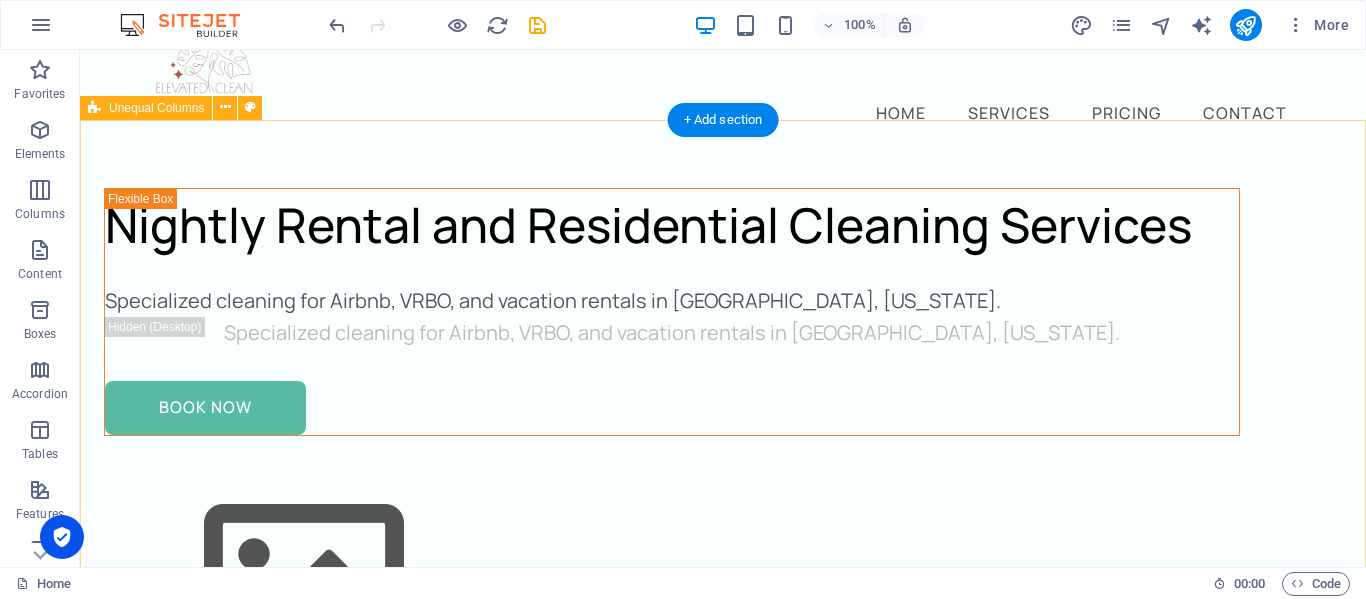 scroll, scrollTop: 0, scrollLeft: 0, axis: both 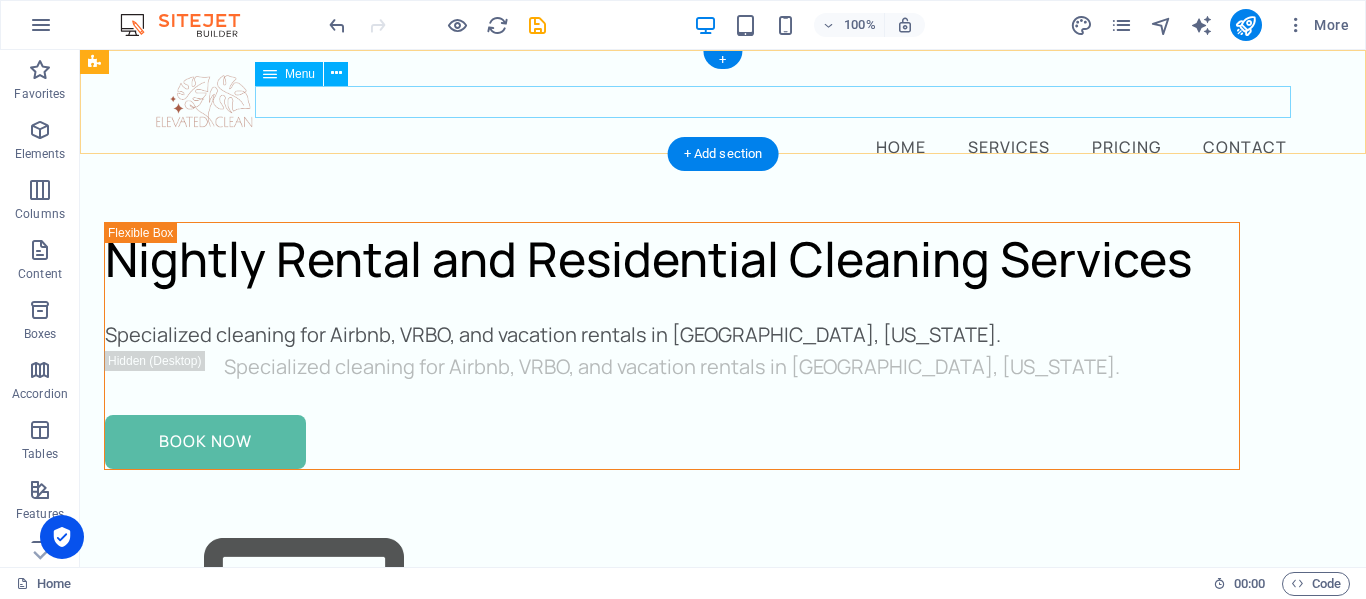 click on "Home Services Pricing Contact" at bounding box center (723, 146) 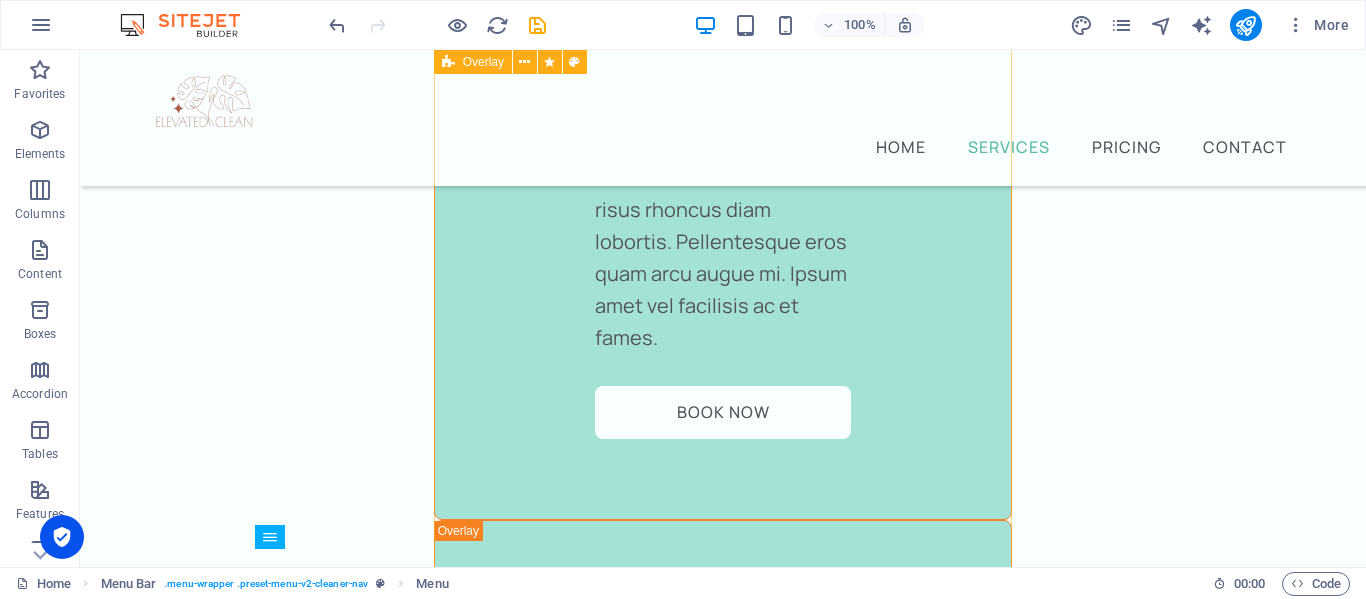 scroll, scrollTop: 4447, scrollLeft: 0, axis: vertical 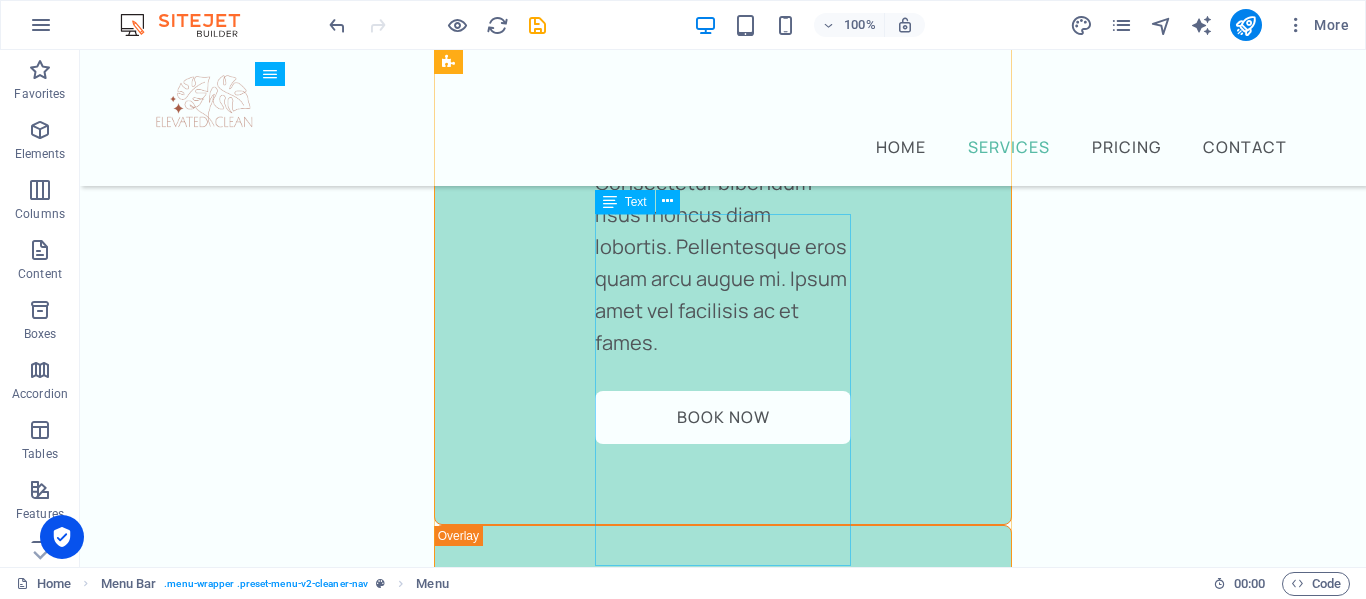 click on "Cursus sed nunc quisque sapien. [PERSON_NAME] risus nunc diam fames. Volutpat tristique quisque ornare libero eu amet velit.   Consectetur bibendum risus rhoncus diam lobortis. Pellentesque eros [PERSON_NAME] arcu augue mi. Ipsum amet vel facilisis ac et fames." at bounding box center (723, 1928) 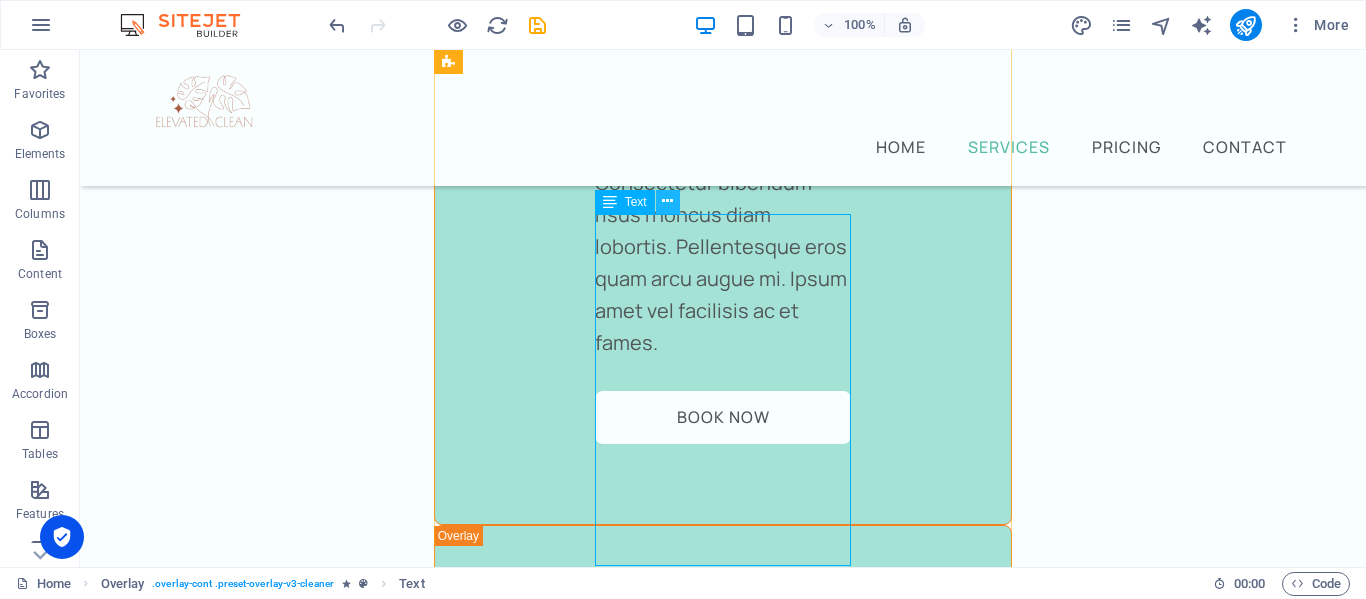 click at bounding box center (668, 202) 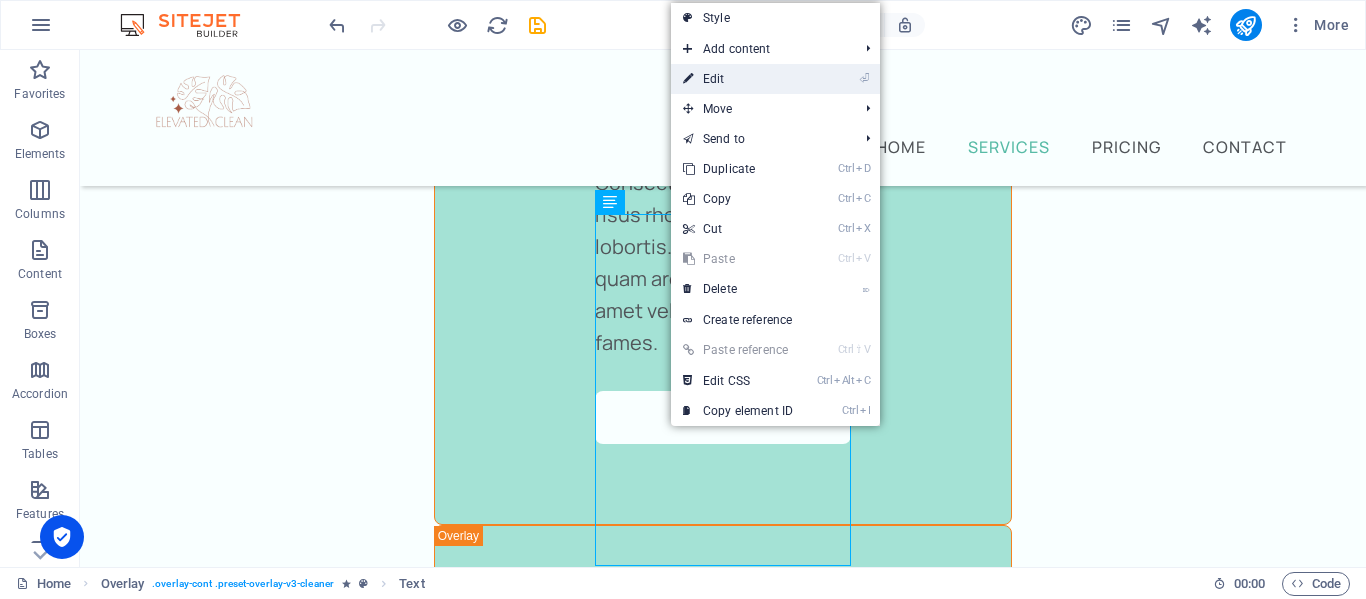 click on "⏎  Edit" at bounding box center [738, 79] 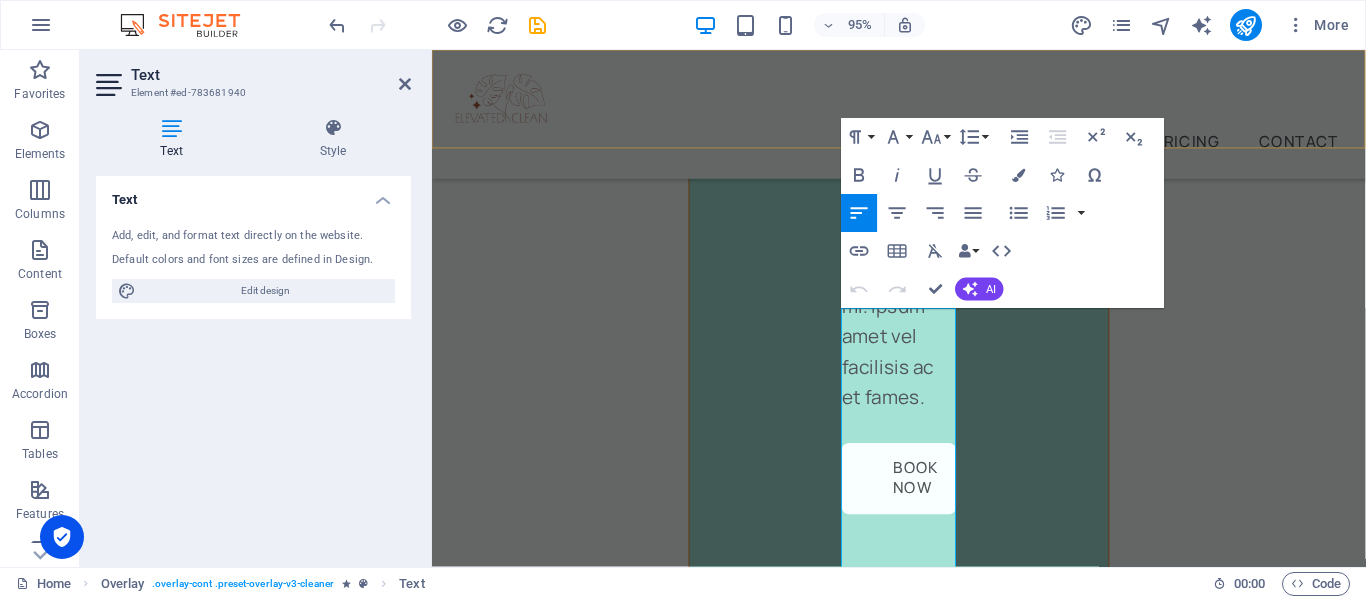 scroll, scrollTop: 6369, scrollLeft: 0, axis: vertical 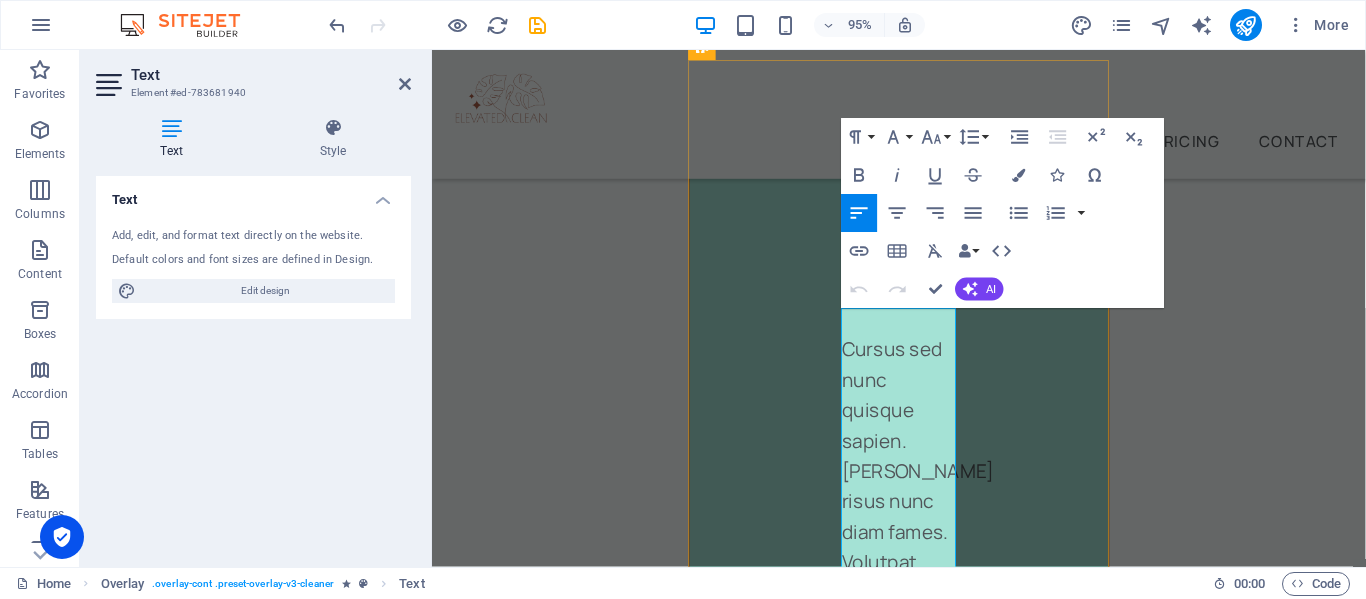 click on "Cursus sed nunc quisque sapien. [PERSON_NAME] risus nunc diam fames. Volutpat tristique quisque ornare libero eu amet velit." at bounding box center [923, 1956] 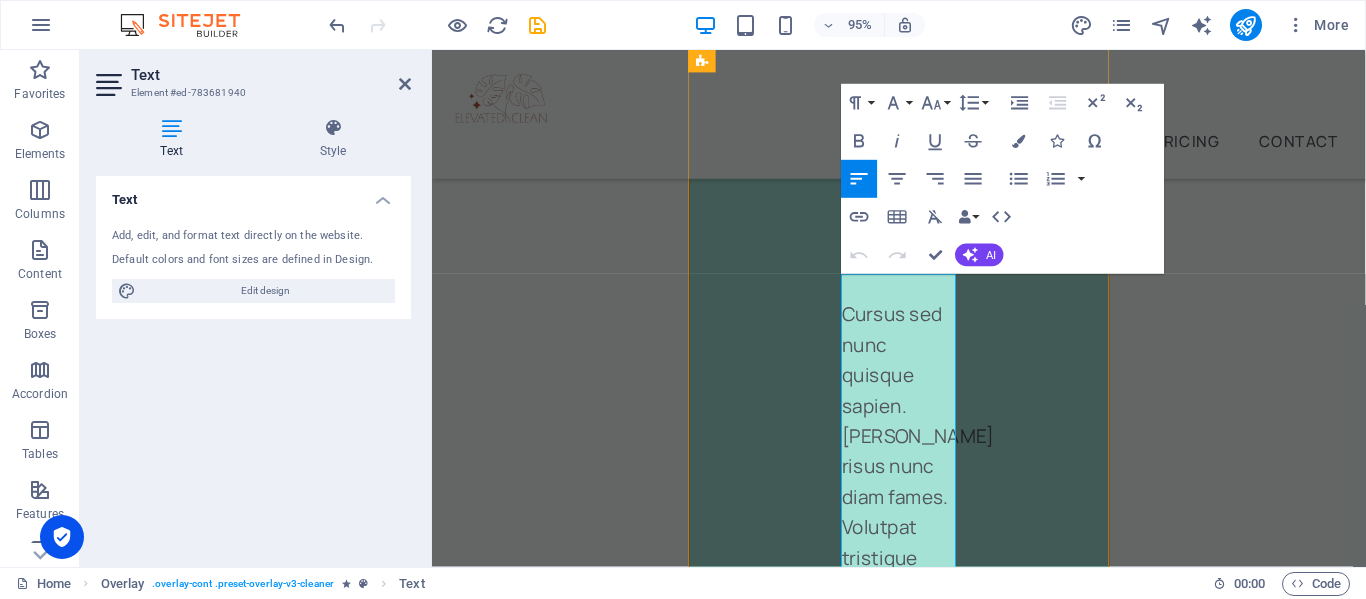 scroll, scrollTop: 6405, scrollLeft: 0, axis: vertical 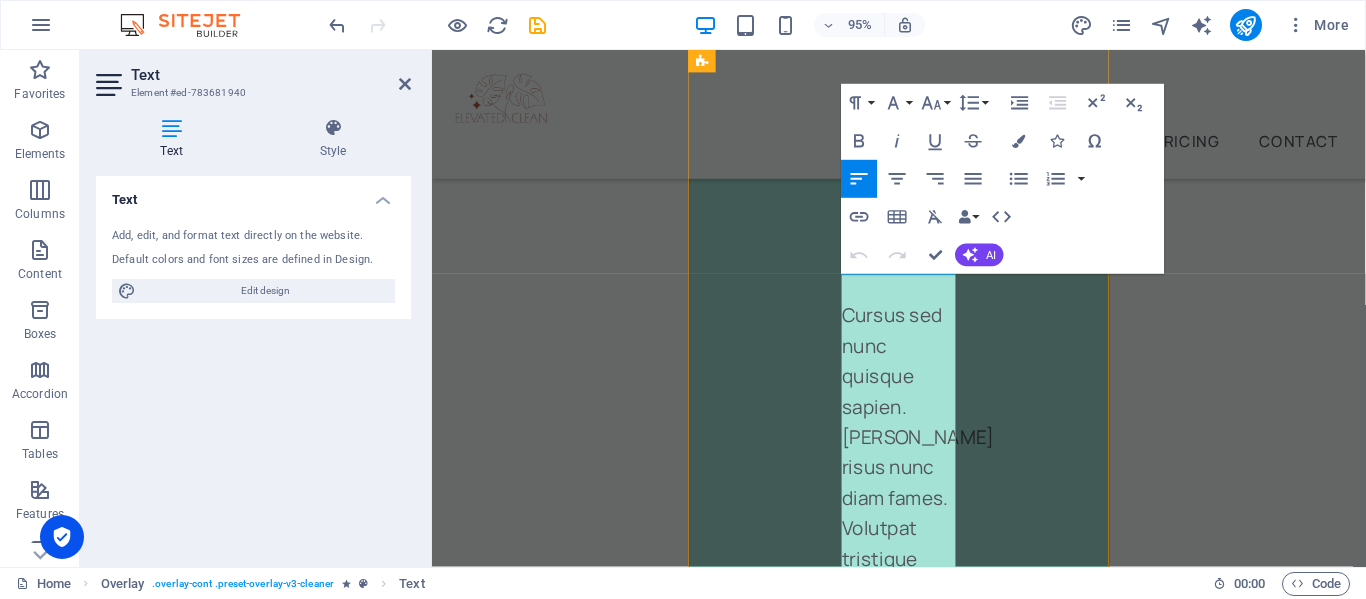 click on "Cursus sed nunc quisque sapien. [PERSON_NAME] risus nunc diam fames. Volutpat tristique quisque ornare libero eu amet velit." at bounding box center (923, 1920) 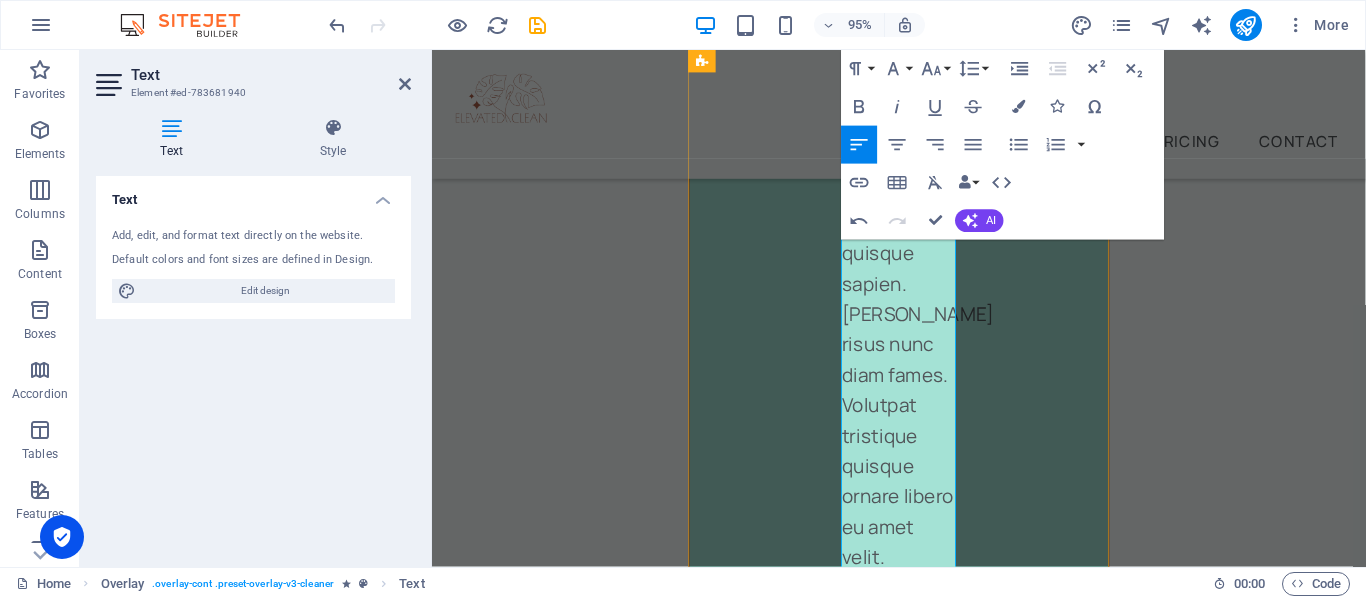 scroll, scrollTop: 6576, scrollLeft: 0, axis: vertical 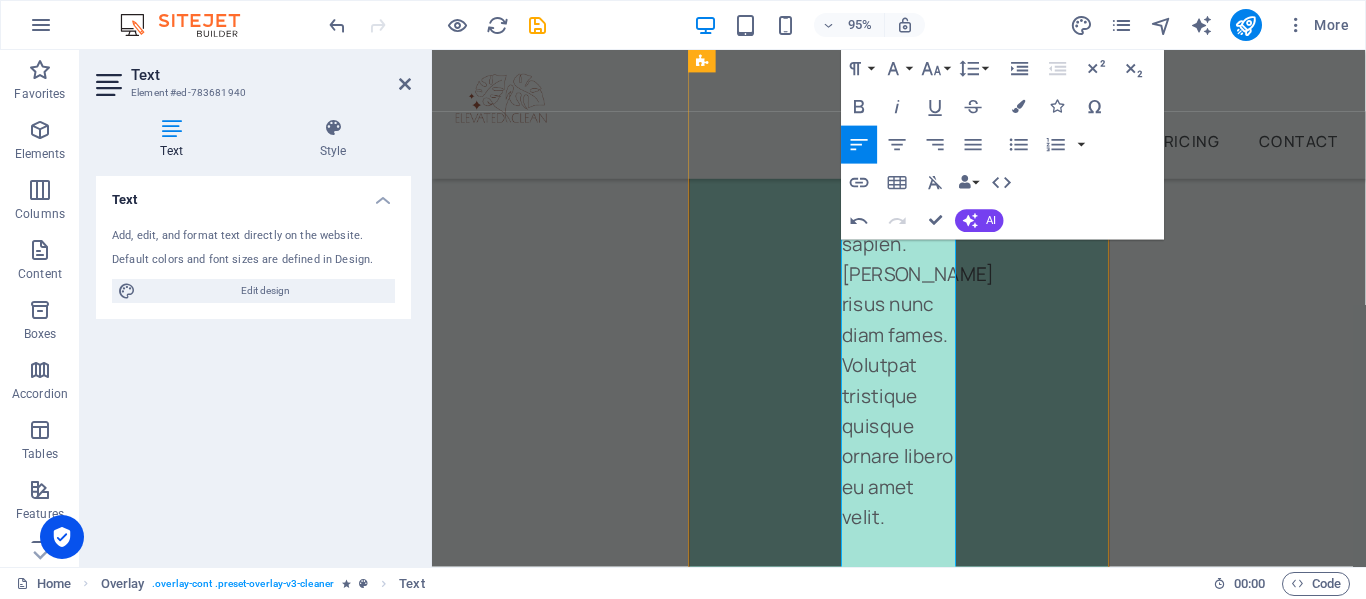 drag, startPoint x: 927, startPoint y: 392, endPoint x: 968, endPoint y: 542, distance: 155.50241 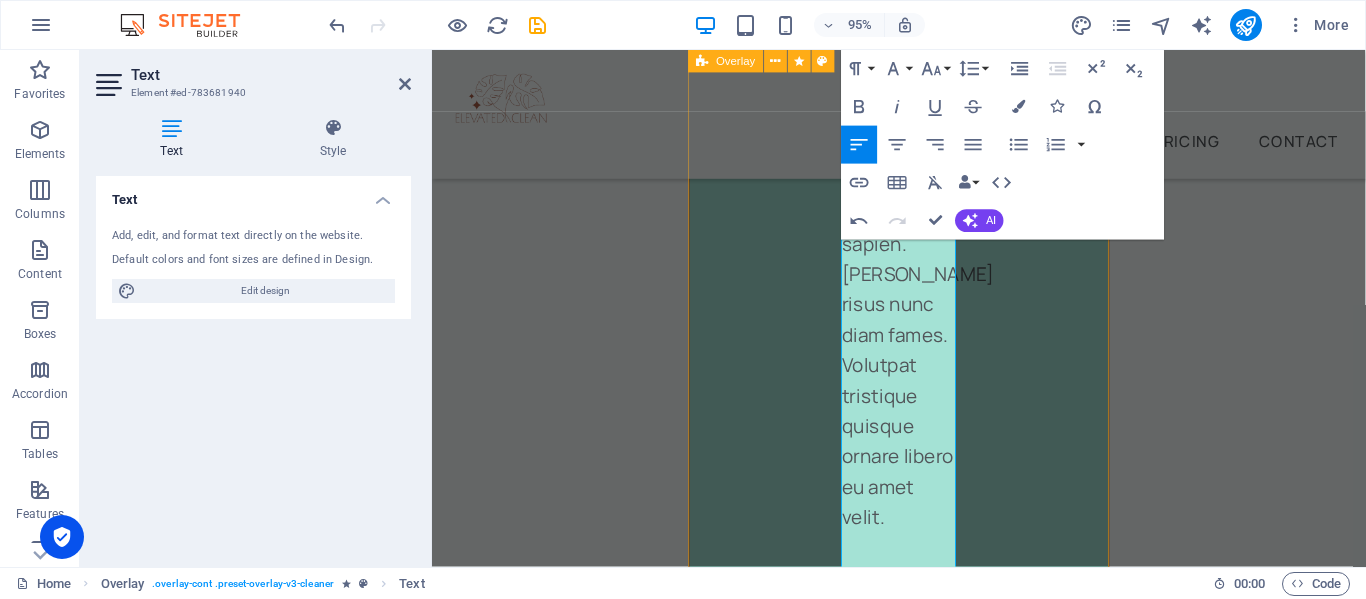 drag, startPoint x: 864, startPoint y: 411, endPoint x: 987, endPoint y: 570, distance: 201.02238 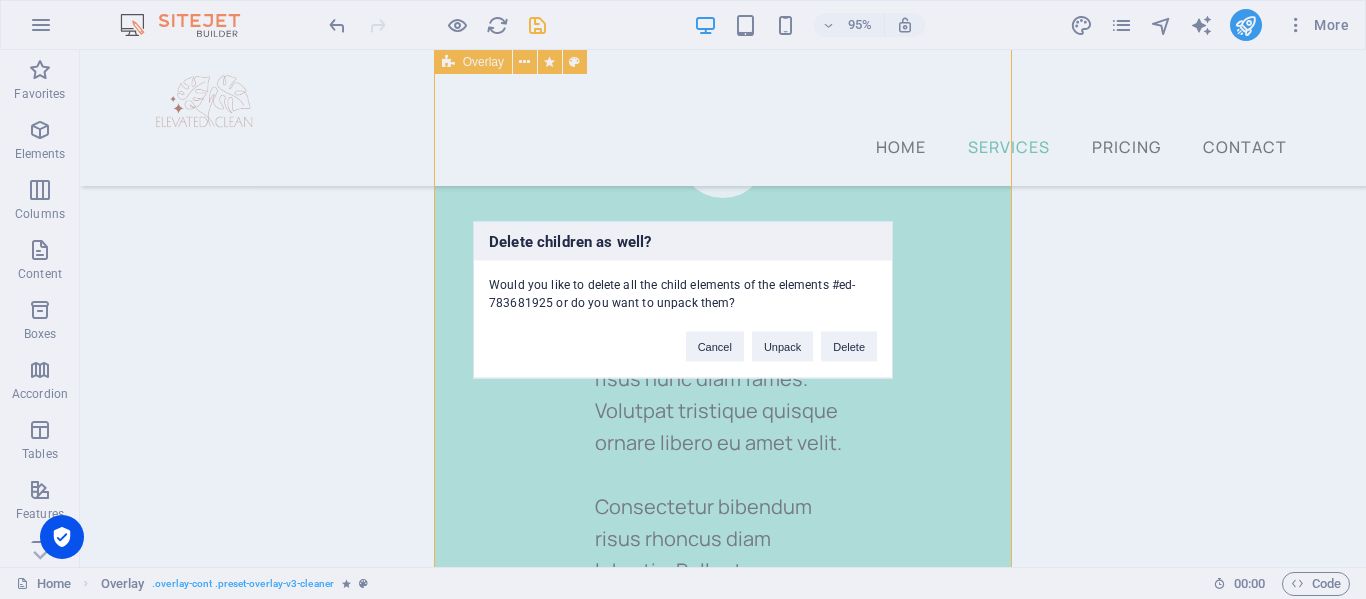 scroll, scrollTop: 4417, scrollLeft: 0, axis: vertical 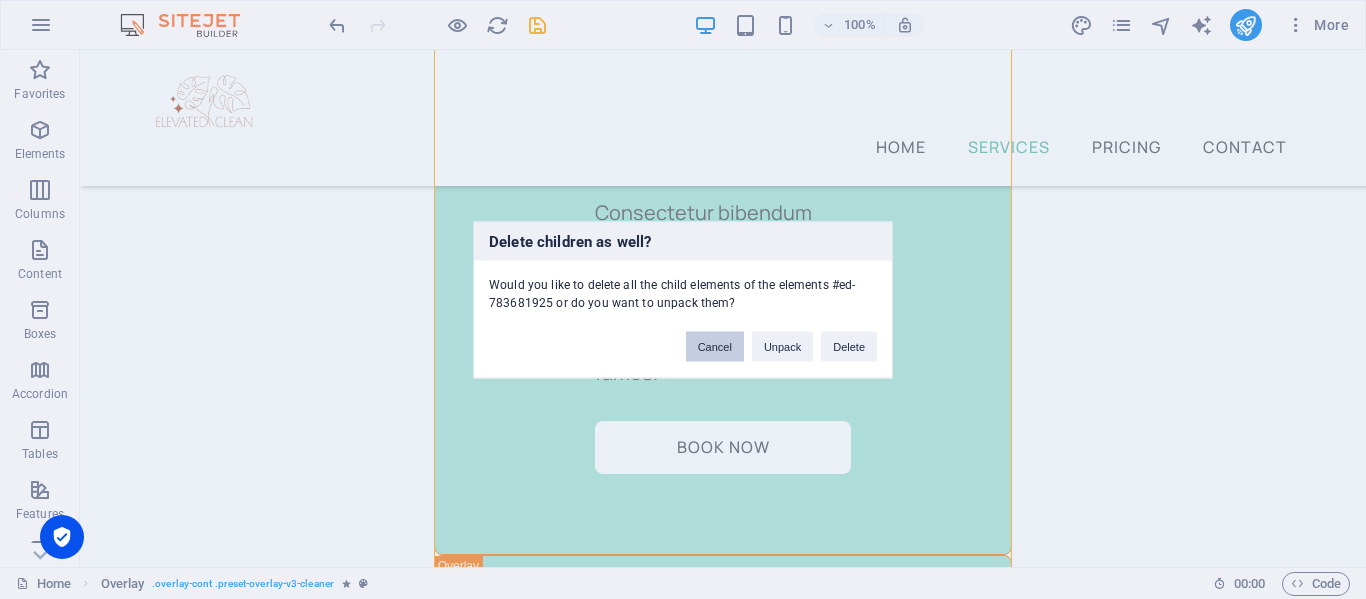 click on "Cancel" at bounding box center [715, 346] 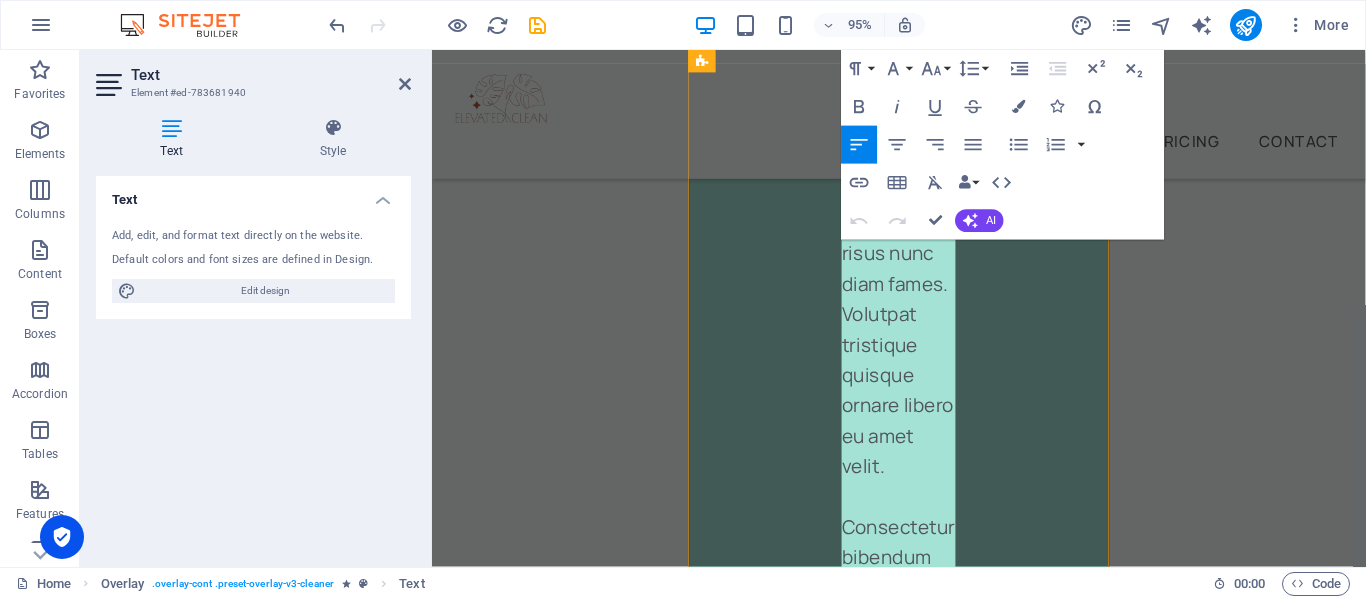 scroll, scrollTop: 6636, scrollLeft: 0, axis: vertical 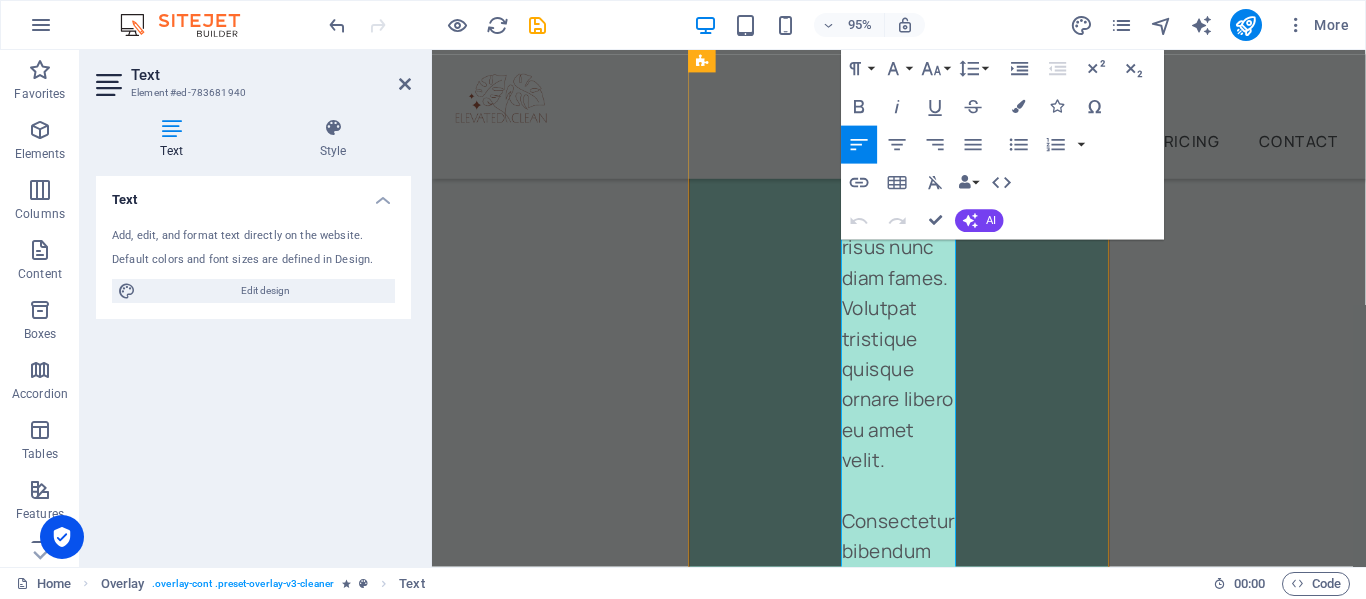 drag, startPoint x: 867, startPoint y: 356, endPoint x: 955, endPoint y: 479, distance: 151.23822 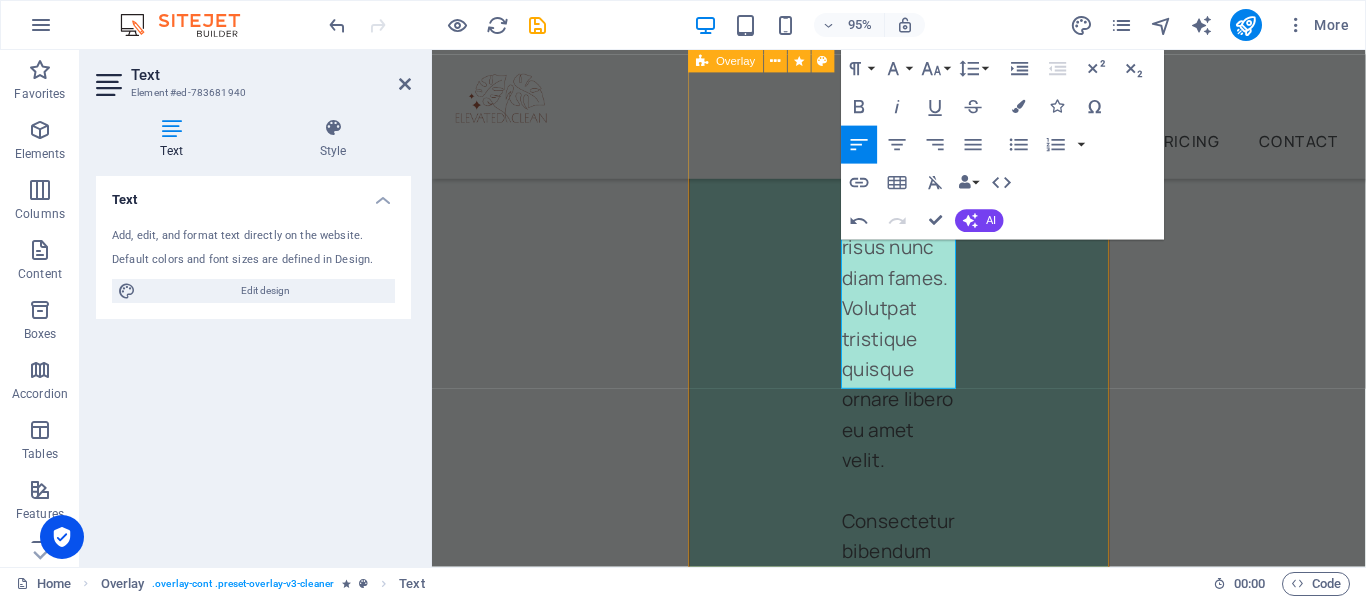 drag, startPoint x: 934, startPoint y: 325, endPoint x: 986, endPoint y: 382, distance: 77.155685 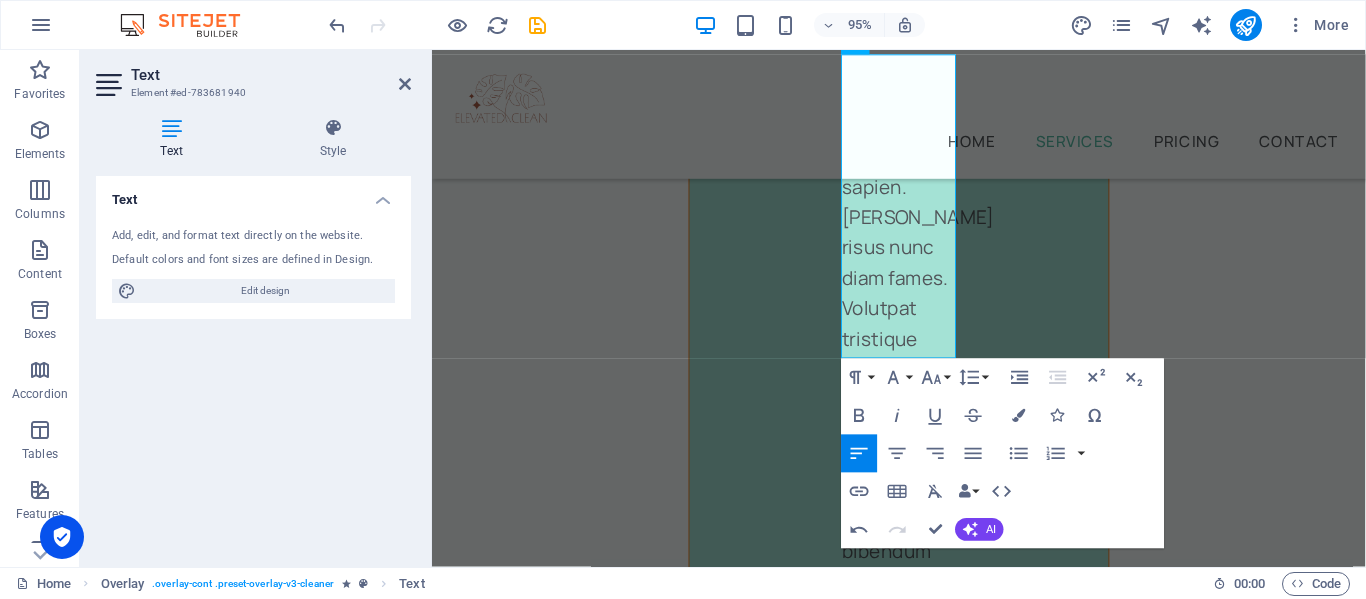 click on "Home Services Pricing Contact Nightly Rental and Residential Cleaning Services Specialized cleaning for Airbnb, VRBO, and vacation rentals in [GEOGRAPHIC_DATA], [US_STATE]. Specialized cleaning for Airbnb, VRBO, and vacation rentals in [GEOGRAPHIC_DATA], [US_STATE]. Book Now Our professional services We offer several cleaning options you can choose from  Home Cleaning Office  Cleaning Window Cleaning Carpet  Cleaning Laundry  Service Furniture Sanitizing Nightly Rental Cleaning Cursus sed nunc quisque sapien. [PERSON_NAME] risus nunc diam fames. Volutpat tristique quisque ornare libero eu amet velit.   Consectetur bibendum risus rhoncus di Book Now Deep Cleaning Cursus sed nunc quisque sapien. [PERSON_NAME] risus nunc diam fames. Volutpat tristique quisque ornare libero eu amet velit.   Consectetur bibendum risus rhoncus diam lobortis. Pellentesque eros [PERSON_NAME] arcu augue mi. Ipsum amet vel facilisis ac et fames. Book Now Laundry Cursus sed nunc quisque sapien. [PERSON_NAME] risus nunc diam fames. Volutpat tristique quisque ornare libero eu amet velit.   Book Now" at bounding box center (923, 1292) 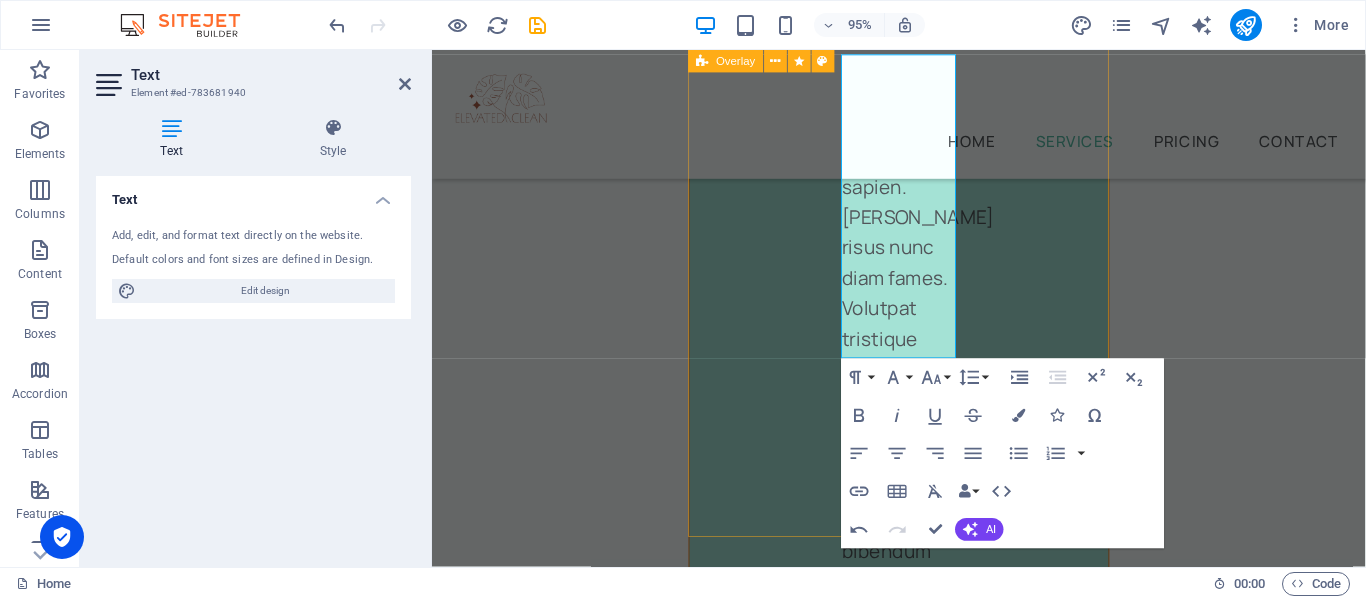 click on "Outdoor Maintenance We will care for any outdoor plants, ensure property looks good and maintain weeds.  Book Now" at bounding box center (923, 1554) 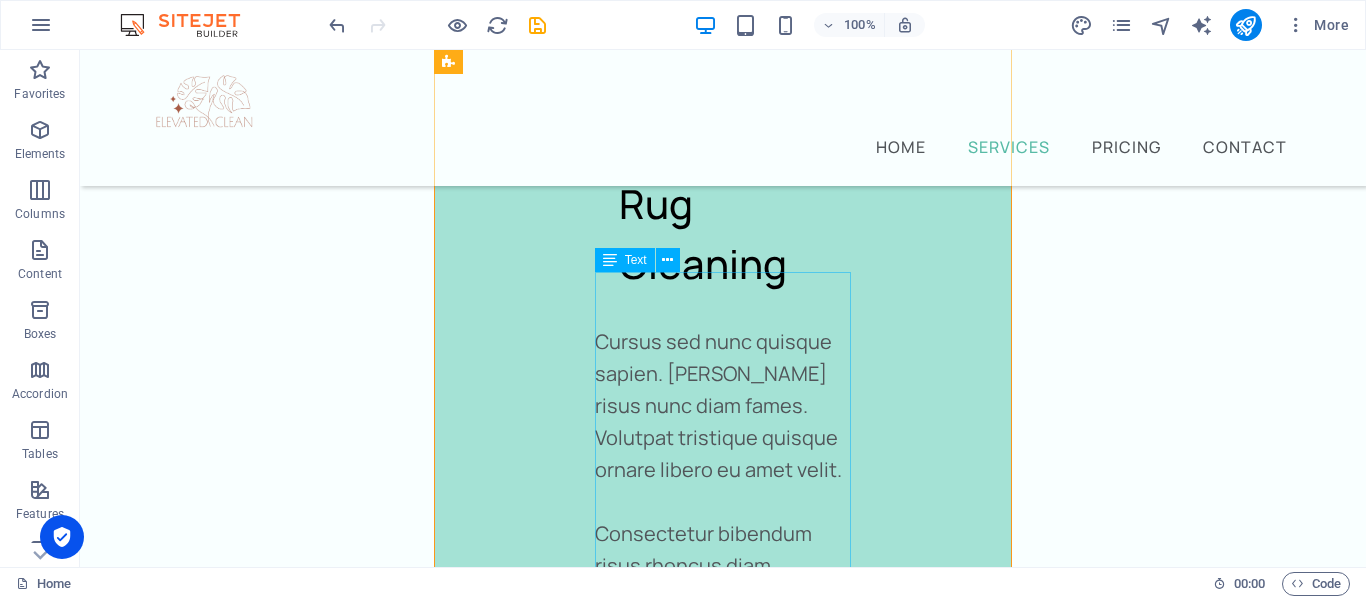 scroll, scrollTop: 5000, scrollLeft: 0, axis: vertical 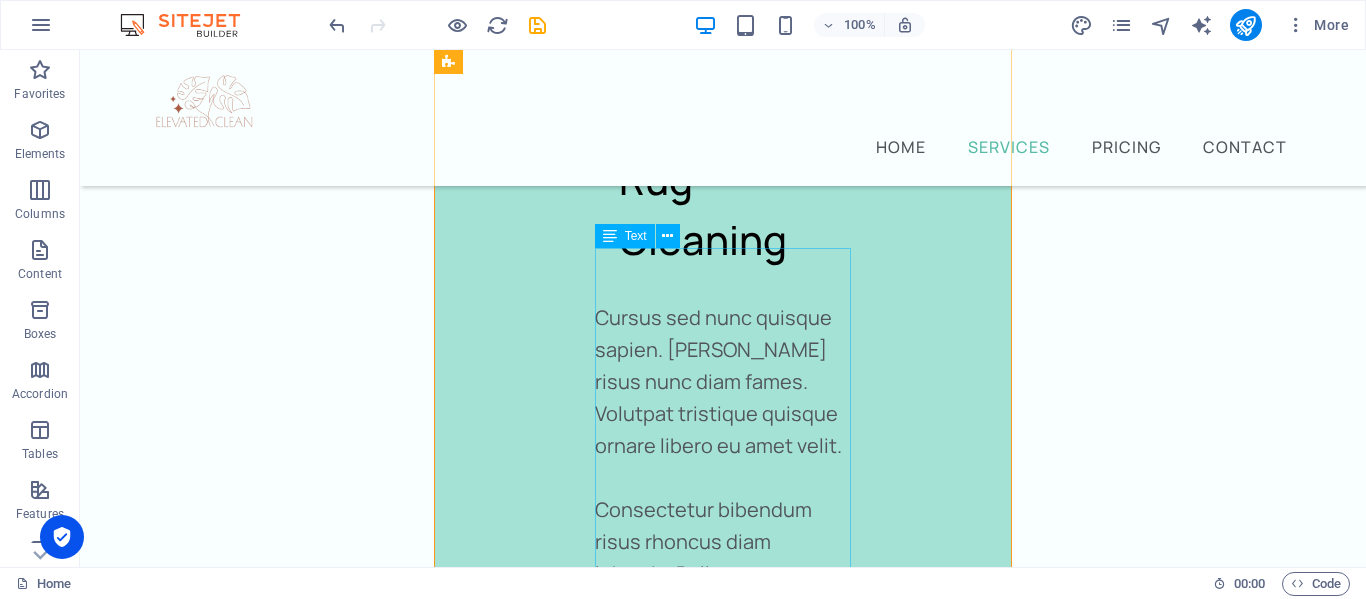 click on "Cursus sed nunc quisque sapien. [PERSON_NAME] risus nunc diam fames. Volutpat tristique quisque ornare libero eu amet velit.   Consectetur bibendum risus rhoncus diam lobortis. Pellentesque eros [PERSON_NAME] arcu augue mi. Ipsum amet vel facilisis ac et fames." at bounding box center (723, 1971) 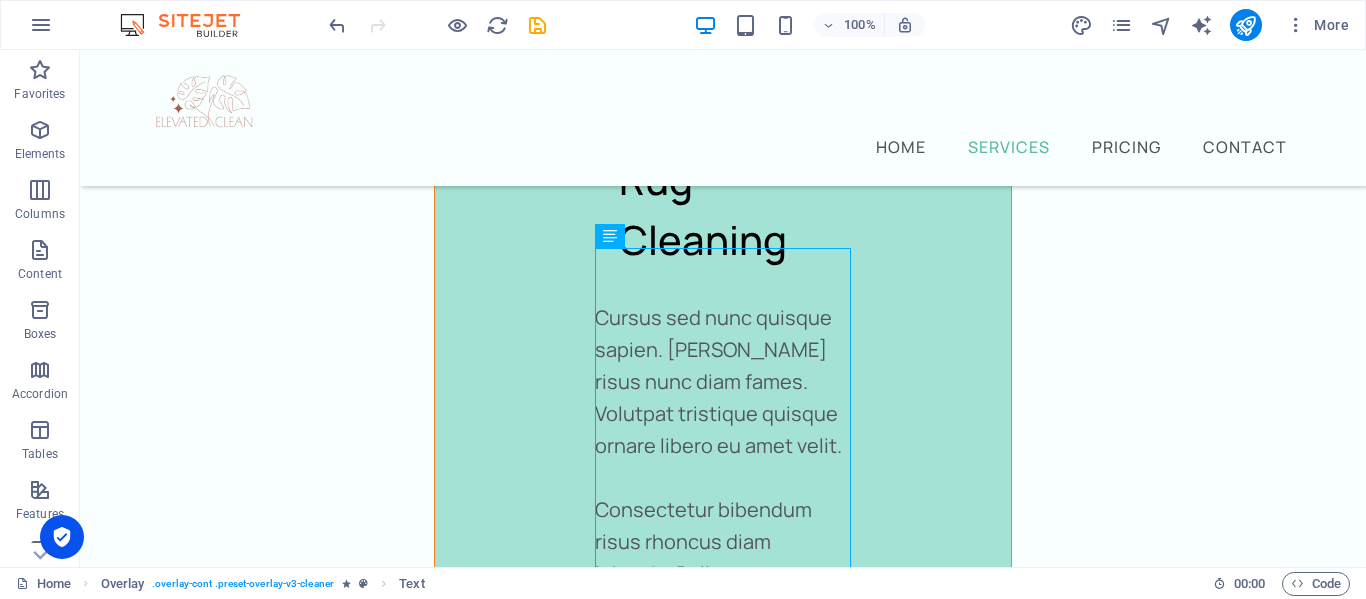 drag, startPoint x: 600, startPoint y: 263, endPoint x: 624, endPoint y: 249, distance: 27.784887 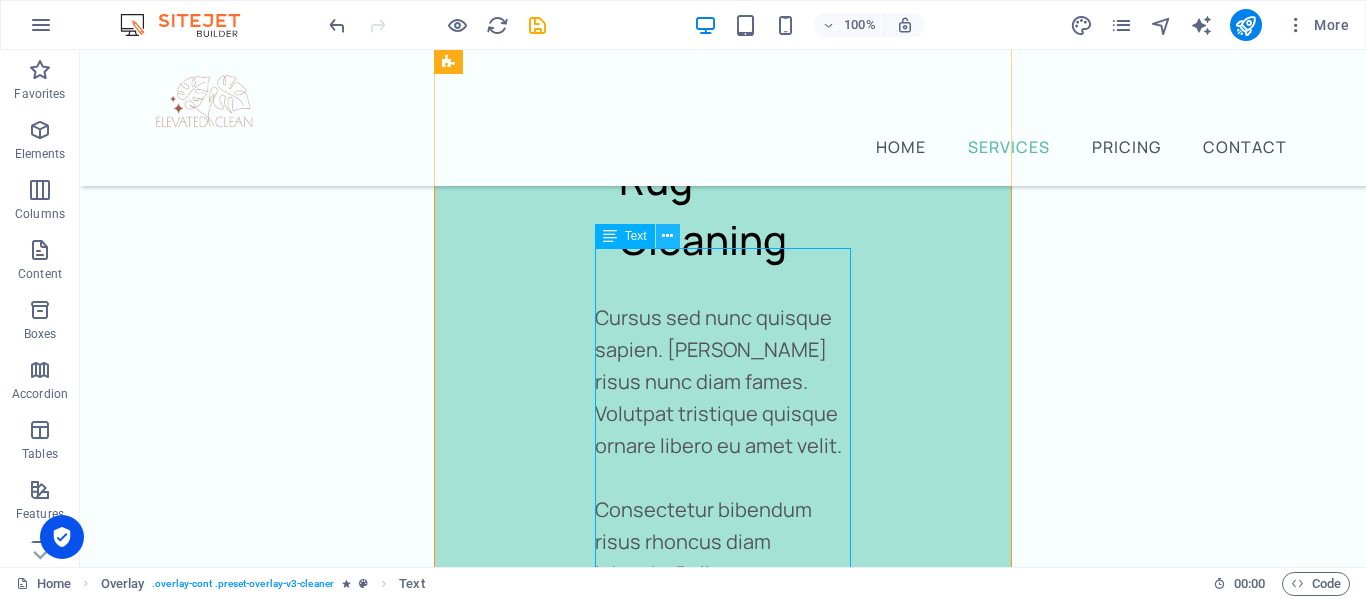 click at bounding box center [667, 236] 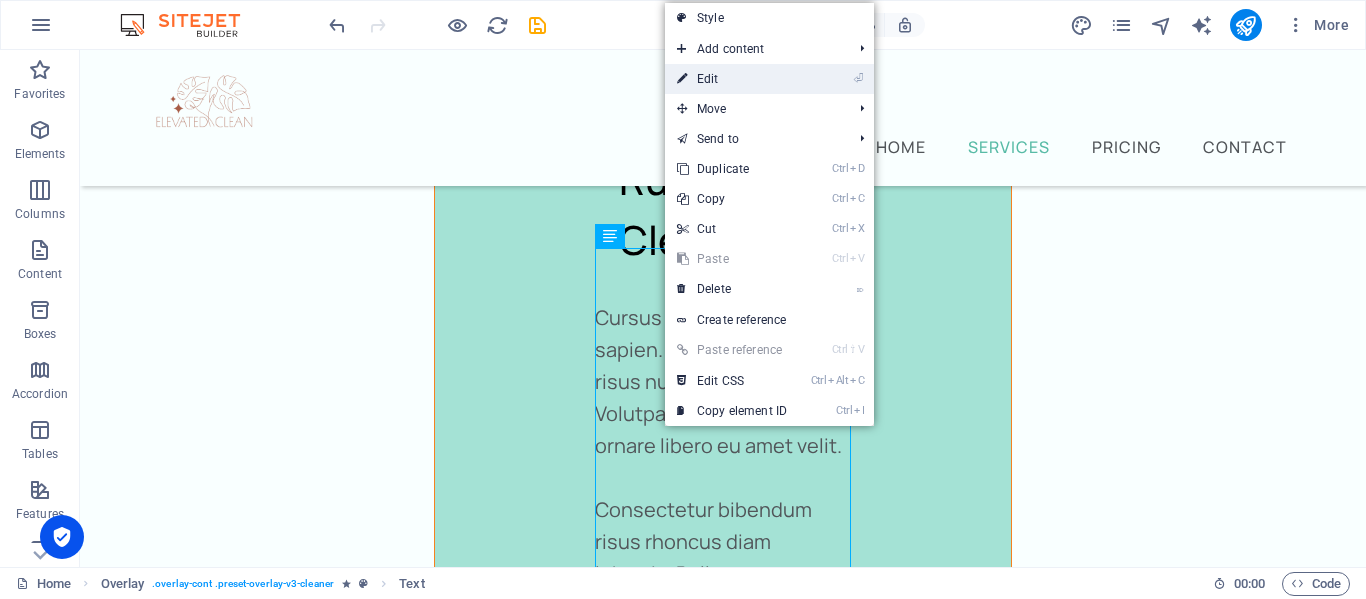 click on "⏎  Edit" at bounding box center (732, 79) 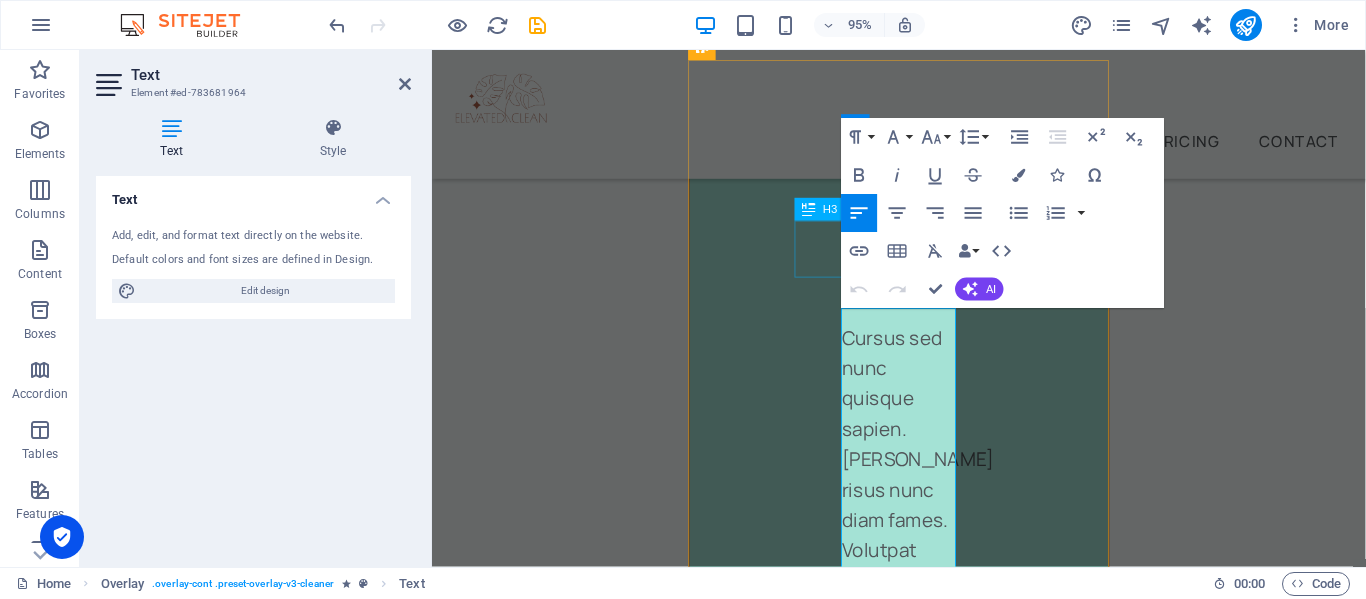 scroll, scrollTop: 7138, scrollLeft: 0, axis: vertical 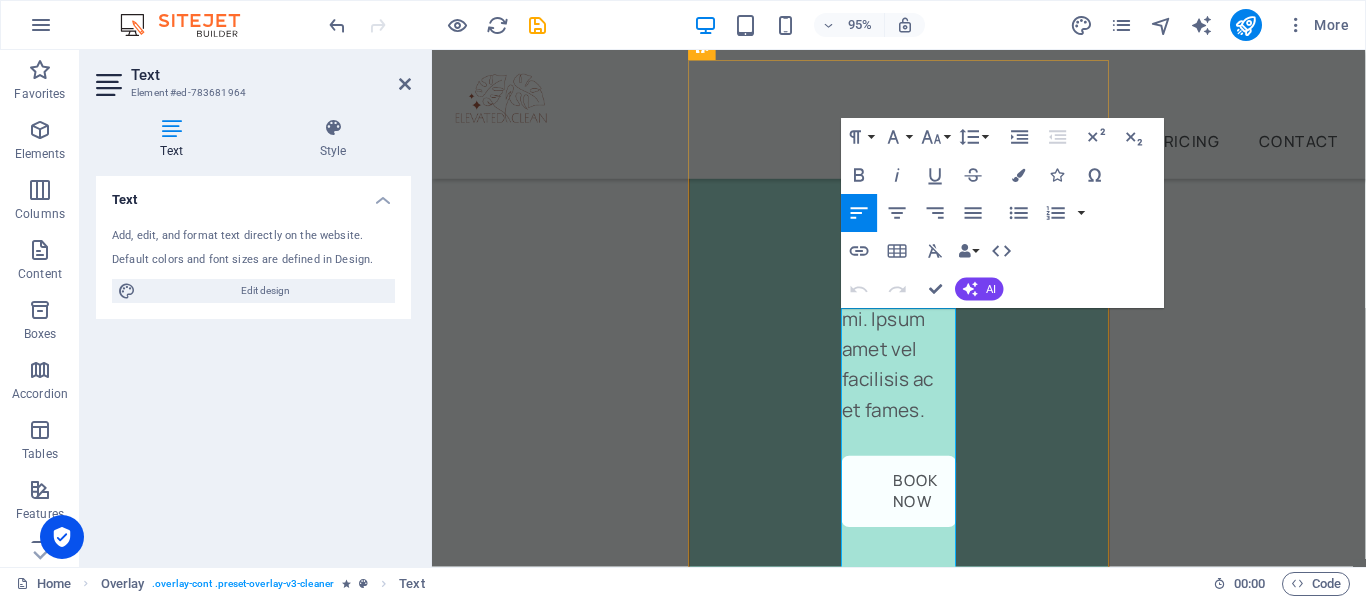 click on "Cursus sed nunc quisque sapien. [PERSON_NAME] risus nunc diam fames. Volutpat tristique quisque ornare libero eu amet velit." at bounding box center [923, 2025] 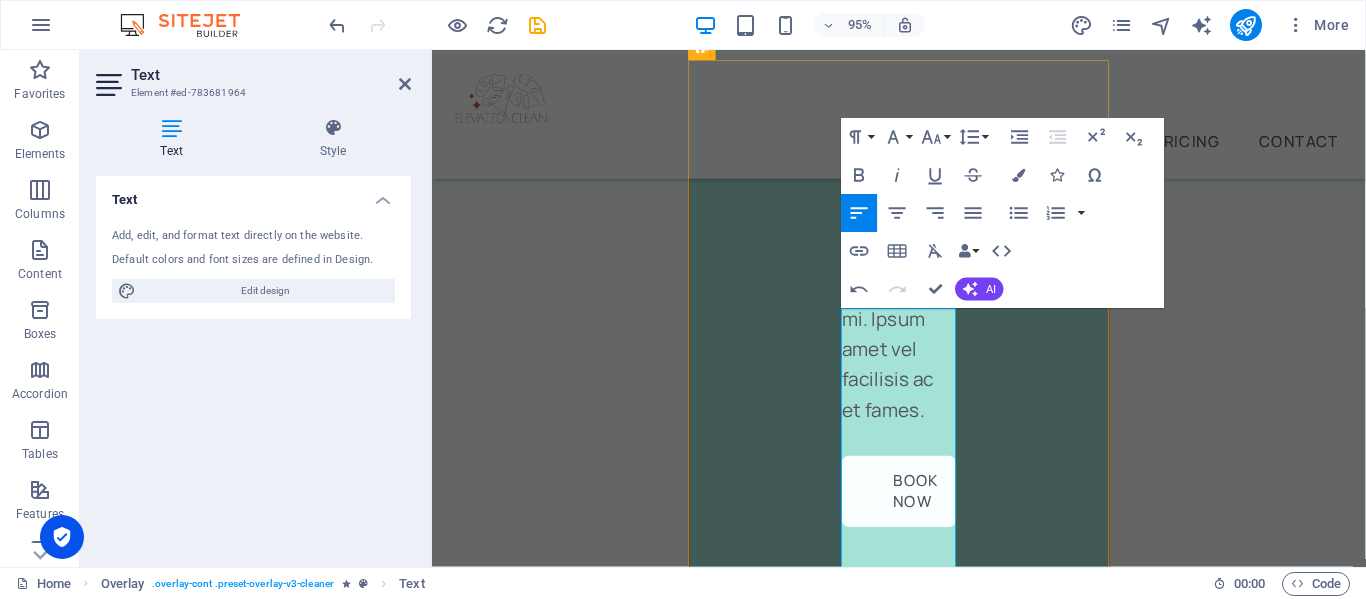 click on "Elevated Clean believes that live plants elevated positive energy  Cursus sed nunc quisque sapien. [PERSON_NAME] risus nunc diam fames. Volutpat tristique quisque ornare libero eu amet velit." at bounding box center (923, 2137) 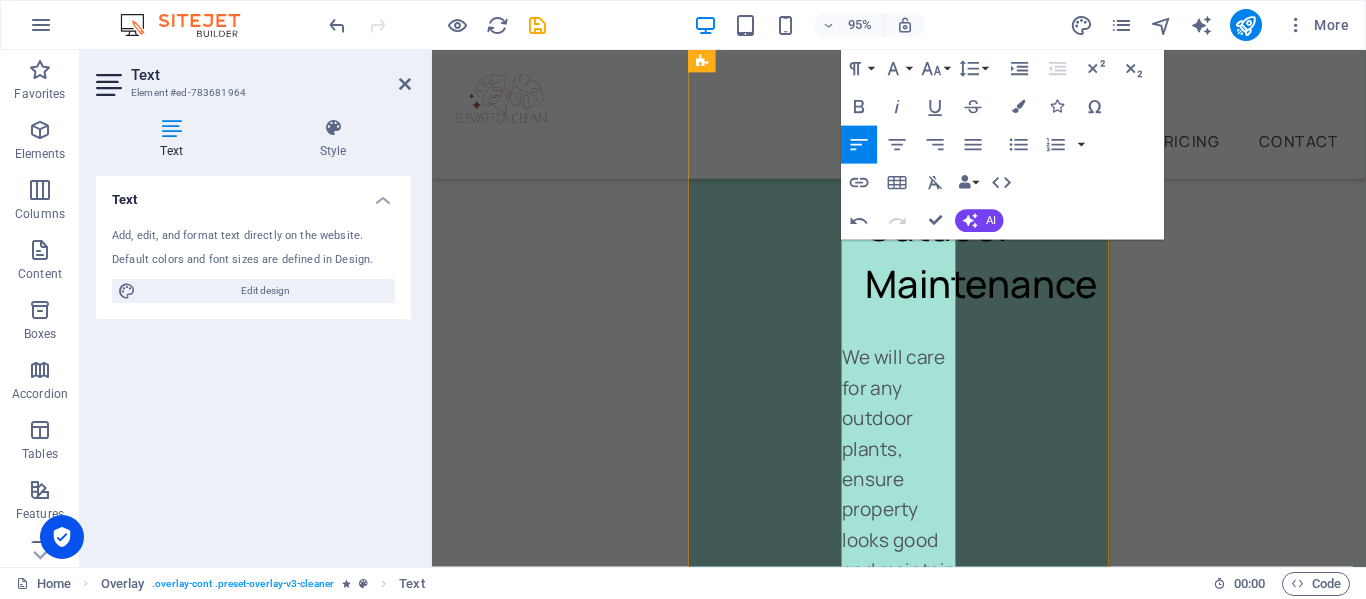 scroll, scrollTop: 7744, scrollLeft: 0, axis: vertical 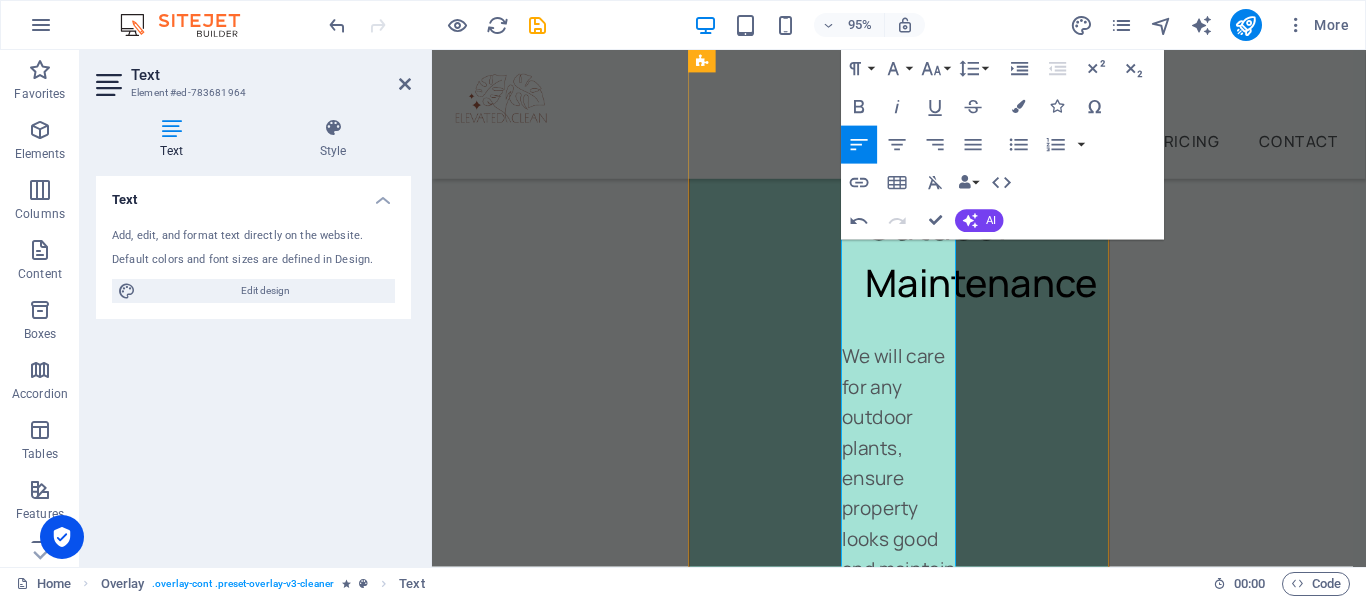 drag, startPoint x: 867, startPoint y: 276, endPoint x: 962, endPoint y: 580, distance: 318.49805 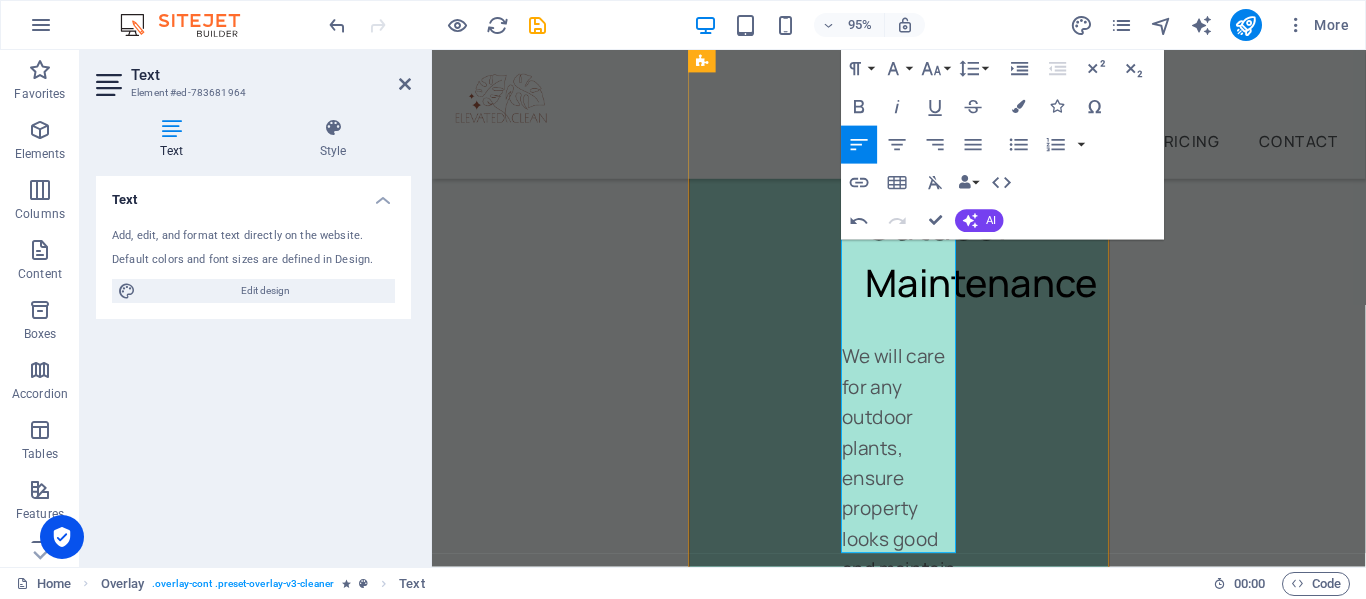 drag, startPoint x: 869, startPoint y: 404, endPoint x: 973, endPoint y: 573, distance: 198.43639 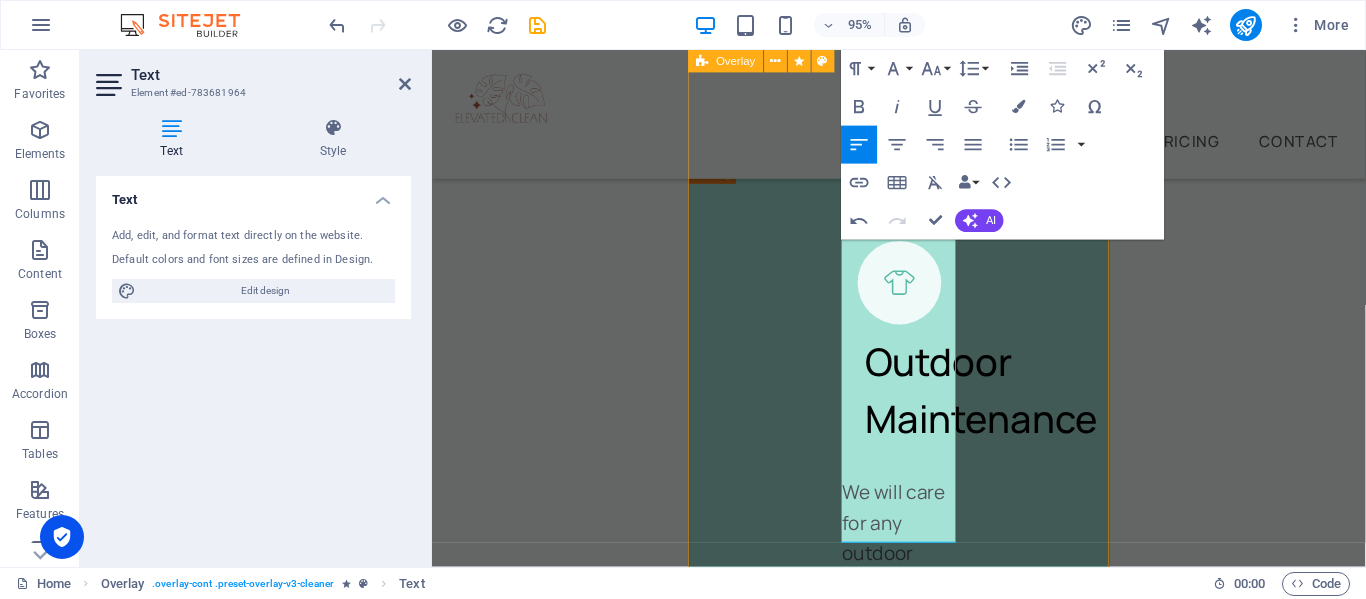scroll, scrollTop: 7595, scrollLeft: 0, axis: vertical 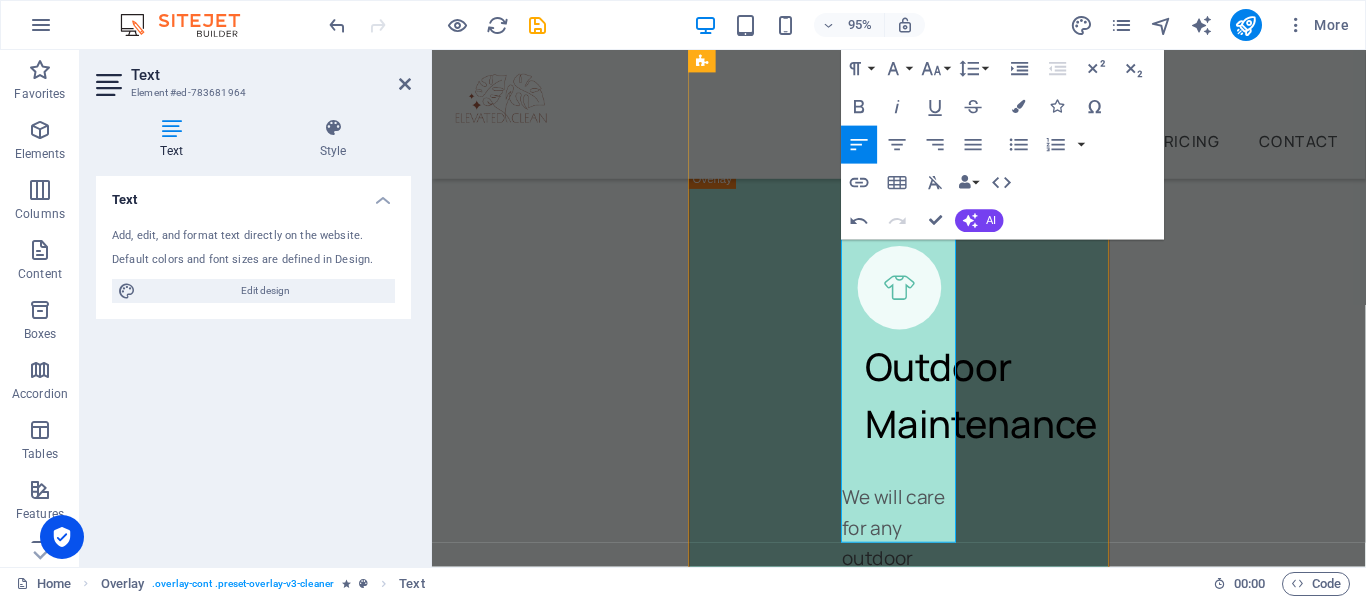 drag, startPoint x: 865, startPoint y: 423, endPoint x: 970, endPoint y: 497, distance: 128.45622 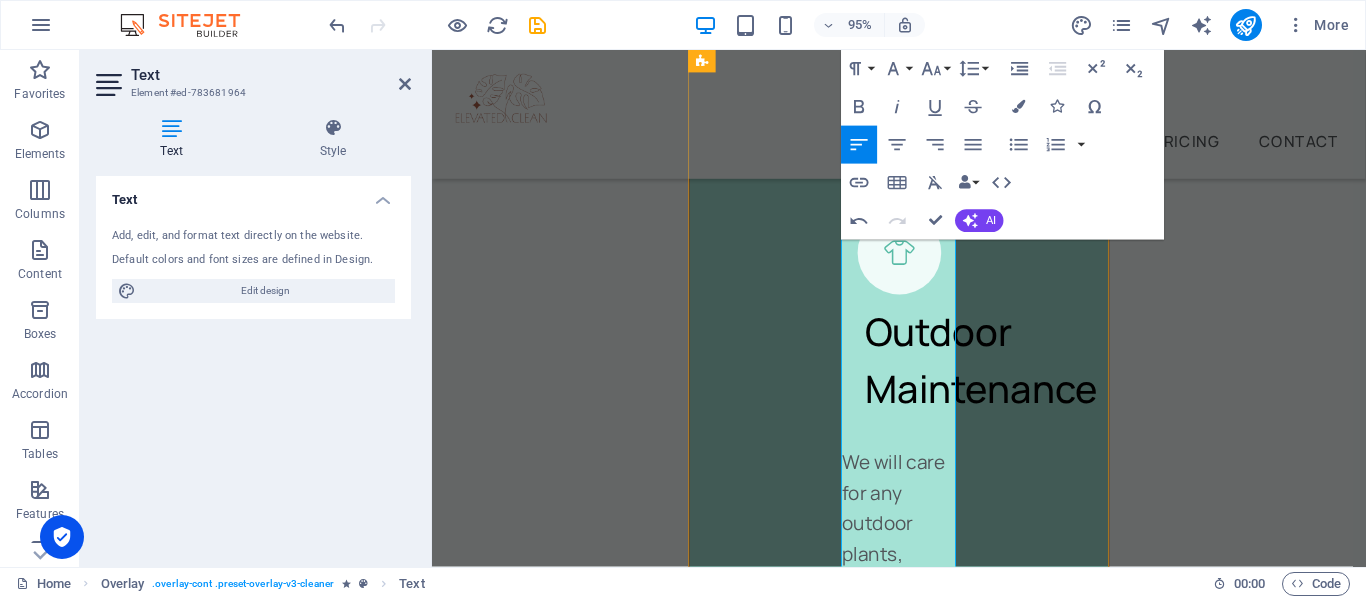 scroll, scrollTop: 7664, scrollLeft: 0, axis: vertical 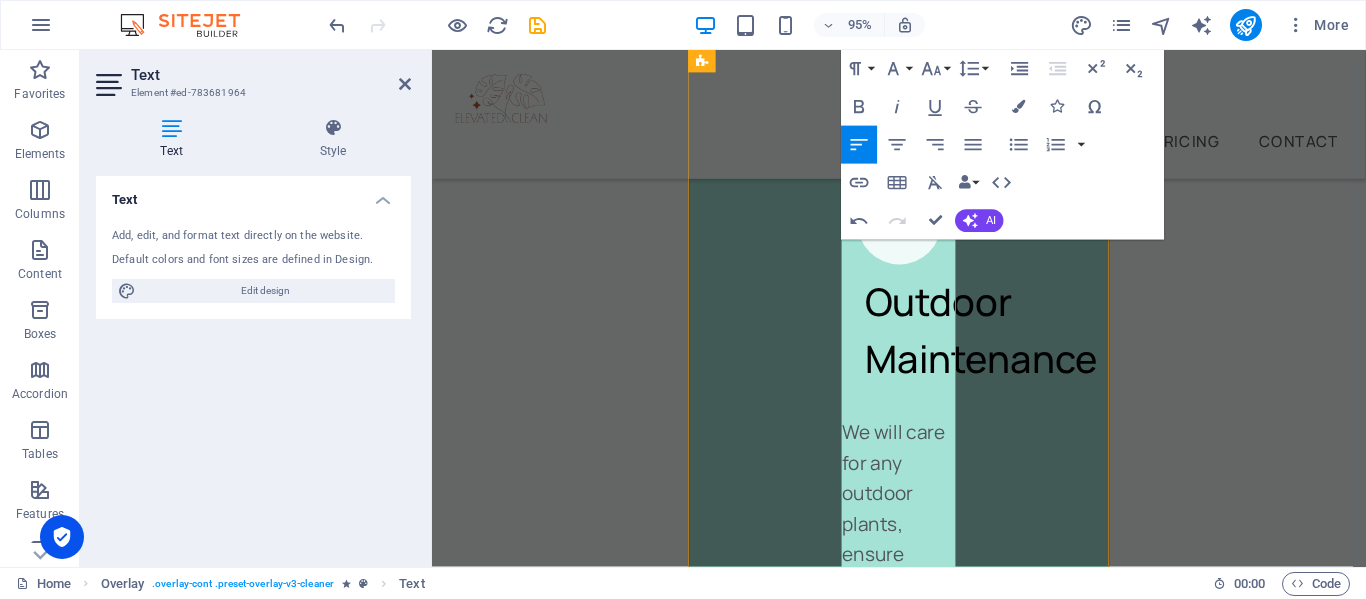 click on "Elevated Clean believes that live plants elevates positive energy in the home and creates a warm inviting atmosphere that adds a special touch to guests' experience.  With a back ground in Feng Shui we are aware that placements of certain elements" at bounding box center (923, 1691) 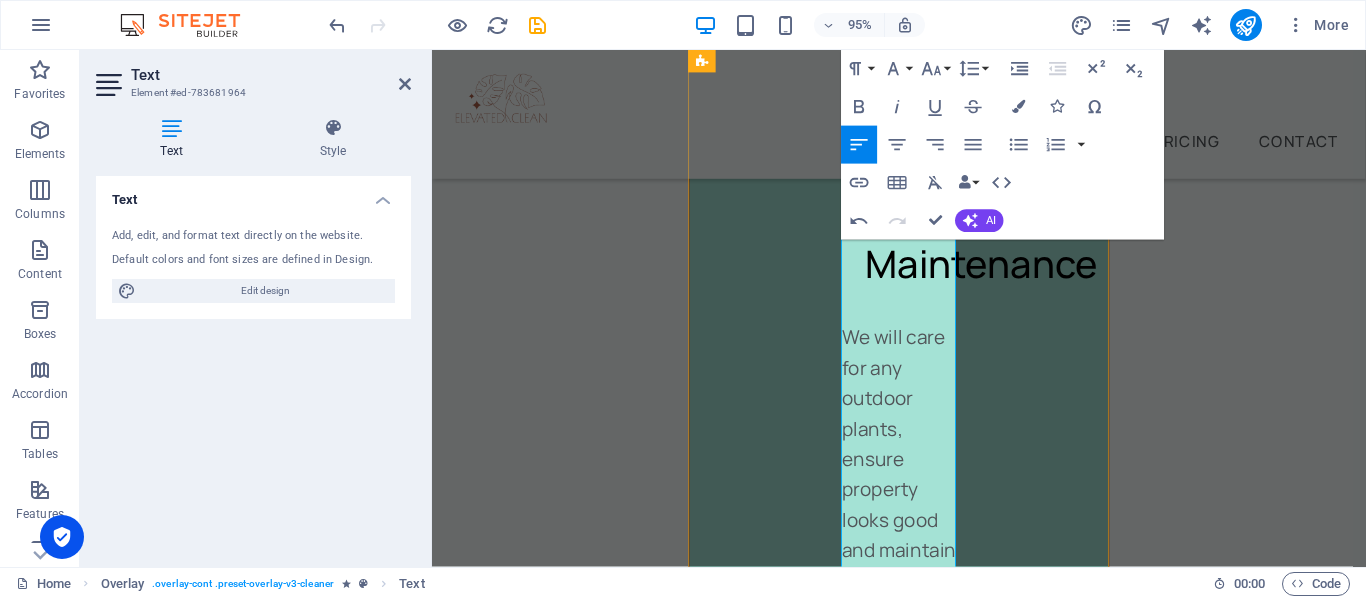 scroll, scrollTop: 7779, scrollLeft: 0, axis: vertical 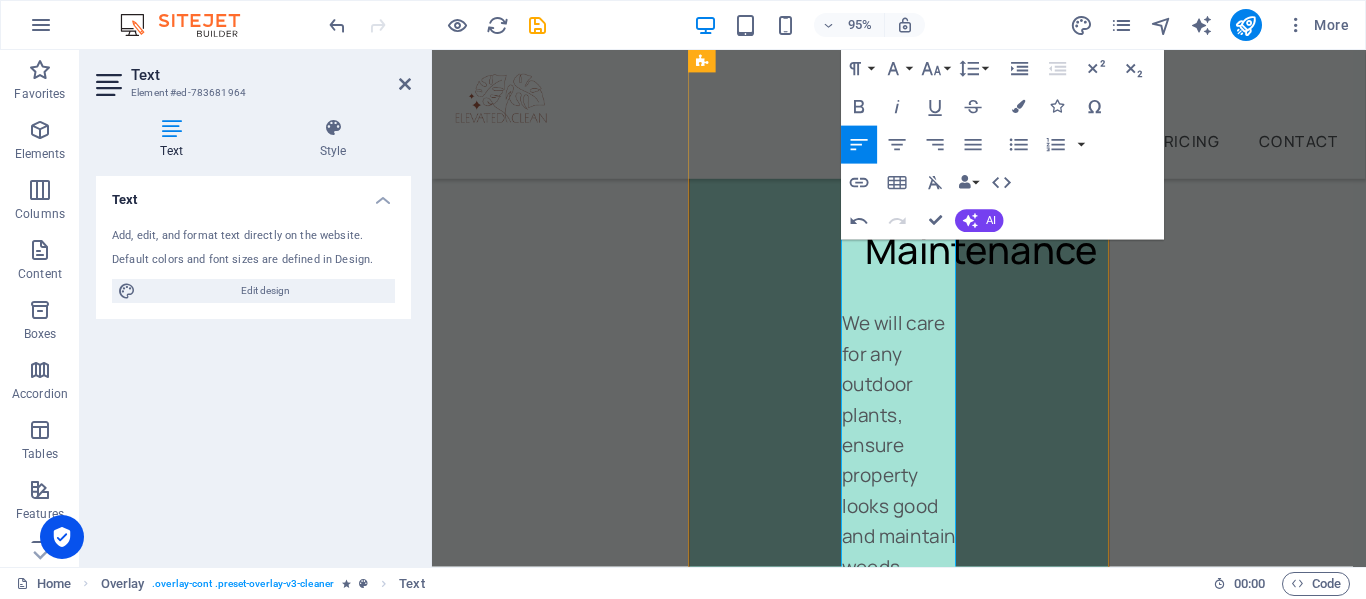 click on "Elevated Clean believes that live plants elevates positive energy in the home and creates a warm inviting atmosphere that adds a special touch to guests' experience.  With a back ground in Feng Shui and interior design  we are aware that placements of certain elements" at bounding box center [923, 1608] 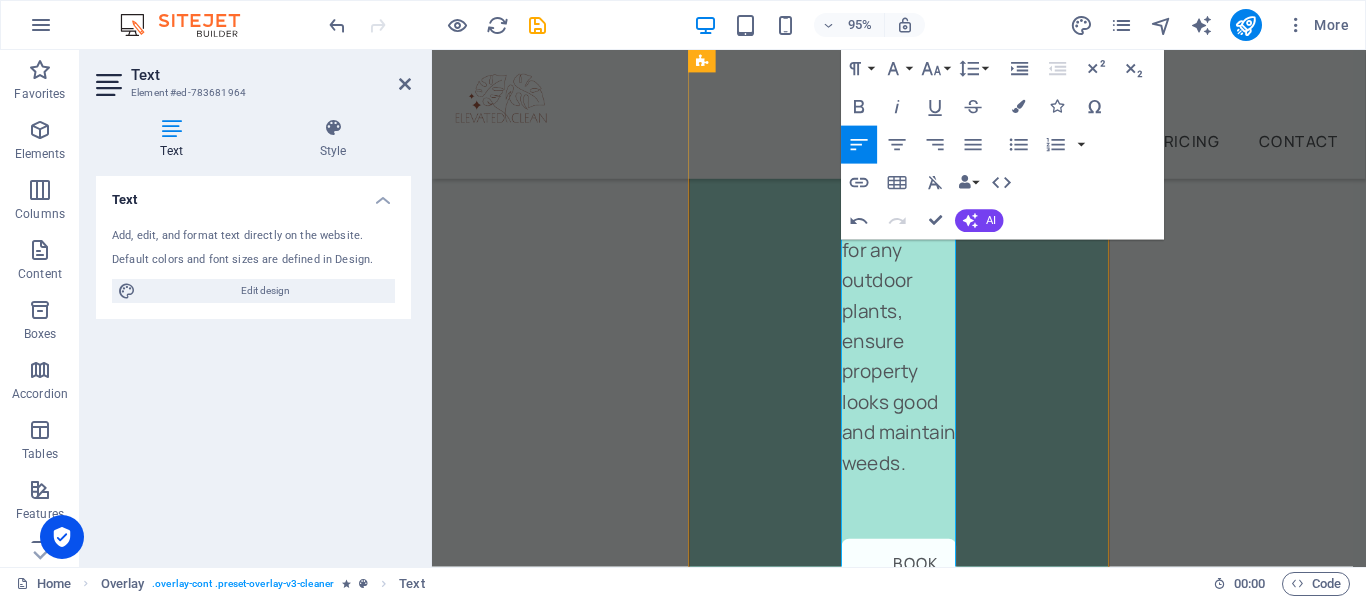 scroll, scrollTop: 7920, scrollLeft: 0, axis: vertical 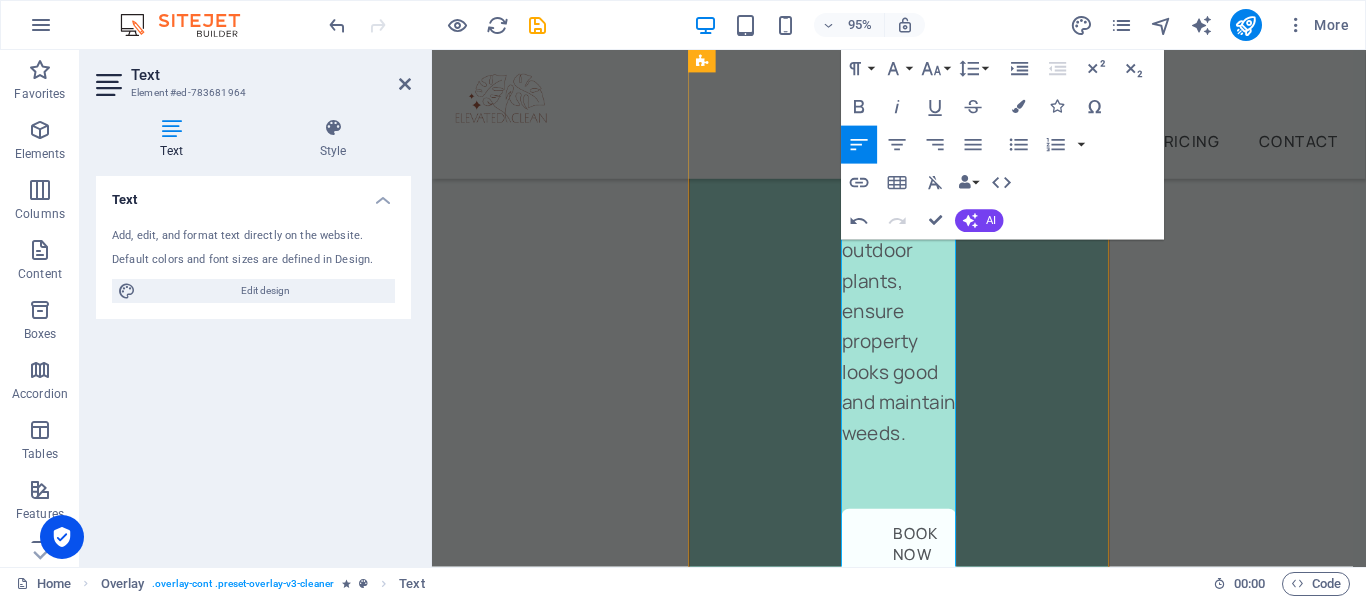 click on "Elevated Clean believes that live plants elevates positive energy in the home and creates a warm inviting atmosphere that adds a special touch to guests' experience.  With a back ground in Feng Shui and interior design we are aware that placements of certain elements and plants increase a positve energy flow throughout the home." at bounding box center (923, 1563) 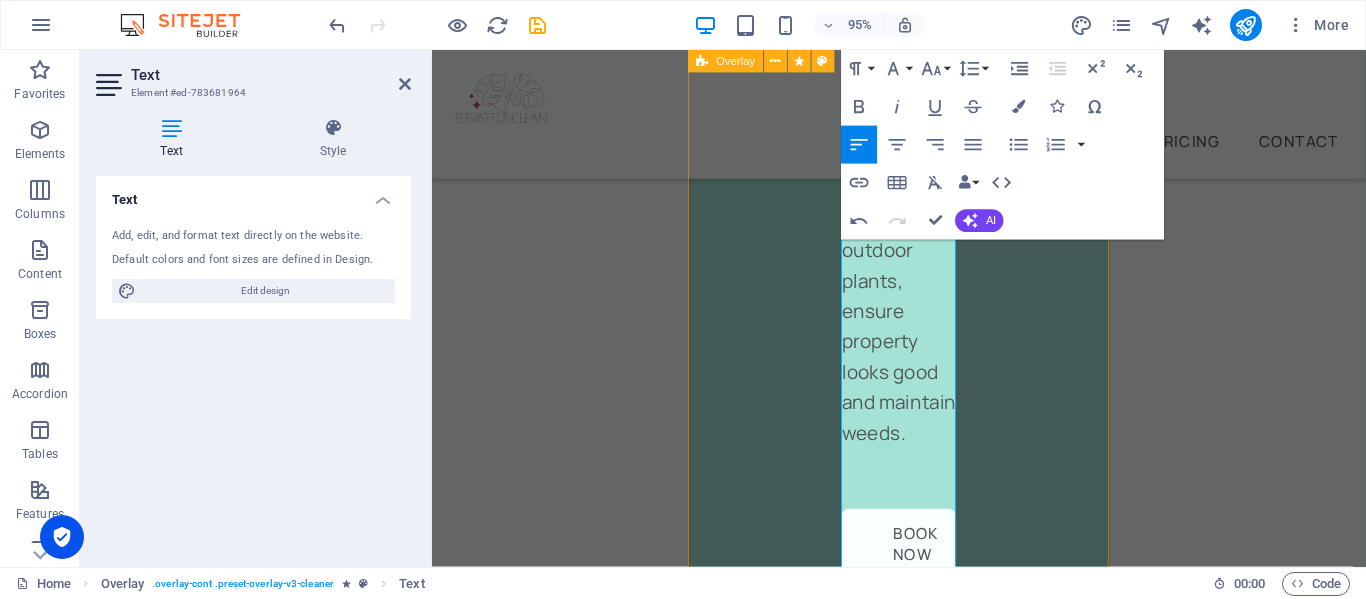click on "Plant Care Elevated Clean believes that live plants elevates positive energy in the home and creates a warm inviting atmosphere that adds a special touch to guests' experience.  With a back ground in Feng Shui and interior design we are aware that placements of certain elements and plants increase a positive  energy flow throughout the home.   ​ Book Now" at bounding box center [923, 1524] 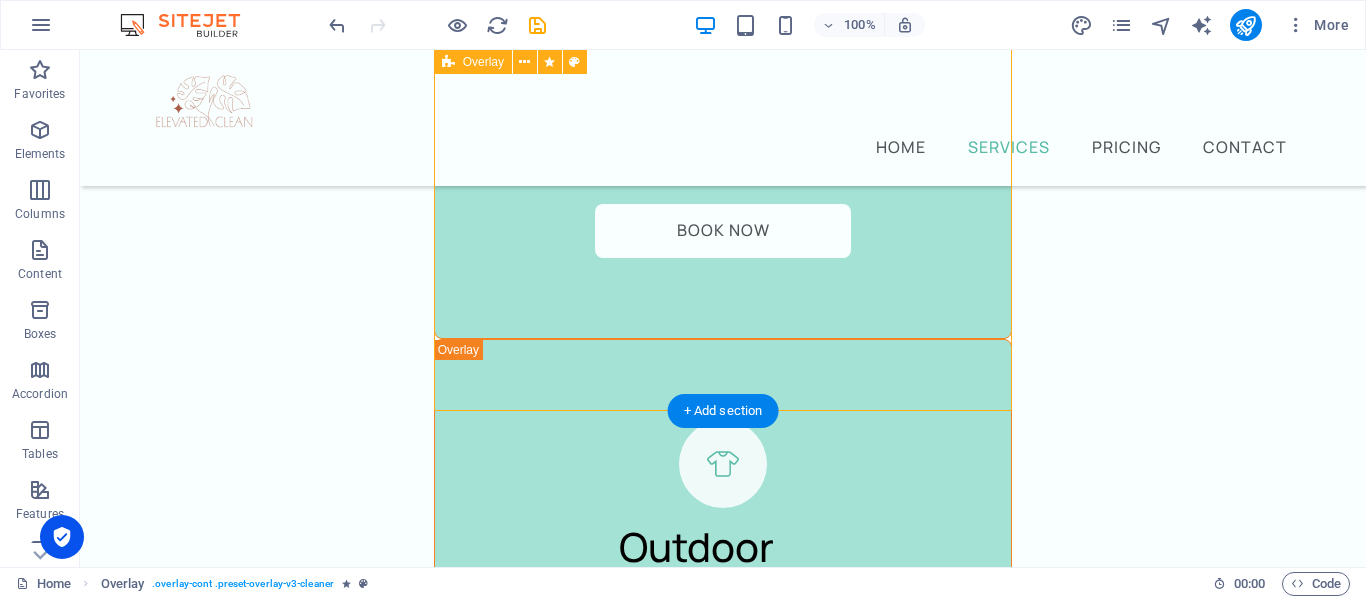 scroll, scrollTop: 5513, scrollLeft: 0, axis: vertical 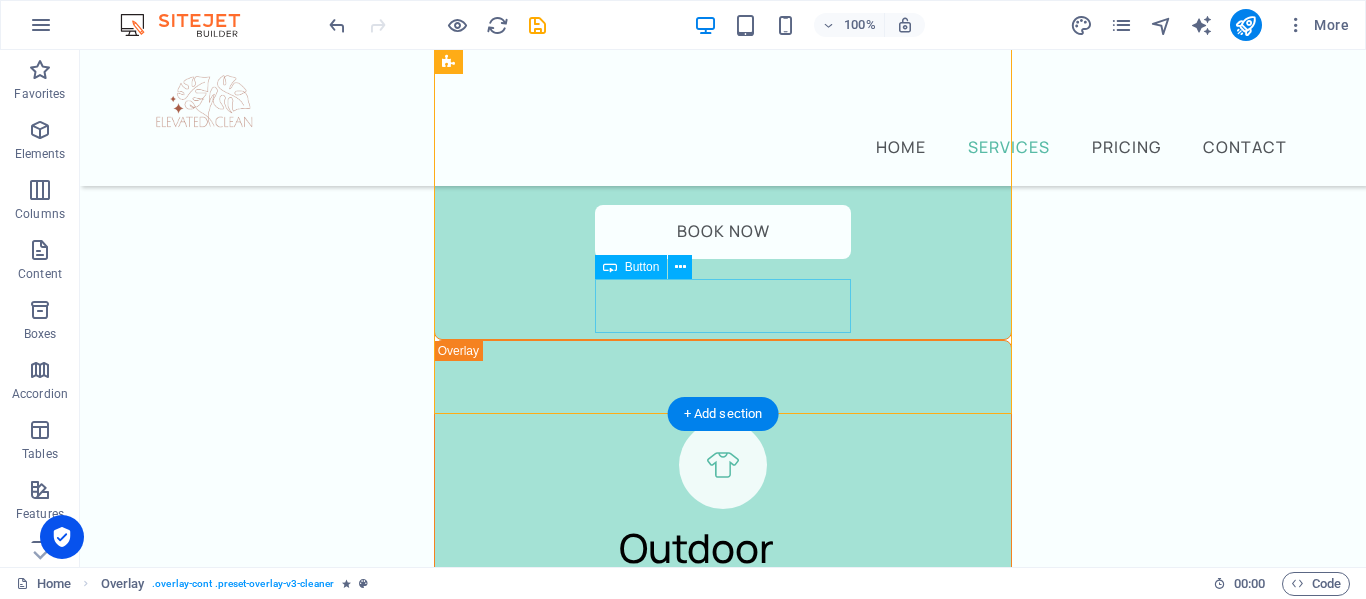 click on "Book Now" at bounding box center (723, 1837) 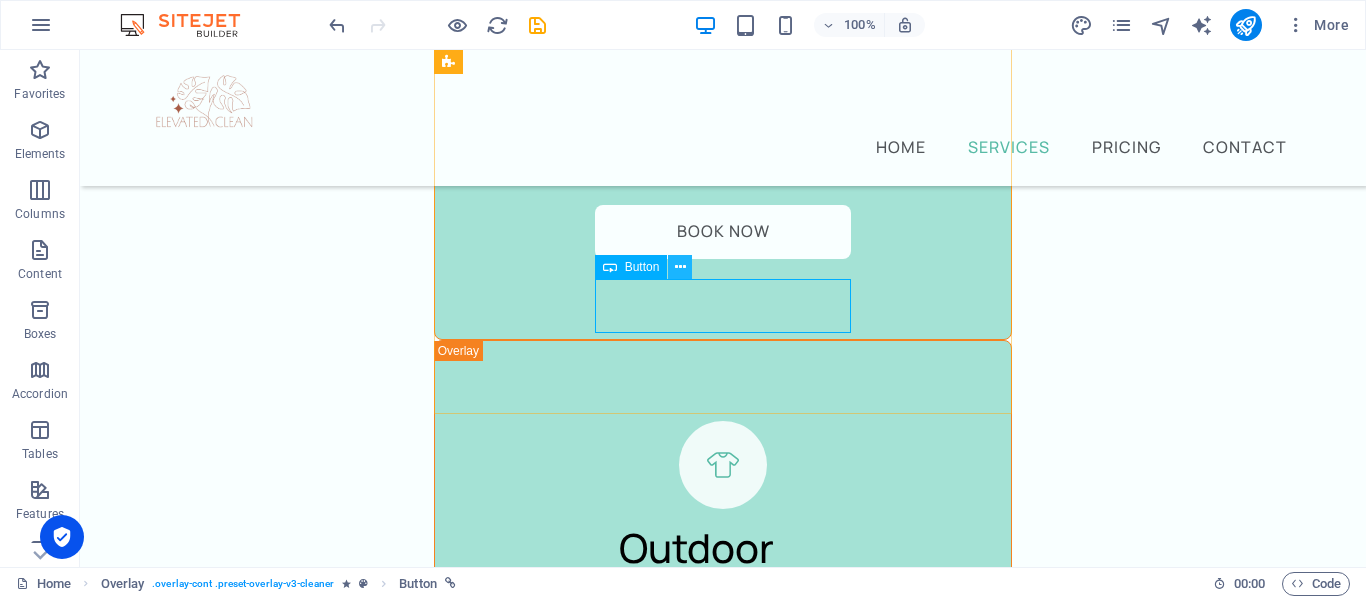 click at bounding box center (680, 267) 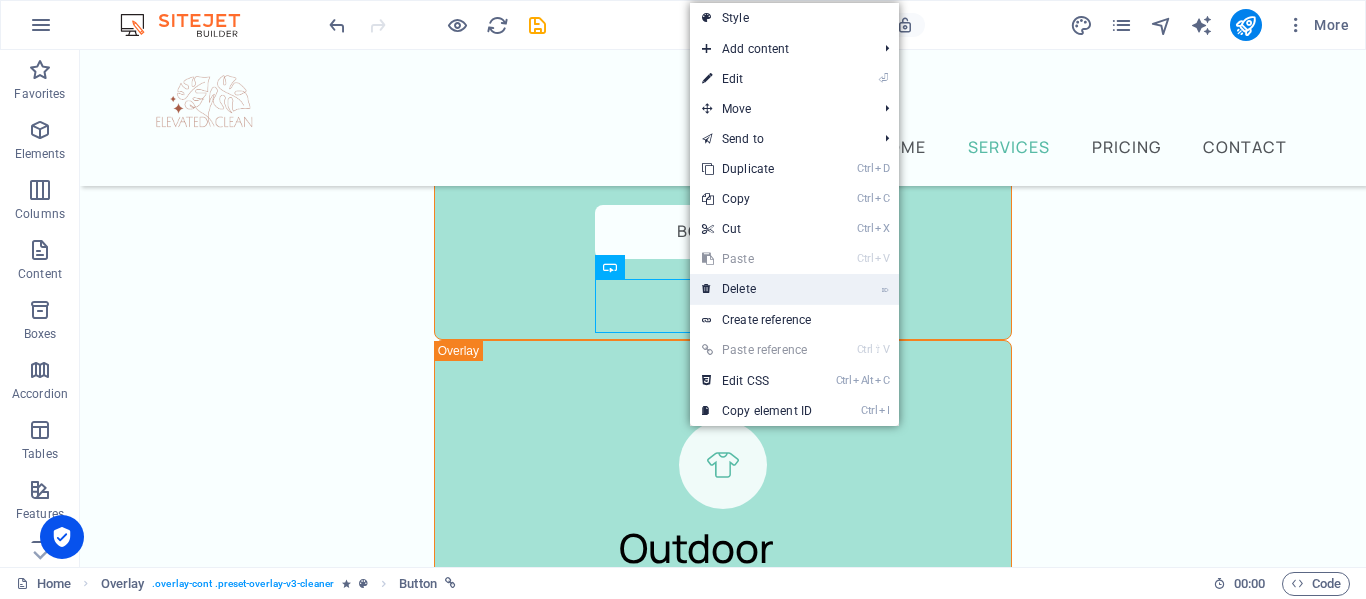 click on "⌦  Delete" at bounding box center [757, 289] 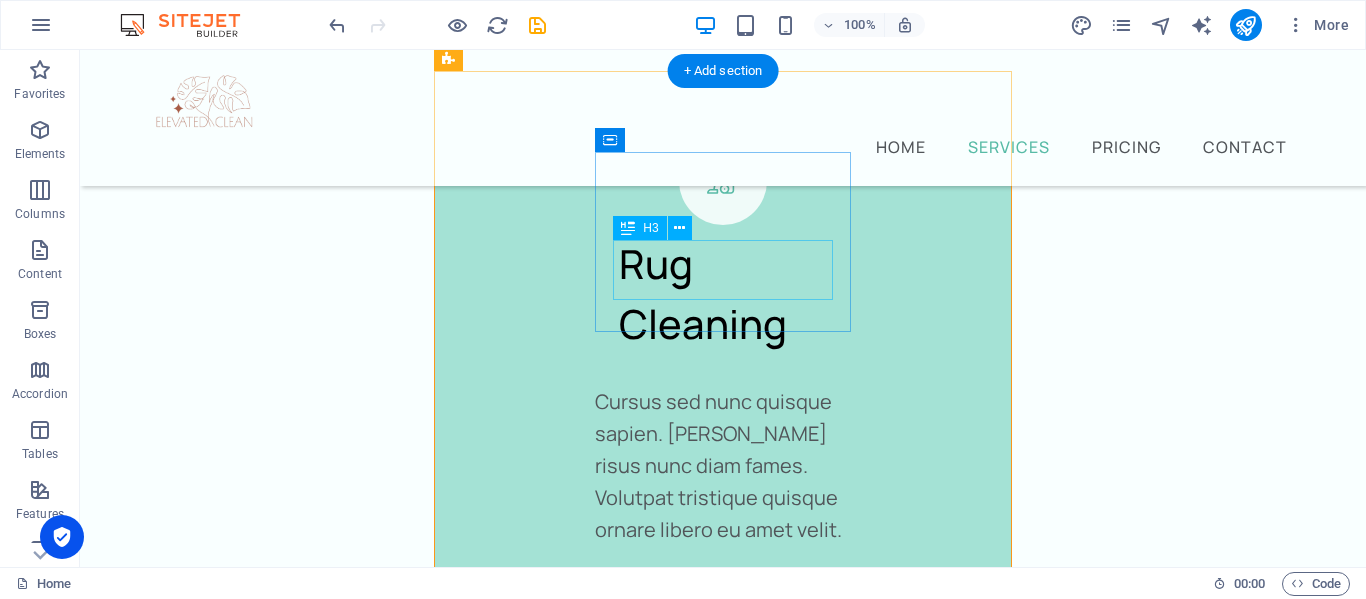 scroll, scrollTop: 4913, scrollLeft: 0, axis: vertical 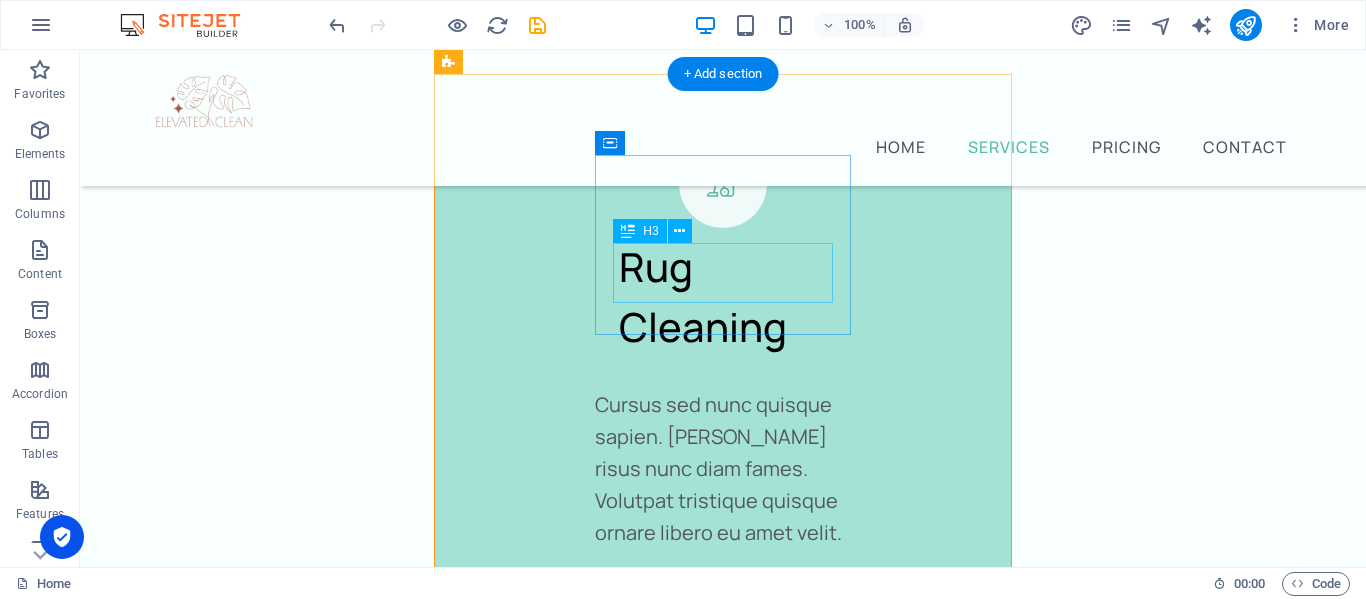 click on "Plant Care" at bounding box center [723, 1804] 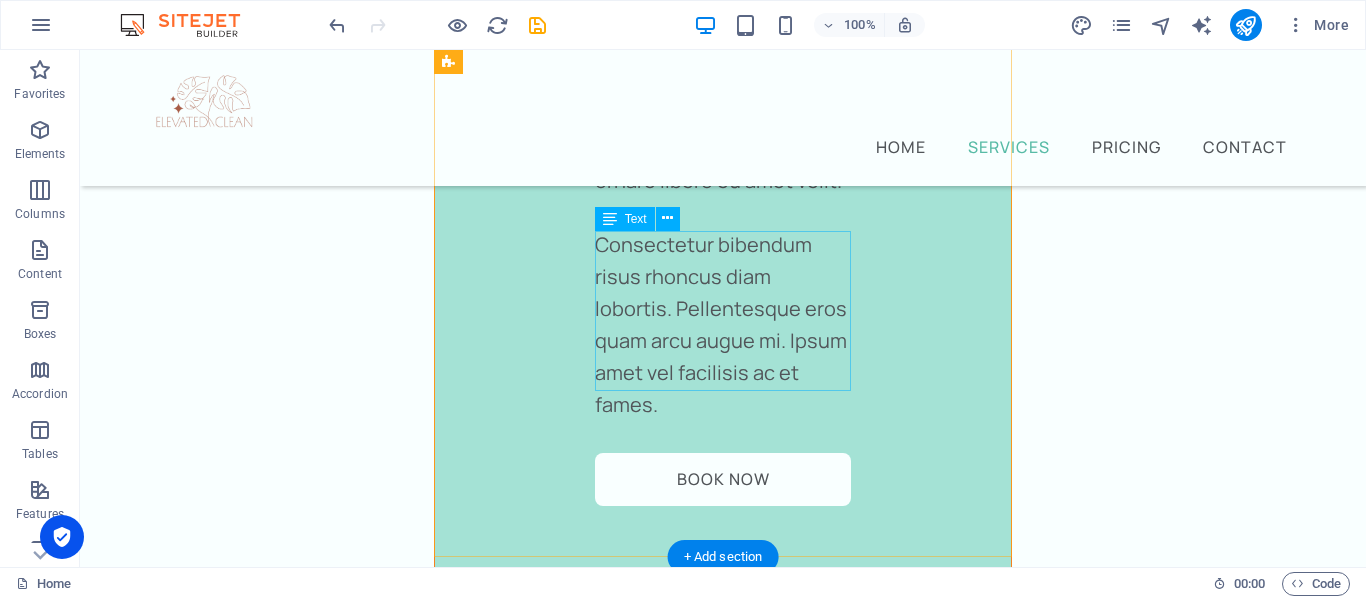 scroll, scrollTop: 4372, scrollLeft: 0, axis: vertical 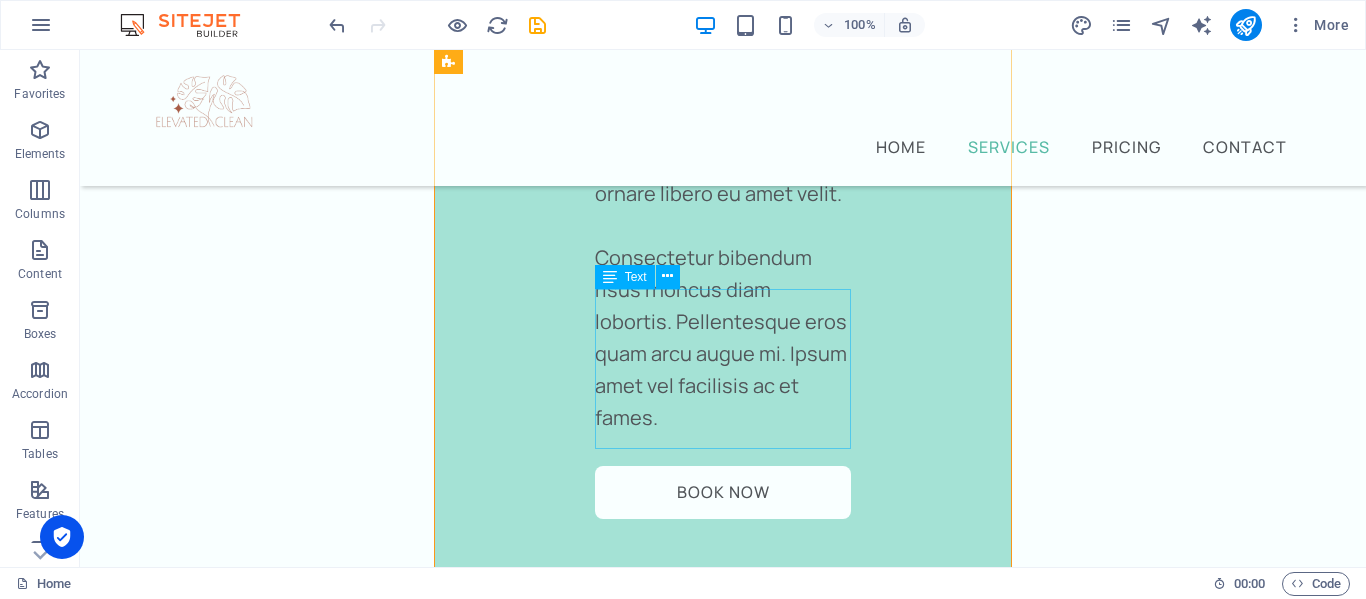 click on "We will care for any outdoor plants, ensure property looks good and maintain weeds." at bounding box center (723, 1891) 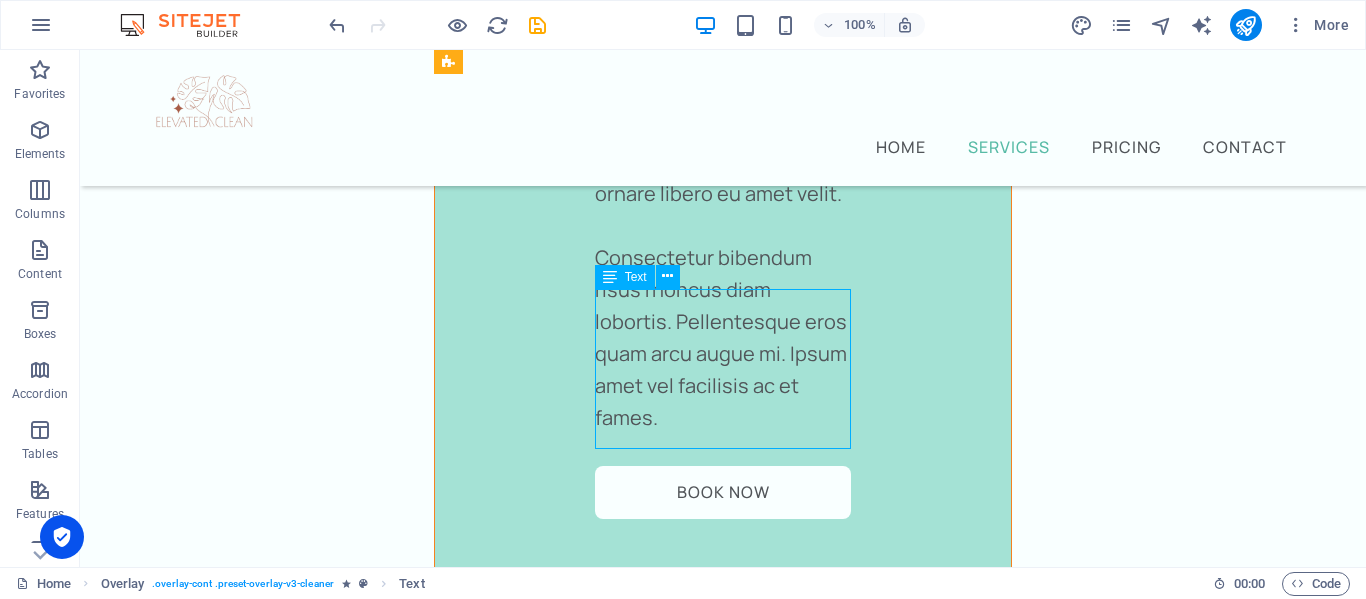 click on "We will care for any outdoor plants, ensure property looks good and maintain weeds." at bounding box center (723, 1891) 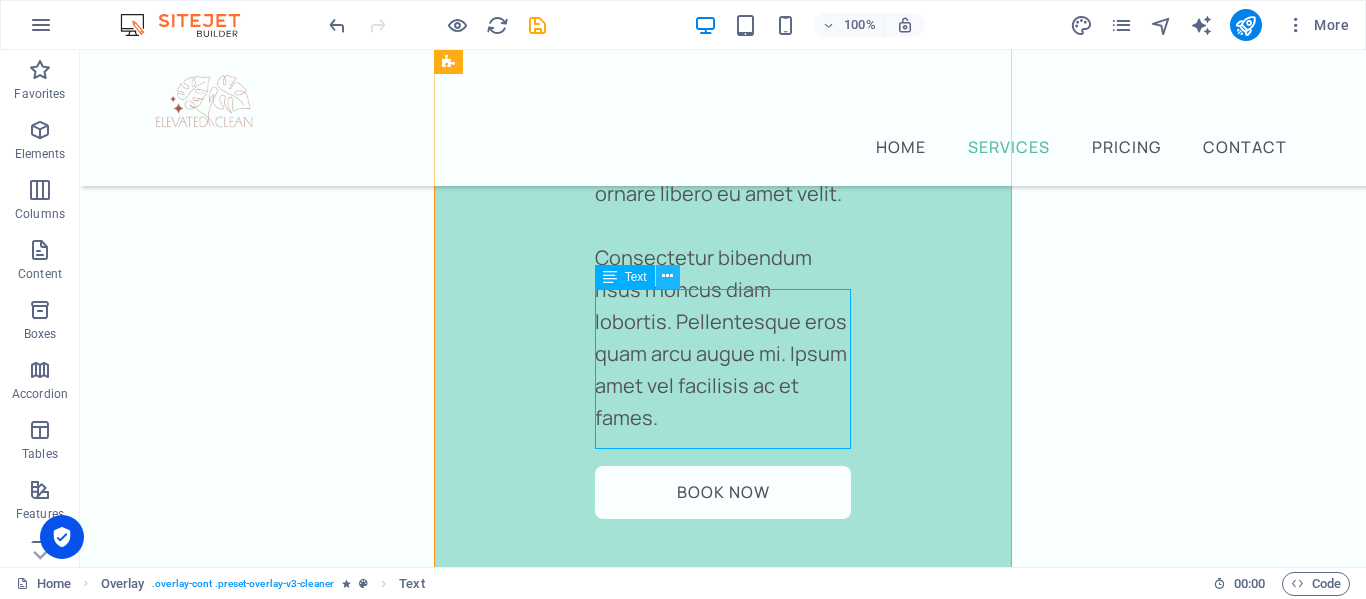 click at bounding box center (667, 276) 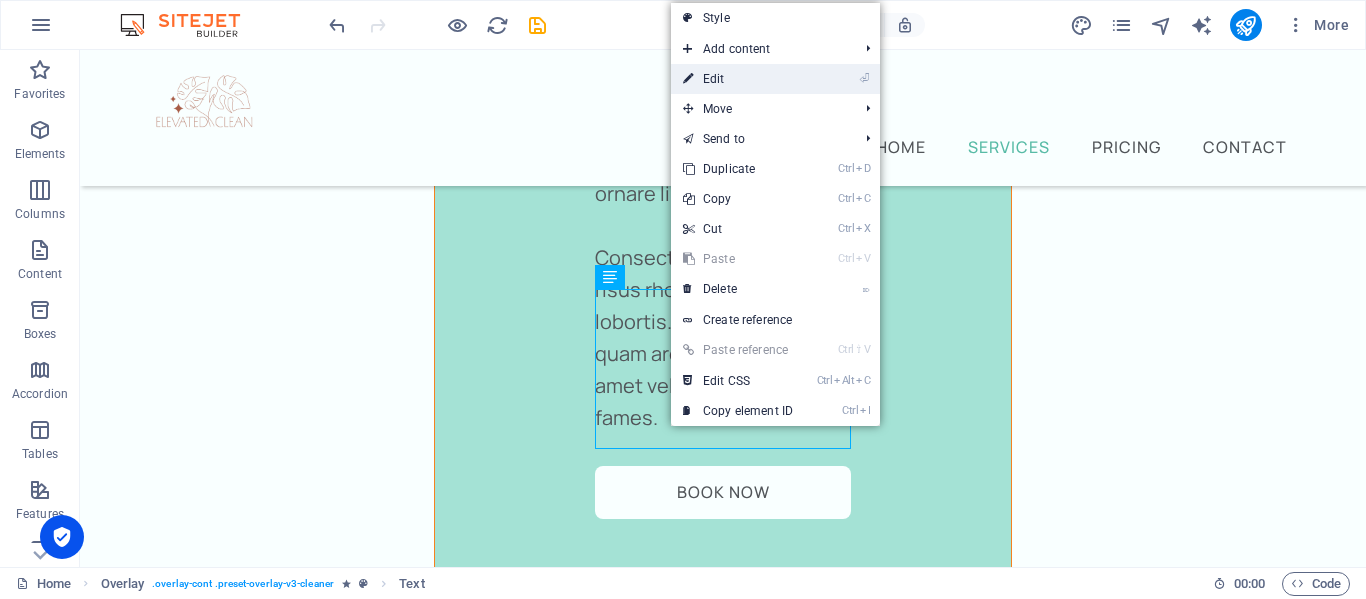 click on "⏎  Edit" at bounding box center (738, 79) 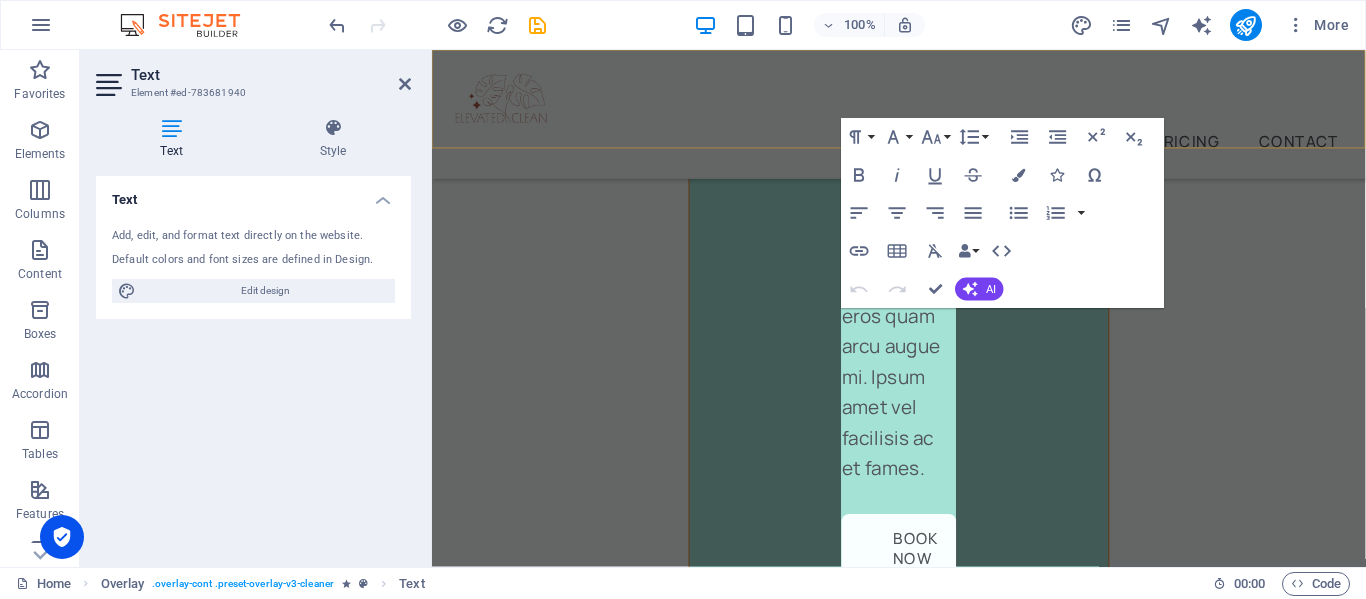 scroll, scrollTop: 6369, scrollLeft: 0, axis: vertical 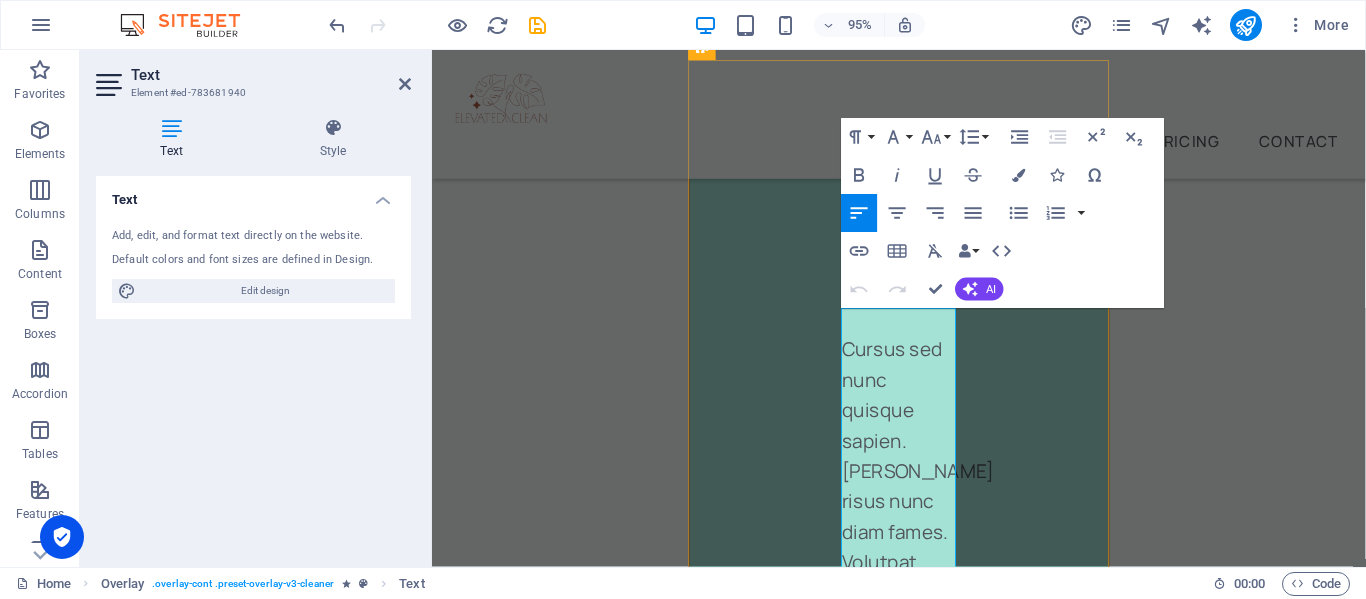 click on "We will care for any outdoor plants, ensure property looks good and maintain weeds." at bounding box center [923, 1876] 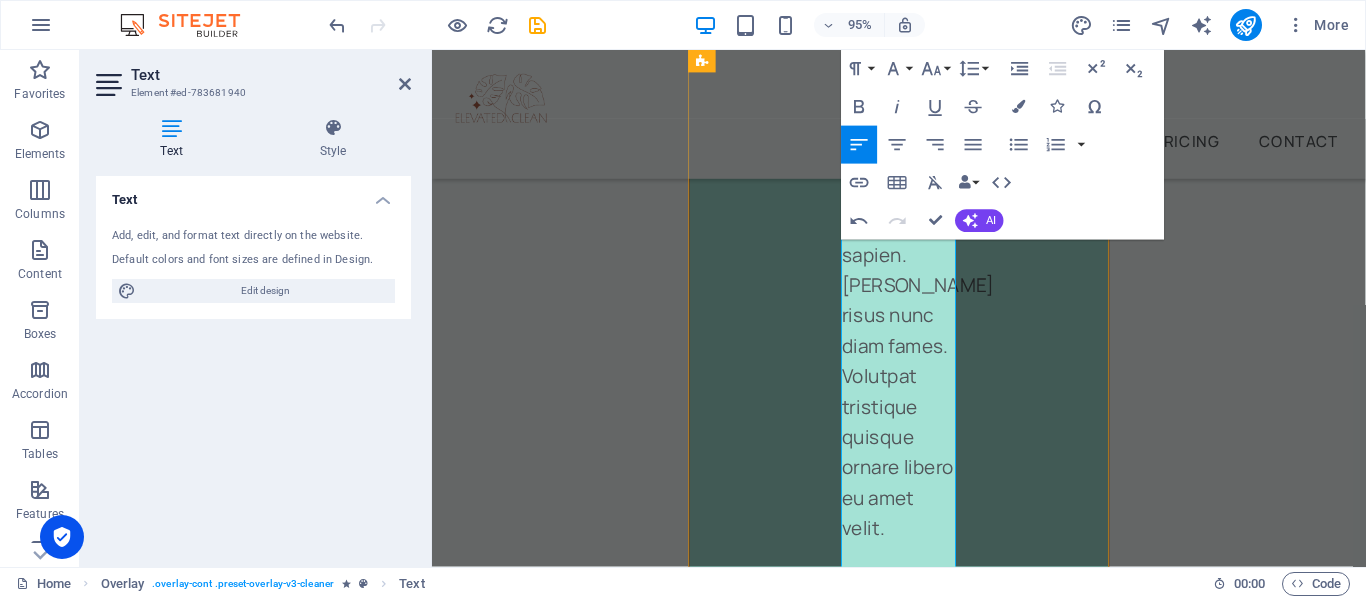 scroll, scrollTop: 6568, scrollLeft: 0, axis: vertical 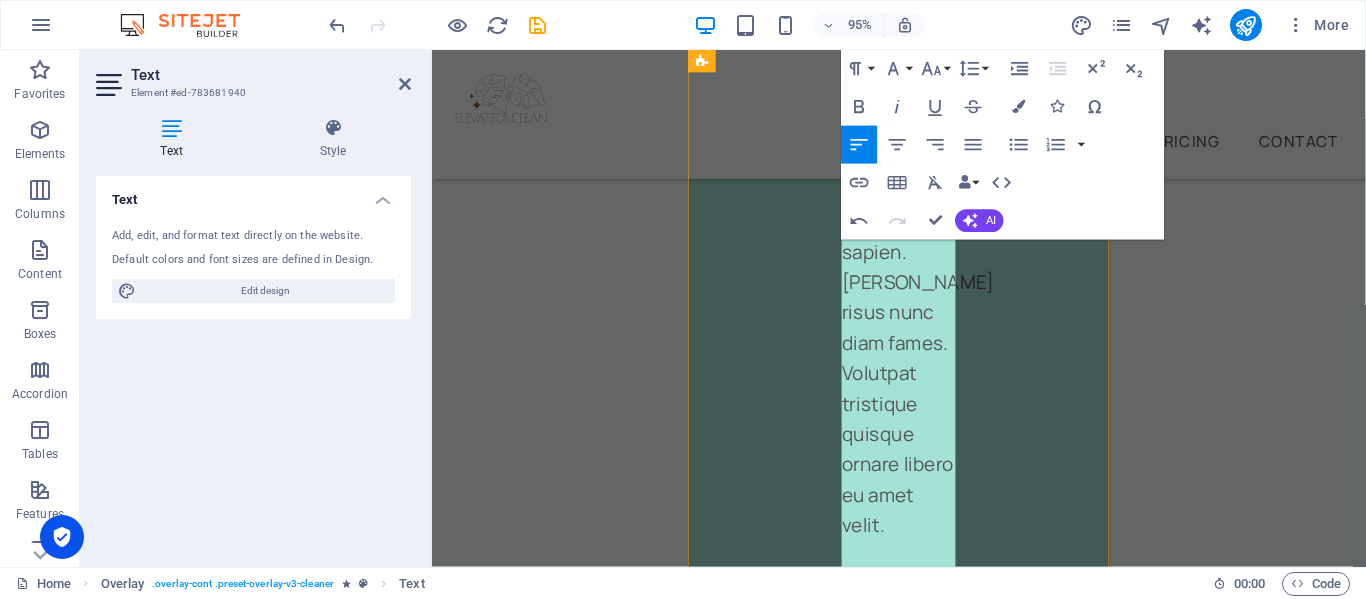 click on "We know that guest experiece begrins eith brefore tjeu enter the home. Elevated Clean  will care for any outdoor plants, ensure property looks good and maintain weeds." at bounding box center [923, 1805] 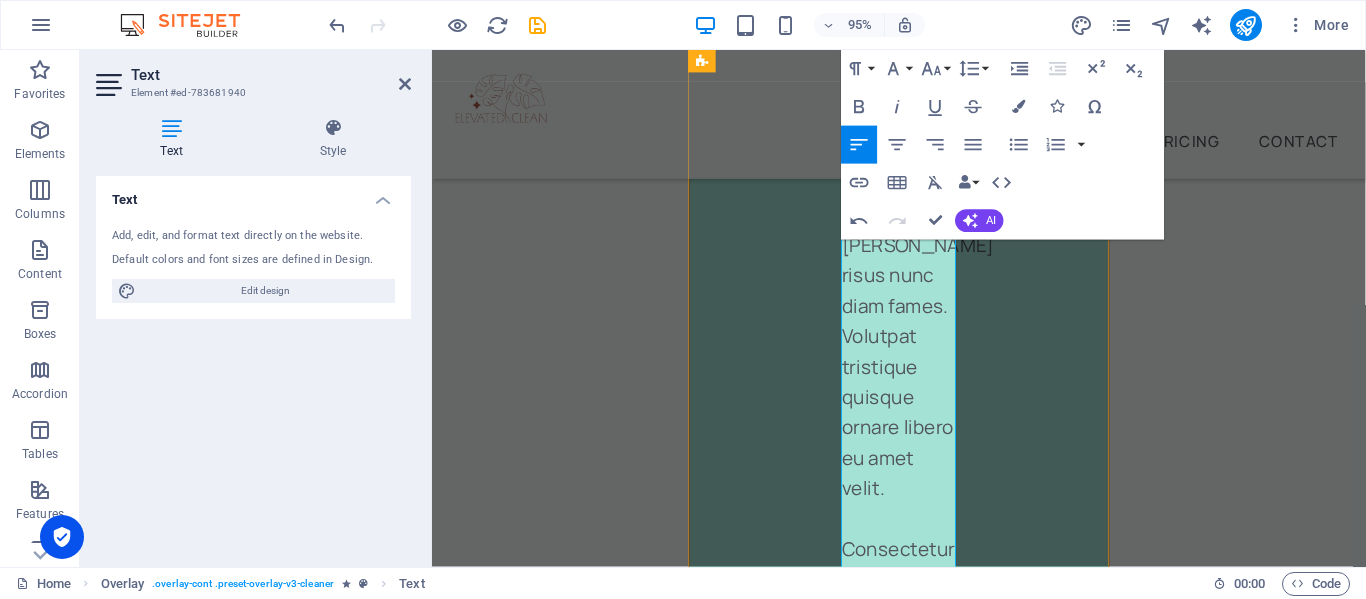scroll, scrollTop: 6639, scrollLeft: 0, axis: vertical 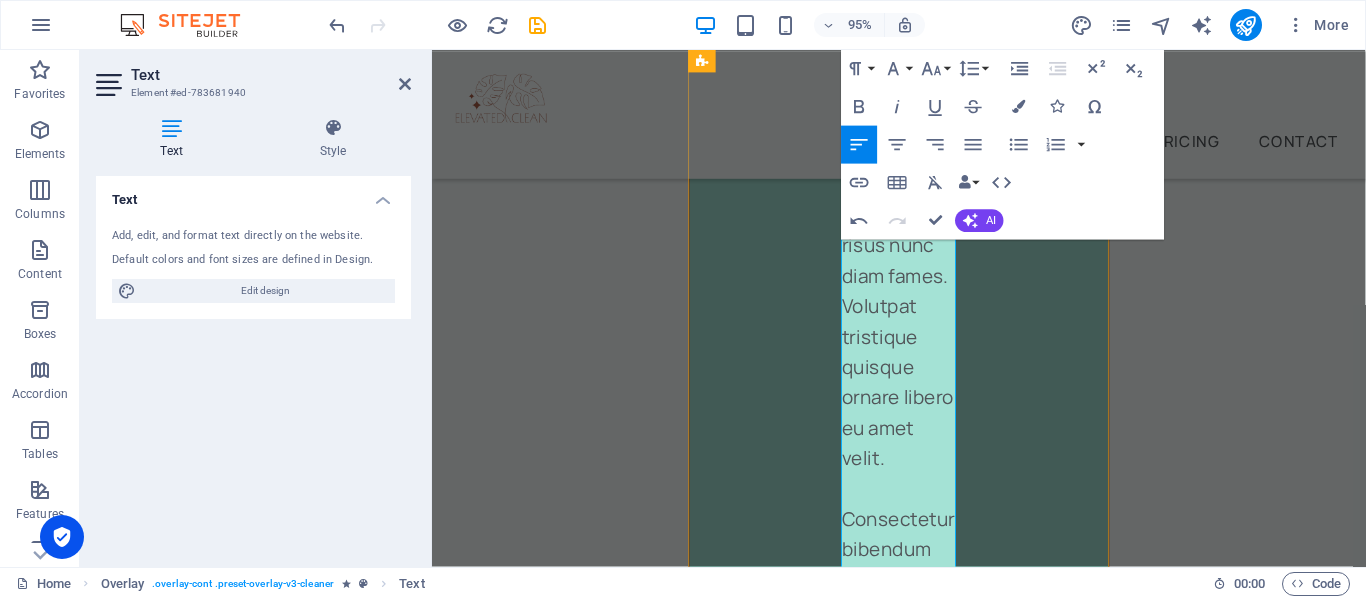 click on "We know that guest experiece begrins eith brefore tjeu enter the home. Elevated Clean will ensure that the property is in pristine condition through amu outdoor maintainace and   care for any outdoor plants, ensure property looks good and maintain weeds." at bounding box center [923, 1846] 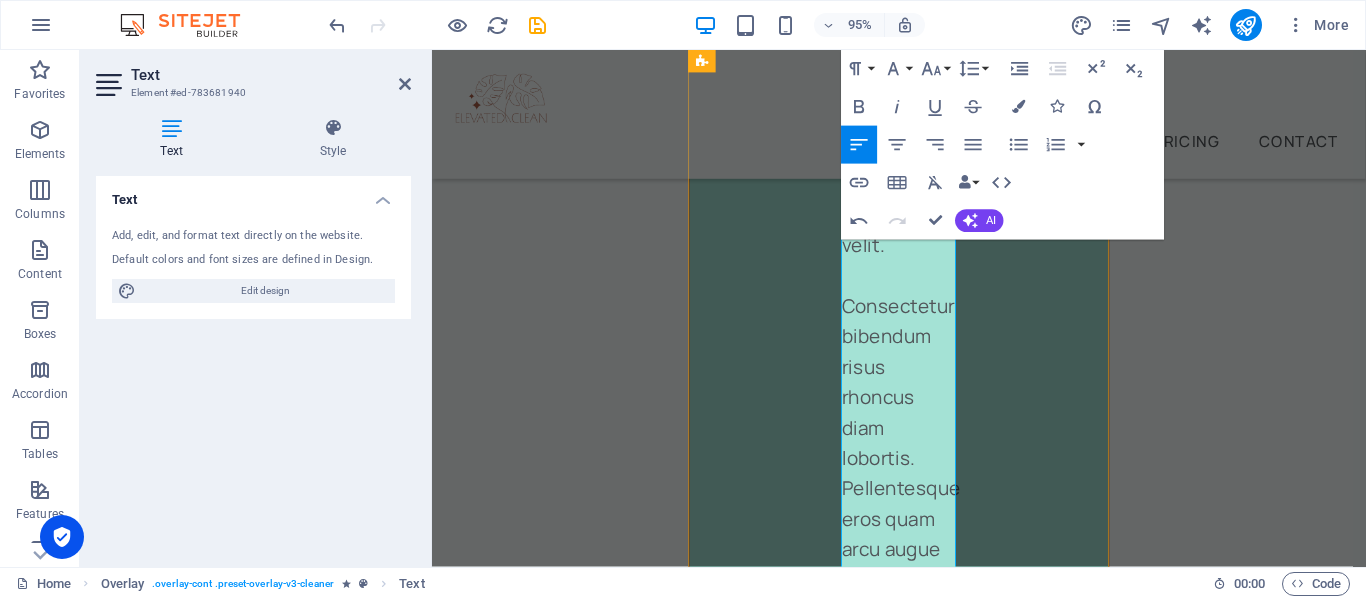 scroll, scrollTop: 6895, scrollLeft: 0, axis: vertical 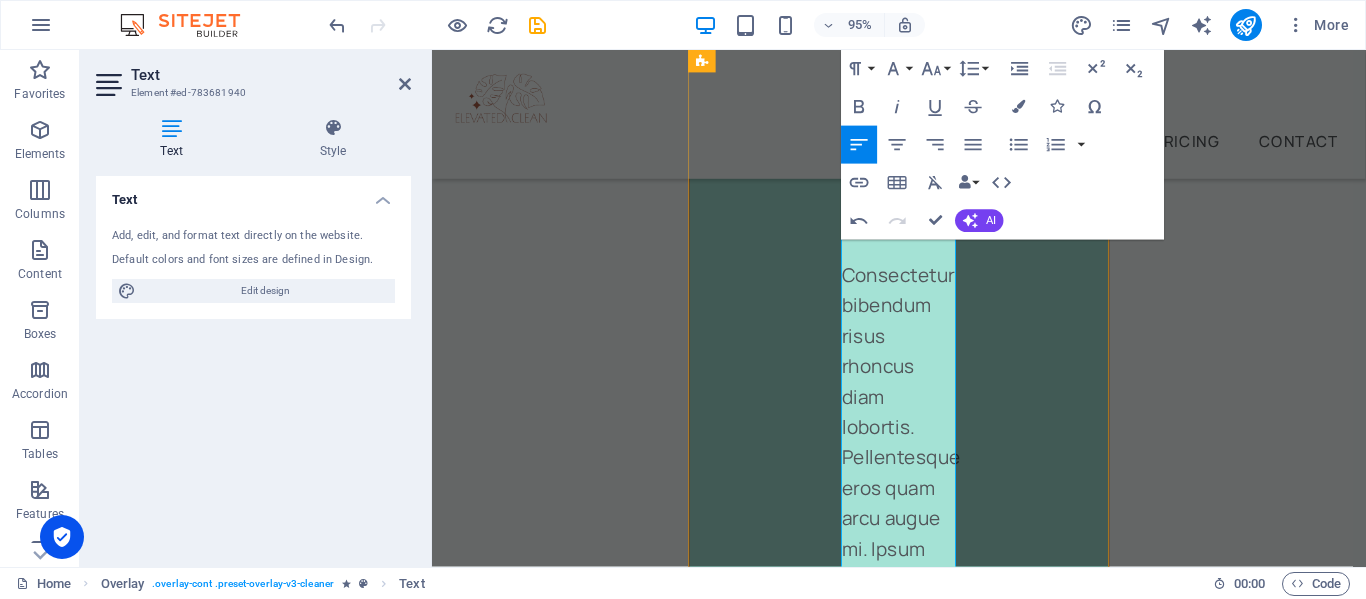 click on "We know that guest experiece begrins eith brefore tjeu enter the home. Elevated Clean will ensure that the property is in pristine condition through any  outdoor space is  maintainamed to intentiona attentions to garbage removal, weed maintane  and  care for any outdoor plants, ensure property looks good and maintain weeds." at bounding box center [923, 1718] 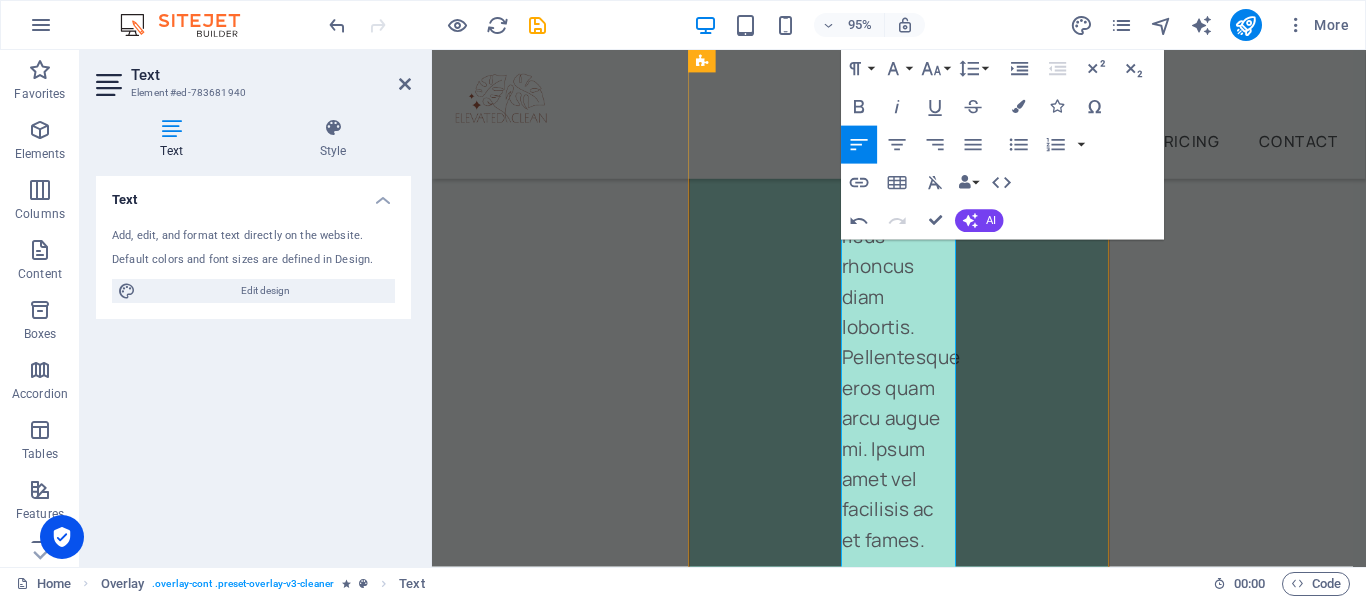 scroll, scrollTop: 7003, scrollLeft: 0, axis: vertical 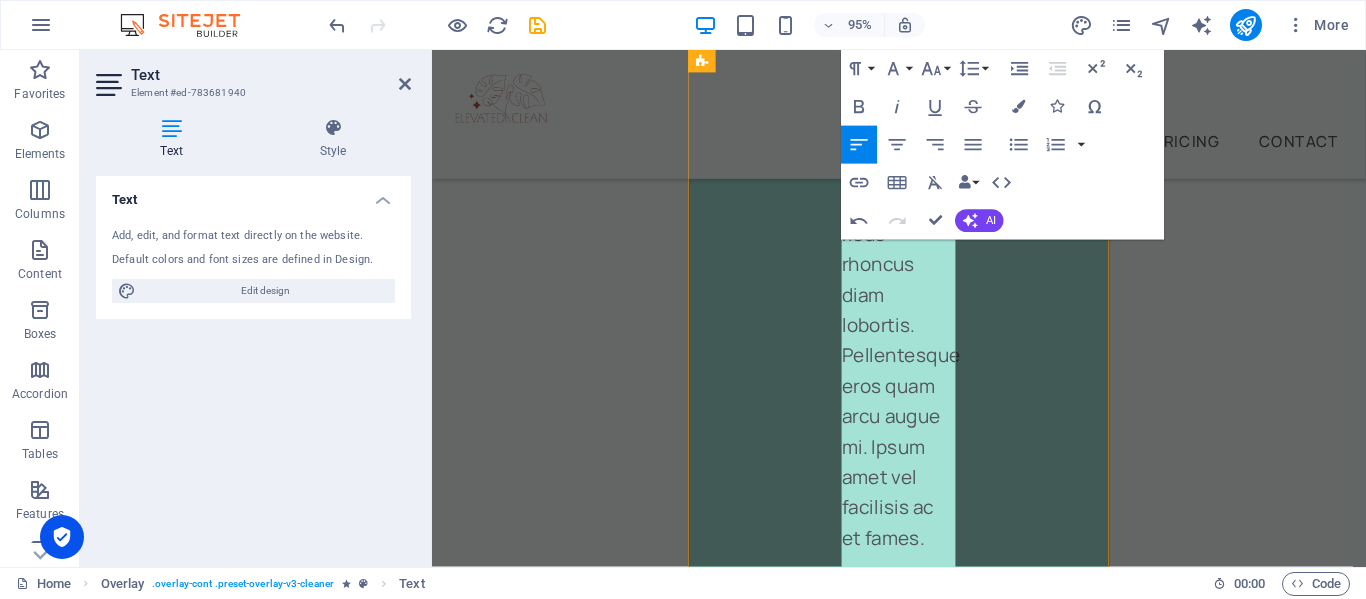 click on "We know that guest experiece begrins eith brefore tjeu enter the home. Elevated Clean will ensure that the property is in pristine condition through any  outdoor space is  maintainamed to intentiona attentions to garbage removal, weed maintane  and  any care for any outdoor plants, ensure property looks good and maintain weeds." at bounding box center [923, 1626] 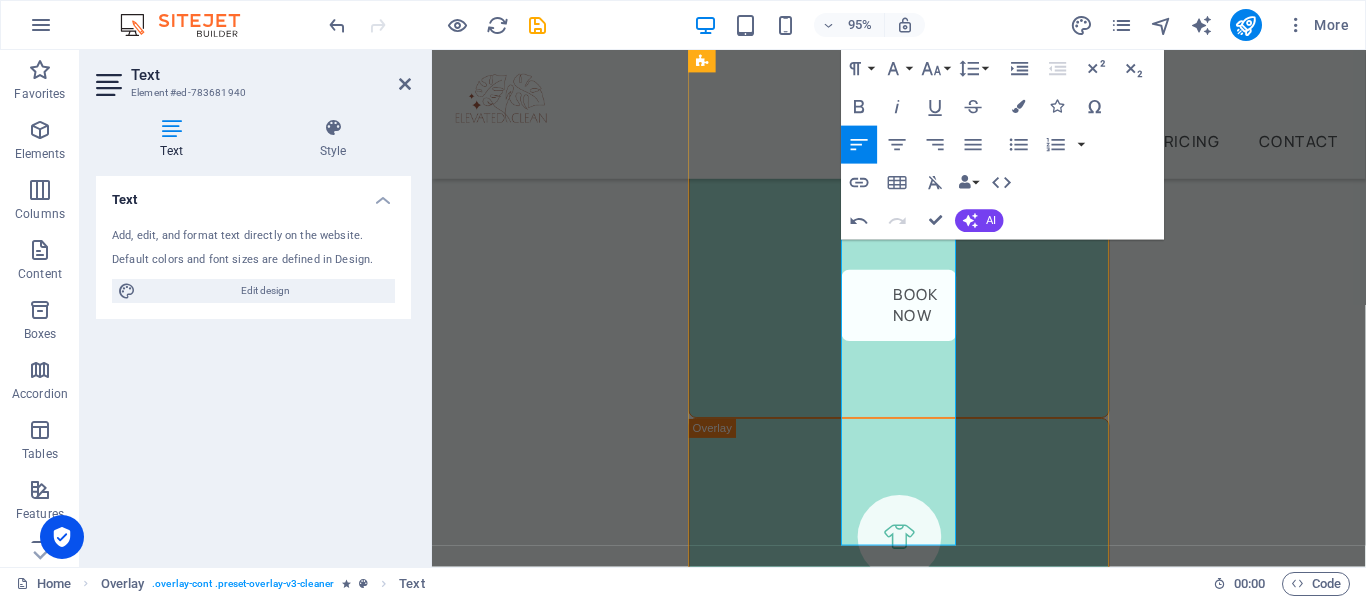 scroll, scrollTop: 7338, scrollLeft: 0, axis: vertical 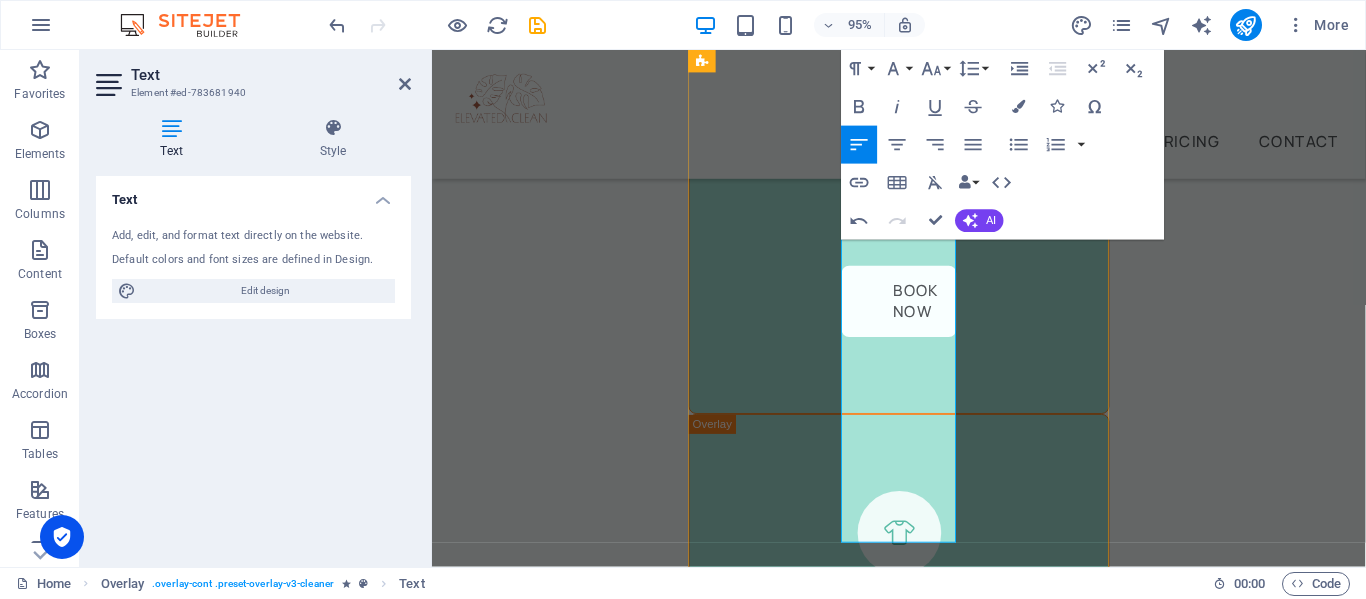 click on "We know that guest experiece begrins eith brefore tjeu enter the home. Elevated Clean will ensure that the property is in pristine condition through any  outdoor space is  maintainamed to intentiona attentions to garbage removal, weed maintaince  and  any care for any outdoor plants while providing beautiful floral and fauna to   ensure property looks good and maintain weeds." at bounding box center [923, 1355] 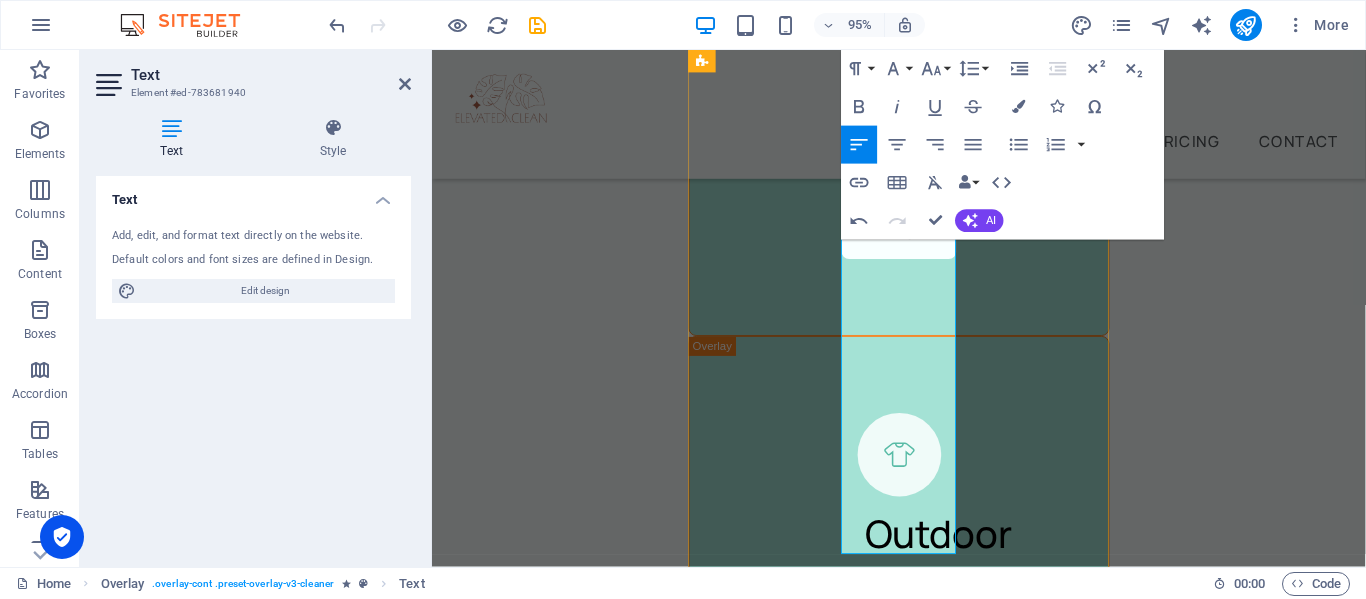 scroll, scrollTop: 7425, scrollLeft: 0, axis: vertical 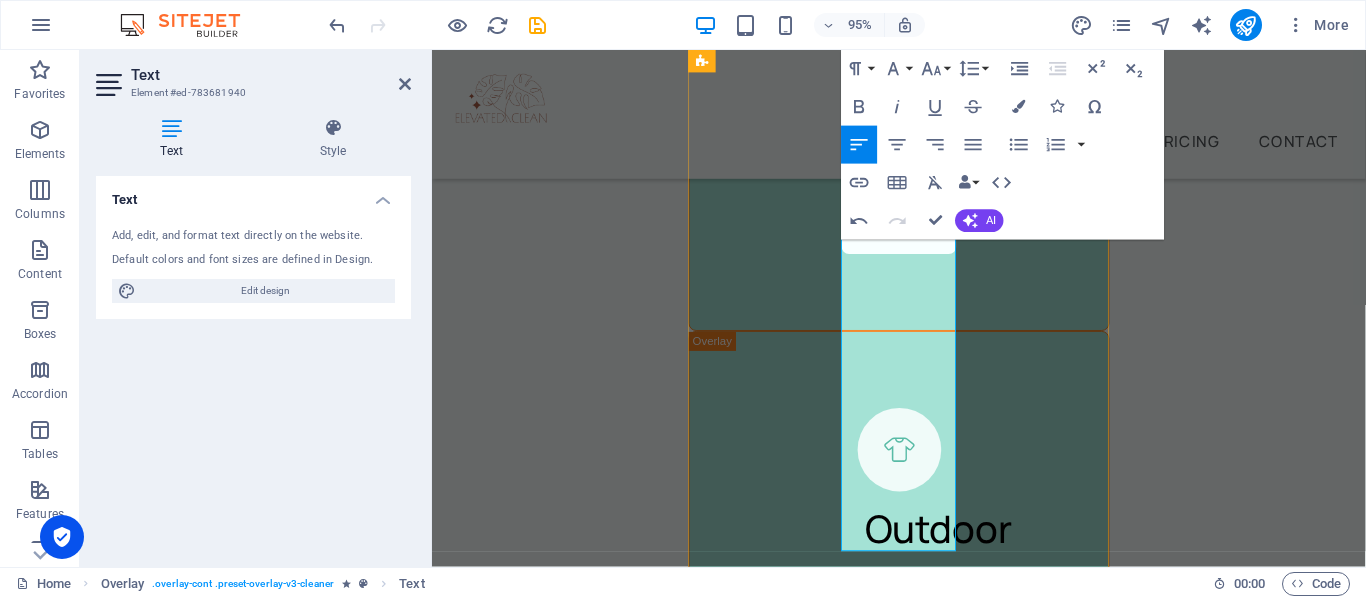 drag, startPoint x: 939, startPoint y: 466, endPoint x: 969, endPoint y: 559, distance: 97.71899 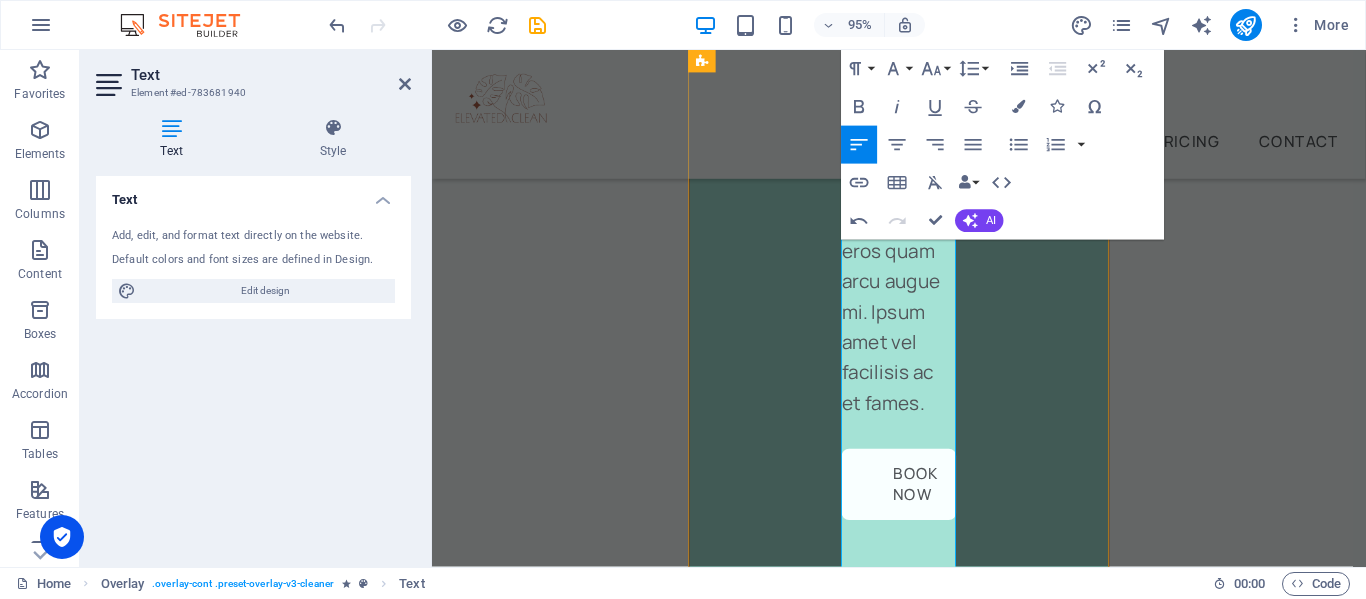 scroll, scrollTop: 7132, scrollLeft: 0, axis: vertical 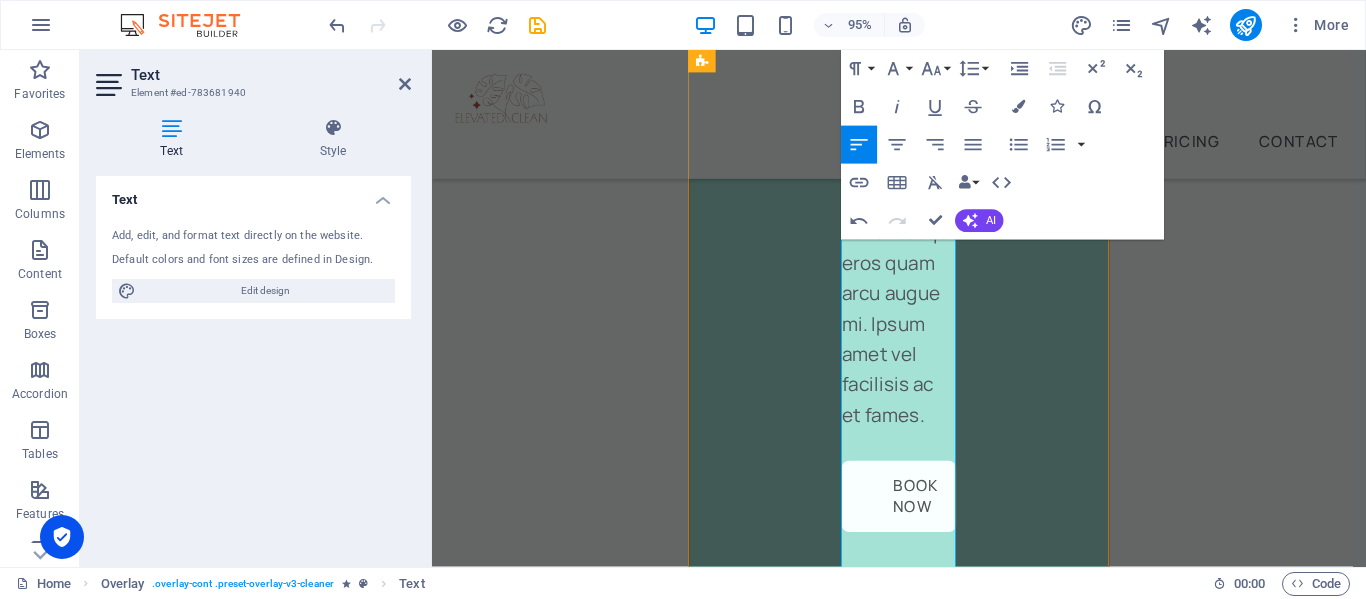 click on "We know that guest experiece begrins eith brefore tjeu enter the home. Elevated Clean will ensure that the property is in pristine condition through any  outdoor space is  maintainamed to intentiona attentions to garbage removal, weed maintaince  and  any care for any outdoor plants while providing beautiful floral and fauna to  ensure property looks good and inviting at first glance." at bounding box center [923, 1577] 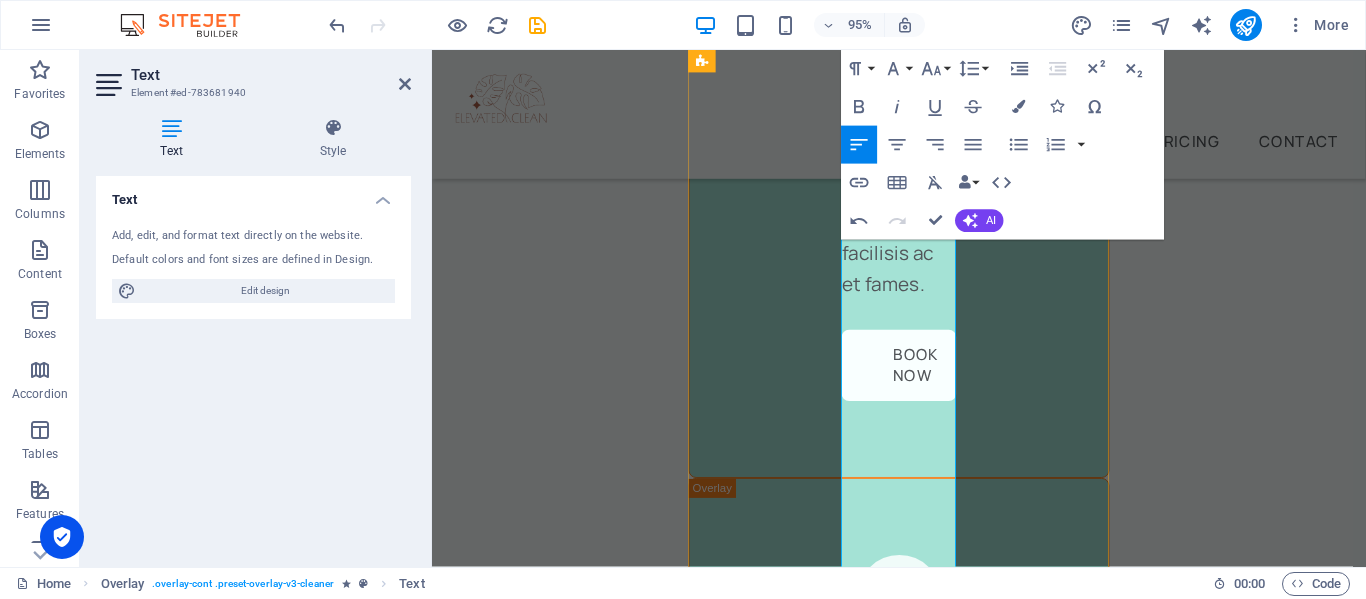 scroll, scrollTop: 7275, scrollLeft: 0, axis: vertical 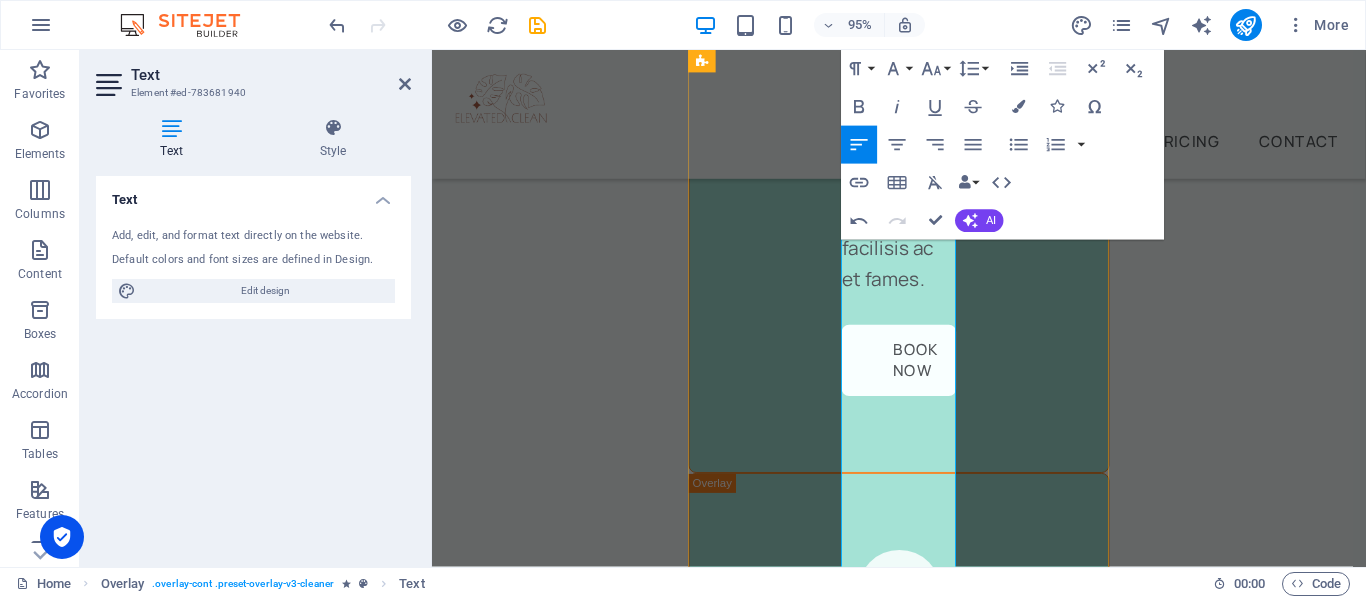 click on "We know that guest experiece begrins eith brefore tjeu enter the home. Elevated Clean will ensure that the property is in pristine condition through any  outdoor space is  maintainamed to intentiona attentions to garbage removal, weed control  and  any care for any outdoor plants while providing beautiful floral and fauna to  ensure property looks good and inviting at first glance." at bounding box center (923, 1418) 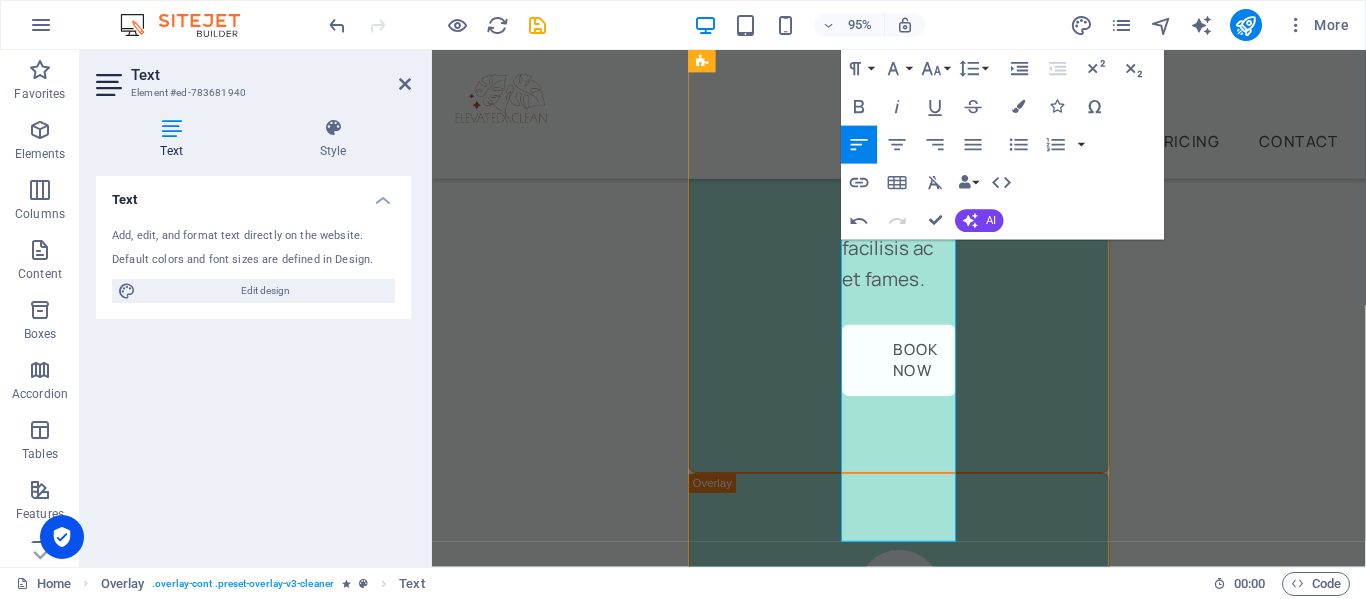 click on "We know that guest experiece begrins eith brefore tjeu enter the home. Elevated Clean will ensure that the property is in pristine condition through any  outdoor space is  maintainamed to intentiona attentions to garbage removal, weed control  and  any care for any outdoor plants while providing beautiful floral and fauna to  ensure property has an  inviting at first glance." at bounding box center (923, 1386) 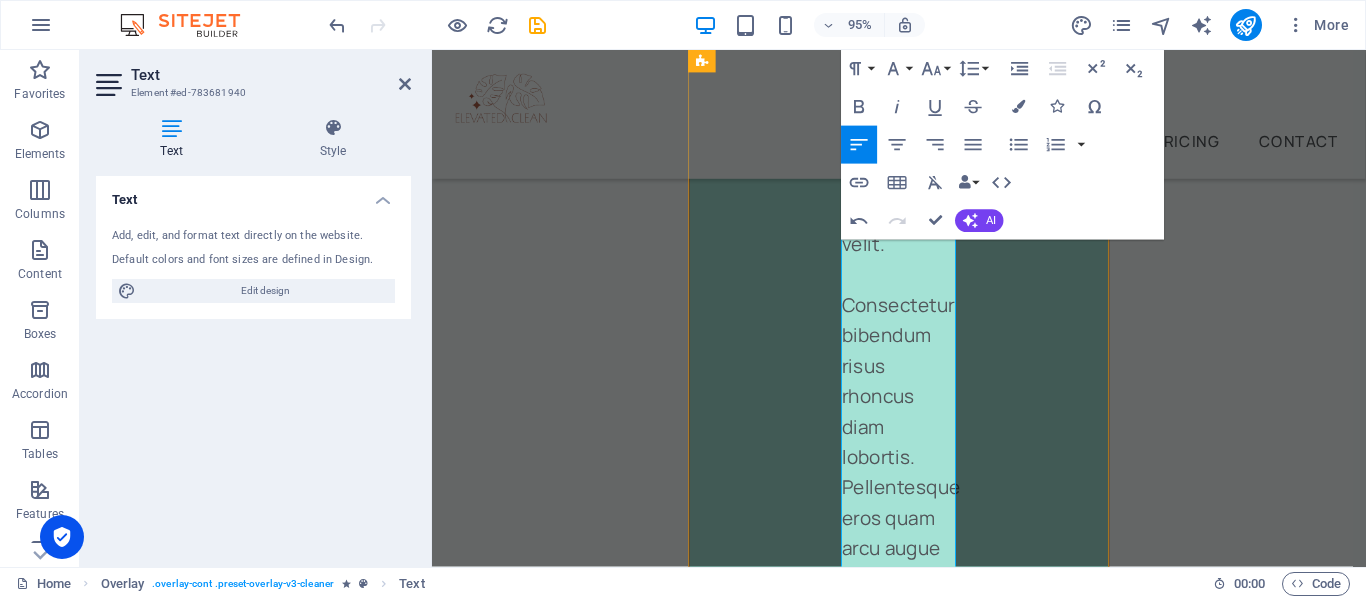 scroll, scrollTop: 6861, scrollLeft: 0, axis: vertical 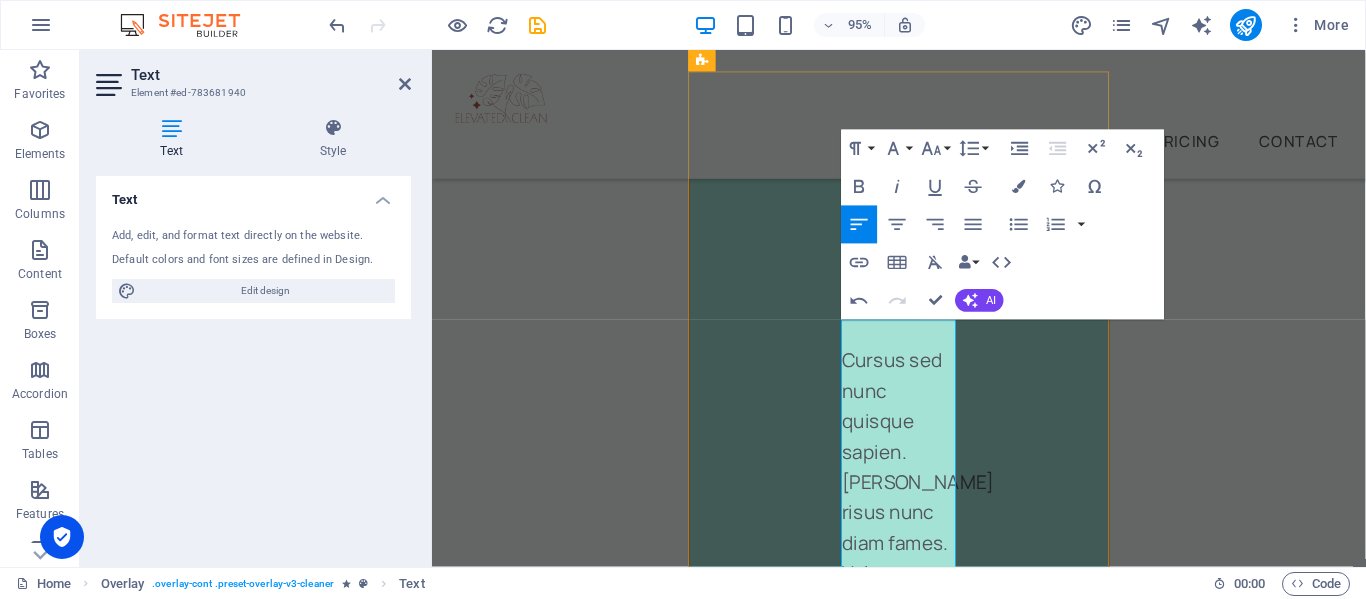 click on "We know that guest experiece begrins eith brefore tjeu enter the home. Elevated Clean will ensure that the property is in pristine condition through any  outdoor space is  maintained to intentiona attentions to garbage removal, weed control  and  any care for any outdoor plants while providing beautiful floral and fauna to  ensure property has an inviting experience  at first glance." at bounding box center (923, 2336) 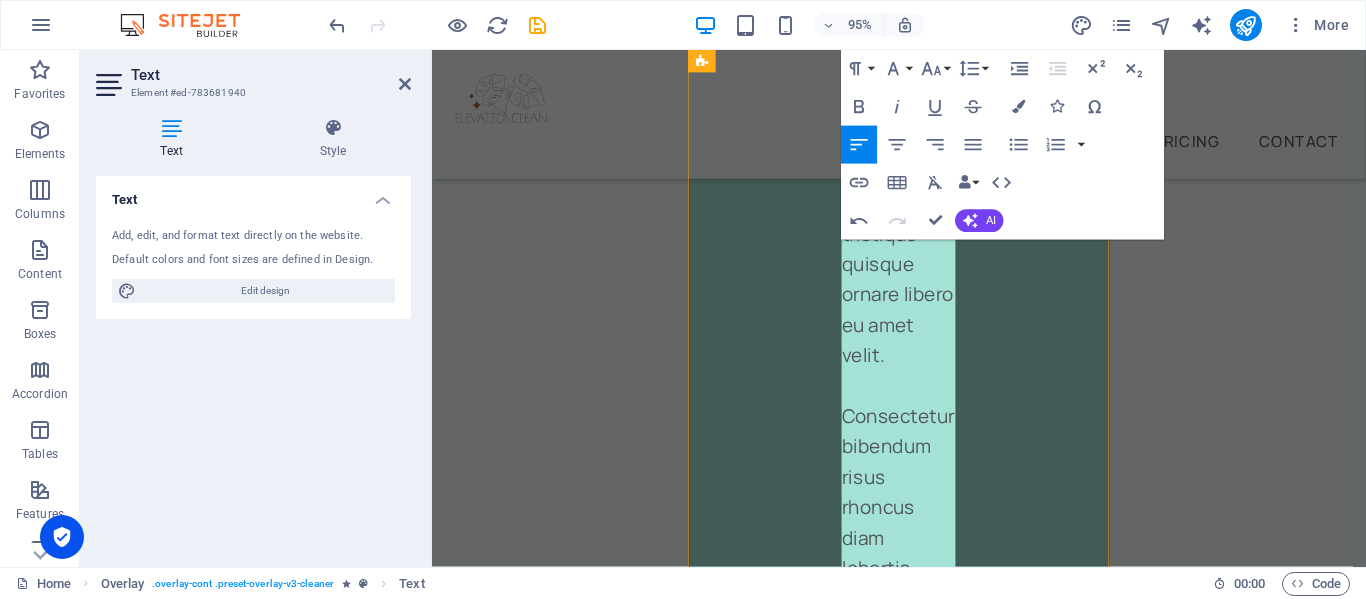 scroll, scrollTop: 6754, scrollLeft: 0, axis: vertical 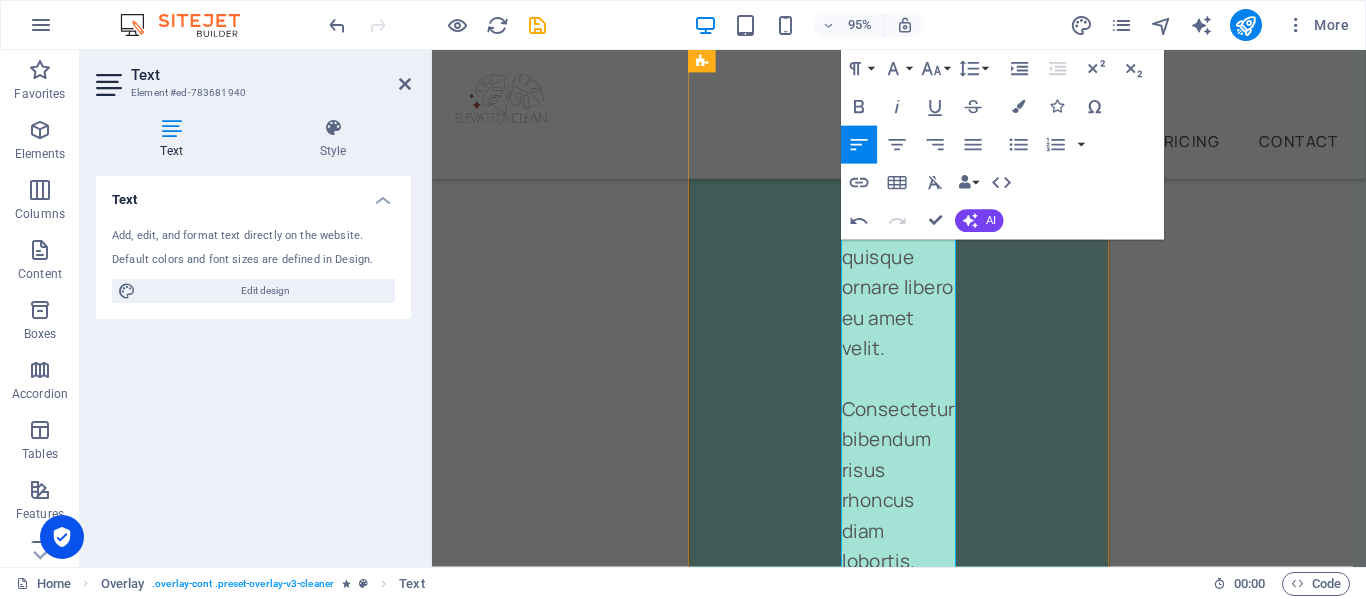 click on "We know that guest experience begins  before they enter the home. Elevated Clean will ensure that the property is in pristine condition through any  outdoor space is  maintained to intentiona attentions to garbage removal, weed control  and  any care for any outdoor plants while providing beautiful floral and fauna to  ensure property has an inviting experience at first glance." at bounding box center (923, 1939) 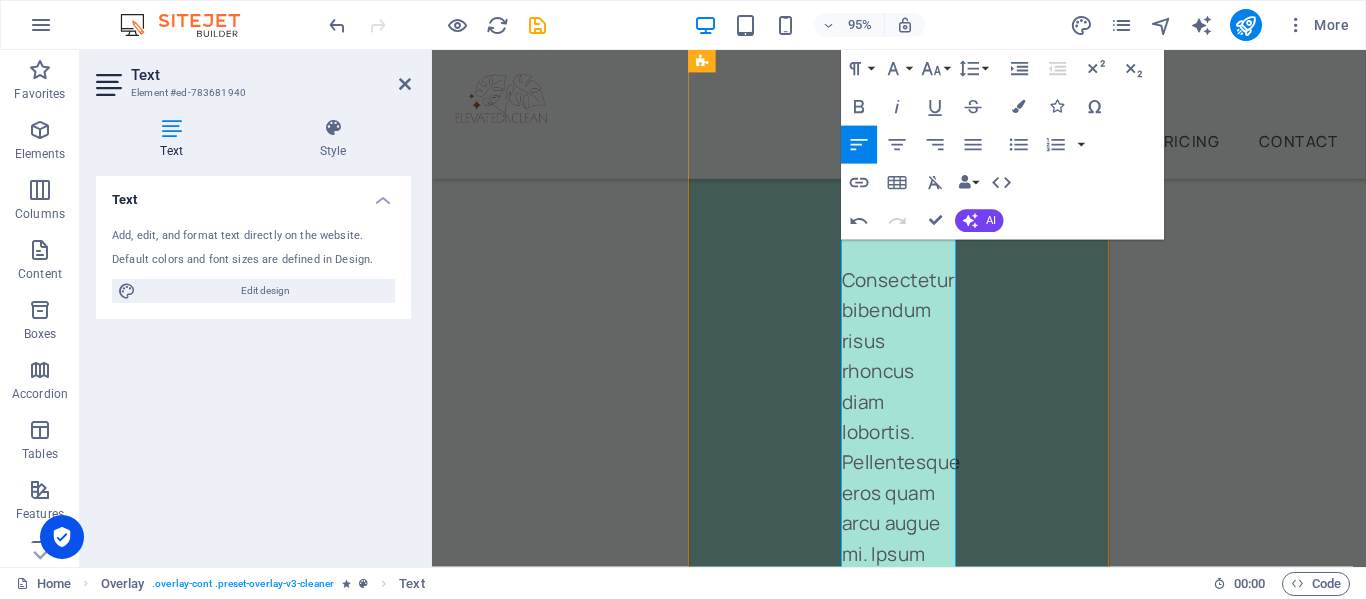scroll, scrollTop: 6892, scrollLeft: 0, axis: vertical 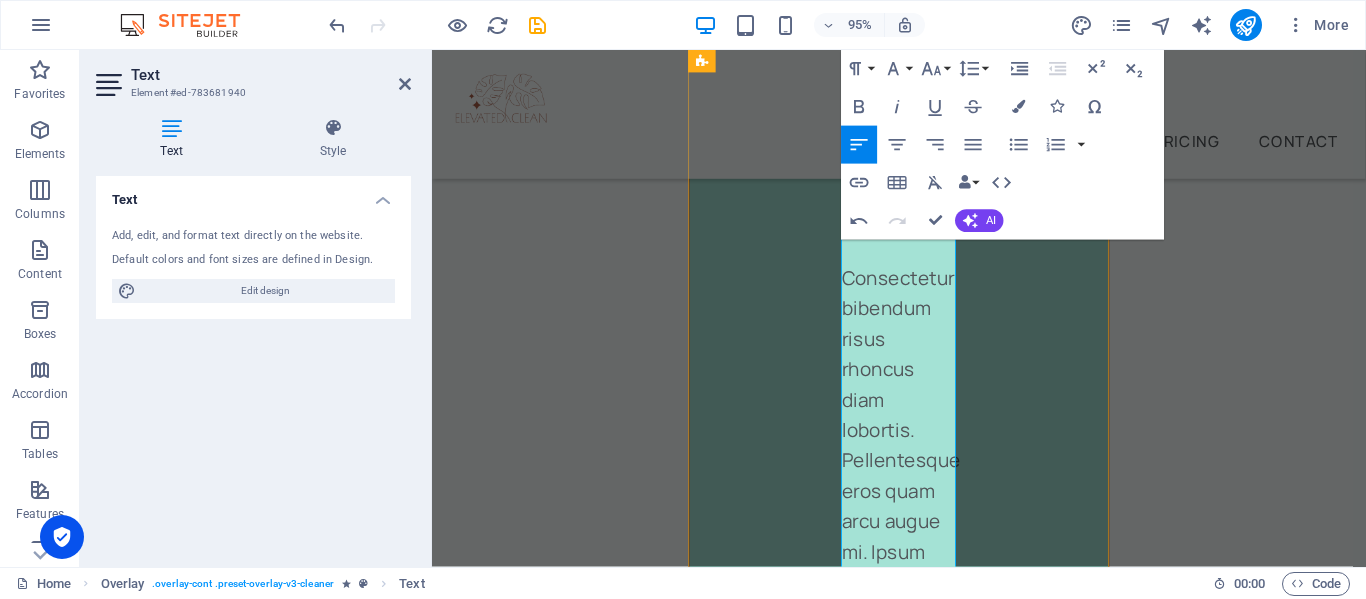 click on "We know that guest experience begins  before they enter the home. Elevated Clean will ensure that the property is in pristine condition and any  outdoor space is  maintained to intentionallygrab  attentions to garbage removal, weed control  and  any care for any outdoor plants while providing beautiful floral and fauna to  ensure property has an inviting experience at first glance." at bounding box center (923, 1817) 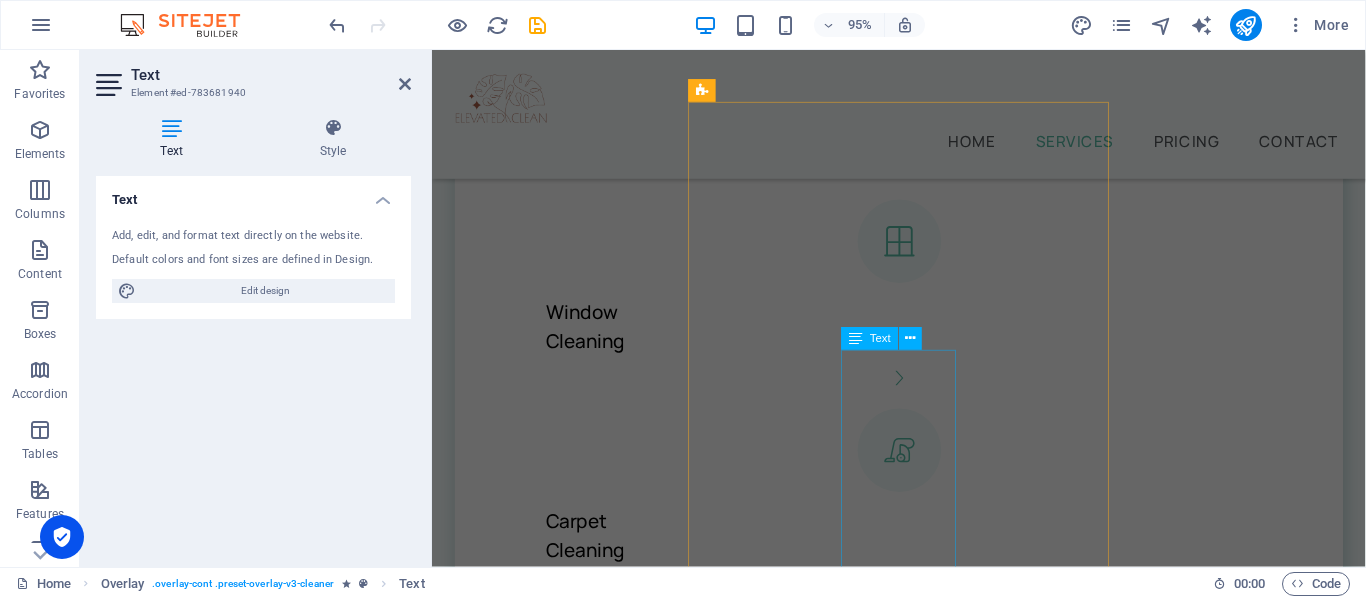 scroll, scrollTop: 1364, scrollLeft: 0, axis: vertical 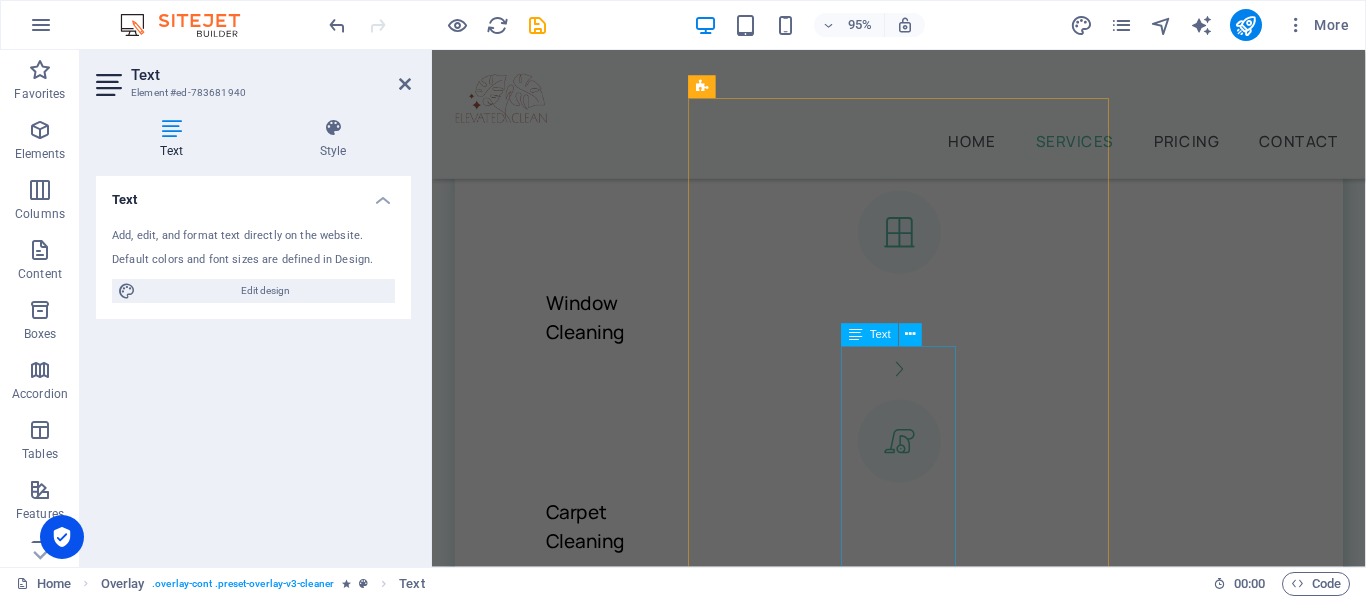 click on "Cursus sed nunc quisque sapien. [PERSON_NAME] risus nunc diam fames. Volutpat tristique quisque ornare libero eu amet velit.   Consectetur bibendum risus rhoncus di" at bounding box center [923, 1844] 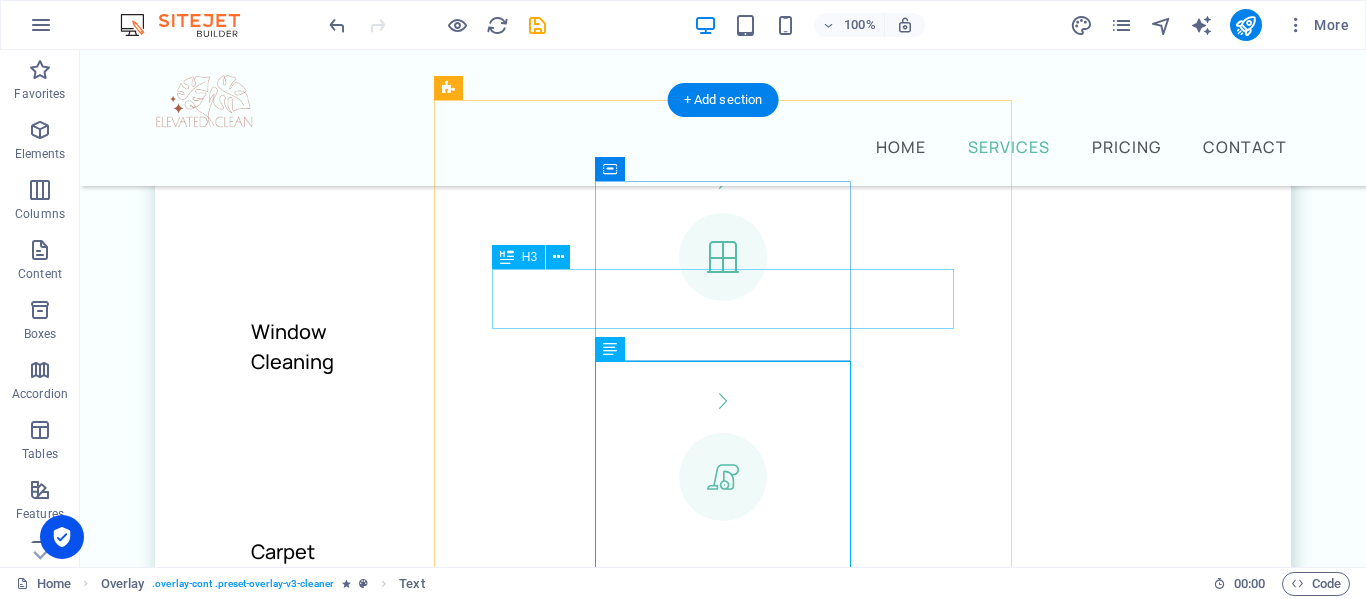 scroll, scrollTop: 1273, scrollLeft: 0, axis: vertical 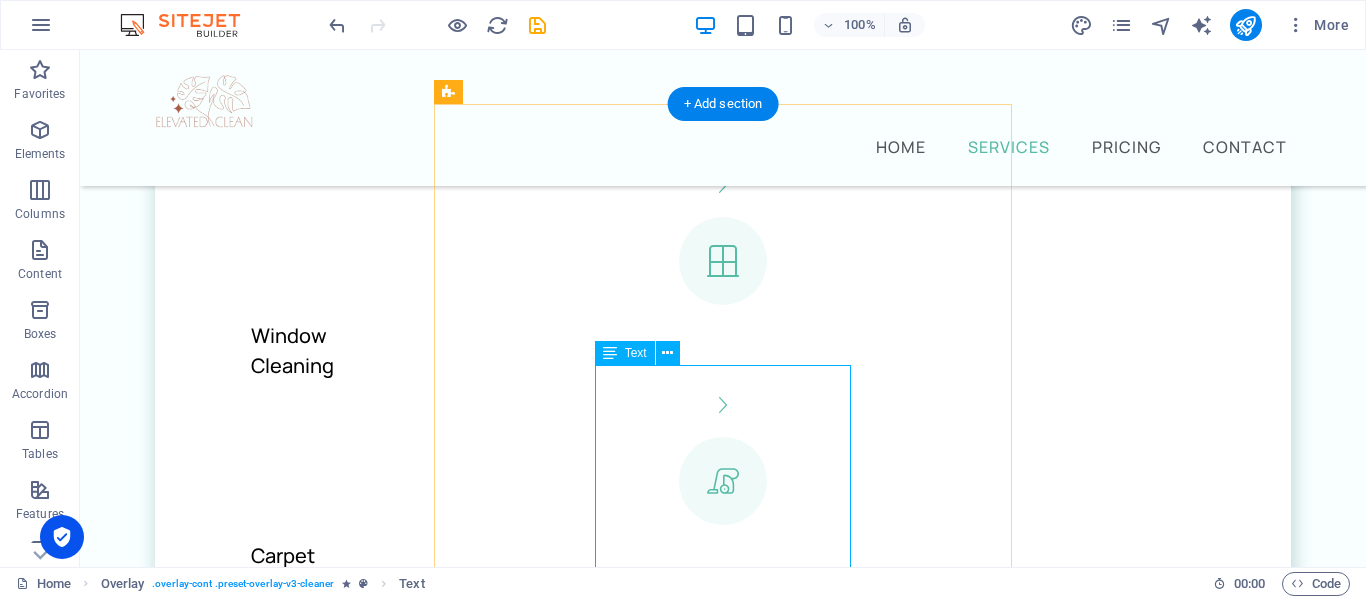 click on "Cursus sed nunc quisque sapien. [PERSON_NAME] risus nunc diam fames. Volutpat tristique quisque ornare libero eu amet velit.   Consectetur bibendum risus rhoncus di" at bounding box center (723, 1703) 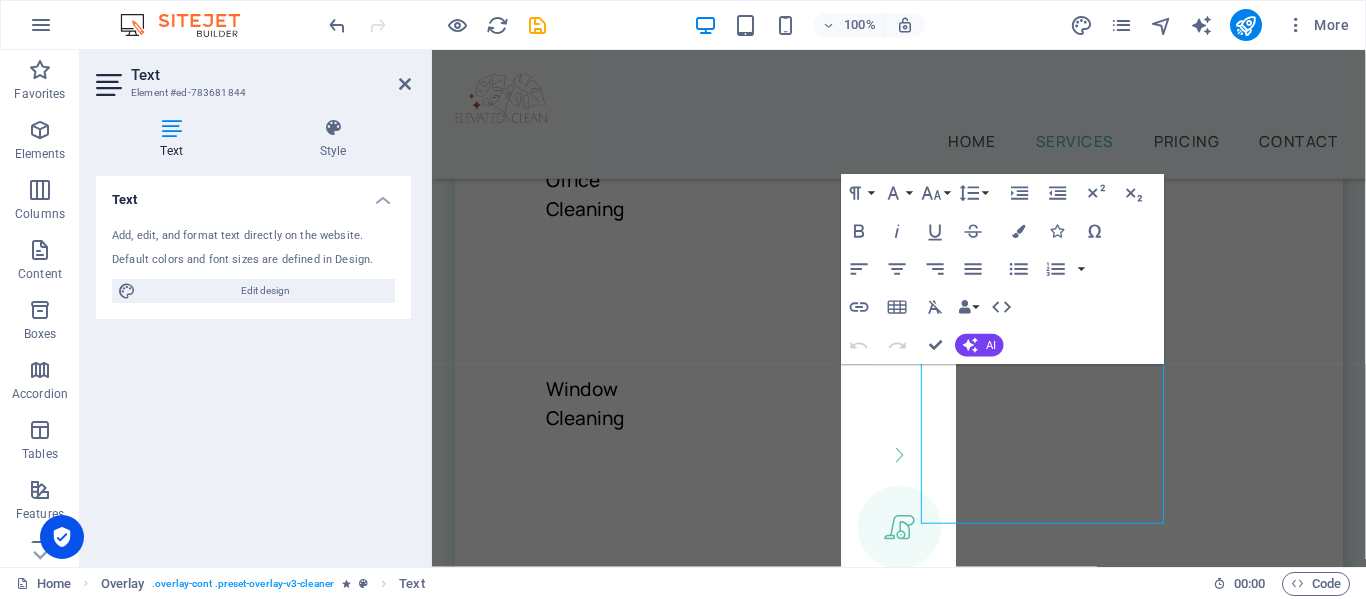 scroll, scrollTop: 1345, scrollLeft: 0, axis: vertical 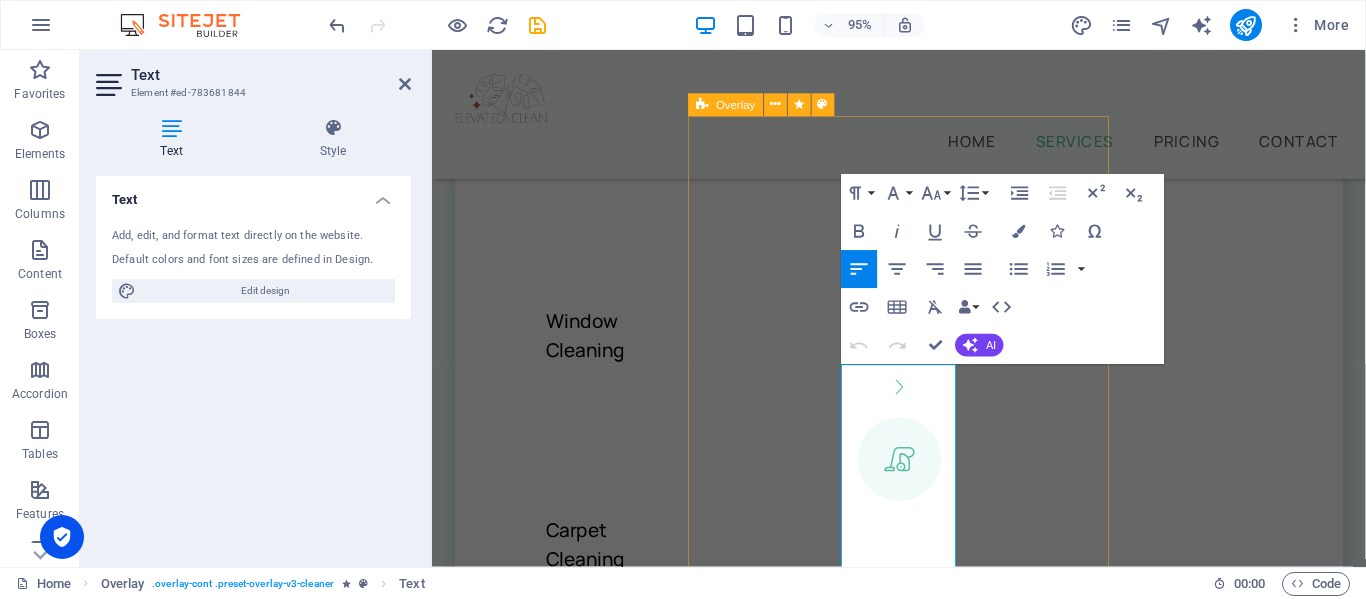 click on "Nightly Rental Cleaning Cursus sed nunc quisque sapien. [PERSON_NAME] risus nunc diam fames. Volutpat tristique quisque ornare libero eu amet velit.   Consectetur bibendum risus rhoncus di Book Now" at bounding box center (923, 1778) 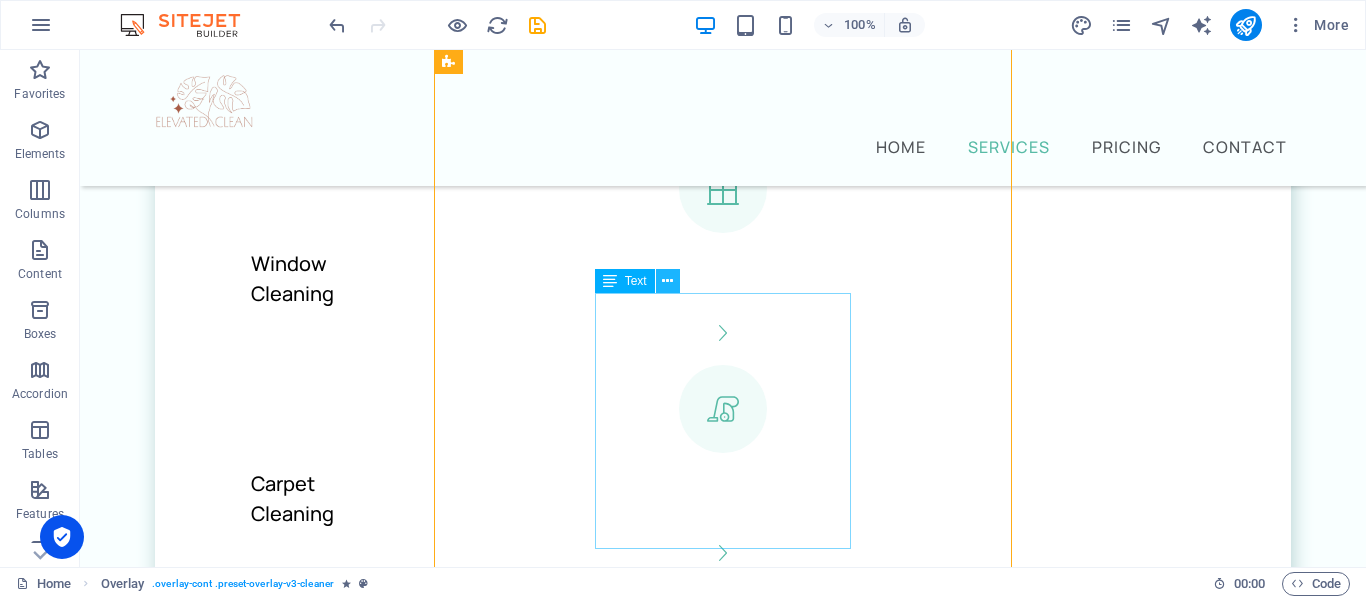 click at bounding box center (667, 281) 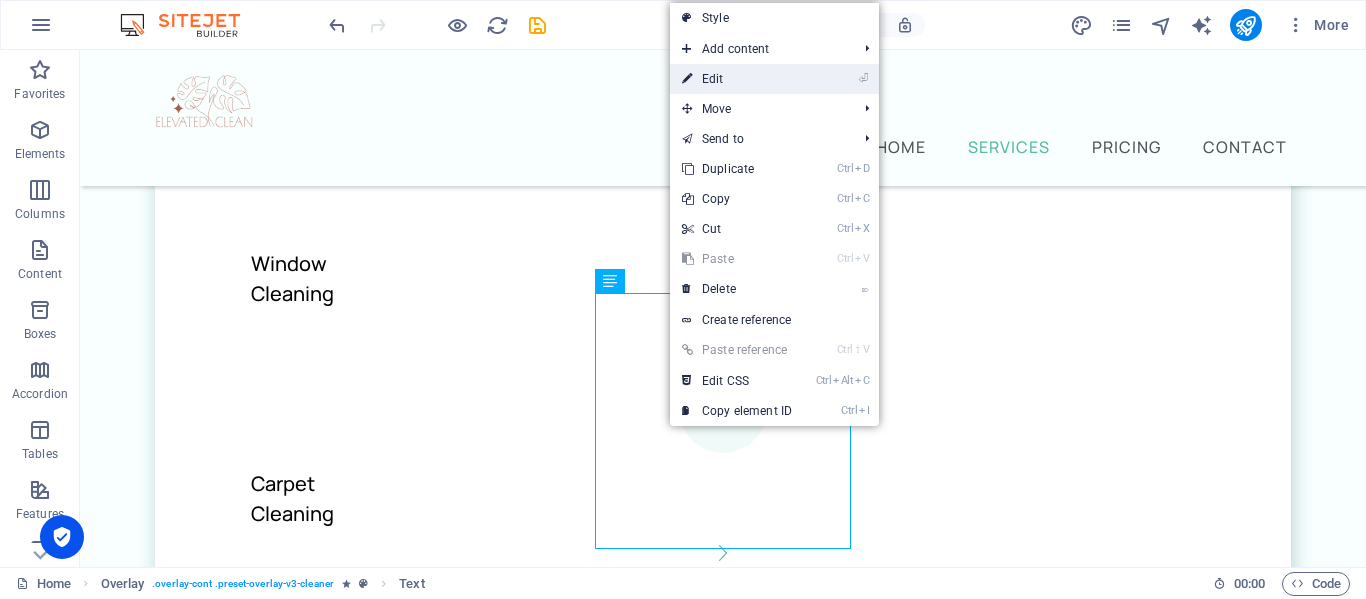 click on "⏎  Edit" at bounding box center (737, 79) 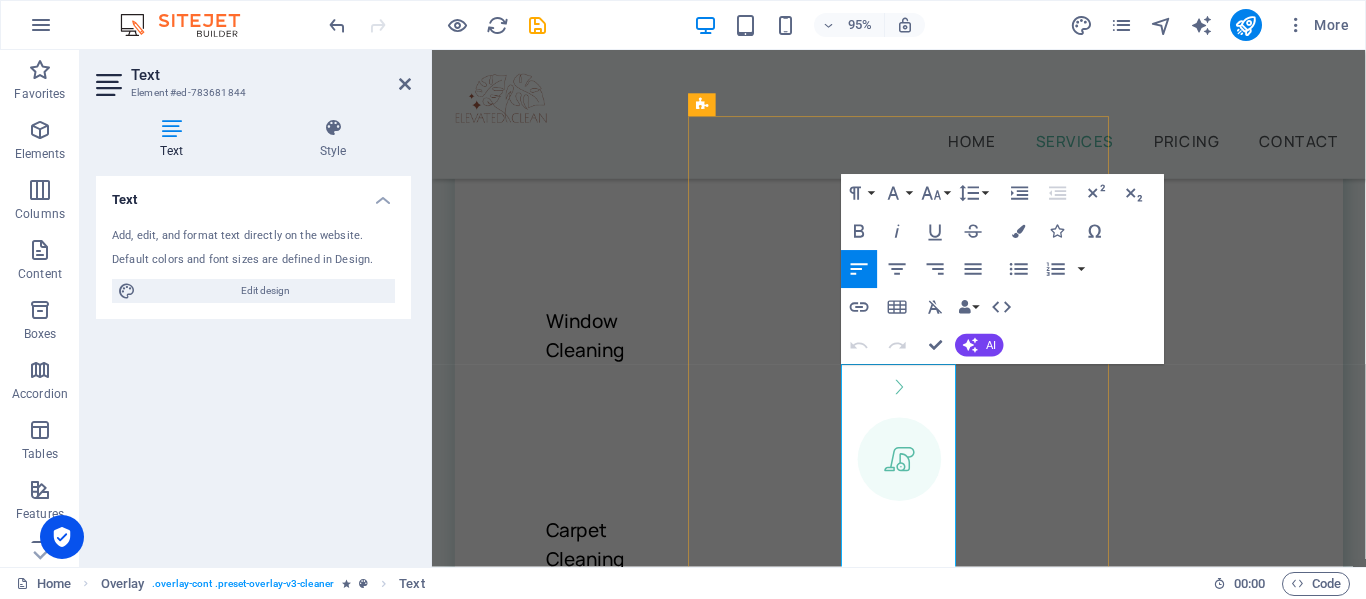 click on "Cursus sed nunc quisque sapien. [PERSON_NAME] risus nunc diam fames. Volutpat tristique quisque ornare libero eu amet velit." at bounding box center (923, 1799) 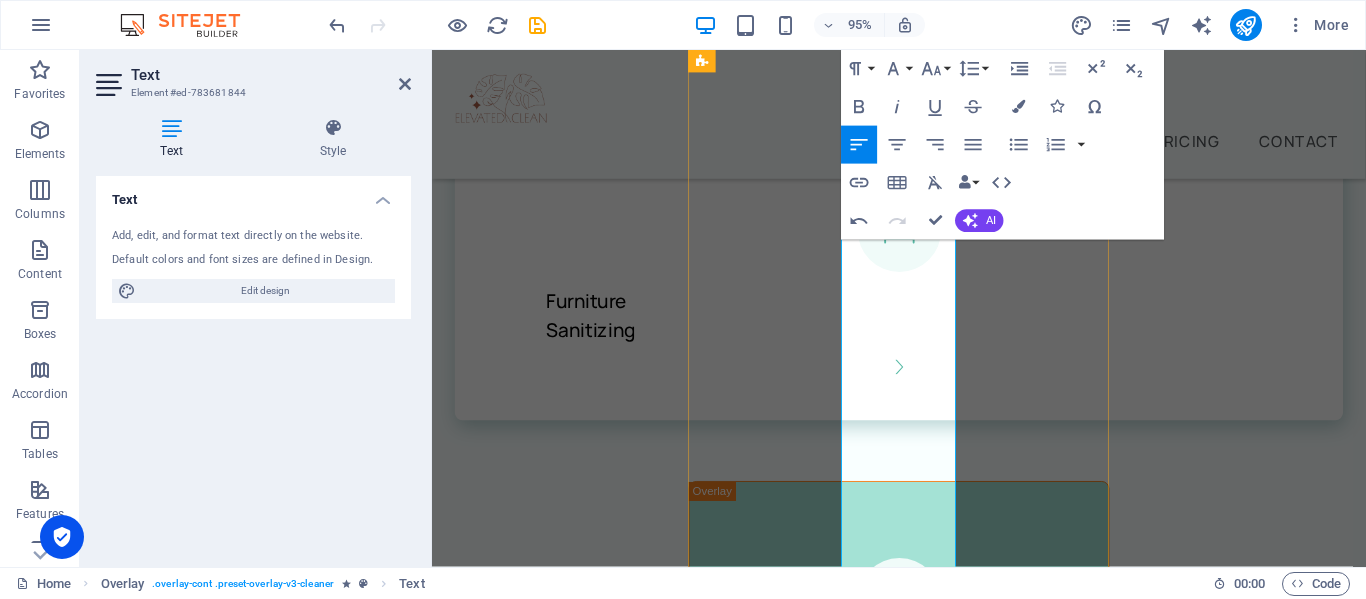 scroll, scrollTop: 2058, scrollLeft: 0, axis: vertical 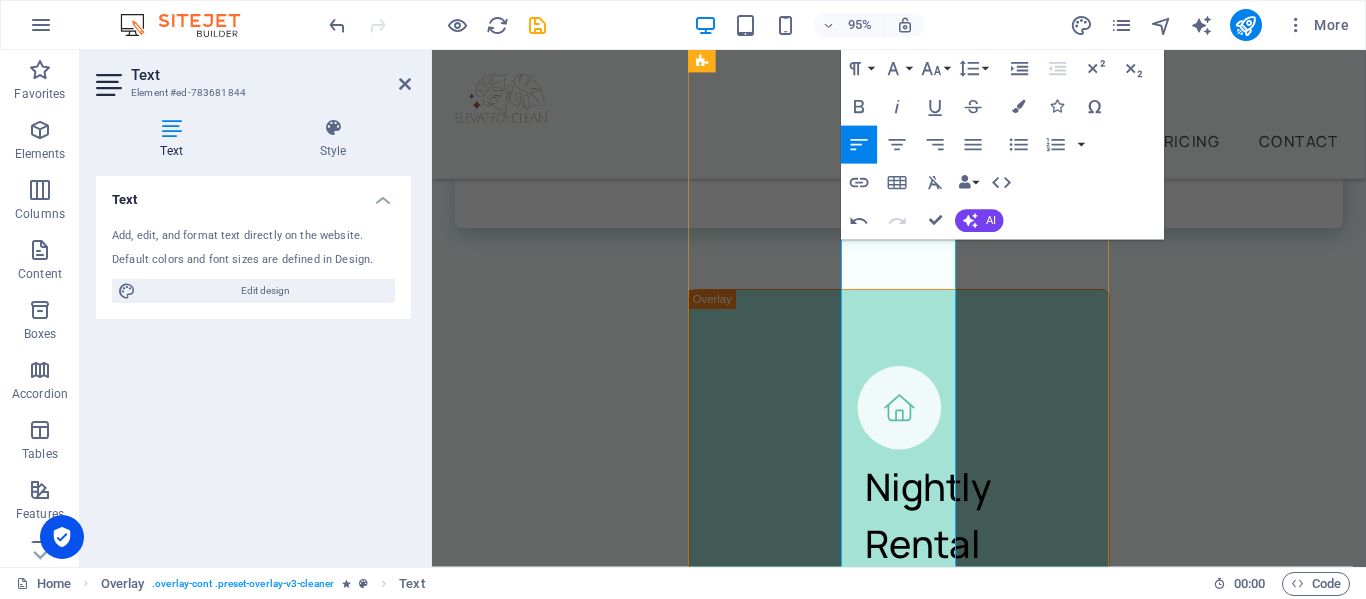 drag, startPoint x: 868, startPoint y: 570, endPoint x: 968, endPoint y: 567, distance: 100.04499 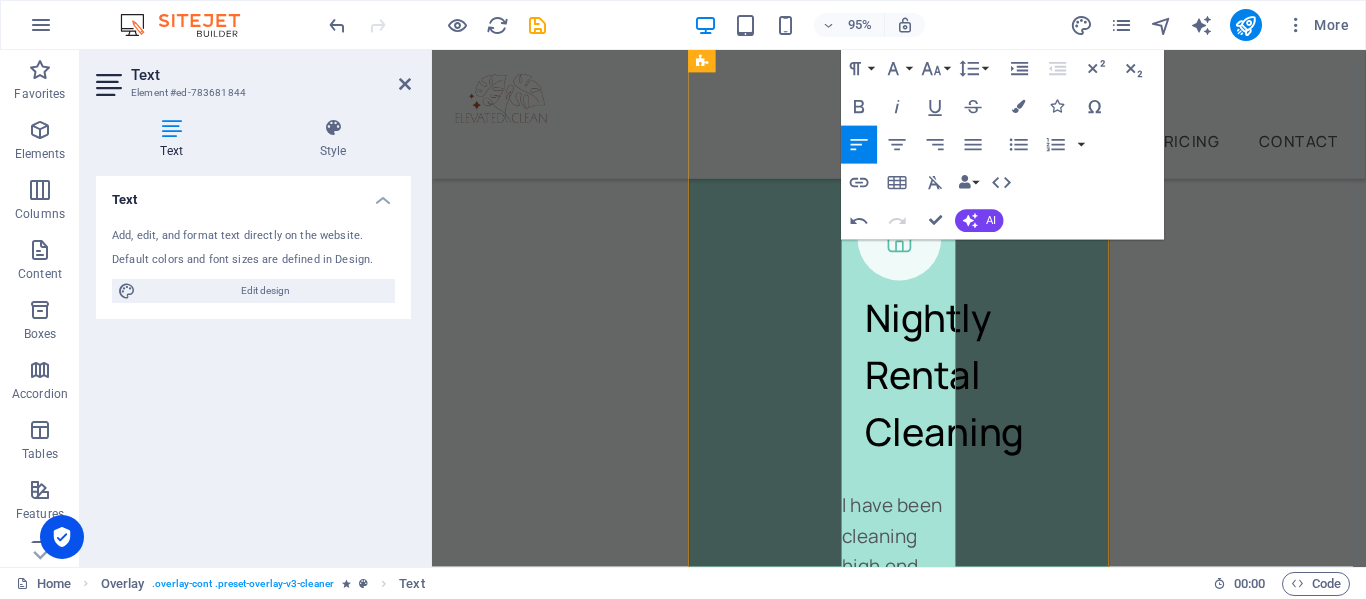 scroll, scrollTop: 2408, scrollLeft: 0, axis: vertical 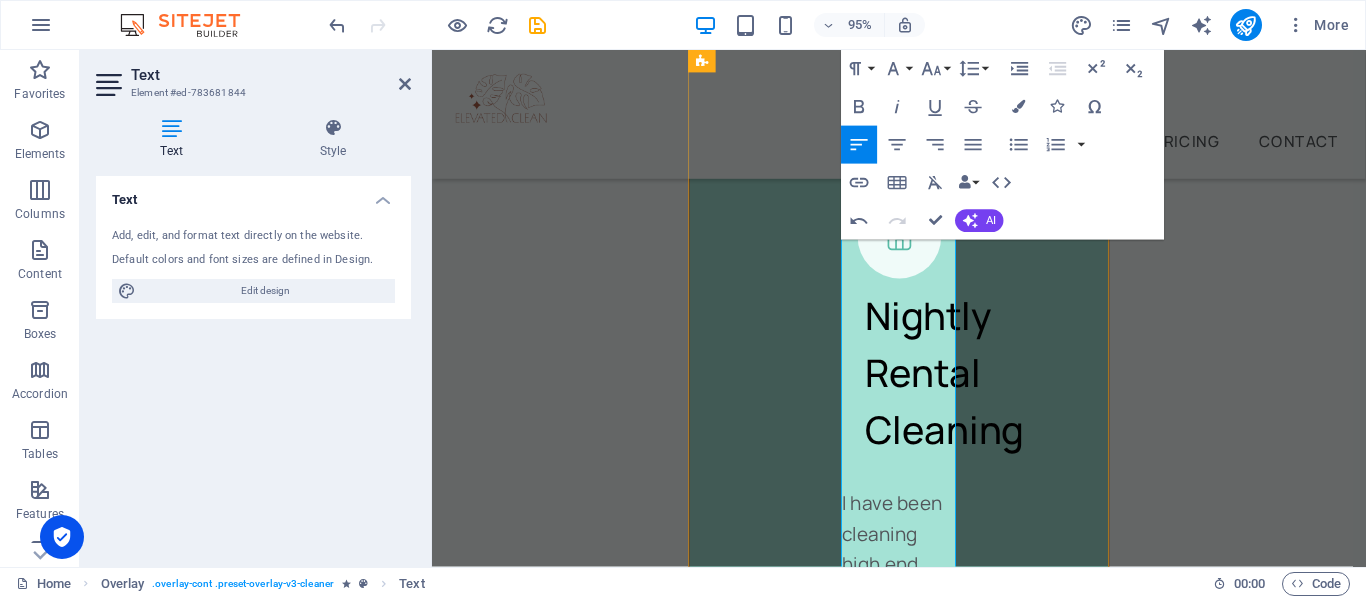 drag, startPoint x: 941, startPoint y: 456, endPoint x: 964, endPoint y: 581, distance: 127.09839 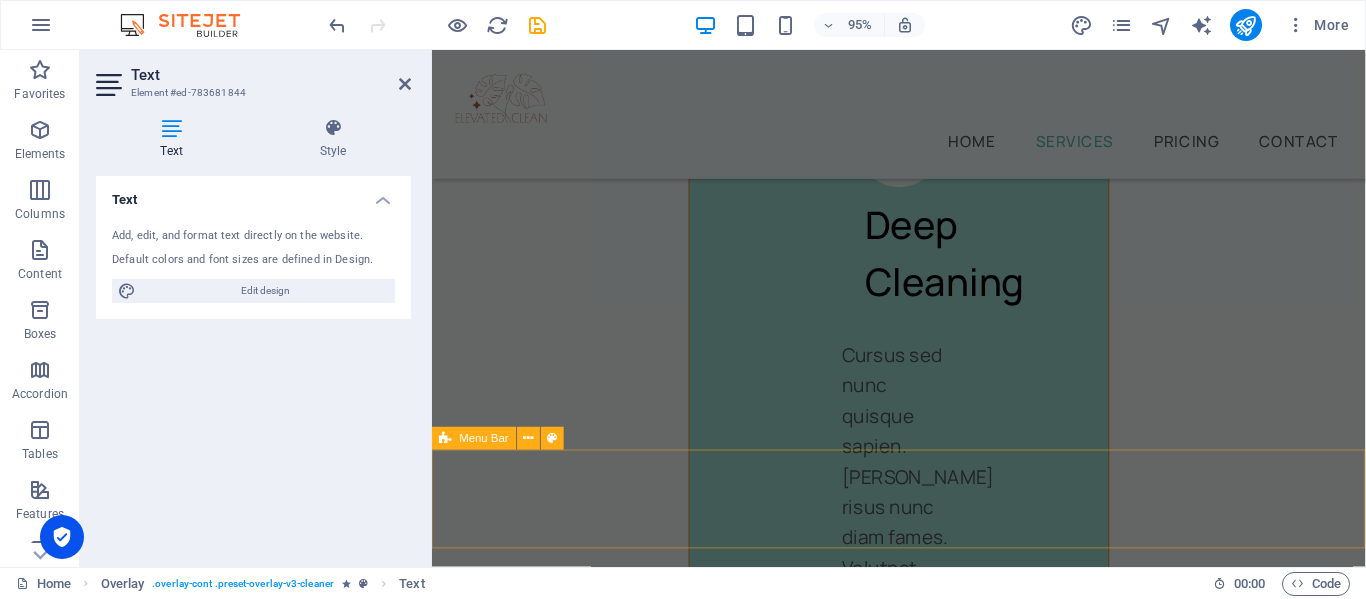 scroll, scrollTop: 4488, scrollLeft: 0, axis: vertical 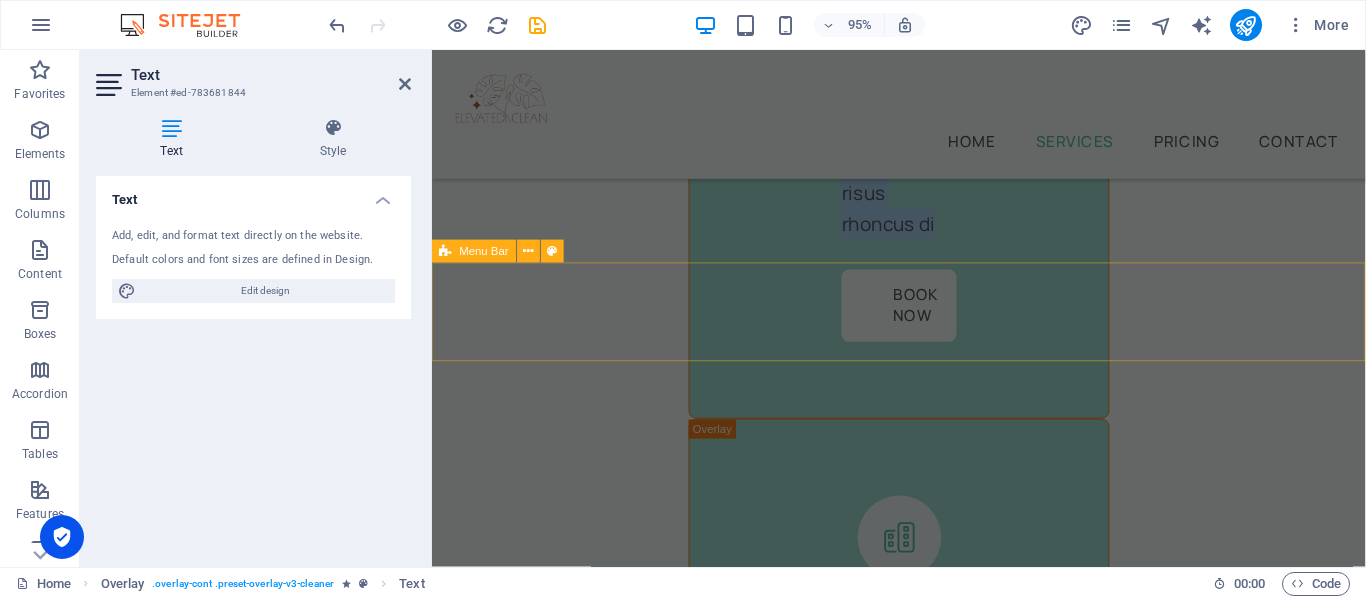 drag, startPoint x: 864, startPoint y: 484, endPoint x: 1066, endPoint y: 50, distance: 478.7066 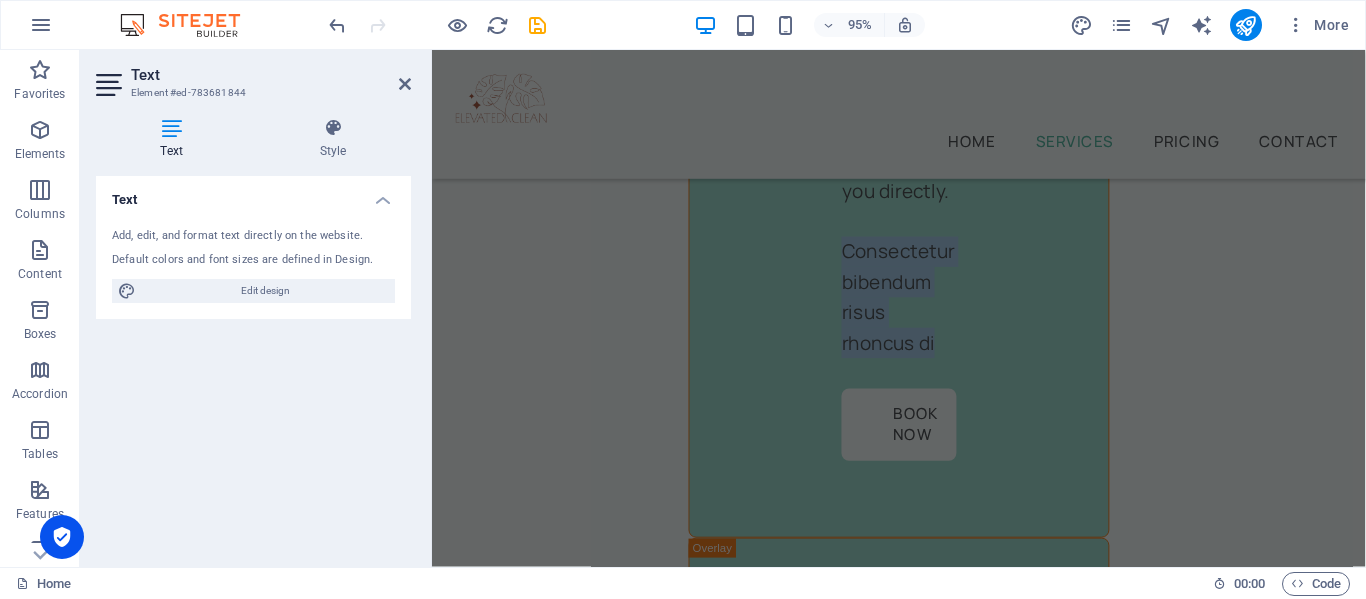 click on "Home Services Pricing Contact" at bounding box center (923, 118) 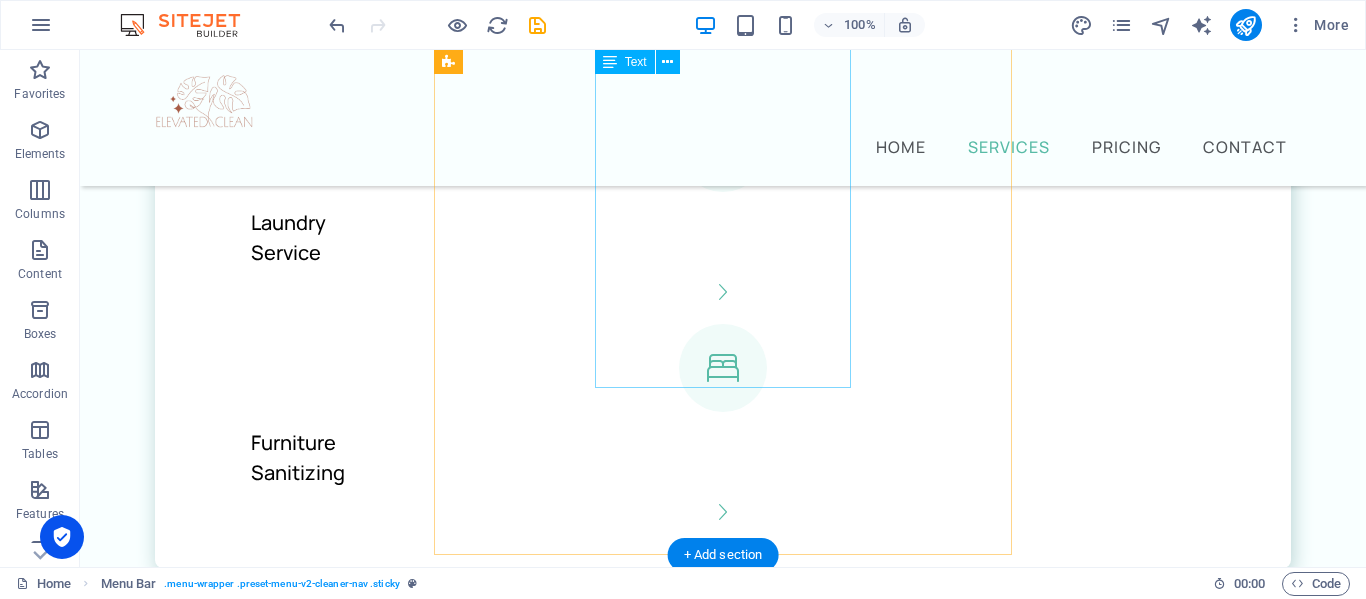 scroll, scrollTop: 1834, scrollLeft: 0, axis: vertical 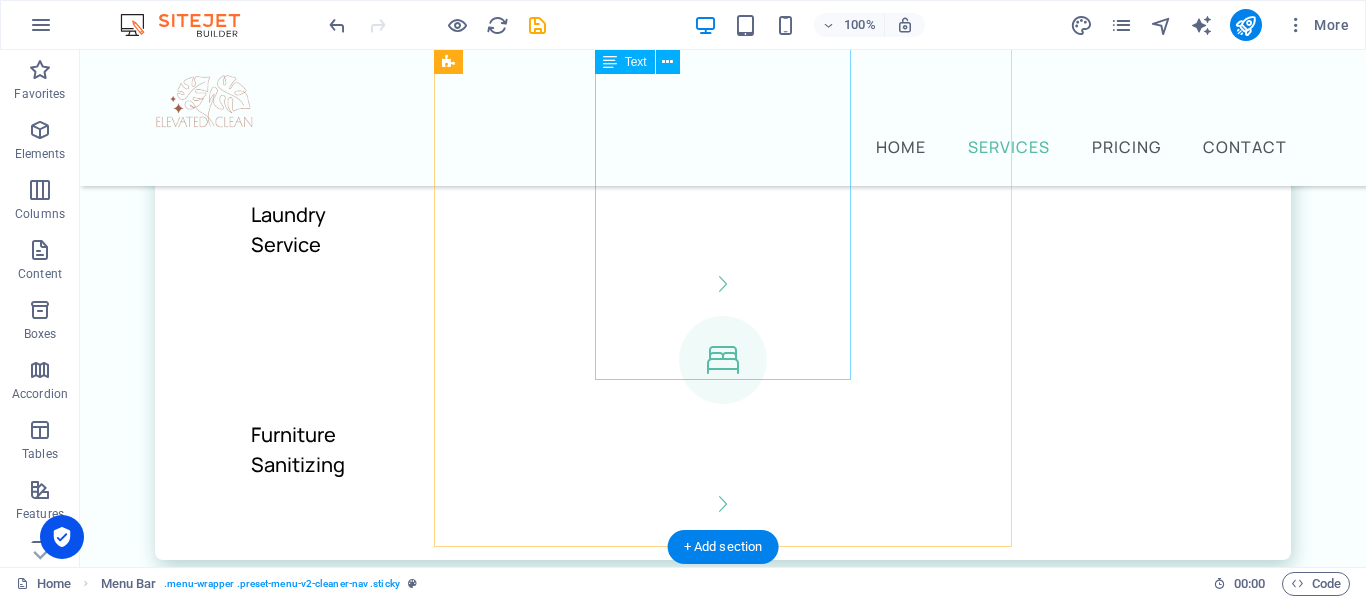 click on "I have been cleaning high end Nightly rentals here in [GEOGRAPHIC_DATA] for 10 years, I have created this LLC because I see the need for reliable cleaners that pay attention to detail and are consistenct and reliable. Living here in [GEOGRAPHIC_DATA] I am able to be on call and available in person to any guest needs. I am able to provide the condition your home is left by guests' to you directly.      Consectetur bibendum risus rhoncus di" at bounding box center [723, 1318] 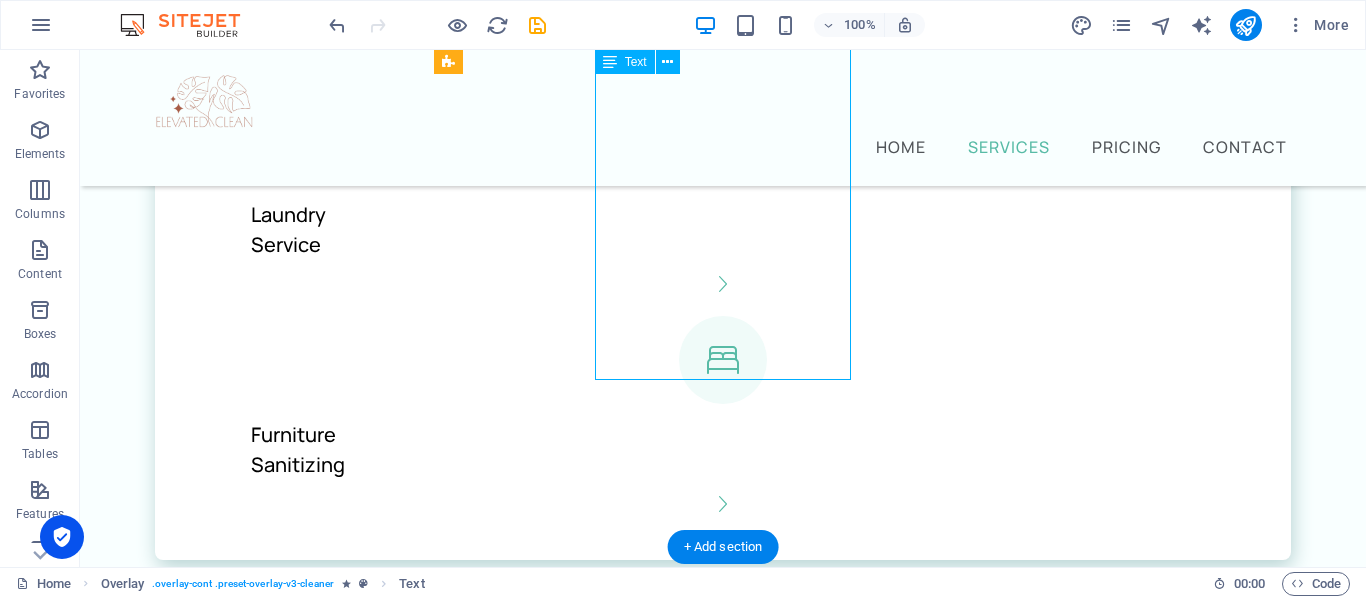 drag, startPoint x: 601, startPoint y: 334, endPoint x: 724, endPoint y: 343, distance: 123.32883 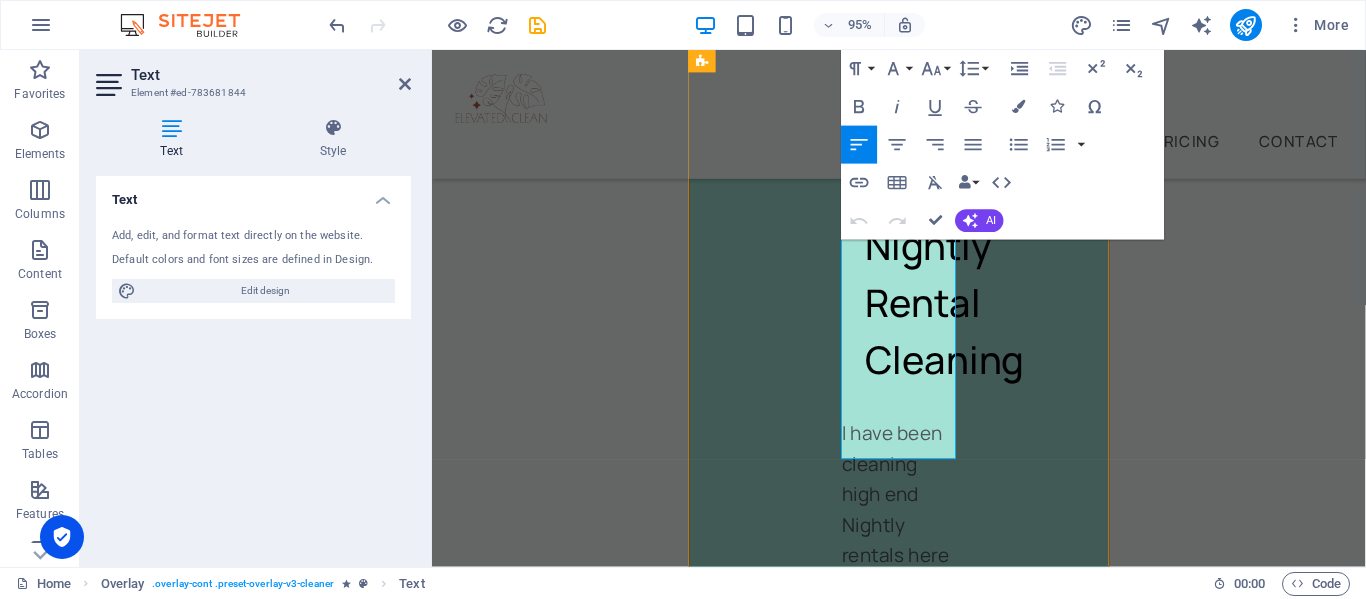 scroll, scrollTop: 2561, scrollLeft: 0, axis: vertical 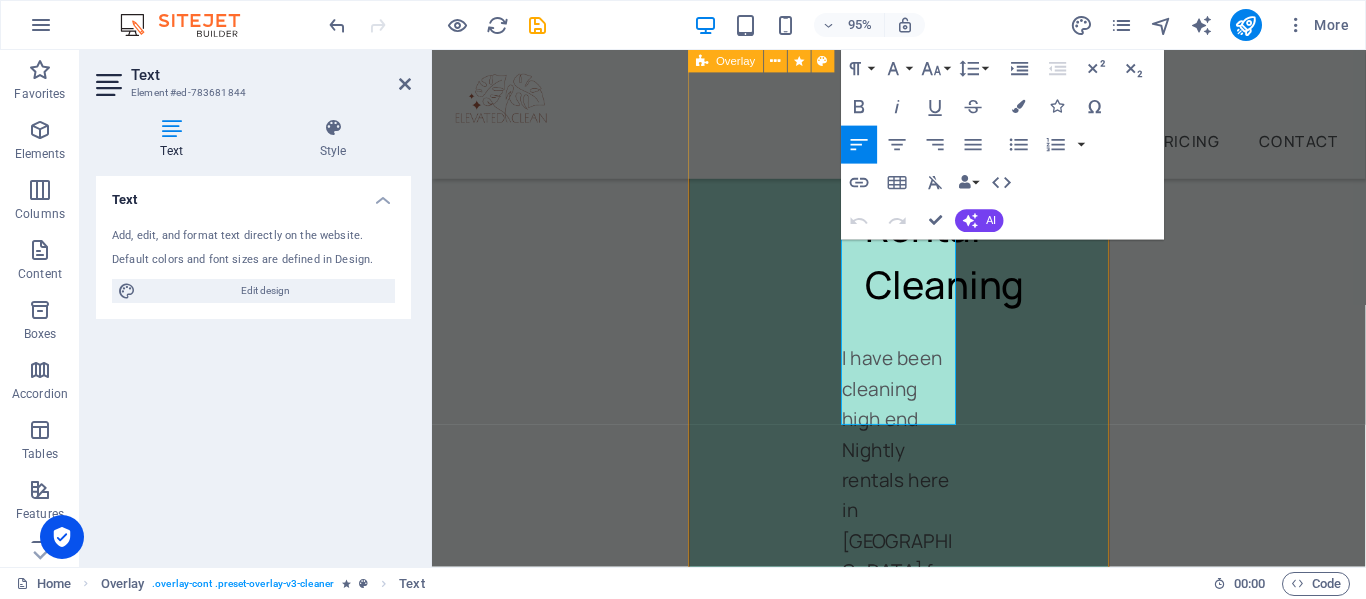 drag, startPoint x: 964, startPoint y: 430, endPoint x: 846, endPoint y: 314, distance: 165.46902 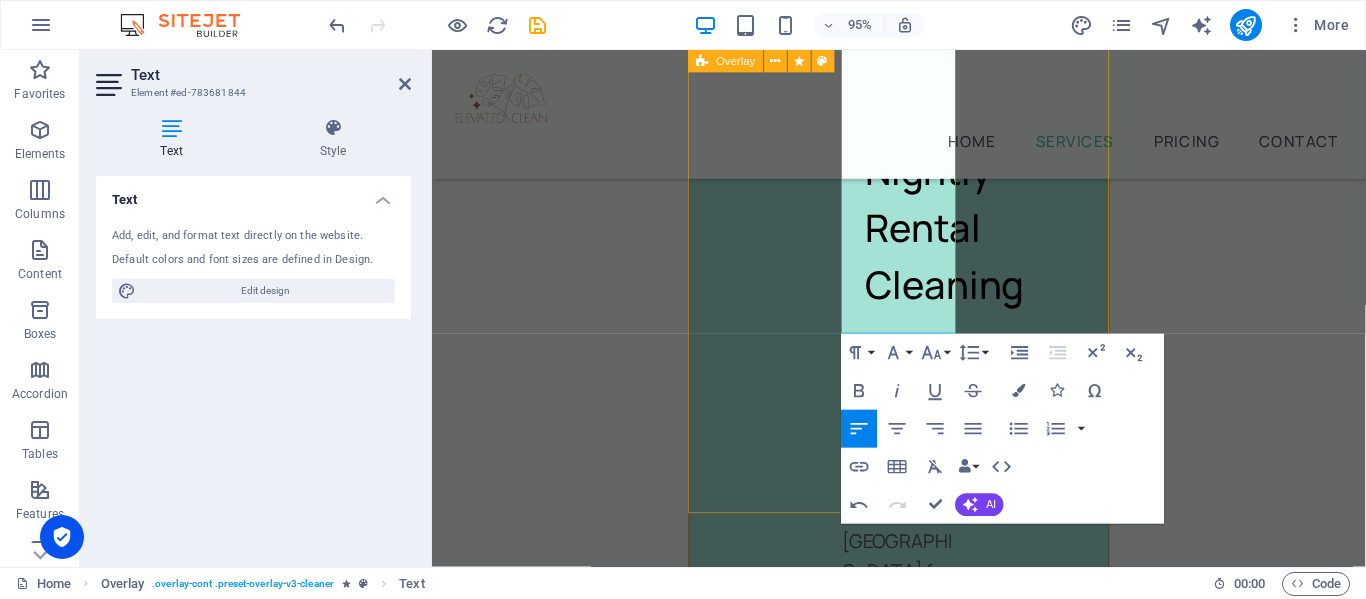 click on "Nightly Rental Cleaning I have been cleaning high end Nightly rentals here in [GEOGRAPHIC_DATA] for 10 years, I have created this LLC because I see the need for reliable cleaners that pay attention to detail and are consistenct and reliable. Living here in [GEOGRAPHIC_DATA] I am able to be on call and available in person to any guest needs. I am able to provide the condition your home is left by guests' to you directly.    Book Now" at bounding box center (923, 914) 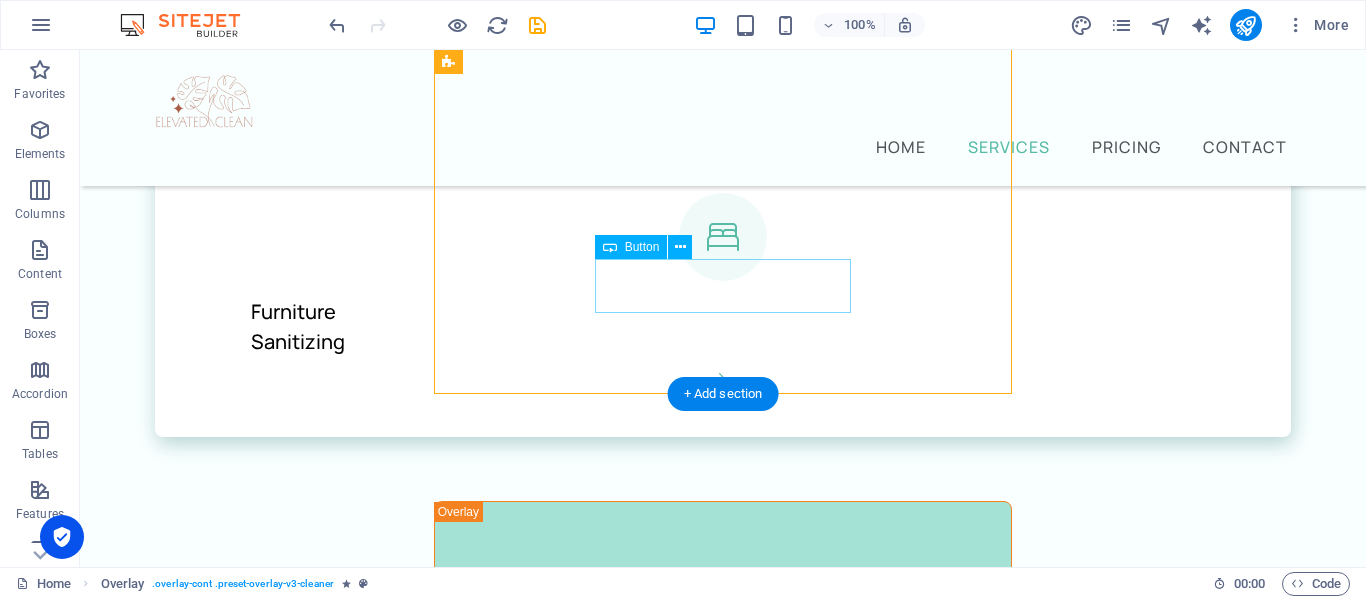 scroll, scrollTop: 1955, scrollLeft: 0, axis: vertical 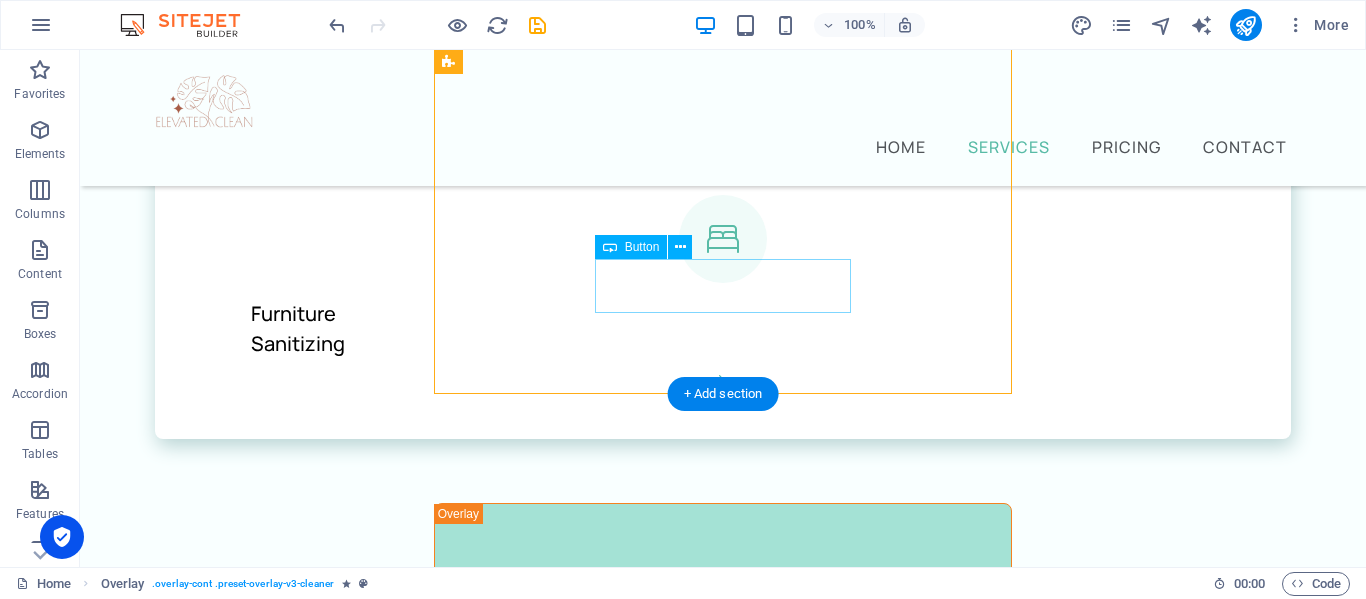 click on "Book Now" at bounding box center [723, 1528] 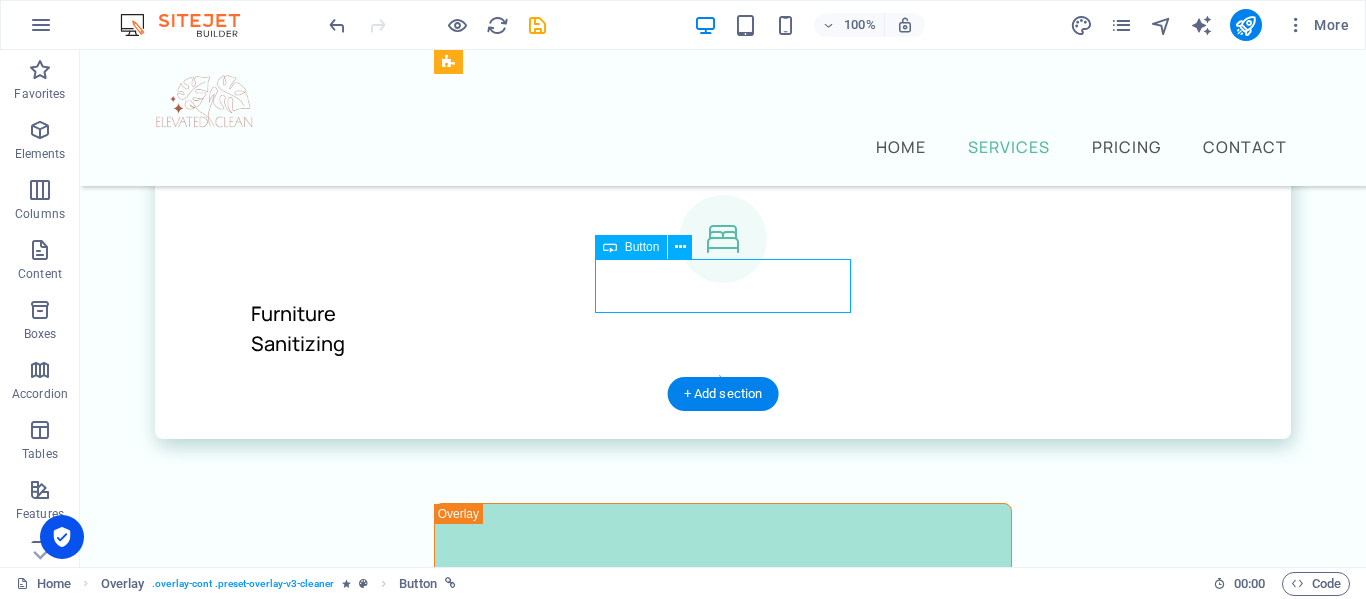 click on "Book Now" at bounding box center [723, 1528] 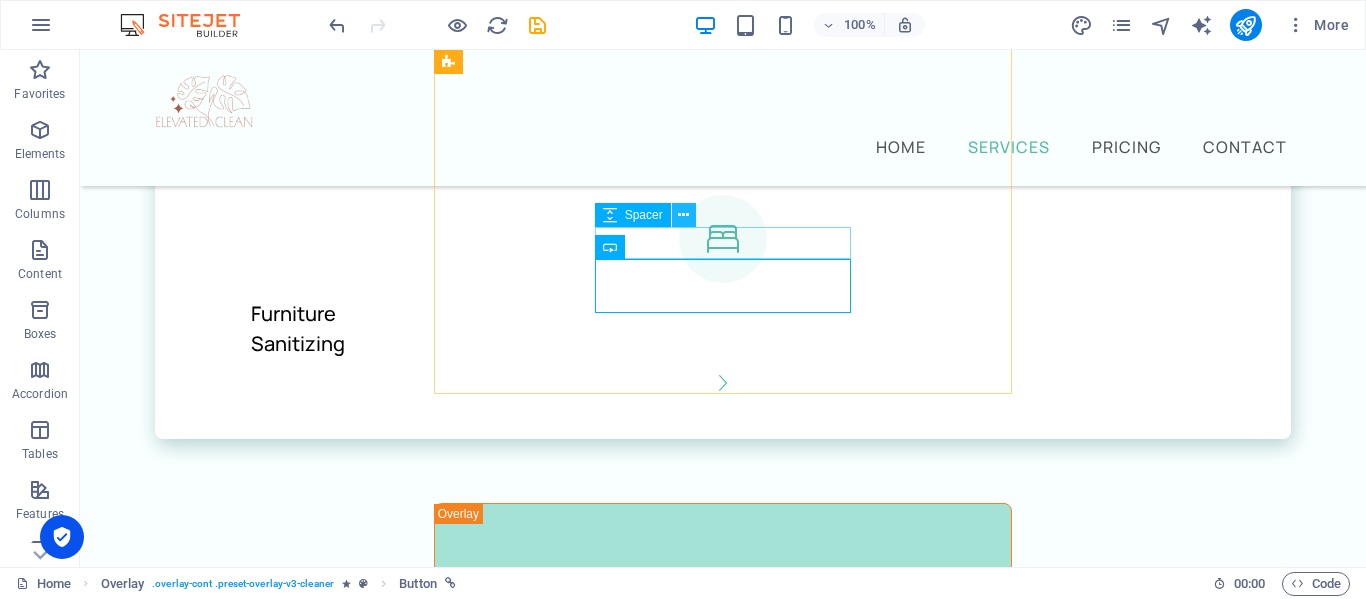 click at bounding box center [683, 215] 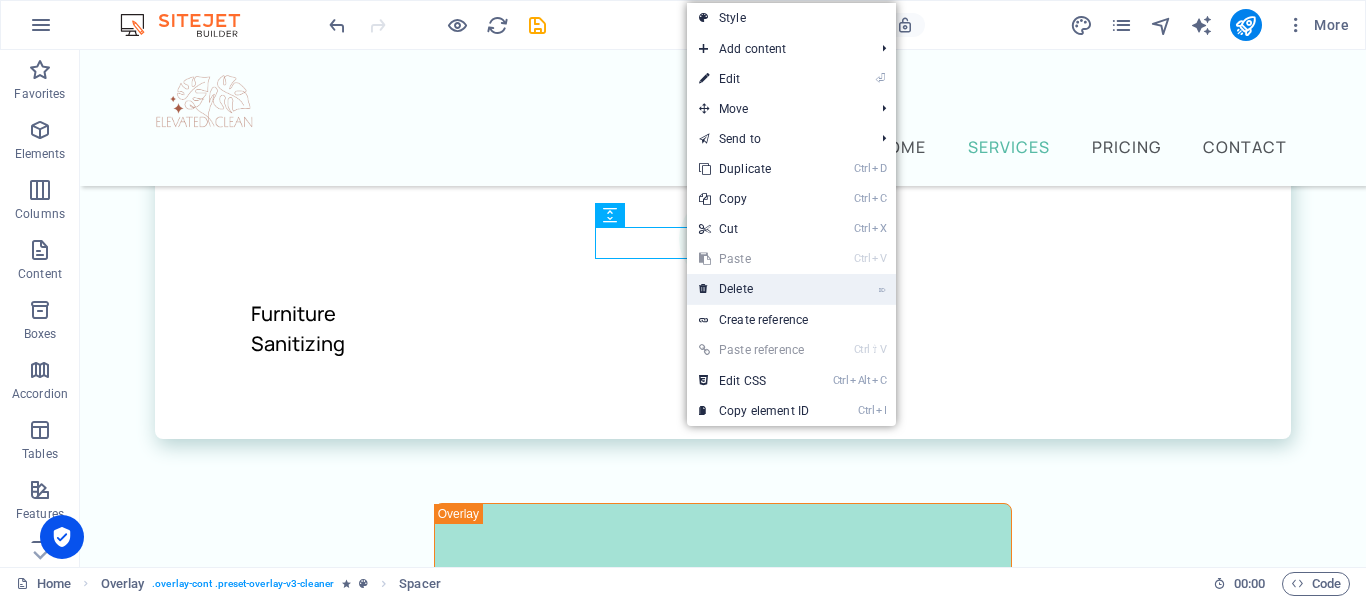 click on "⌦  Delete" at bounding box center [754, 289] 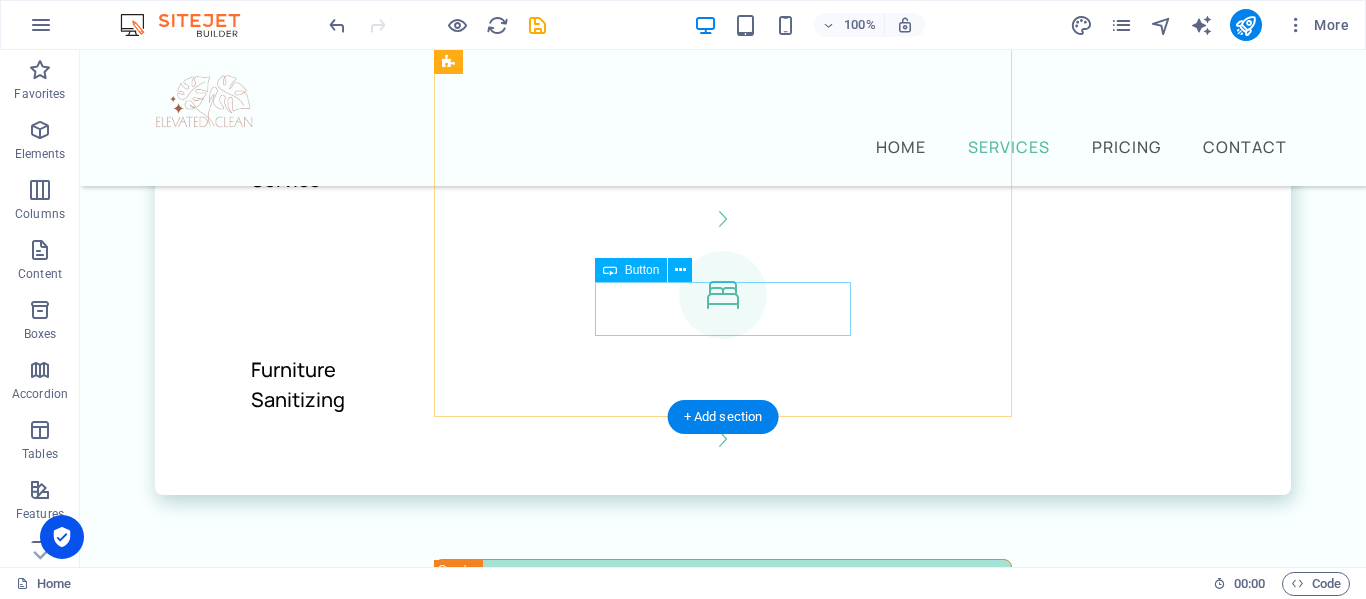 scroll, scrollTop: 1900, scrollLeft: 0, axis: vertical 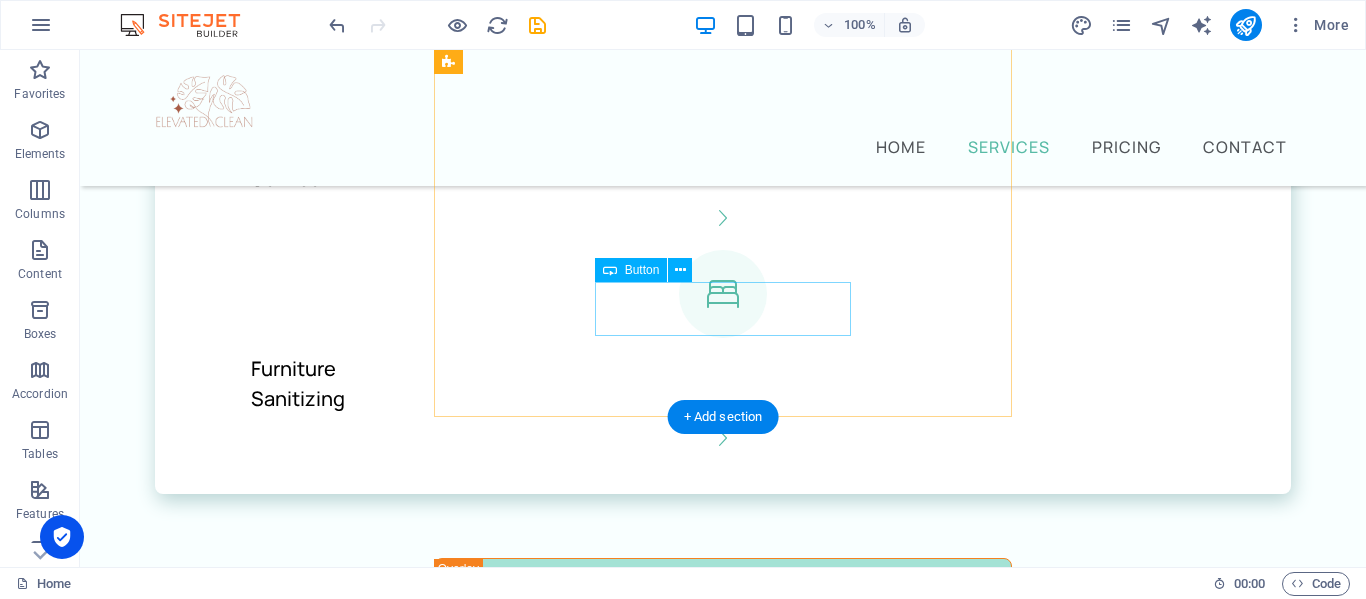 click on "Book Now" at bounding box center [723, 1551] 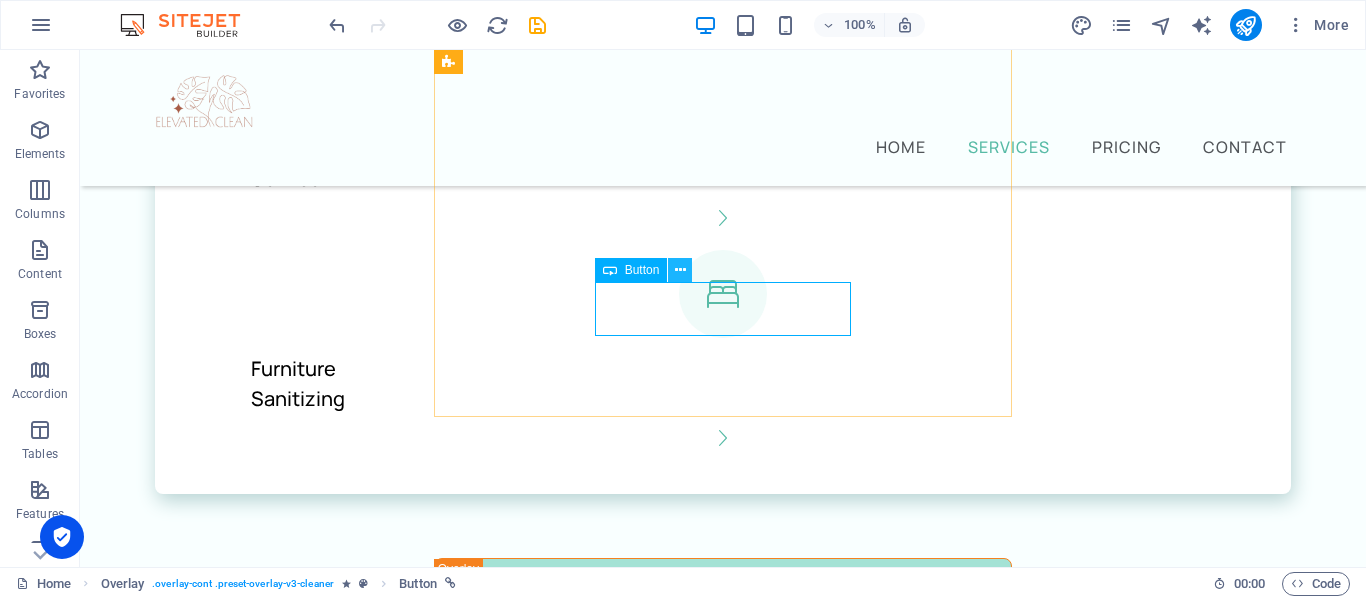 click at bounding box center (680, 270) 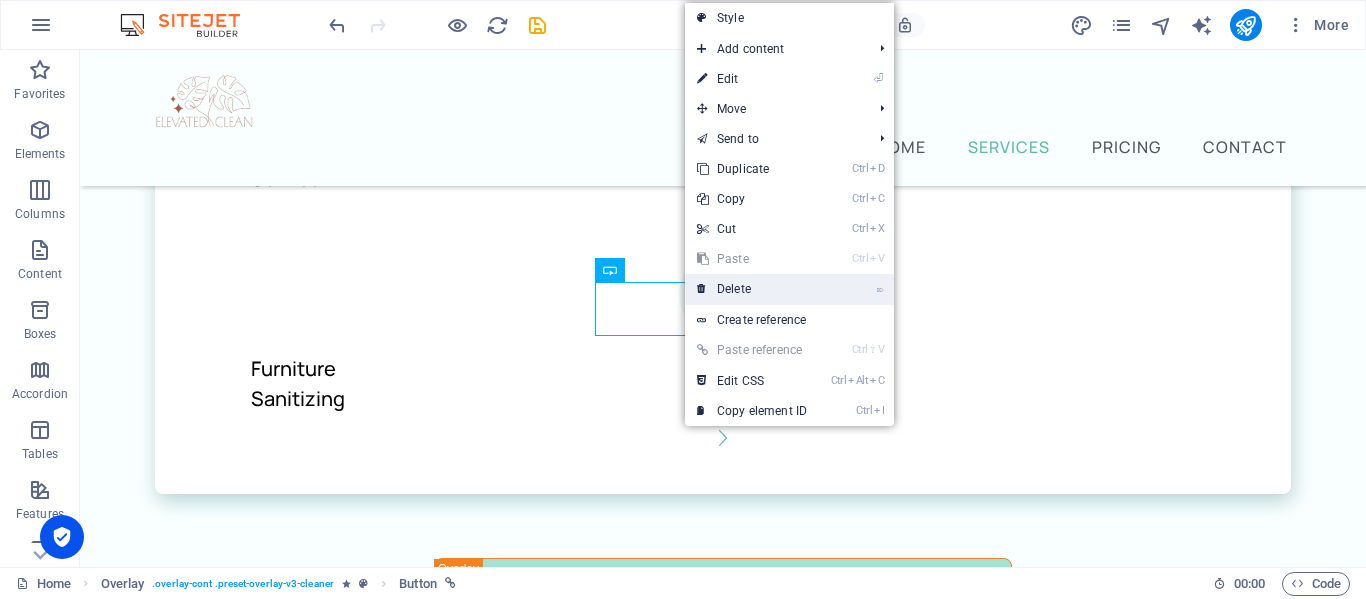 click on "⌦  Delete" at bounding box center [752, 289] 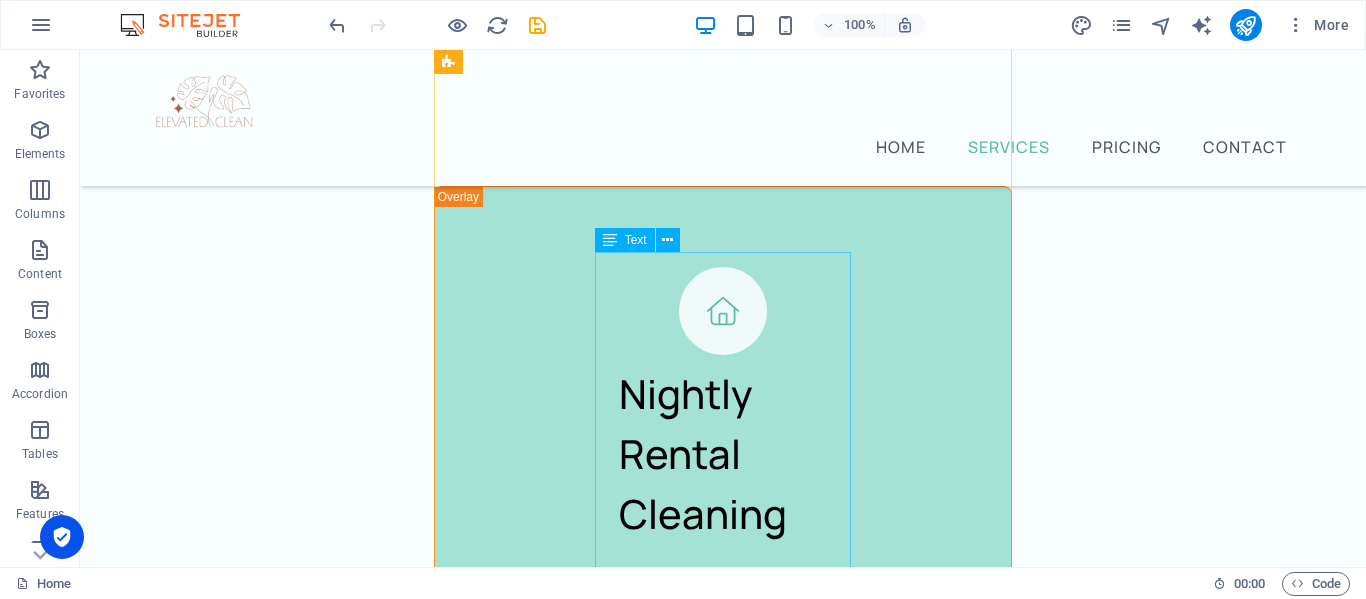 scroll, scrollTop: 2274, scrollLeft: 0, axis: vertical 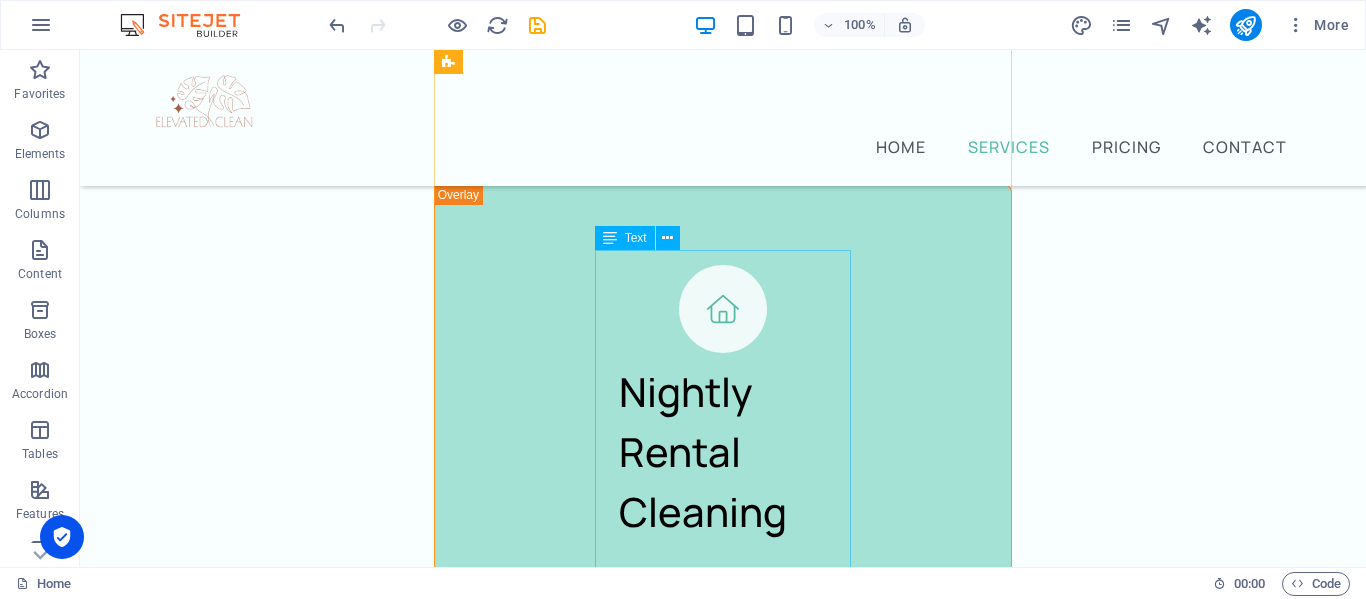 click on "Cursus sed nunc quisque sapien. [PERSON_NAME] risus nunc diam fames. Volutpat tristique quisque ornare libero eu amet velit.   Consectetur bibendum risus rhoncus diam lobortis. Pellentesque eros [PERSON_NAME] arcu augue mi. Ipsum amet vel facilisis ac et fames." at bounding box center (723, 1753) 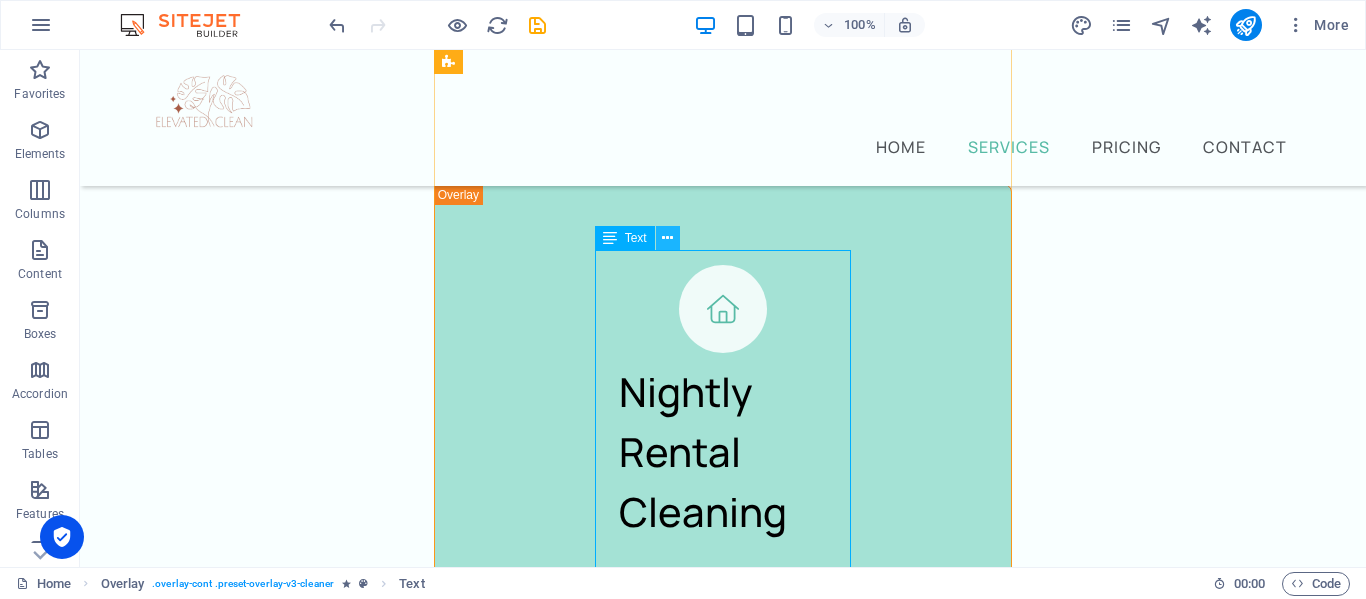 click at bounding box center (668, 238) 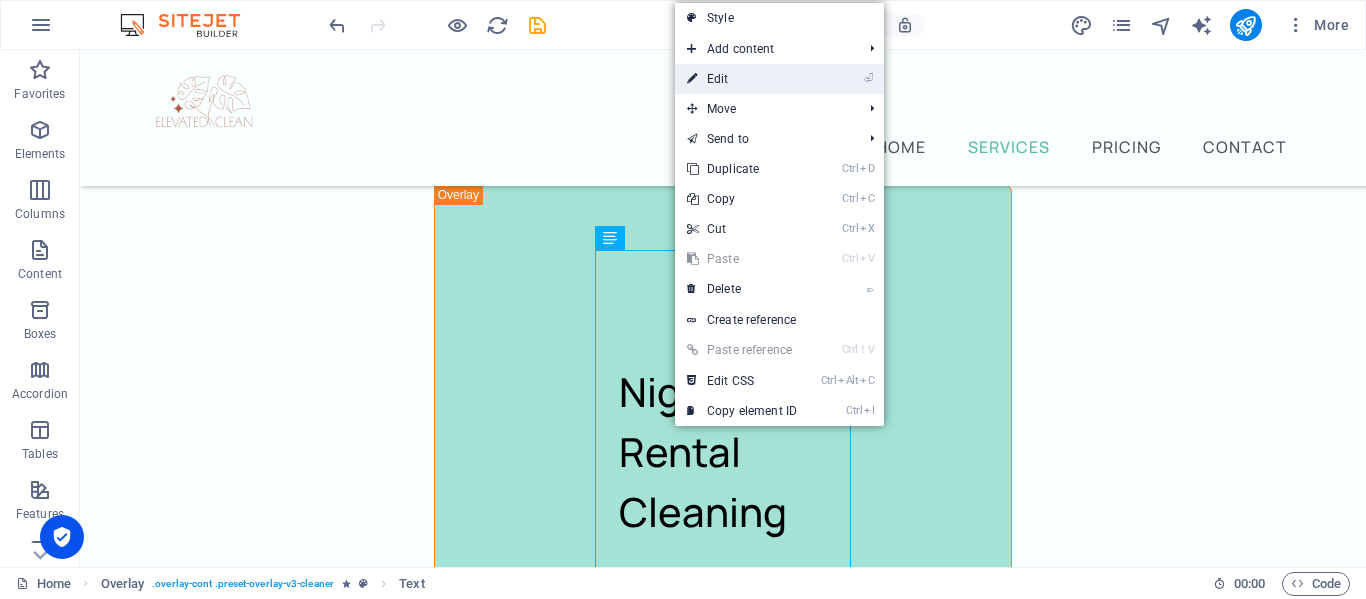 click on "⏎  Edit" at bounding box center [742, 79] 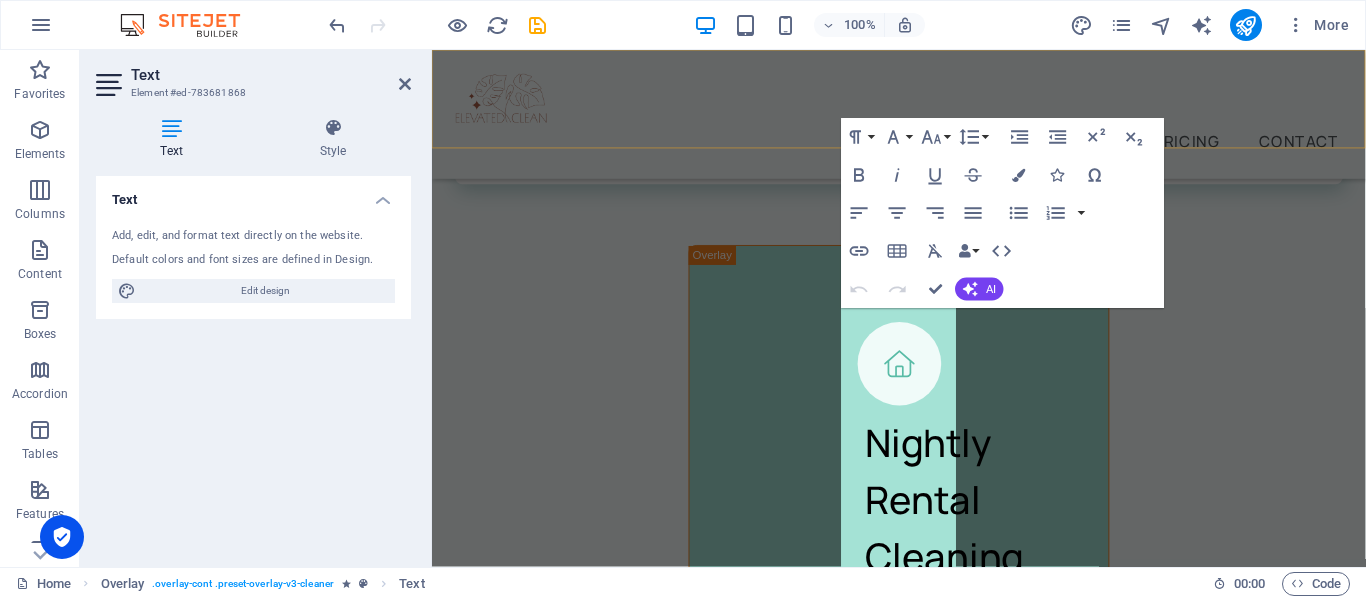 scroll, scrollTop: 2930, scrollLeft: 0, axis: vertical 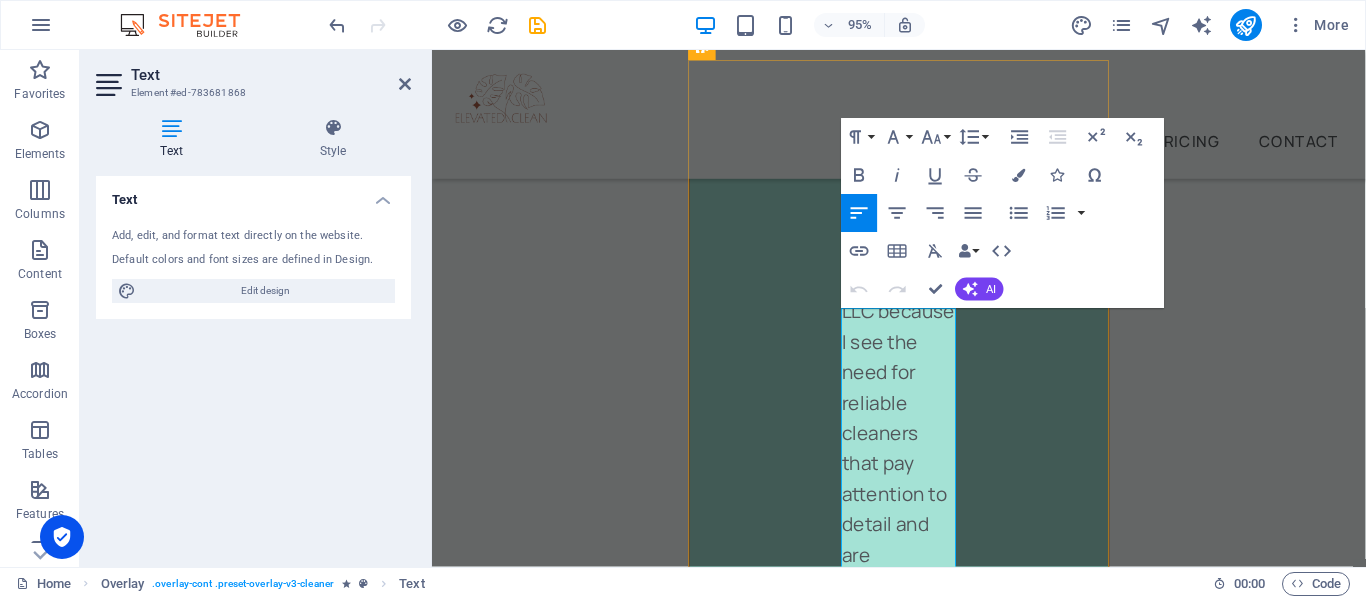 click on "Cursus sed nunc quisque sapien. [PERSON_NAME] risus nunc diam fames. Volutpat tristique quisque ornare libero eu amet velit." at bounding box center (923, 1873) 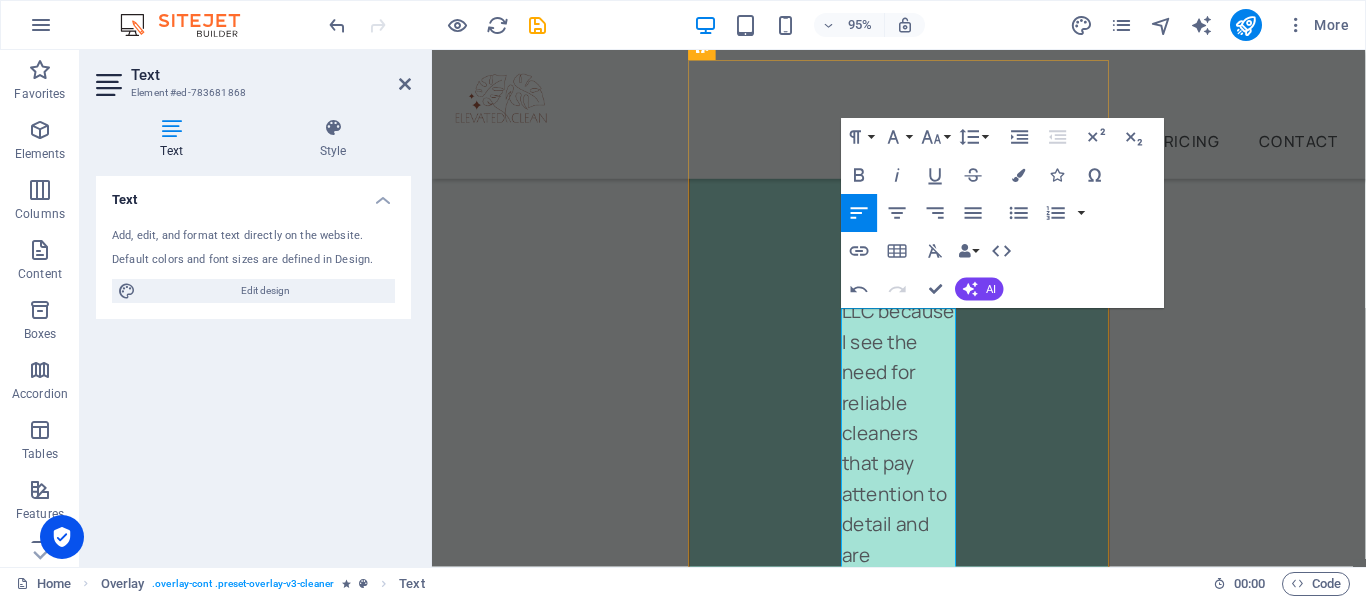 click on "I believe deep cleans should be done at the begining of each  Cursus sed nunc quisque sapien. [PERSON_NAME] risus nunc diam fames. Volutpat tristique quisque ornare libero eu amet velit." at bounding box center (923, 1953) 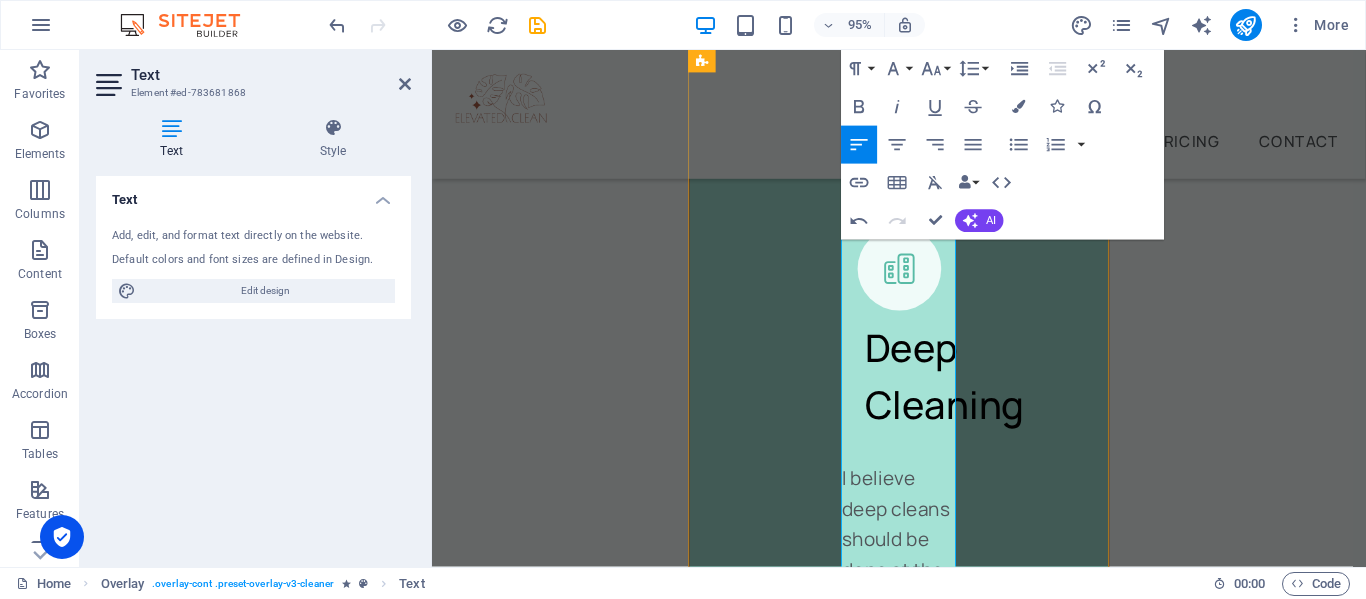 scroll, scrollTop: 4096, scrollLeft: 0, axis: vertical 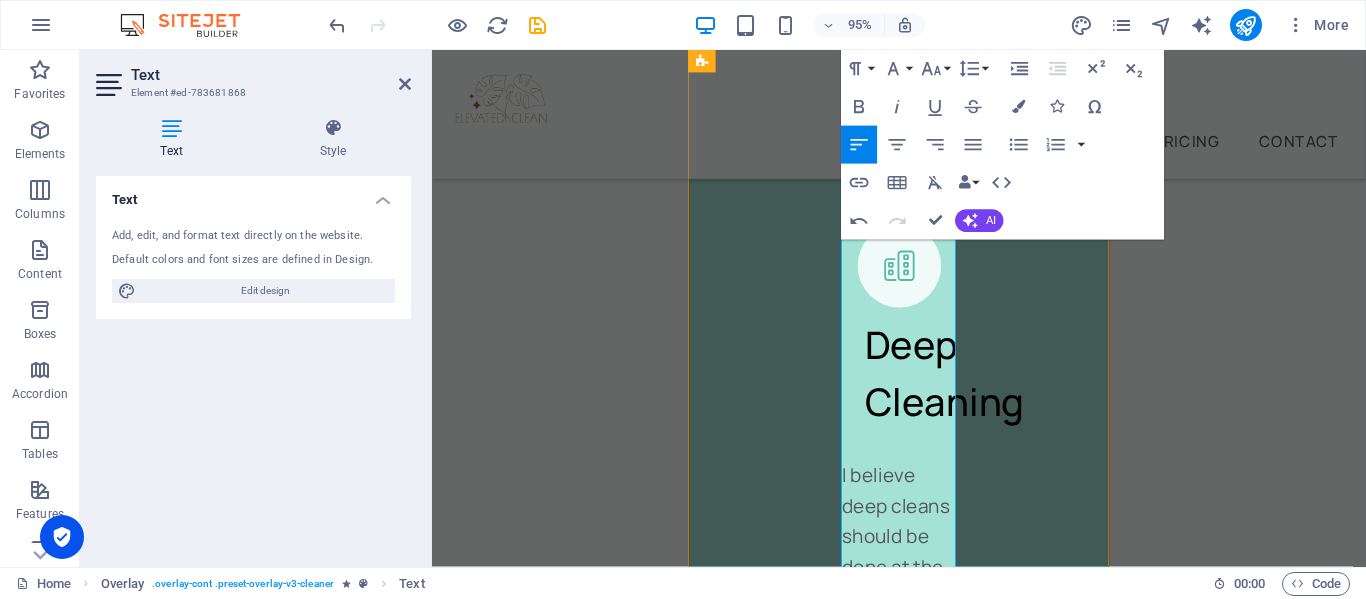 drag, startPoint x: 945, startPoint y: 259, endPoint x: 952, endPoint y: 249, distance: 12.206555 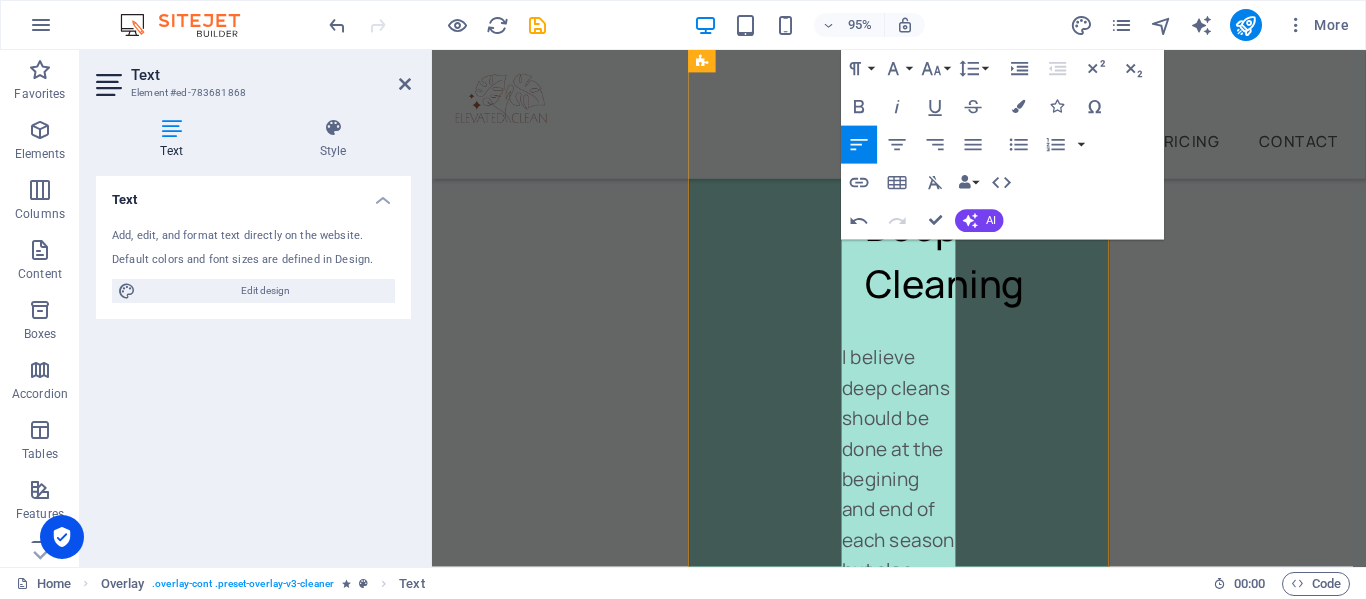 scroll, scrollTop: 4247, scrollLeft: 0, axis: vertical 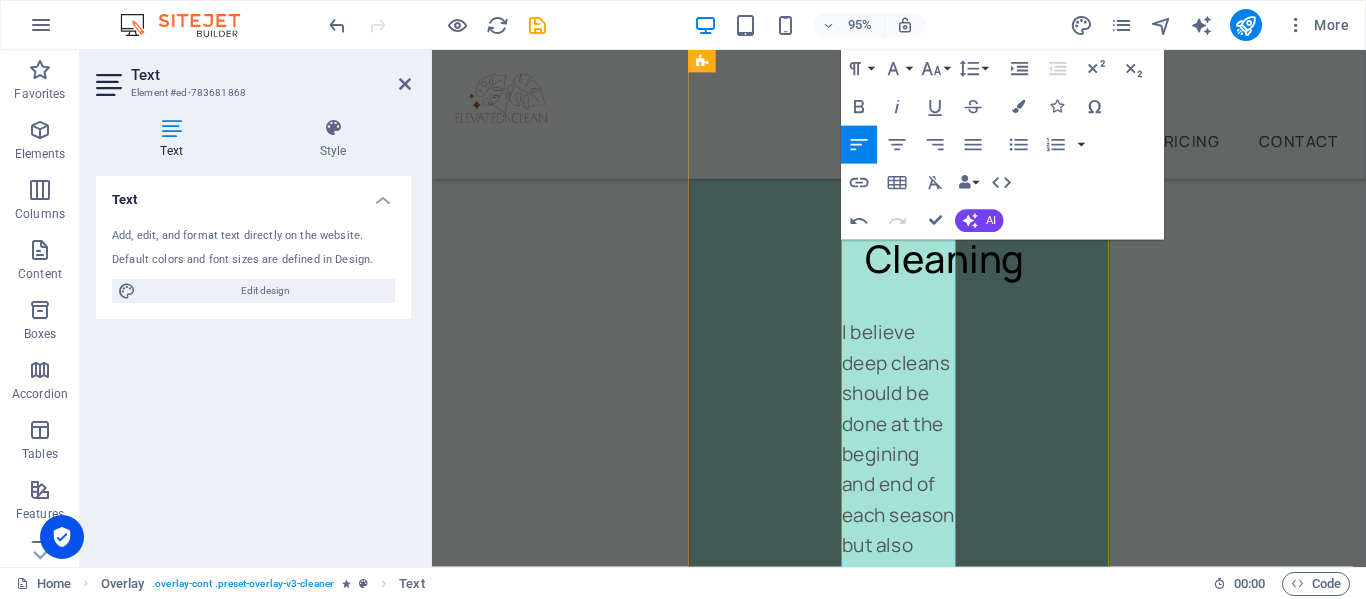 drag, startPoint x: 867, startPoint y: 272, endPoint x: 959, endPoint y: 590, distance: 331.04077 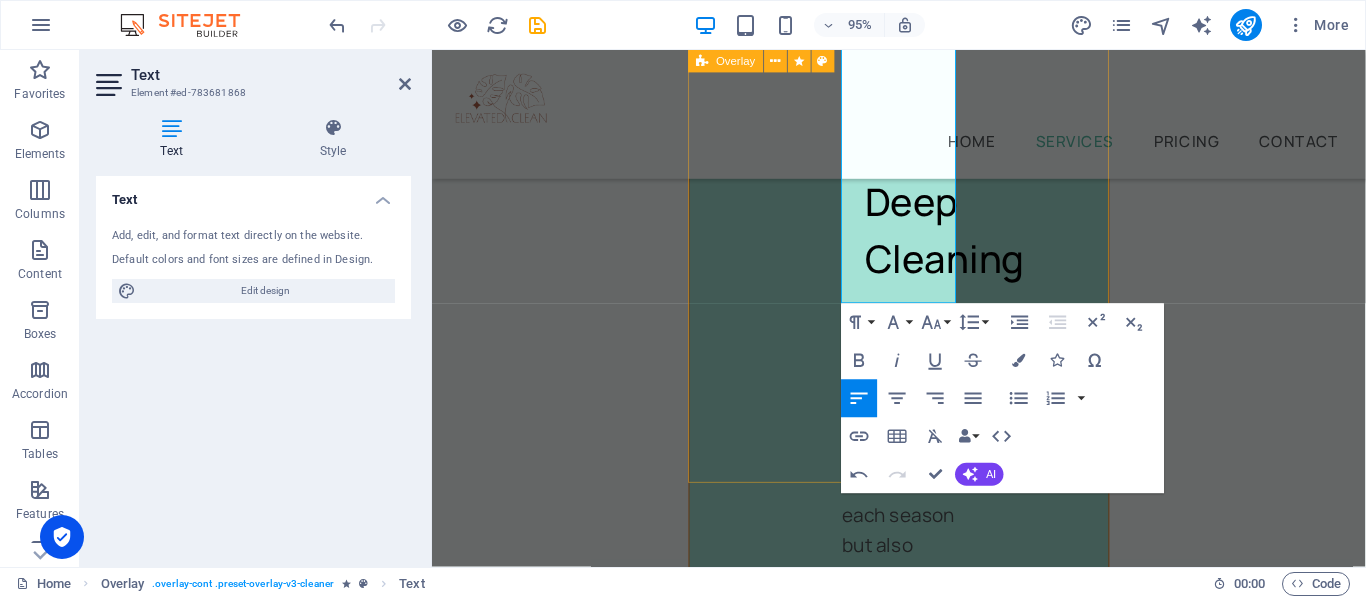 drag, startPoint x: 869, startPoint y: 266, endPoint x: 1022, endPoint y: 302, distance: 157.17824 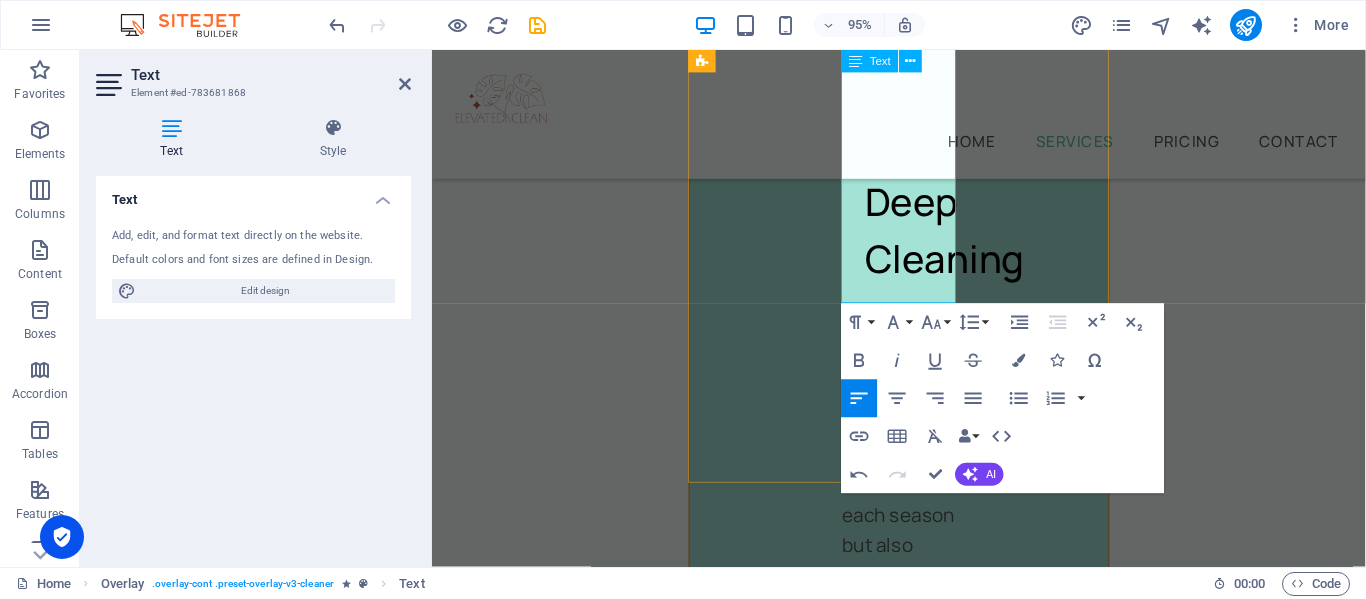 drag, startPoint x: 865, startPoint y: 267, endPoint x: 960, endPoint y: 297, distance: 99.62429 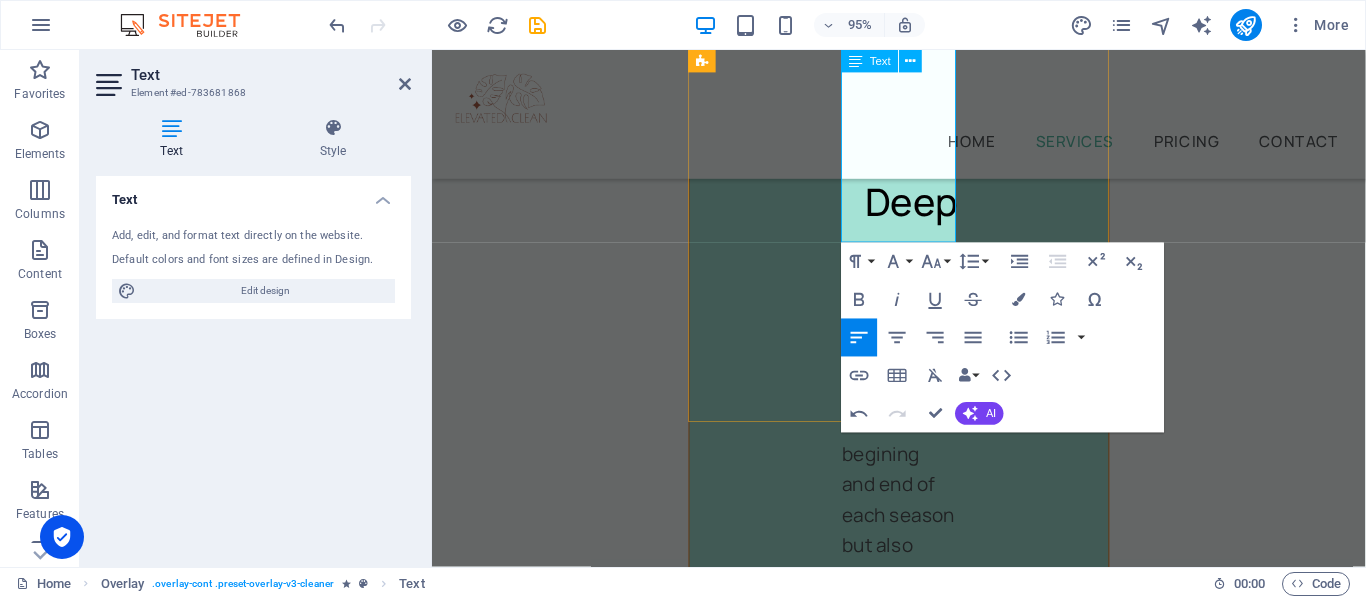 drag, startPoint x: 864, startPoint y: 173, endPoint x: 945, endPoint y: 202, distance: 86.034874 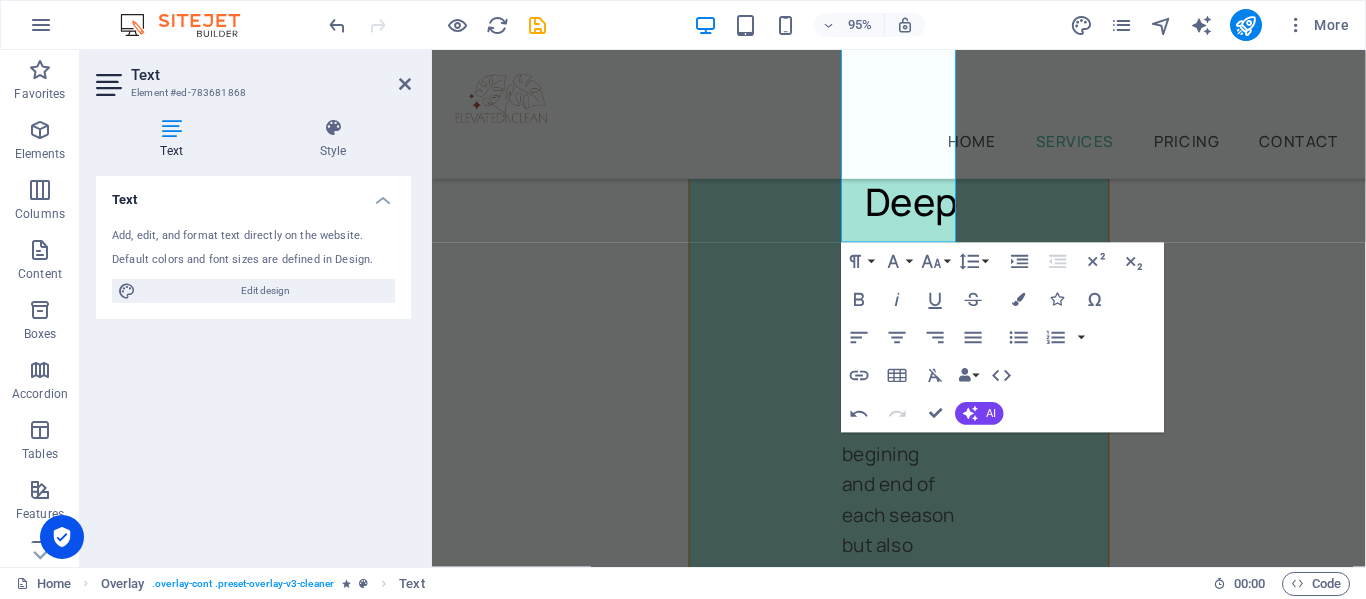 click on "Home Services Pricing Contact Nightly Rental and Residential Cleaning Services Specialized cleaning for Airbnb, VRBO, and vacation rentals in [GEOGRAPHIC_DATA], [US_STATE]. Specialized cleaning for Airbnb, VRBO, and vacation rentals in [GEOGRAPHIC_DATA], [US_STATE]. Book Now Our professional services We offer several cleaning options you can choose from  Home Cleaning Office  Cleaning Window Cleaning Carpet  Cleaning Laundry  Service Furniture Sanitizing Nightly Rental Cleaning I have been cleaning high end Nightly rentals here in [GEOGRAPHIC_DATA] for 10 years, I have created this LLC because I see the need for reliable cleaners that pay attention to detail and are consistenct and reliable. Living here in [GEOGRAPHIC_DATA] I am able to be on call and available in person to any guest needs. I am able to provide the condition your home is left by guests' to you directly.    Deep Cleaning     Book Now Laundry Cursus sed nunc quisque sapien. [PERSON_NAME] risus nunc diam fames. Volutpat tristique quisque ornare libero eu amet velit.   Book Now Rug Cleaning   Book Now Book Now" at bounding box center (923, 4774) 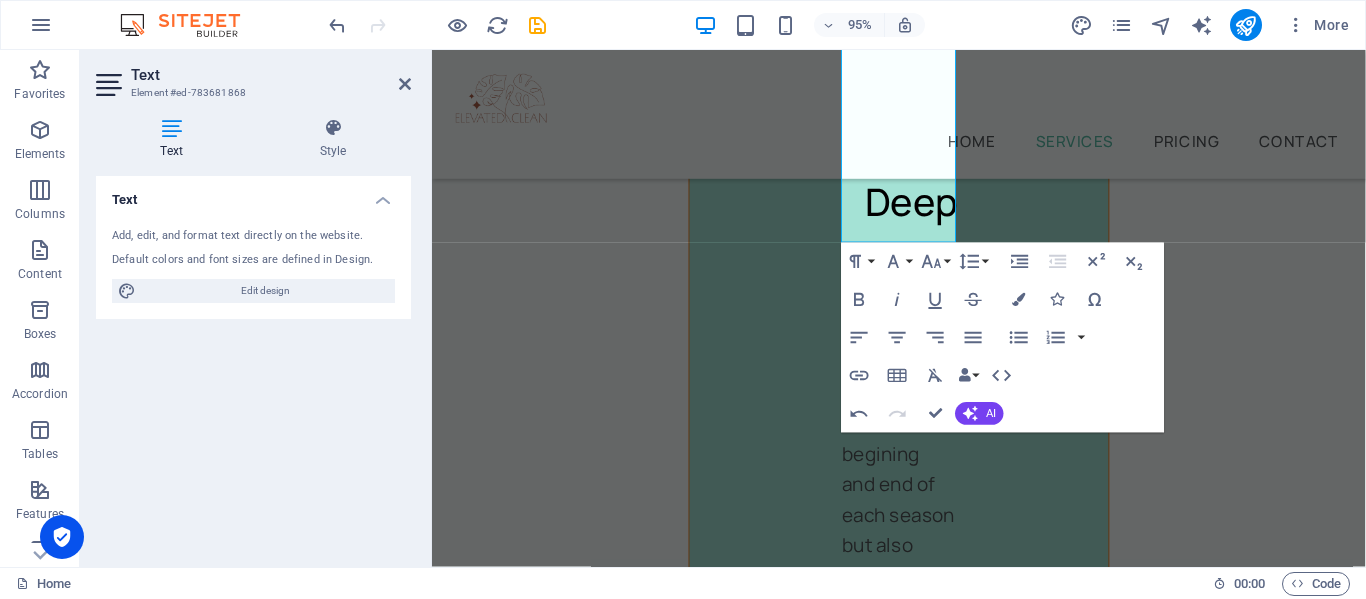 click on "Home Services Pricing Contact Nightly Rental and Residential Cleaning Services Specialized cleaning for Airbnb, VRBO, and vacation rentals in [GEOGRAPHIC_DATA], [US_STATE]. Specialized cleaning for Airbnb, VRBO, and vacation rentals in [GEOGRAPHIC_DATA], [US_STATE]. Book Now Our professional services We offer several cleaning options you can choose from  Home Cleaning Office  Cleaning Window Cleaning Carpet  Cleaning Laundry  Service Furniture Sanitizing Nightly Rental Cleaning I have been cleaning high end Nightly rentals here in [GEOGRAPHIC_DATA] for 10 years, I have created this LLC because I see the need for reliable cleaners that pay attention to detail and are consistenct and reliable. Living here in [GEOGRAPHIC_DATA] I am able to be on call and available in person to any guest needs. I am able to provide the condition your home is left by guests' to you directly.    Deep Cleaning     Book Now Laundry Cursus sed nunc quisque sapien. [PERSON_NAME] risus nunc diam fames. Volutpat tristique quisque ornare libero eu amet velit.   Book Now Rug Cleaning   Book Now Book Now" at bounding box center (923, 4774) 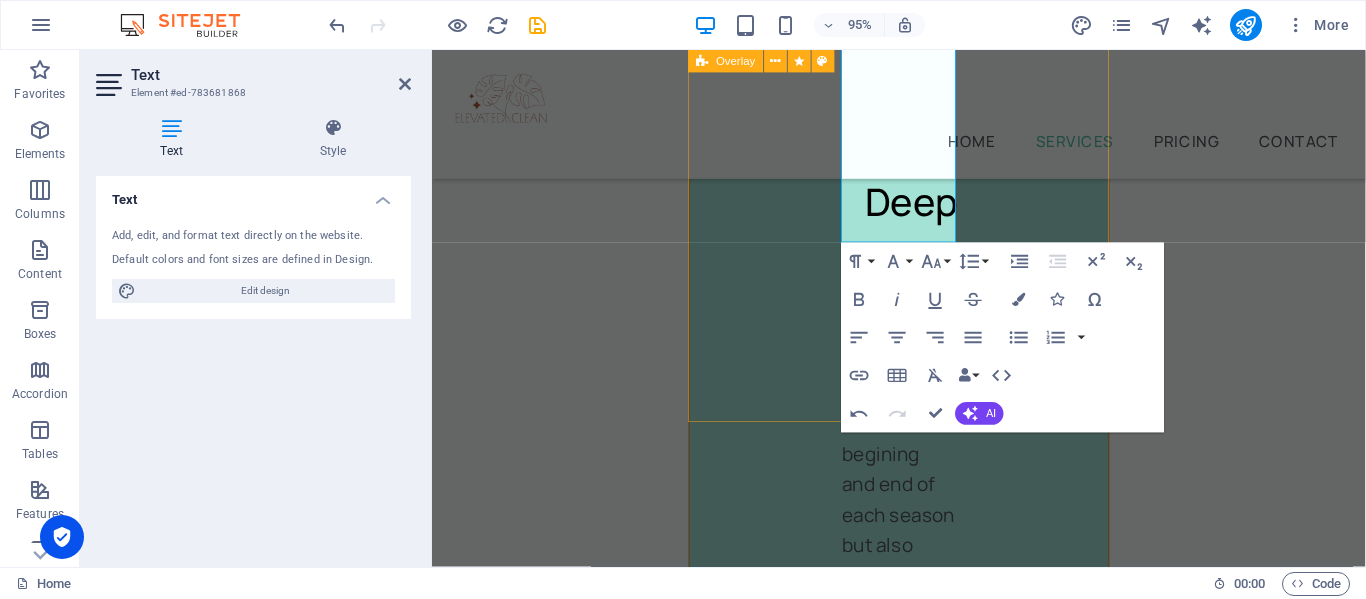 click on "Deep Cleaning I believe deep cleans should be done at the begining and end of each season but also believe that my ability to clean in a  way that maintains the look and feel of the space looking deeped clean with every check in. This being windows clean inside and out, baseboard wiped every clean, fans free of dust every time and area behind furniture always spotless. ornare libero      Book Now" at bounding box center [923, 885] 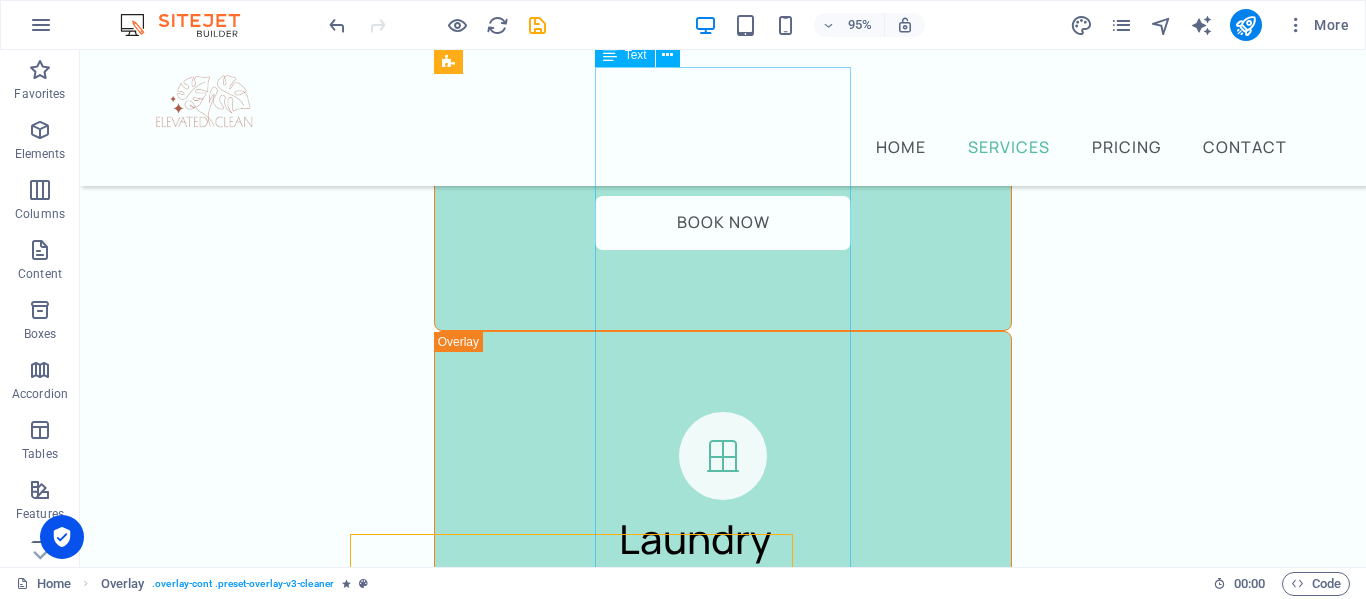 scroll, scrollTop: 2457, scrollLeft: 0, axis: vertical 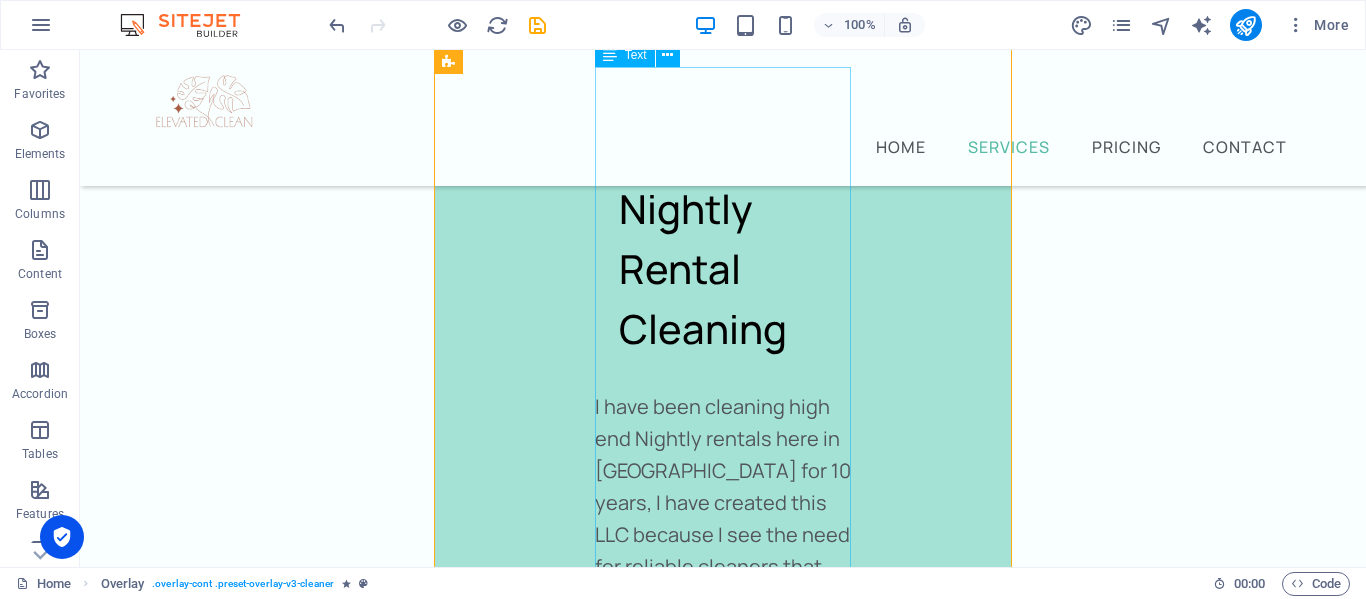 click on "I believe deep cleans should be done at the begining and end of each season but also believe that my ability to clean in a  way that maintains the look and feel of the space looking deeped clean with every check in. This being windows clean inside and out, baseboard wiped every clean, fans free of dust every time and area behind furniture always spotless. ornare libero" at bounding box center [723, 1666] 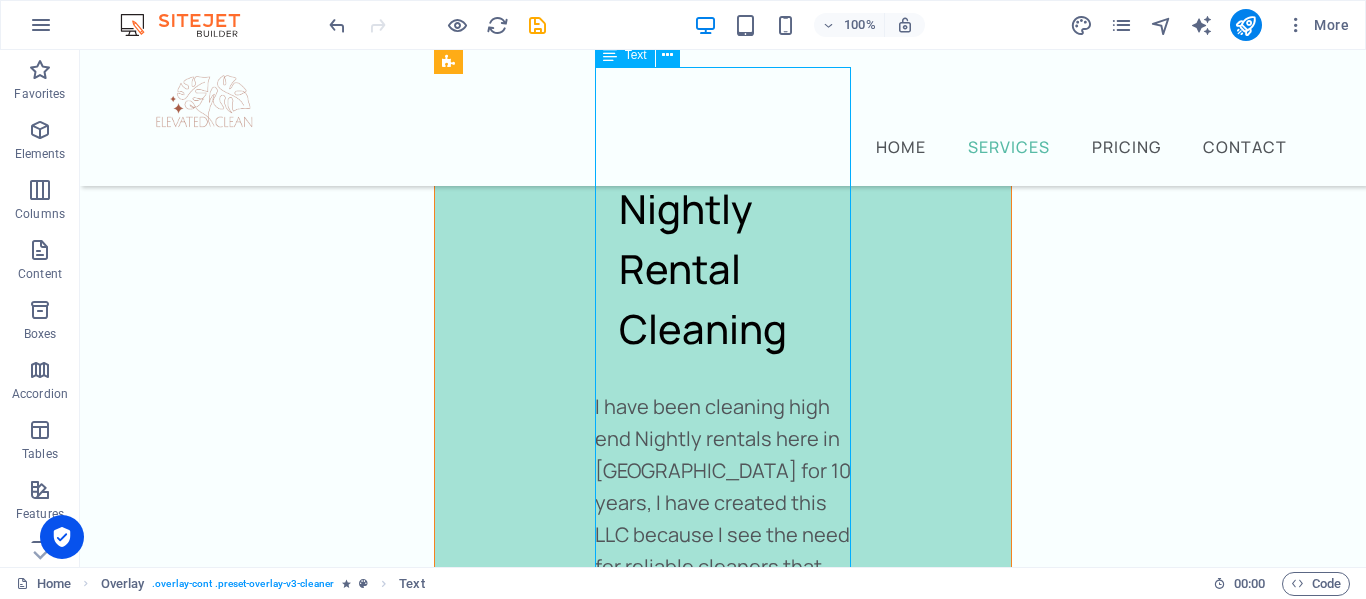 click on "I believe deep cleans should be done at the begining and end of each season but also believe that my ability to clean in a  way that maintains the look and feel of the space looking deeped clean with every check in. This being windows clean inside and out, baseboard wiped every clean, fans free of dust every time and area behind furniture always spotless. ornare libero" at bounding box center (723, 1666) 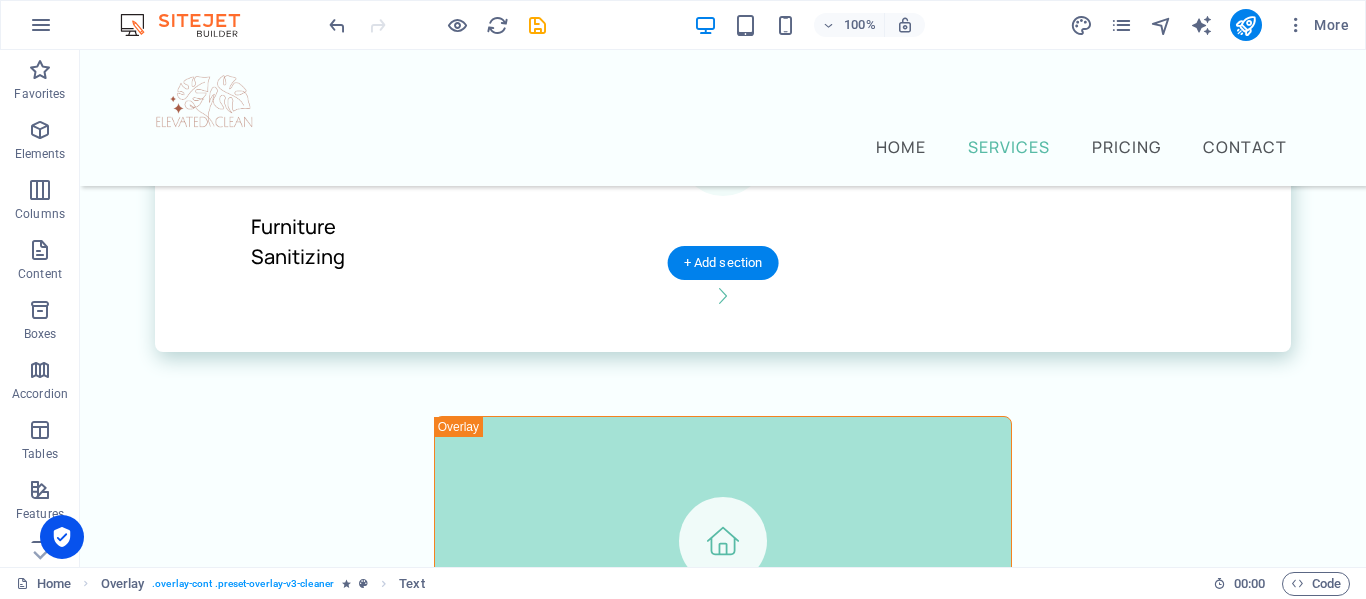 drag, startPoint x: 598, startPoint y: 533, endPoint x: 674, endPoint y: 526, distance: 76.321686 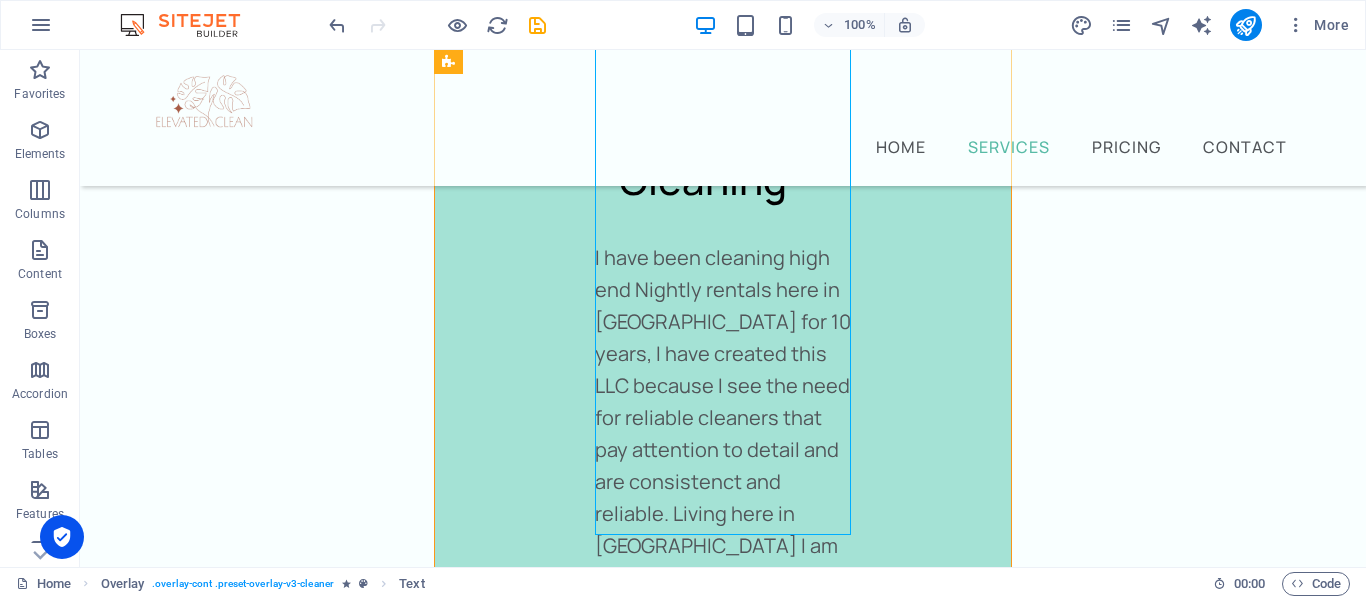 scroll, scrollTop: 2607, scrollLeft: 0, axis: vertical 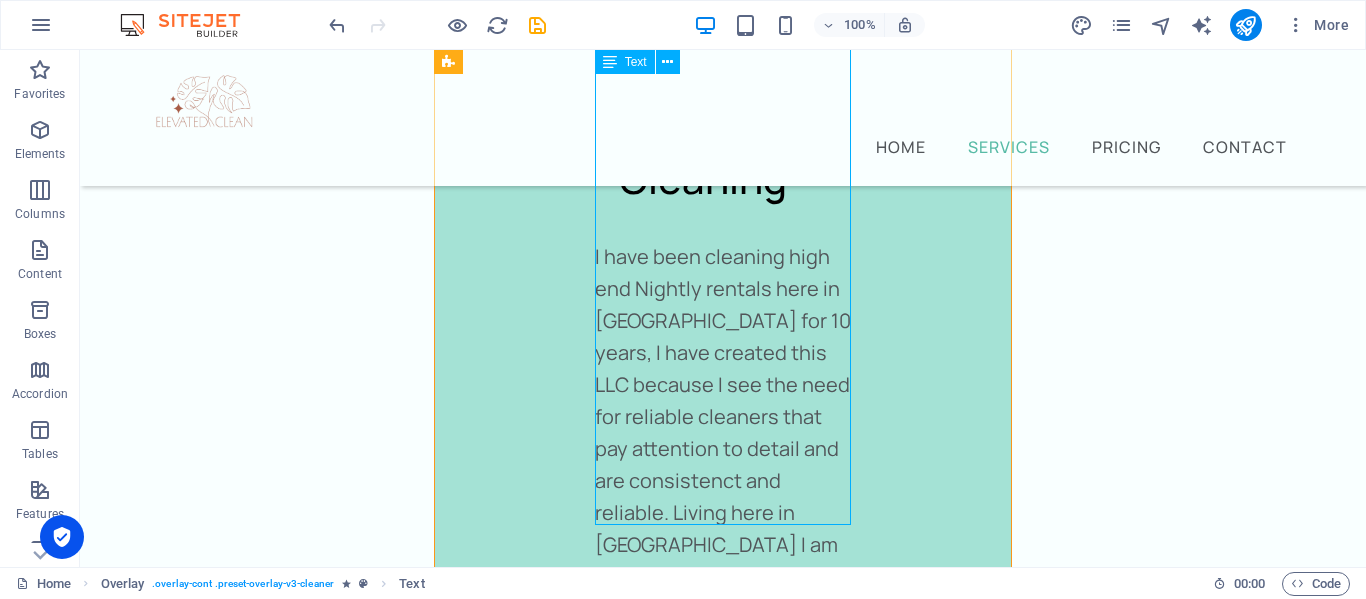 click on "I believe deep cleans should be done at the begining and end of each season but also believe that my ability to clean in a  way that maintains the look and feel of the space looking deeped clean with every check in. This being windows clean inside and out, baseboard wiped every clean, fans free of dust every time and area behind furniture always spotless. ornare libero" at bounding box center [723, 1548] 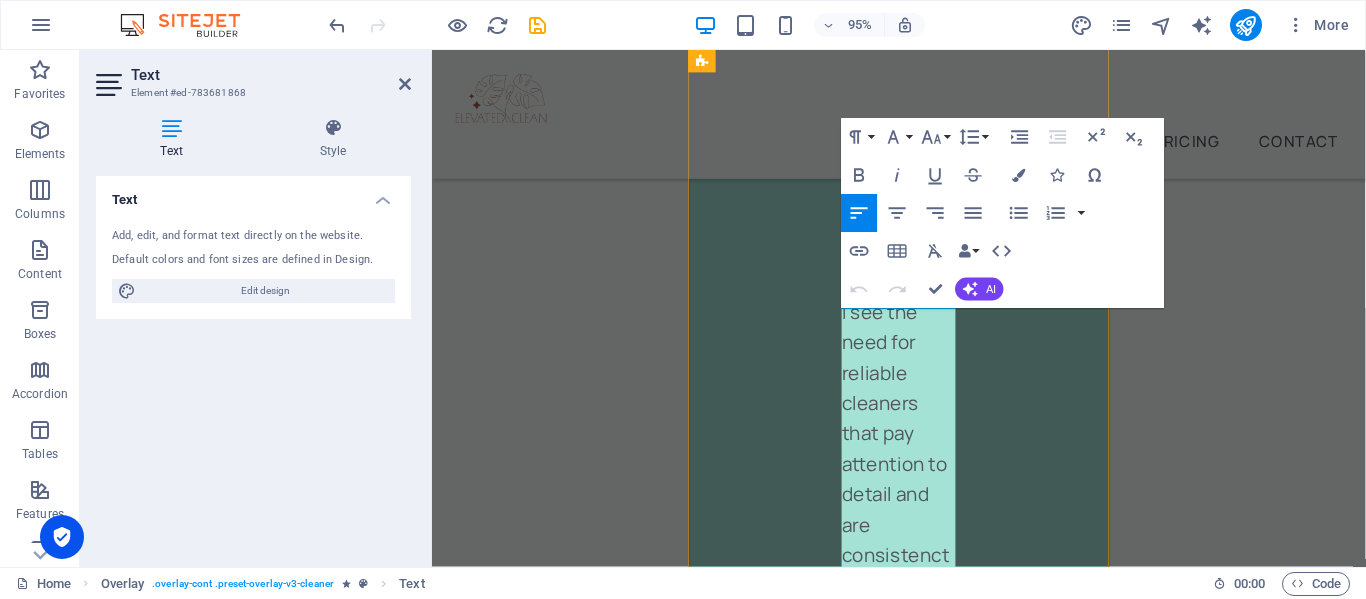 type 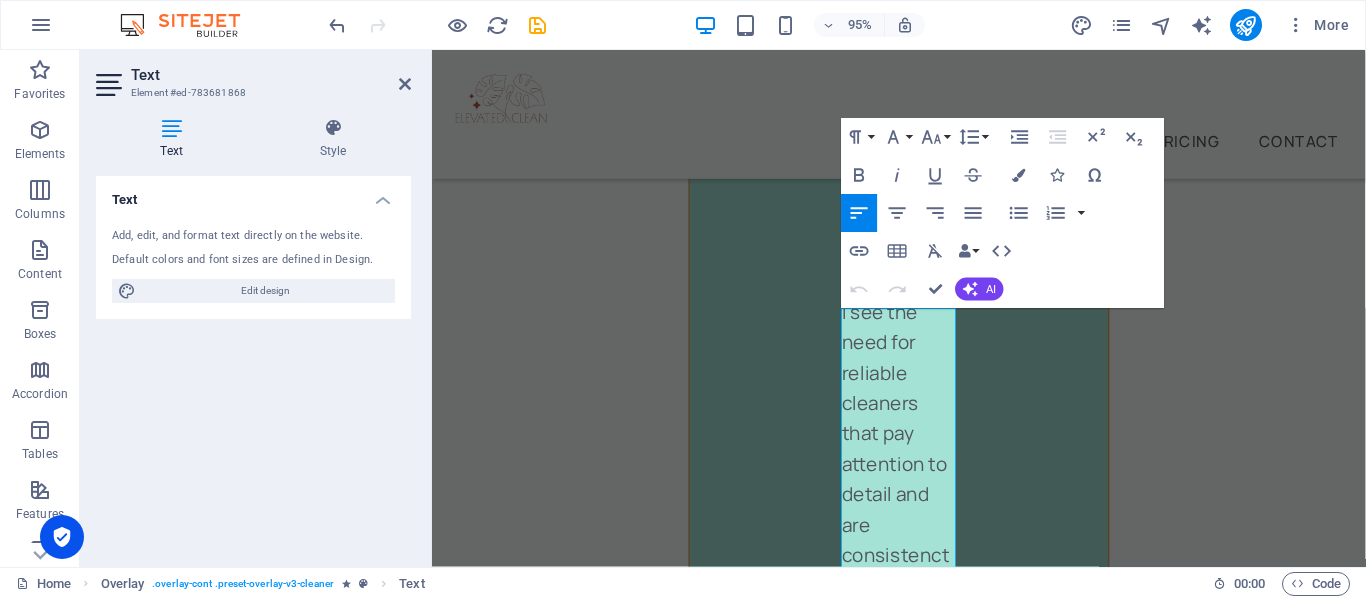click on "Home Services Pricing Contact Nightly Rental and Residential Cleaning Services Specialized cleaning for Airbnb, VRBO, and vacation rentals in [GEOGRAPHIC_DATA], [US_STATE]. Specialized cleaning for Airbnb, VRBO, and vacation rentals in [GEOGRAPHIC_DATA], [US_STATE]. Book Now Our professional services We offer several cleaning options you can choose from  Home Cleaning Office  Cleaning Window Cleaning Carpet  Cleaning Laundry  Service Furniture Sanitizing Nightly Rental Cleaning I have been cleaning high end Nightly rentals here in [GEOGRAPHIC_DATA] for 10 years, I have created this LLC because I see the need for reliable cleaners that pay attention to detail and are consistenct and reliable. Living here in [GEOGRAPHIC_DATA] I am able to be on call and available in person to any guest needs. I am able to provide the condition your home is left by guests' to you directly.    Deep Cleaning     Book Now Laundry Cursus sed nunc quisque sapien. [PERSON_NAME] risus nunc diam fames. Volutpat tristique quisque ornare libero eu amet velit.   Book Now Rug Cleaning   Book Now Book Now" at bounding box center (923, 6059) 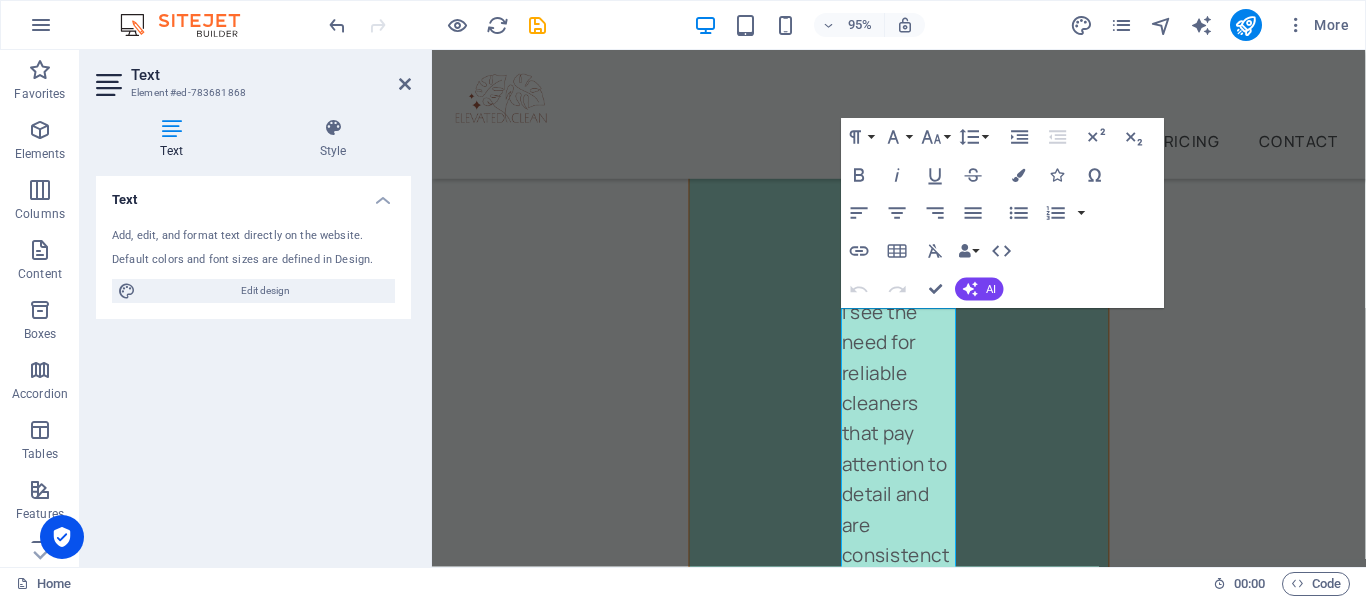 click on "Home Services Pricing Contact Nightly Rental and Residential Cleaning Services Specialized cleaning for Airbnb, VRBO, and vacation rentals in [GEOGRAPHIC_DATA], [US_STATE]. Specialized cleaning for Airbnb, VRBO, and vacation rentals in [GEOGRAPHIC_DATA], [US_STATE]. Book Now Our professional services We offer several cleaning options you can choose from  Home Cleaning Office  Cleaning Window Cleaning Carpet  Cleaning Laundry  Service Furniture Sanitizing Nightly Rental Cleaning I have been cleaning high end Nightly rentals here in [GEOGRAPHIC_DATA] for 10 years, I have created this LLC because I see the need for reliable cleaners that pay attention to detail and are consistenct and reliable. Living here in [GEOGRAPHIC_DATA] I am able to be on call and available in person to any guest needs. I am able to provide the condition your home is left by guests' to you directly.    Deep Cleaning     Book Now Laundry Cursus sed nunc quisque sapien. [PERSON_NAME] risus nunc diam fames. Volutpat tristique quisque ornare libero eu amet velit.   Book Now Rug Cleaning   Book Now Book Now" at bounding box center (923, 6059) 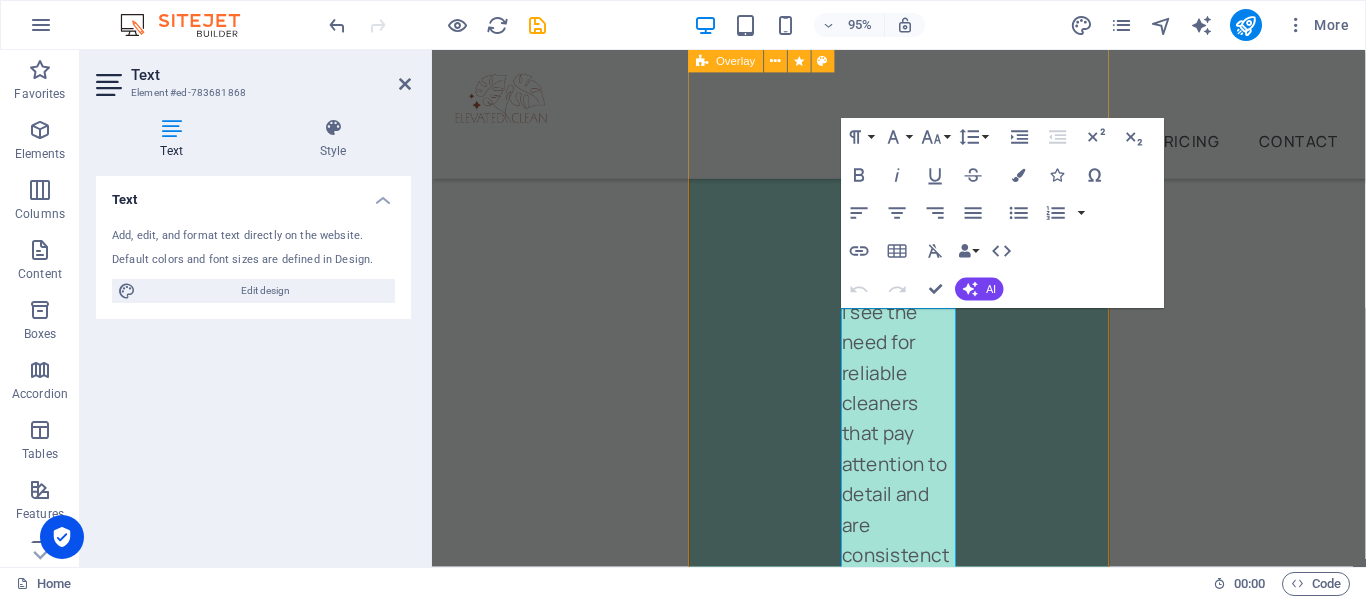 click on "Deep Cleaning I believe deep cleans should be done at the beginning and end of each season but also believe that my ability to clean in a  way that maintains the look and feel of the space looking deeped clean with every check in. This being windows clean inside and out, baseboard wiped every clean, fans free of dust every time and area behind furniture always spotless. ornare libero      Book Now" at bounding box center (923, 2170) 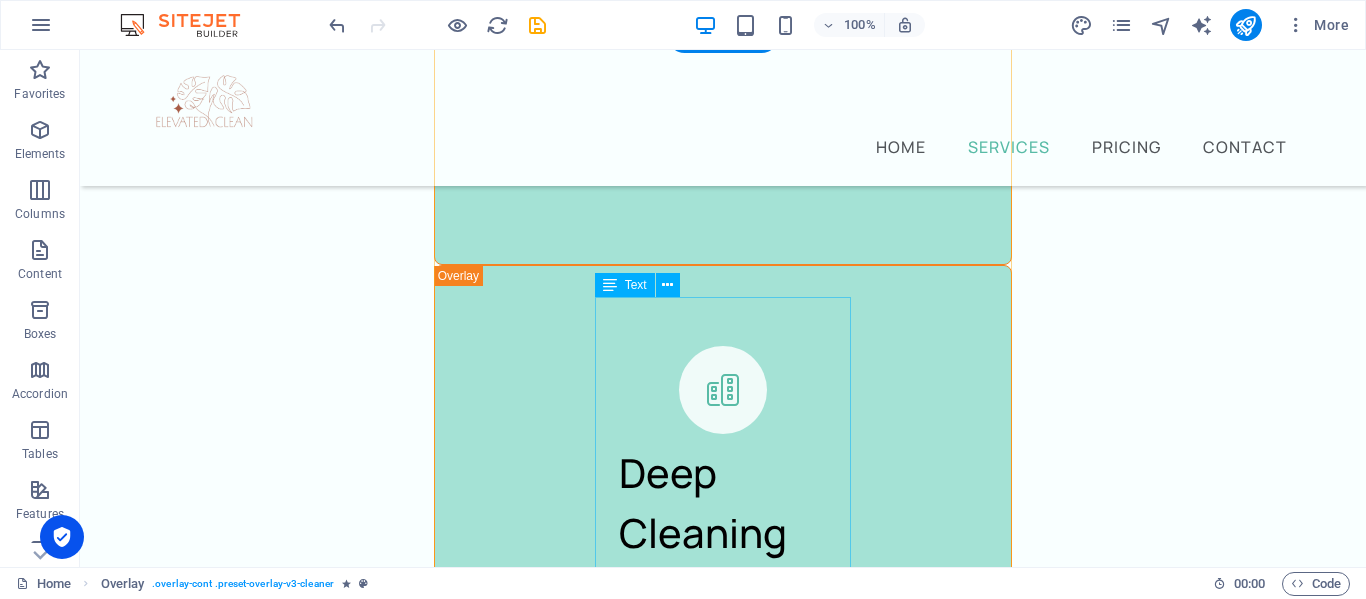 scroll, scrollTop: 3242, scrollLeft: 0, axis: vertical 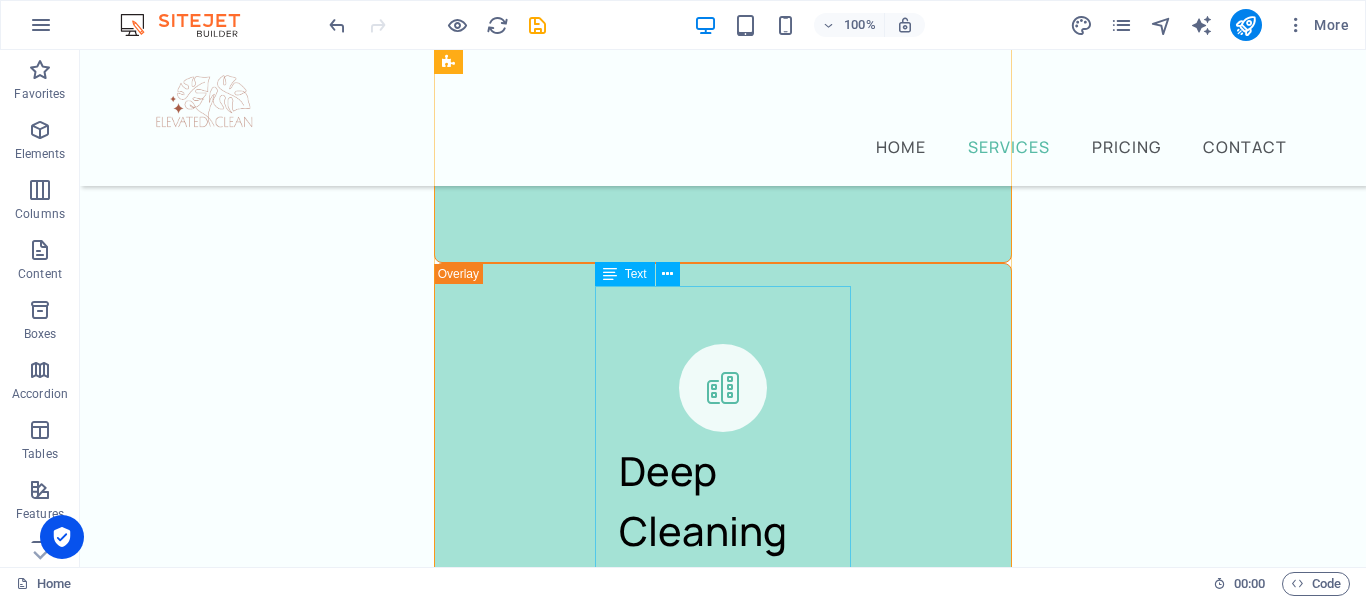 click on "Cursus sed nunc quisque sapien. [PERSON_NAME] risus nunc diam fames. Volutpat tristique quisque ornare libero eu amet velit.   Consectetur bibendum risus rhoncus diam lobortis. Pellentesque eros [PERSON_NAME] arcu augue mi. Ipsum amet vel facilisis ac et fames." at bounding box center [723, 1798] 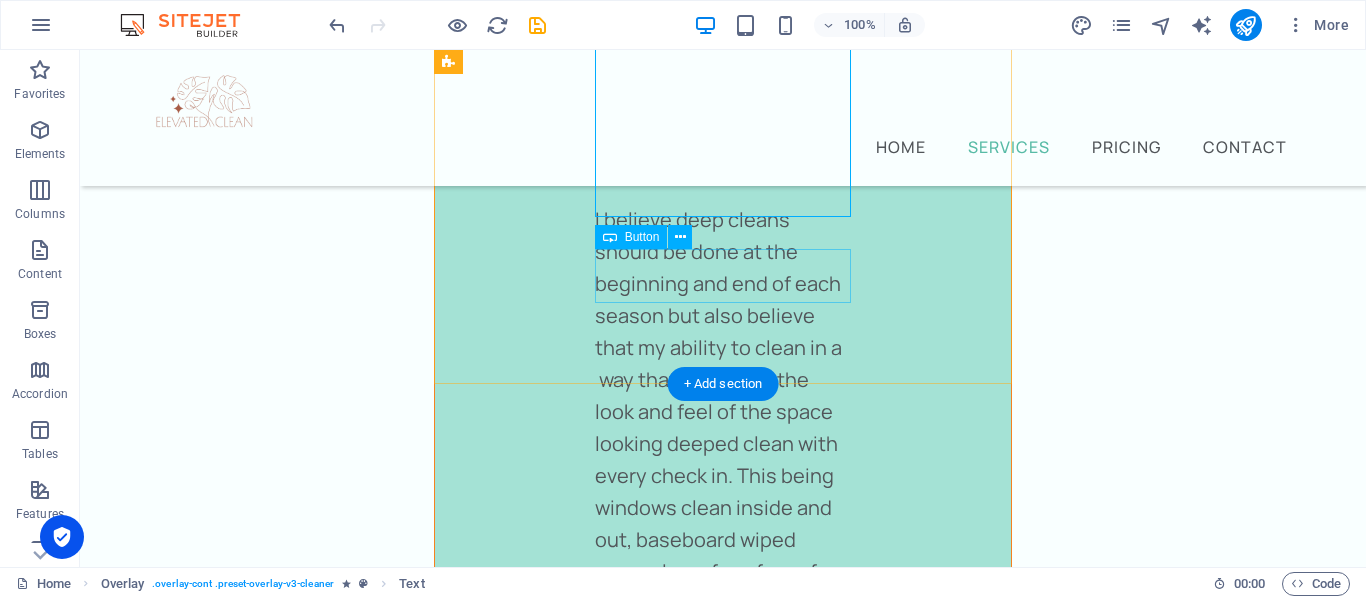 scroll, scrollTop: 3676, scrollLeft: 0, axis: vertical 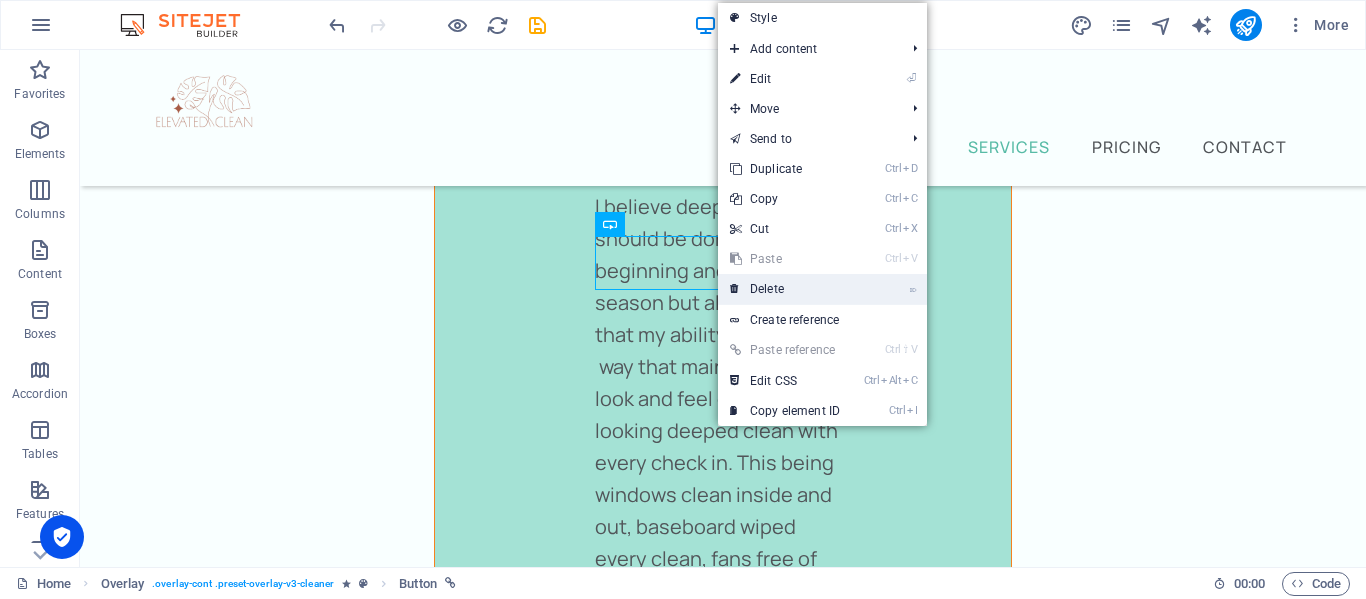 click on "⌦  Delete" at bounding box center (785, 289) 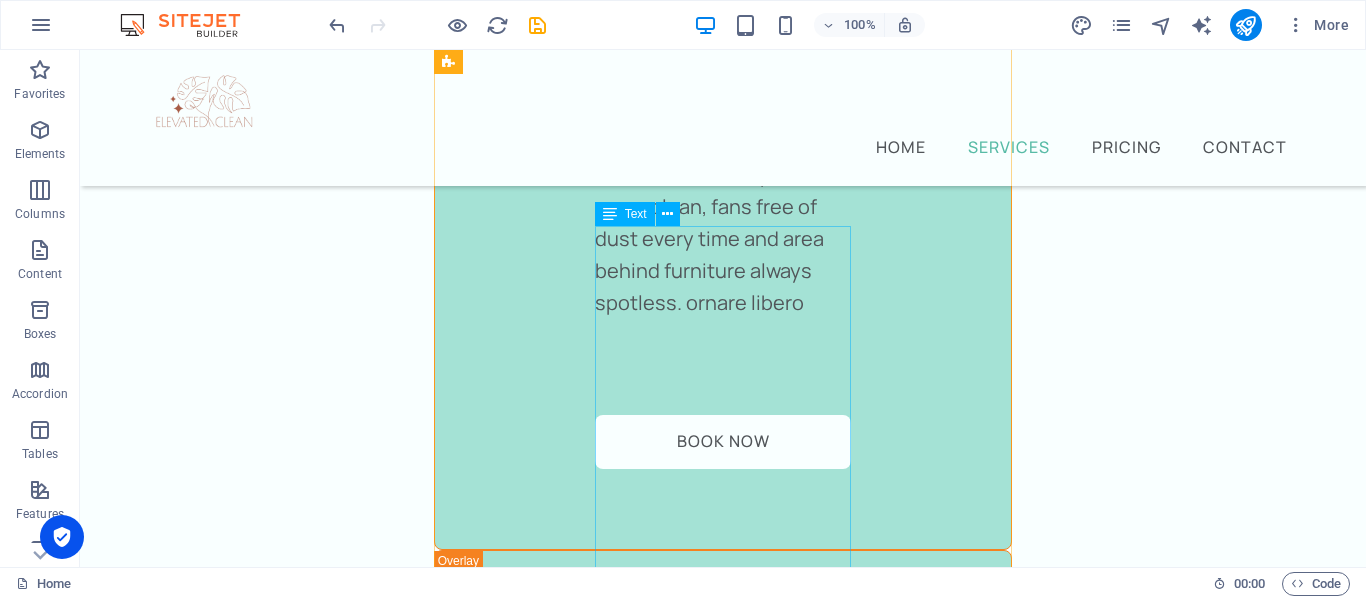 scroll, scrollTop: 4029, scrollLeft: 0, axis: vertical 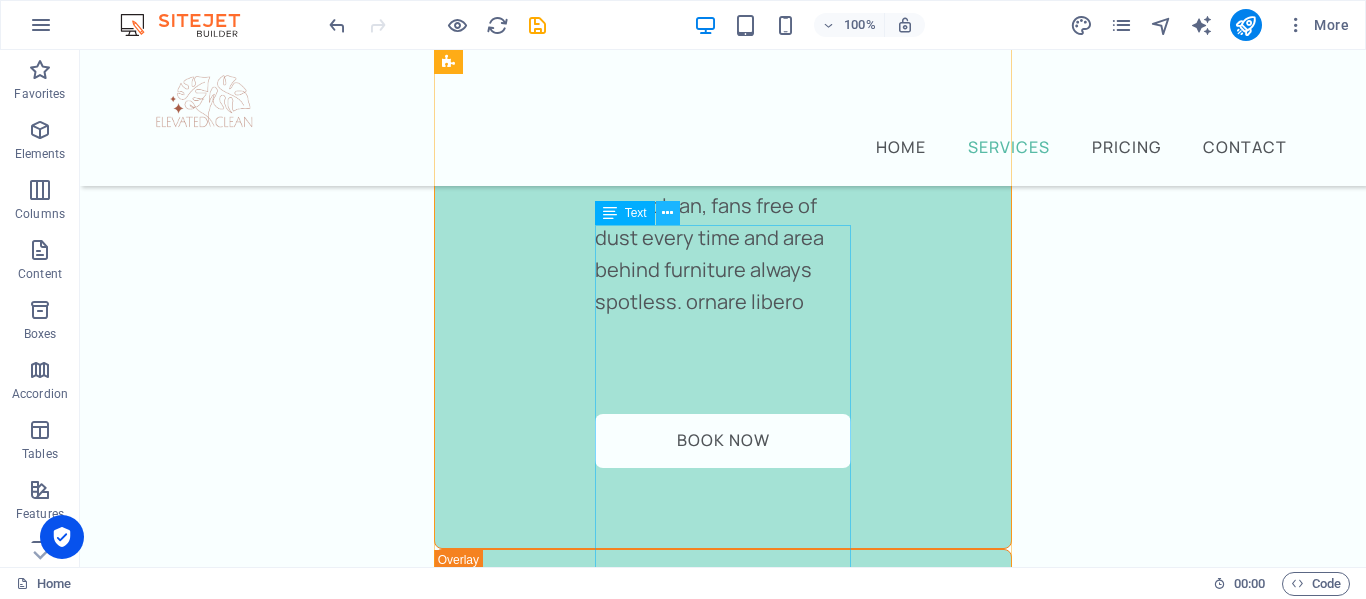 click at bounding box center (668, 213) 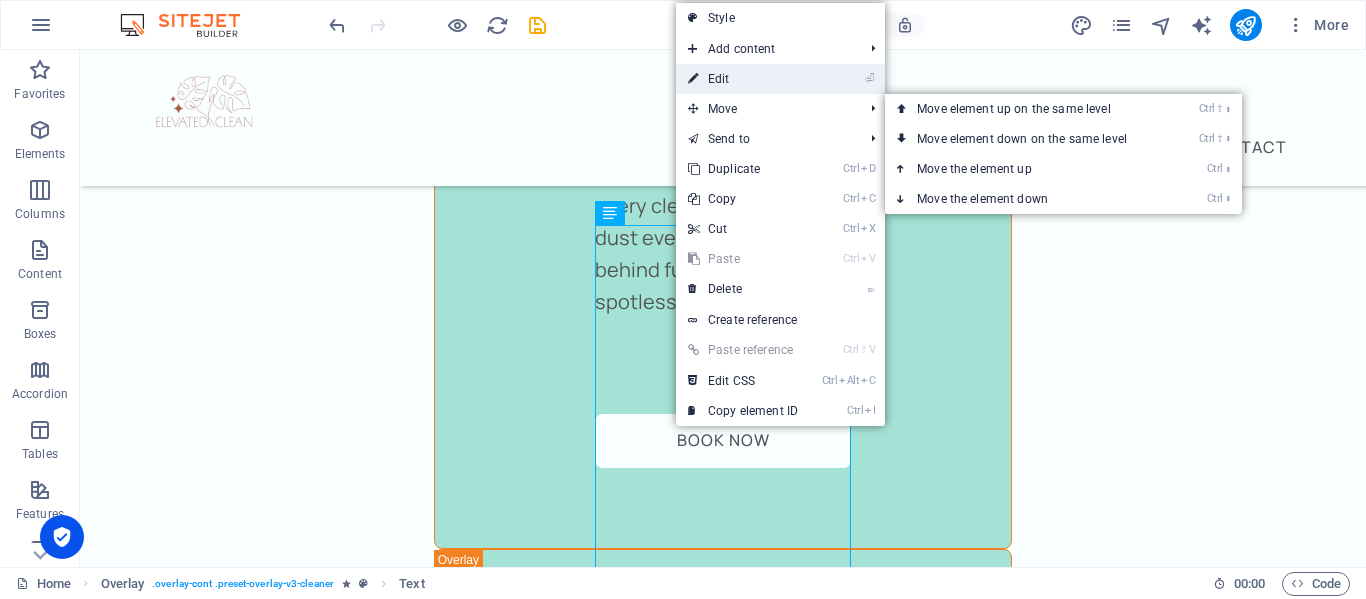 click on "⏎  Edit" at bounding box center [743, 79] 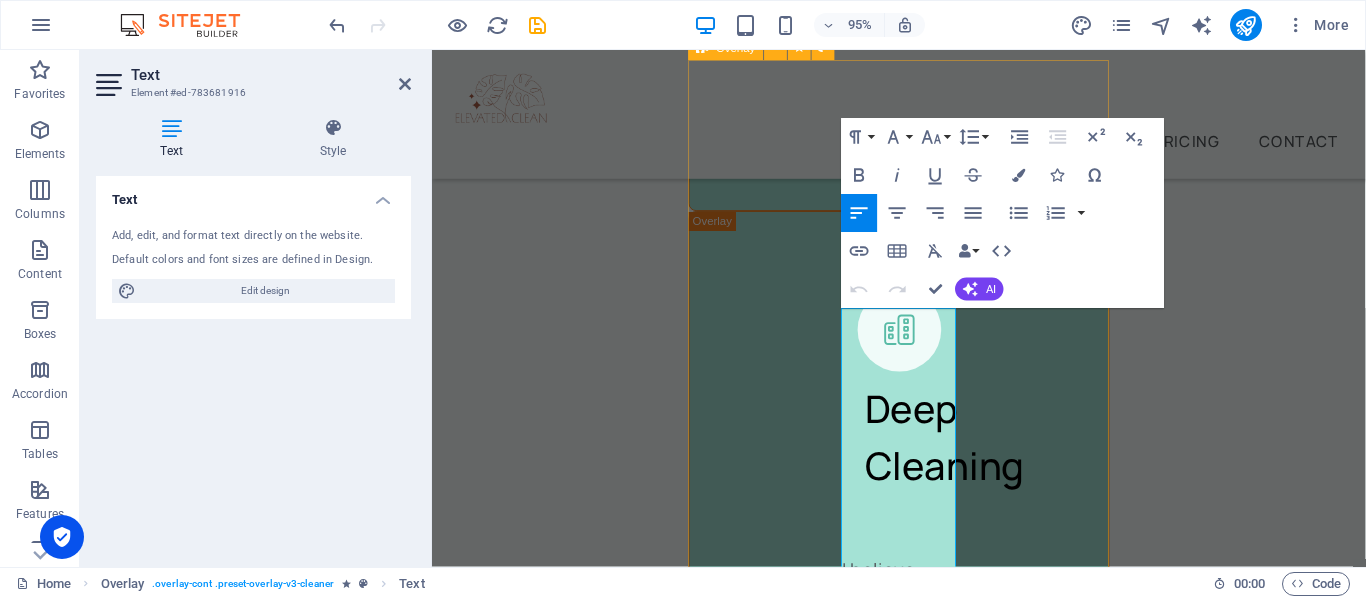scroll, scrollTop: 5866, scrollLeft: 0, axis: vertical 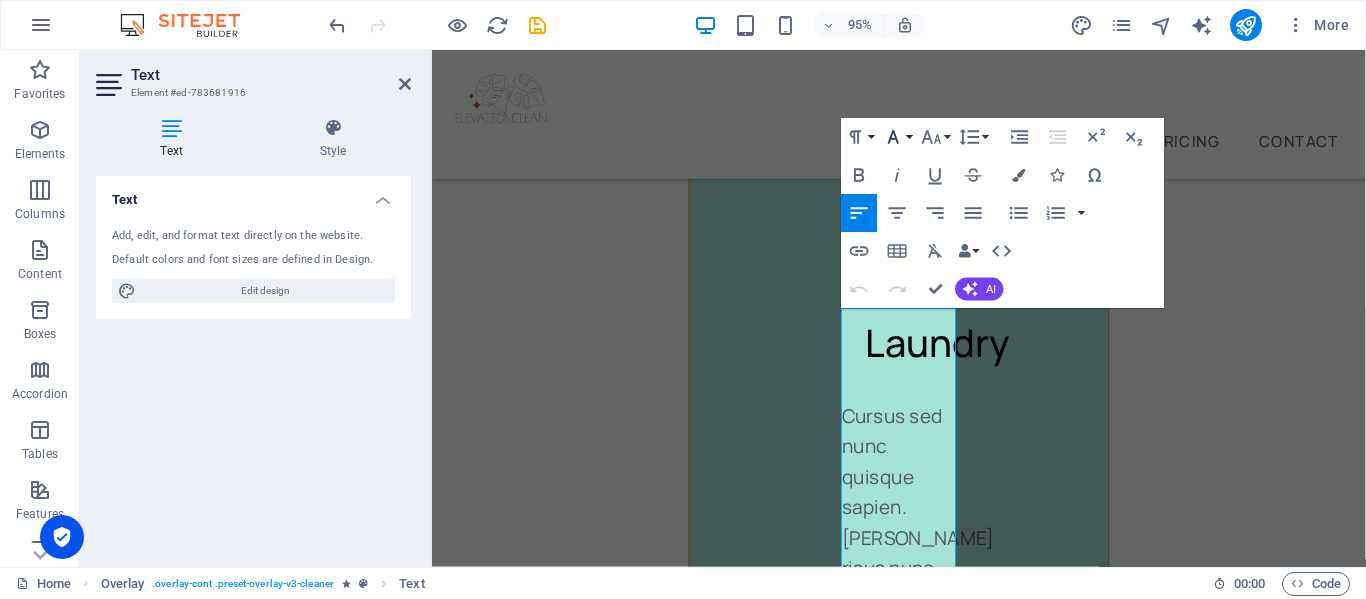 click 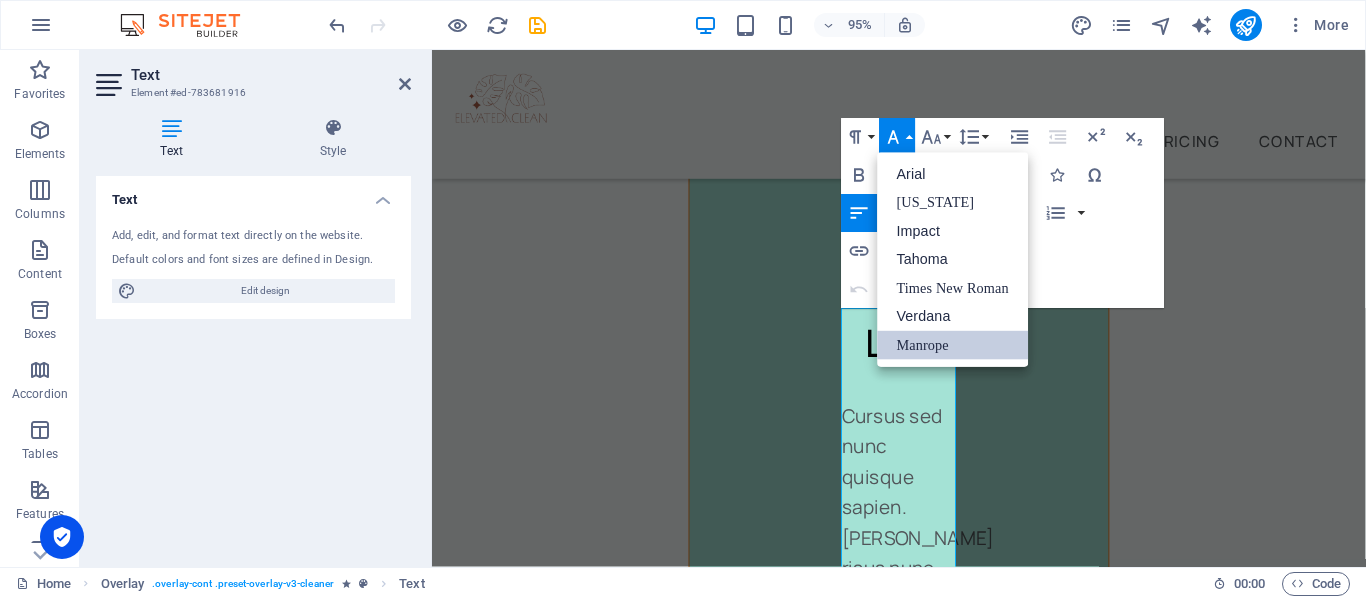 scroll, scrollTop: 0, scrollLeft: 0, axis: both 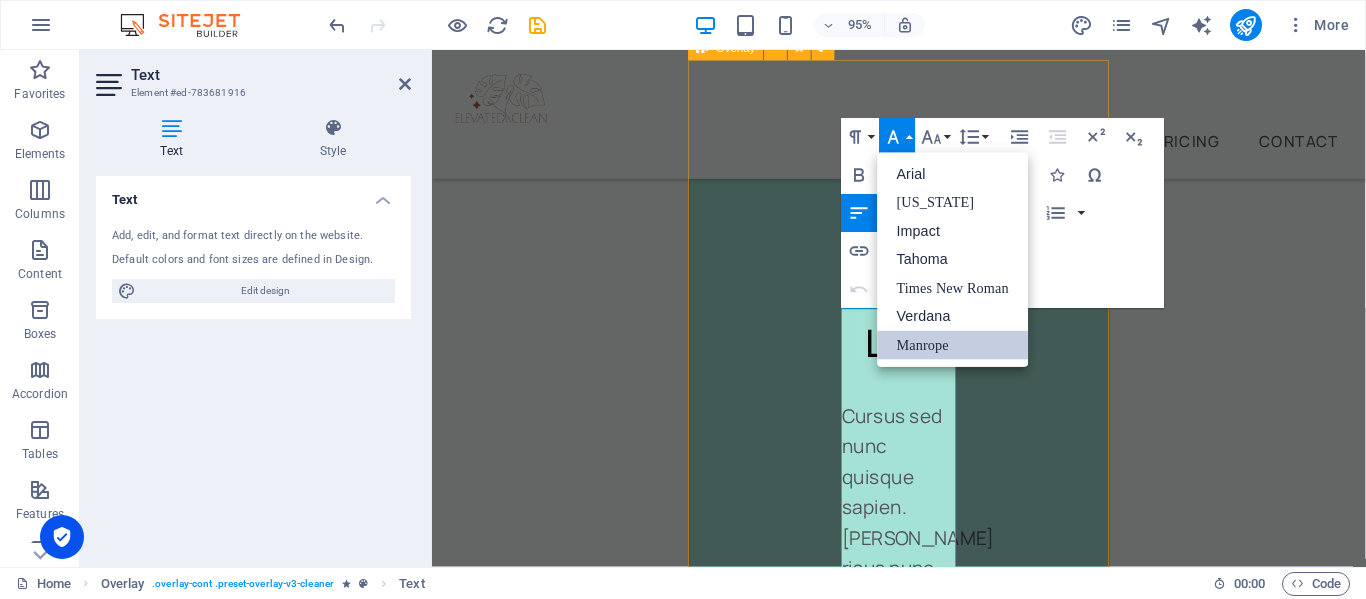 click on "Rug Cleaning Cursus sed nunc quisque sapien. [PERSON_NAME] risus nunc diam fames. Volutpat tristique quisque ornare libero eu amet velit.   Consectetur bibendum risus rhoncus diam lobortis. Pellentesque eros [PERSON_NAME] arcu augue mi. Ipsum amet vel facilisis ac et fames. Book Now" at bounding box center [923, 2104] 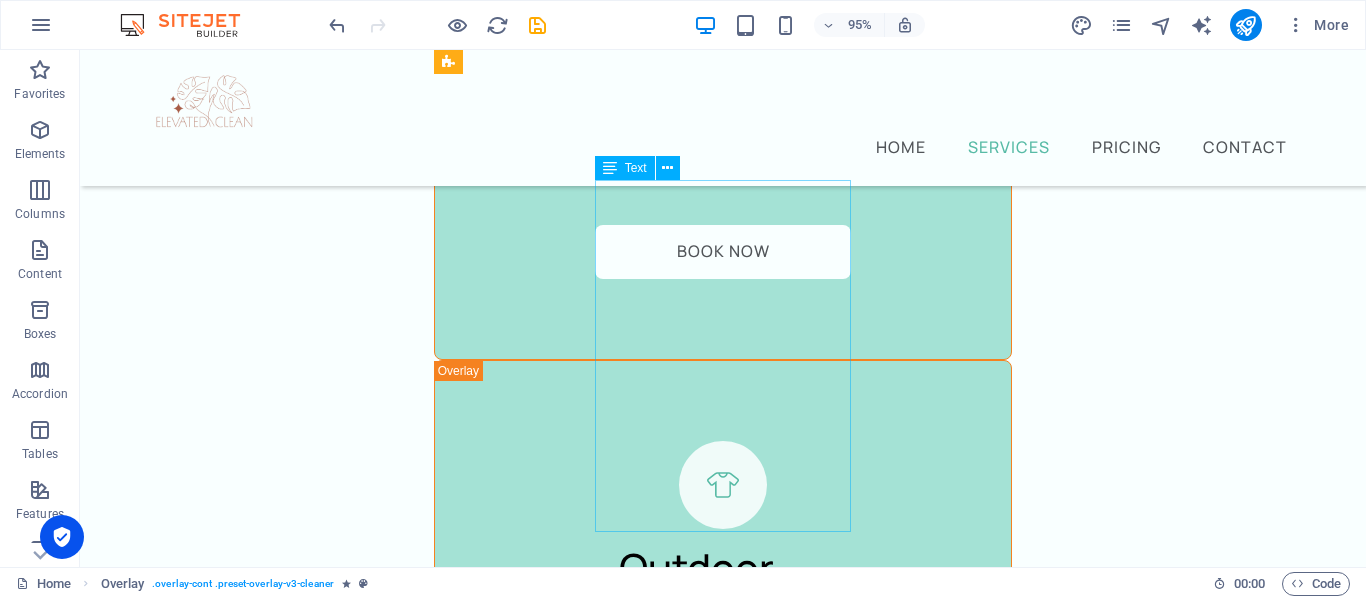 scroll, scrollTop: 4074, scrollLeft: 0, axis: vertical 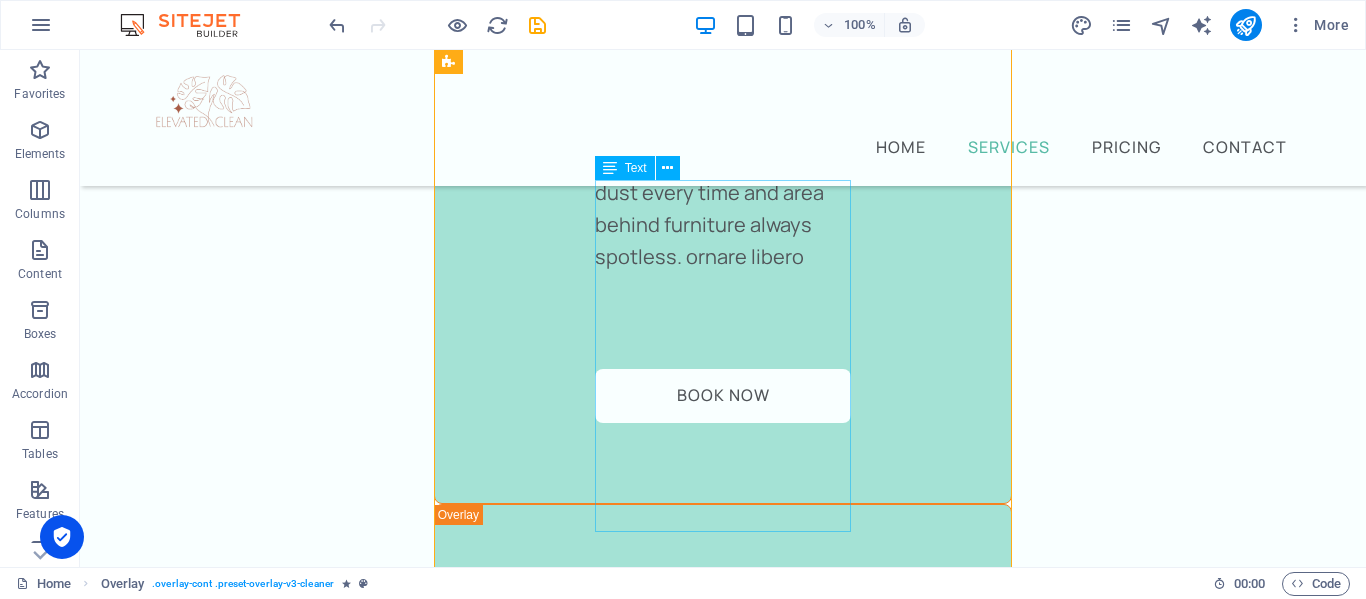 click on "Text" at bounding box center [636, 168] 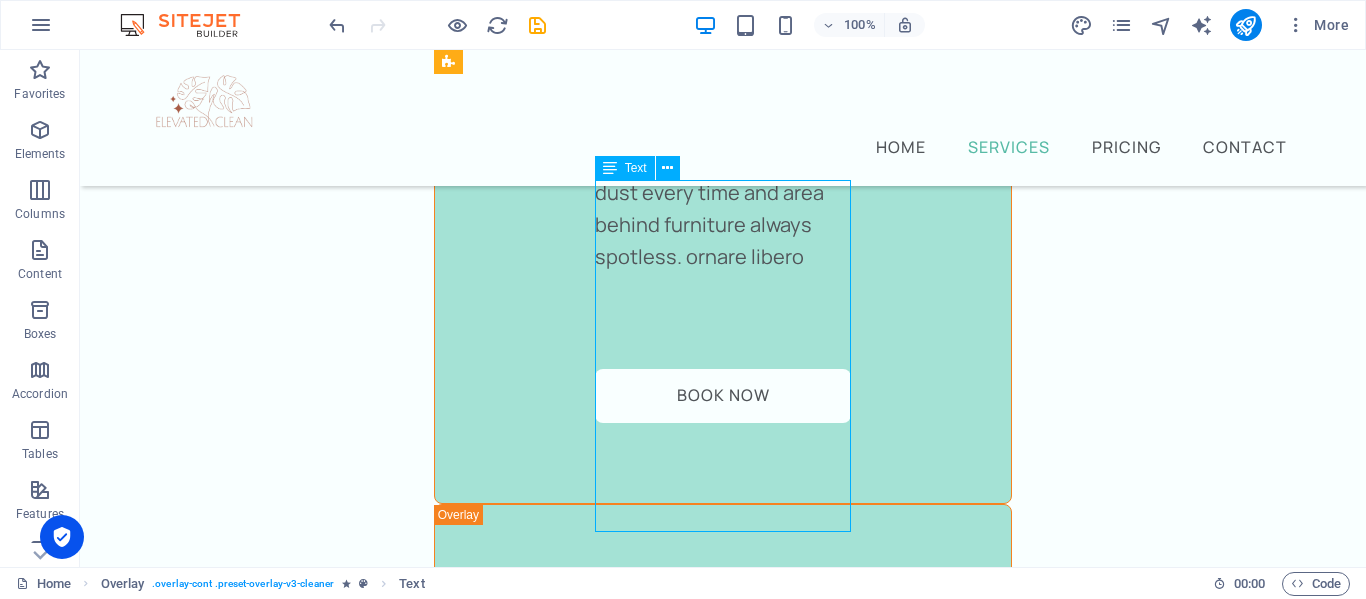 click on "Text" at bounding box center [636, 168] 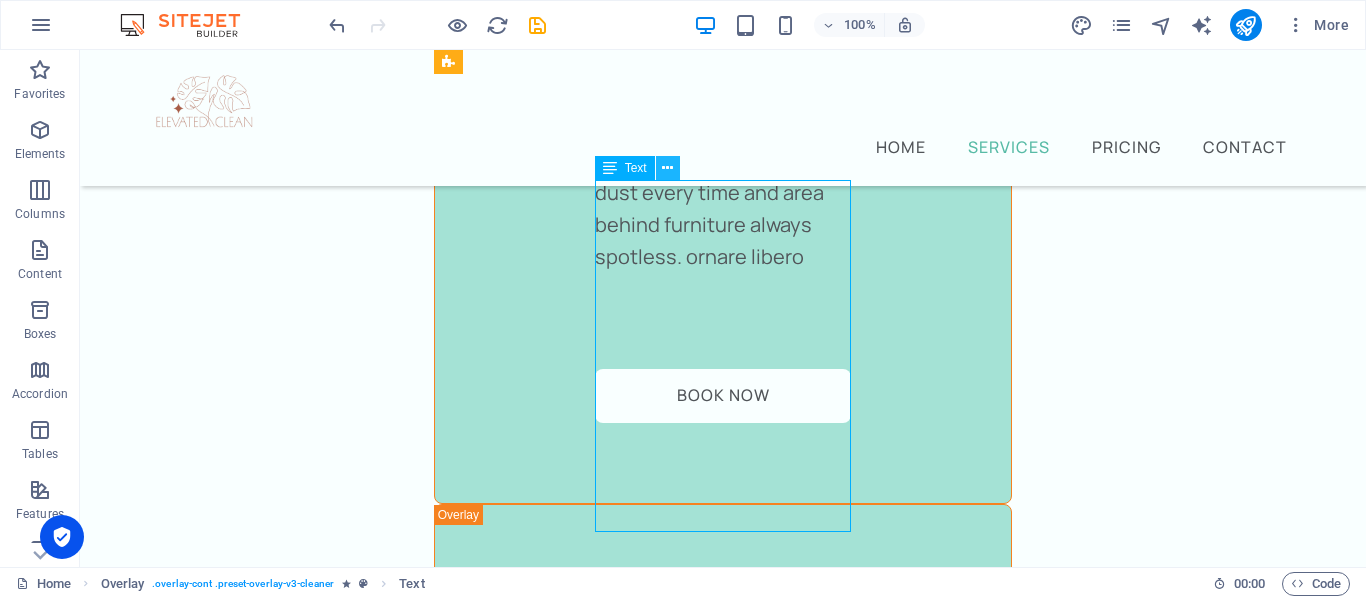 click at bounding box center [667, 168] 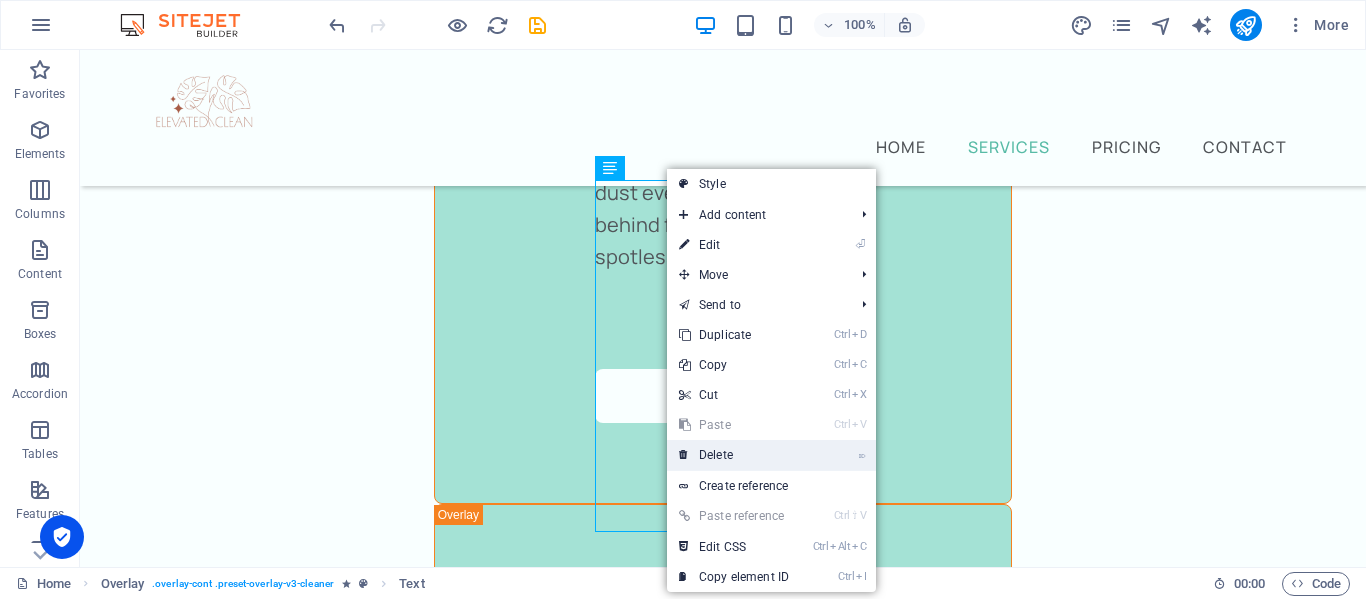 click on "⌦  Delete" at bounding box center [734, 455] 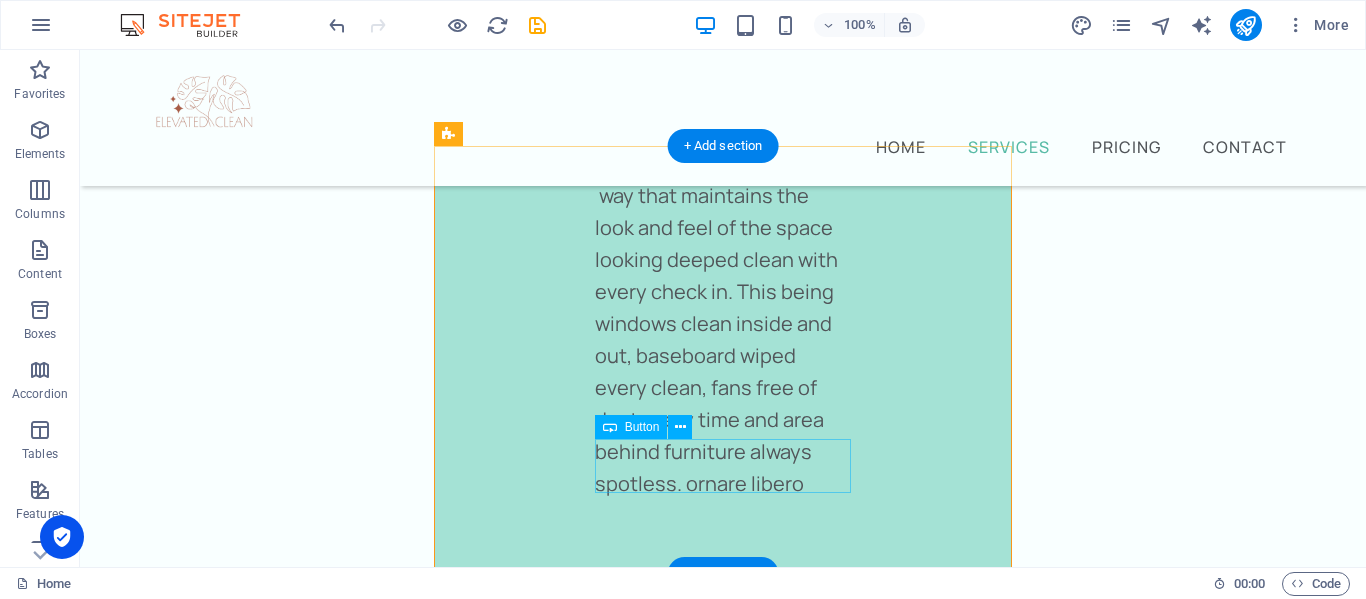 scroll, scrollTop: 3854, scrollLeft: 0, axis: vertical 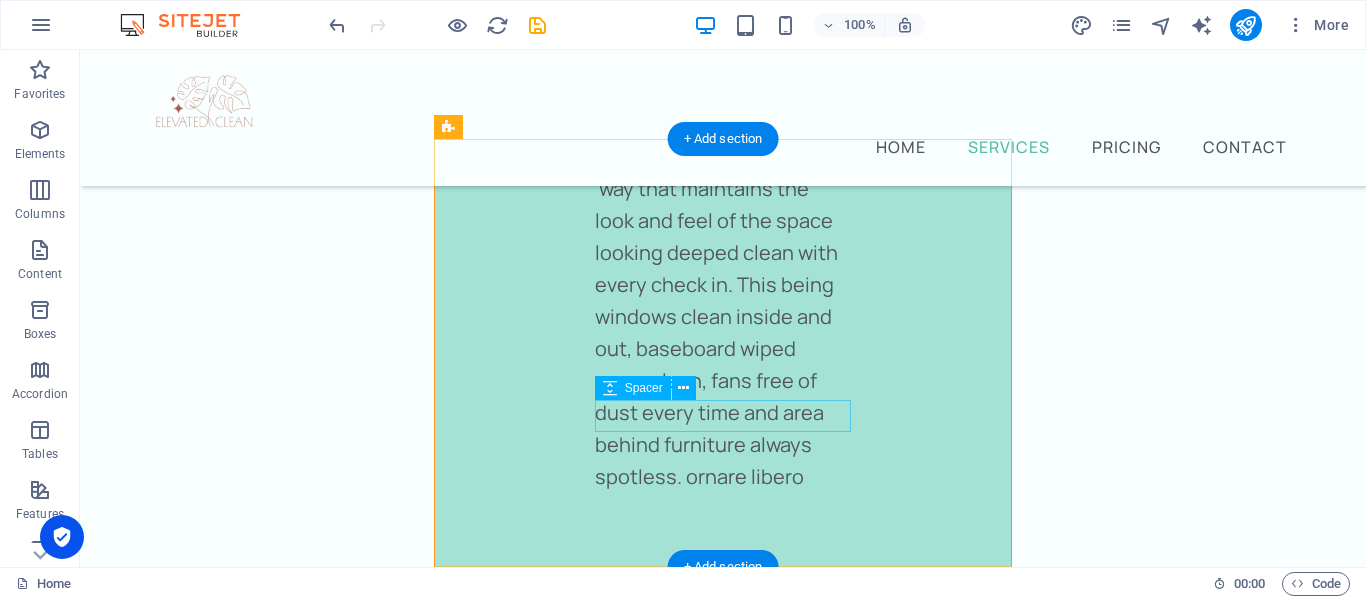 click at bounding box center (723, 1837) 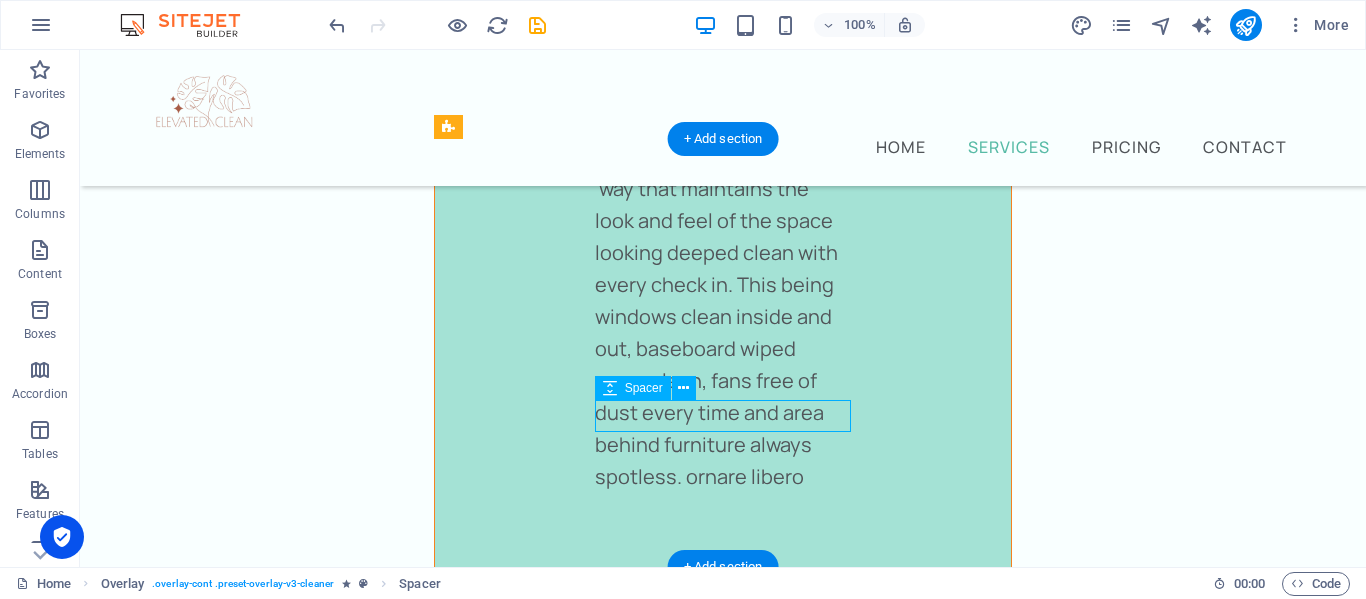 click at bounding box center [723, 1837] 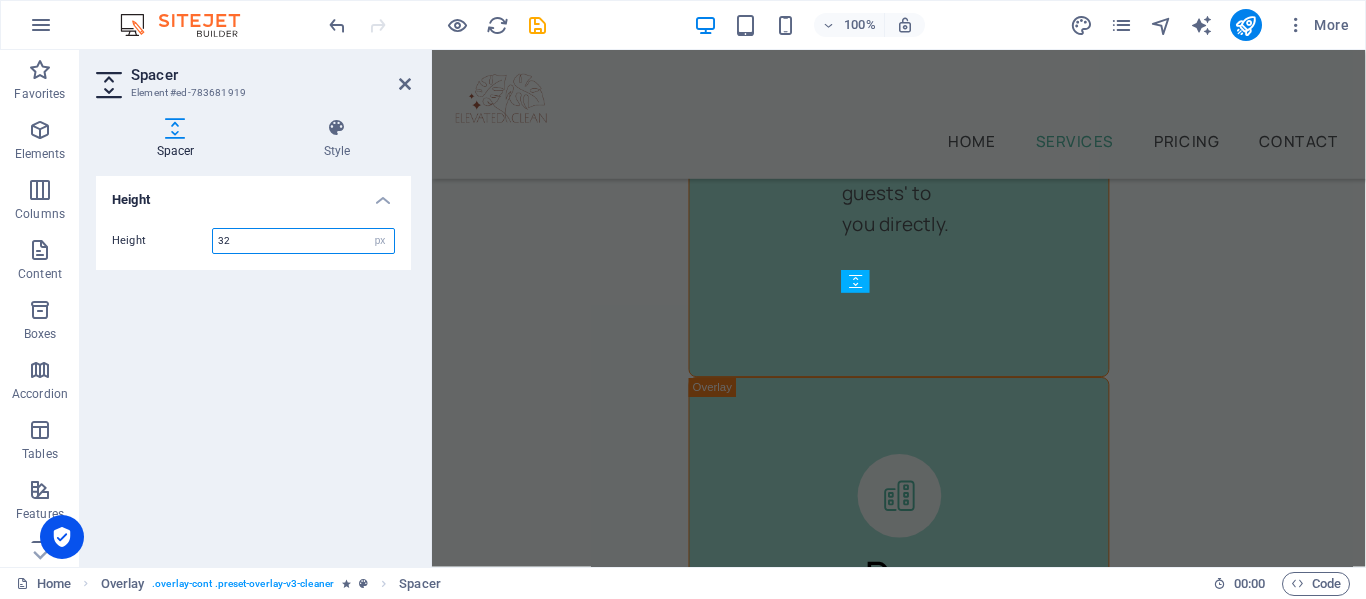 scroll, scrollTop: 5882, scrollLeft: 0, axis: vertical 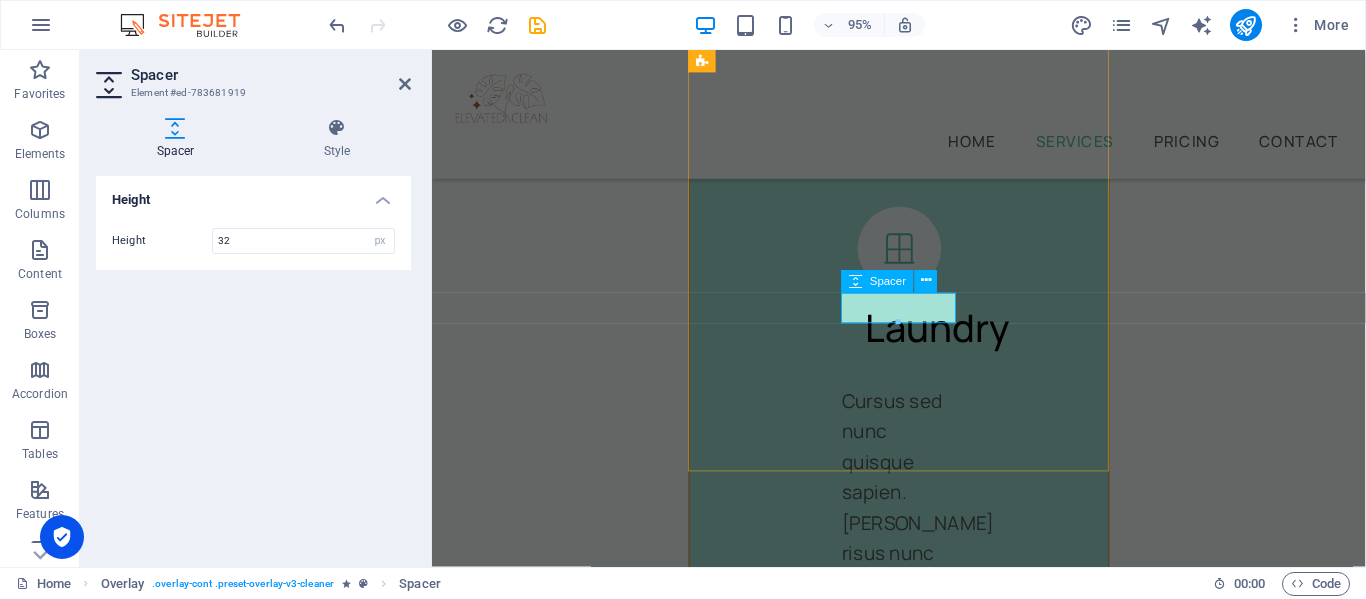 click at bounding box center (923, 1727) 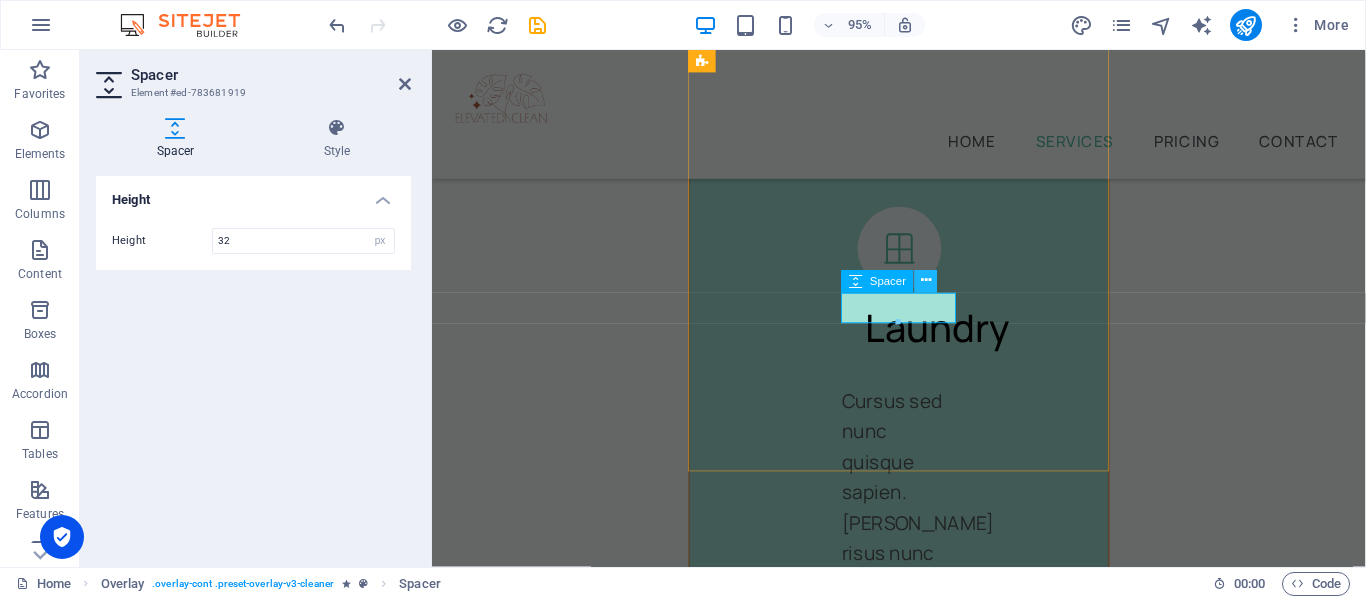 click at bounding box center (926, 282) 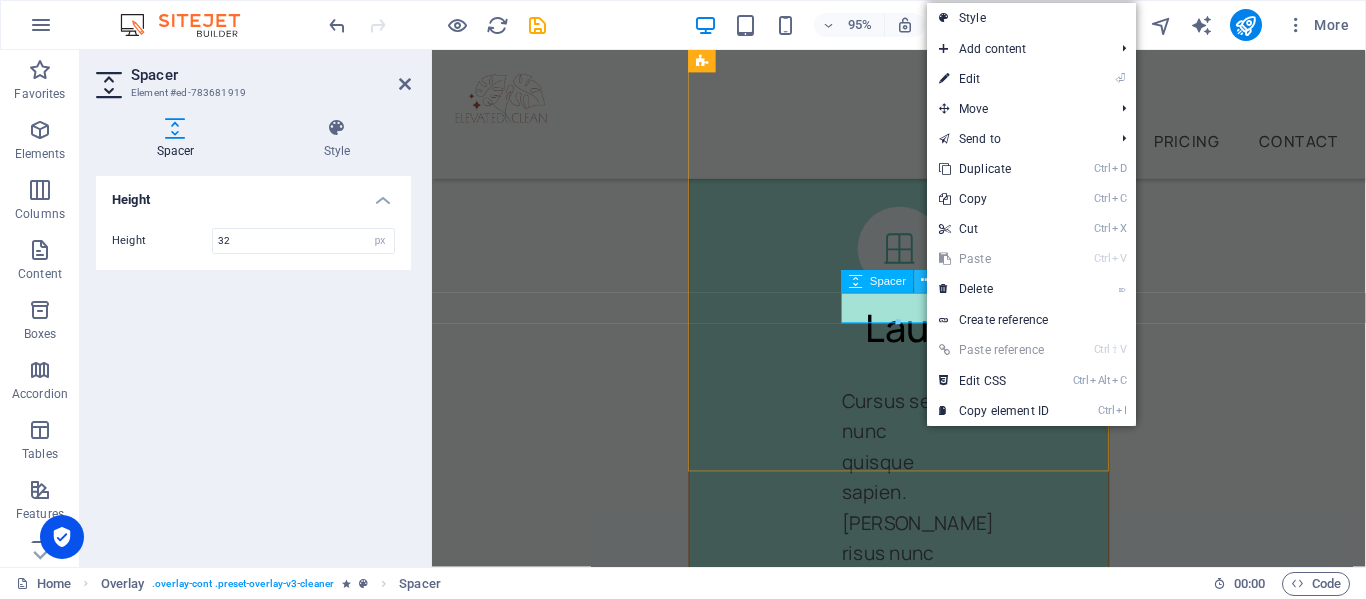 click at bounding box center [926, 282] 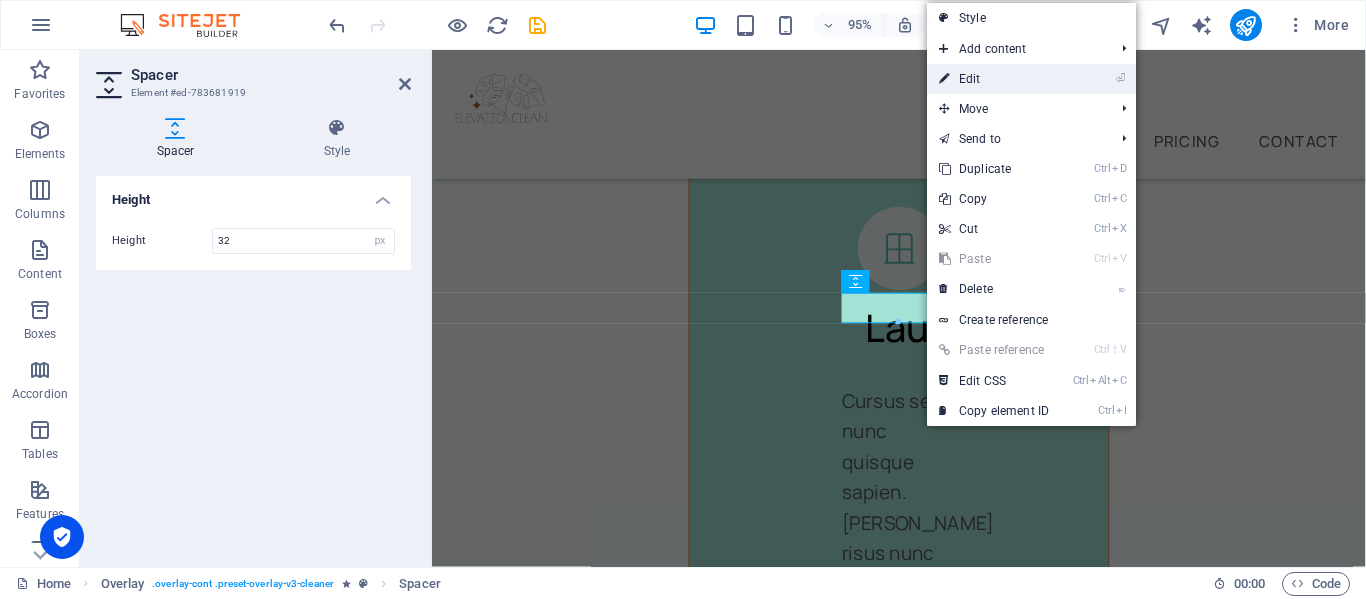 click on "⏎  Edit" at bounding box center (994, 79) 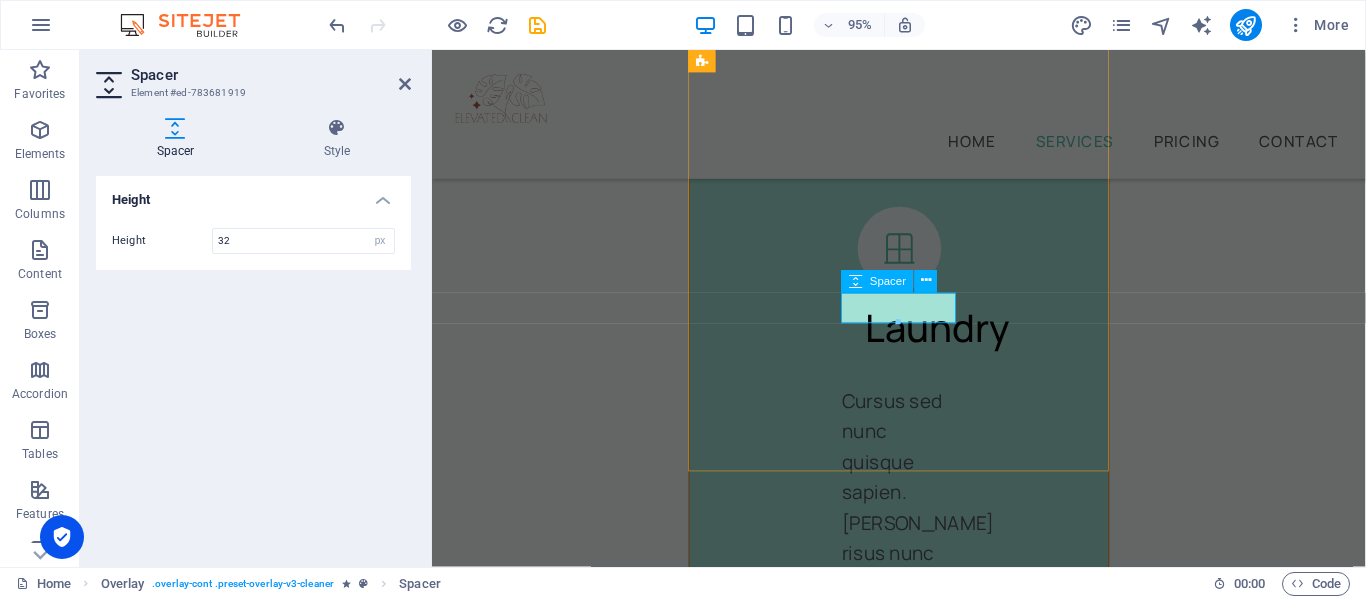 click at bounding box center [923, 1727] 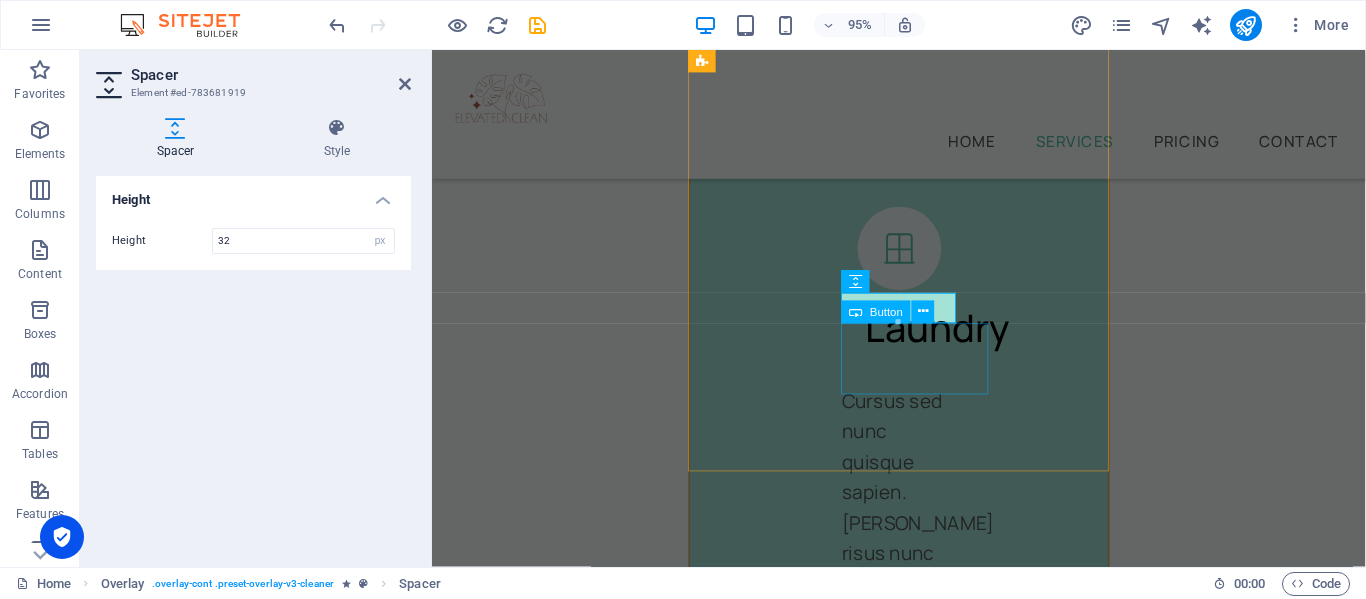 click on "Book Now" at bounding box center [923, 1780] 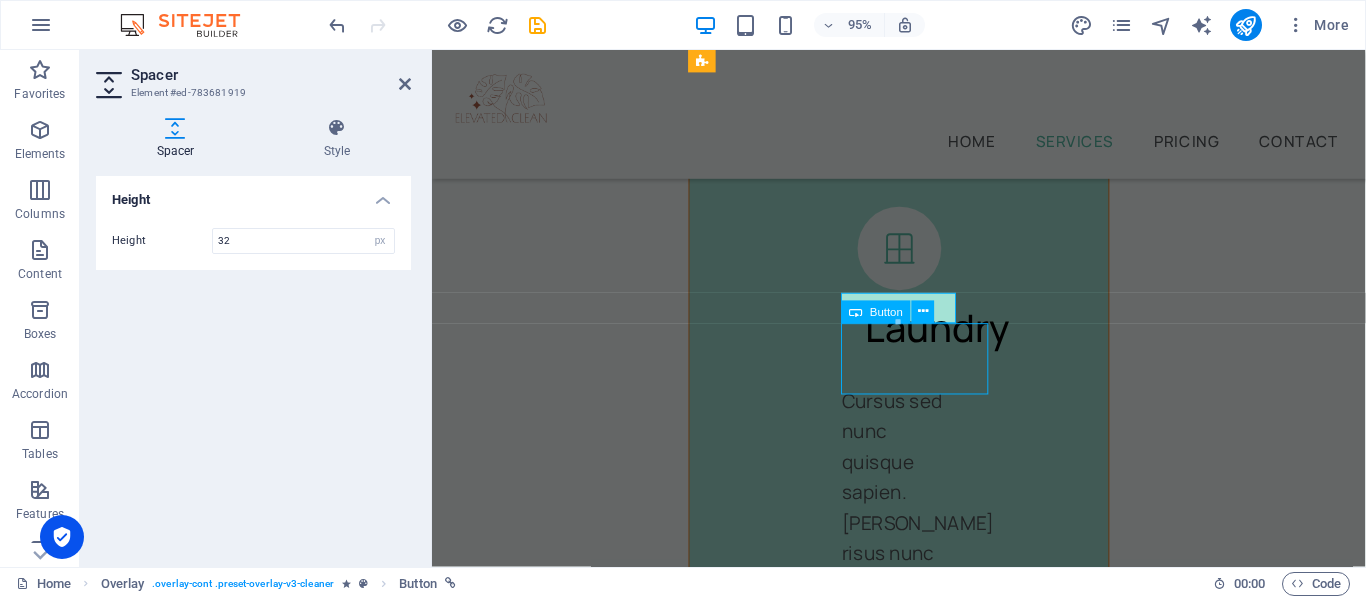 scroll, scrollTop: 4004, scrollLeft: 0, axis: vertical 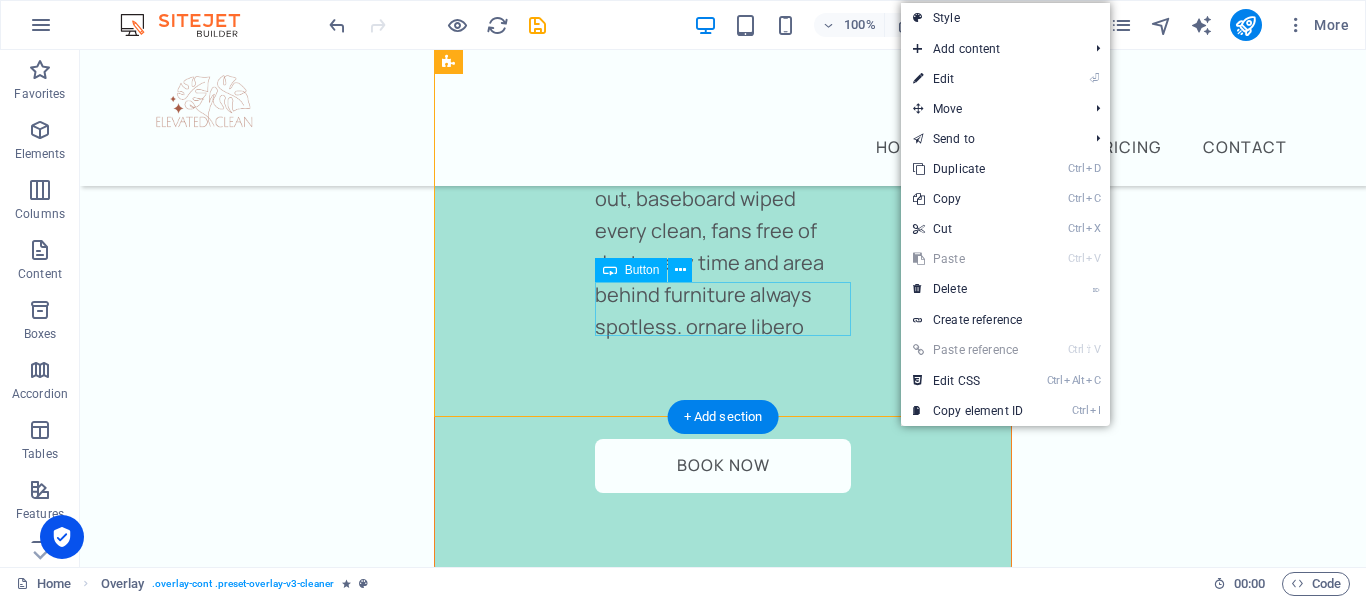 click on "Book Now" at bounding box center [723, 1730] 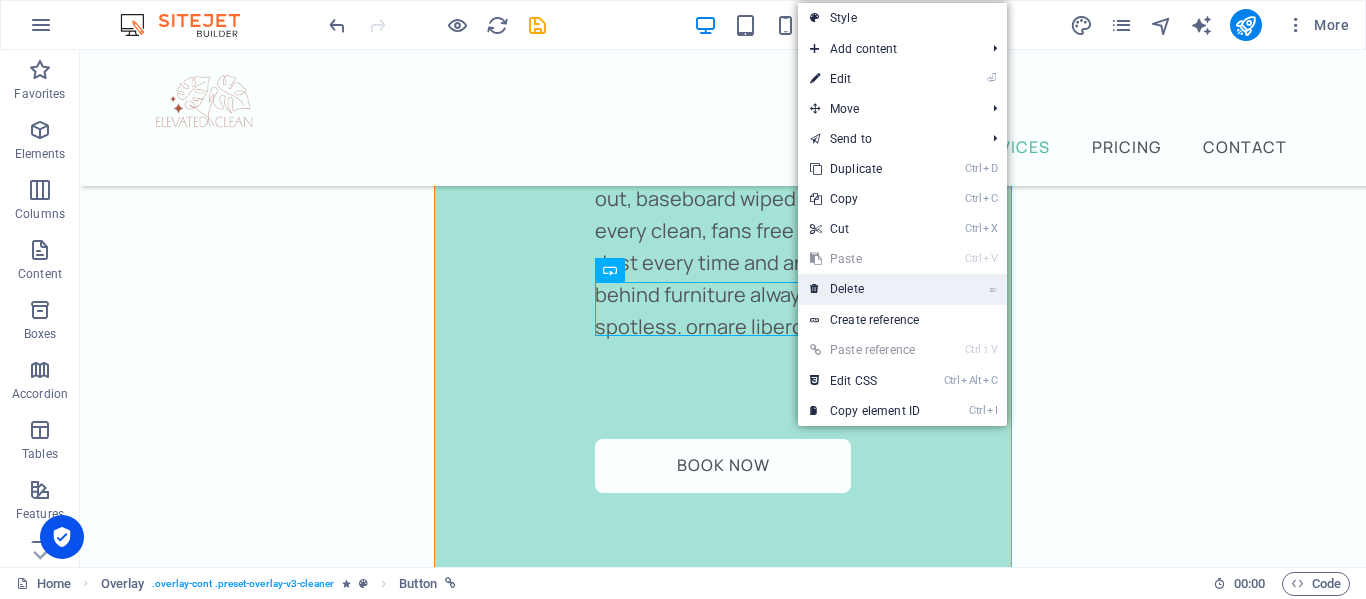 click on "⌦  Delete" at bounding box center [865, 289] 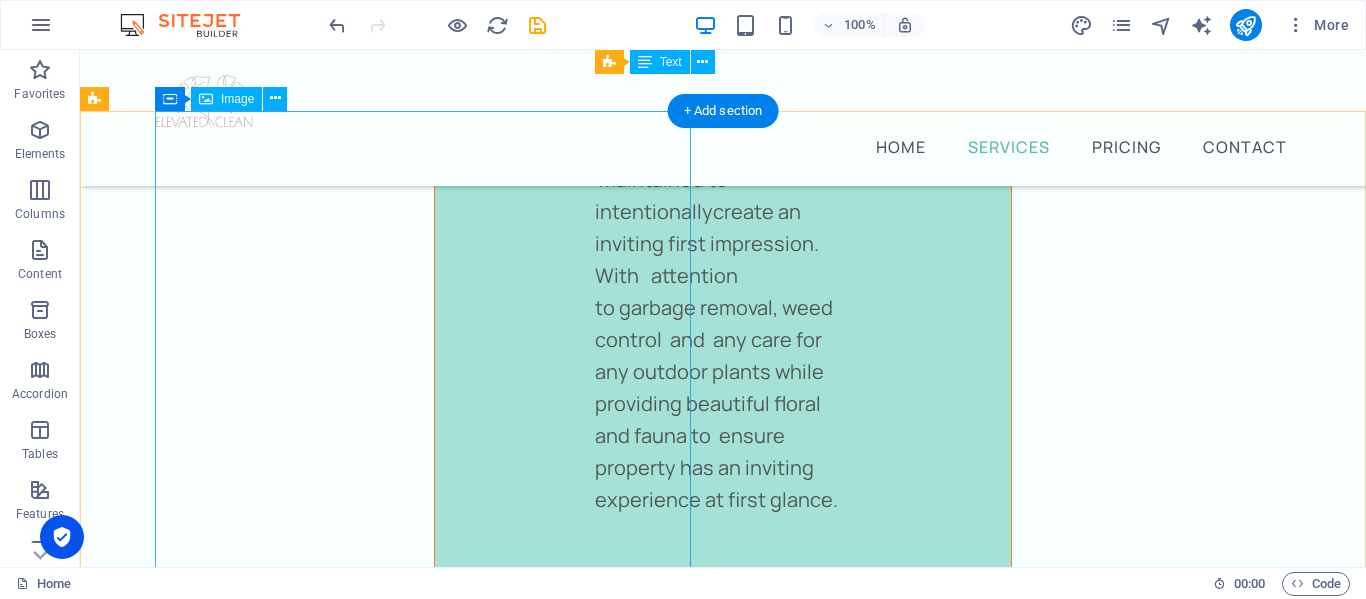 scroll, scrollTop: 6179, scrollLeft: 0, axis: vertical 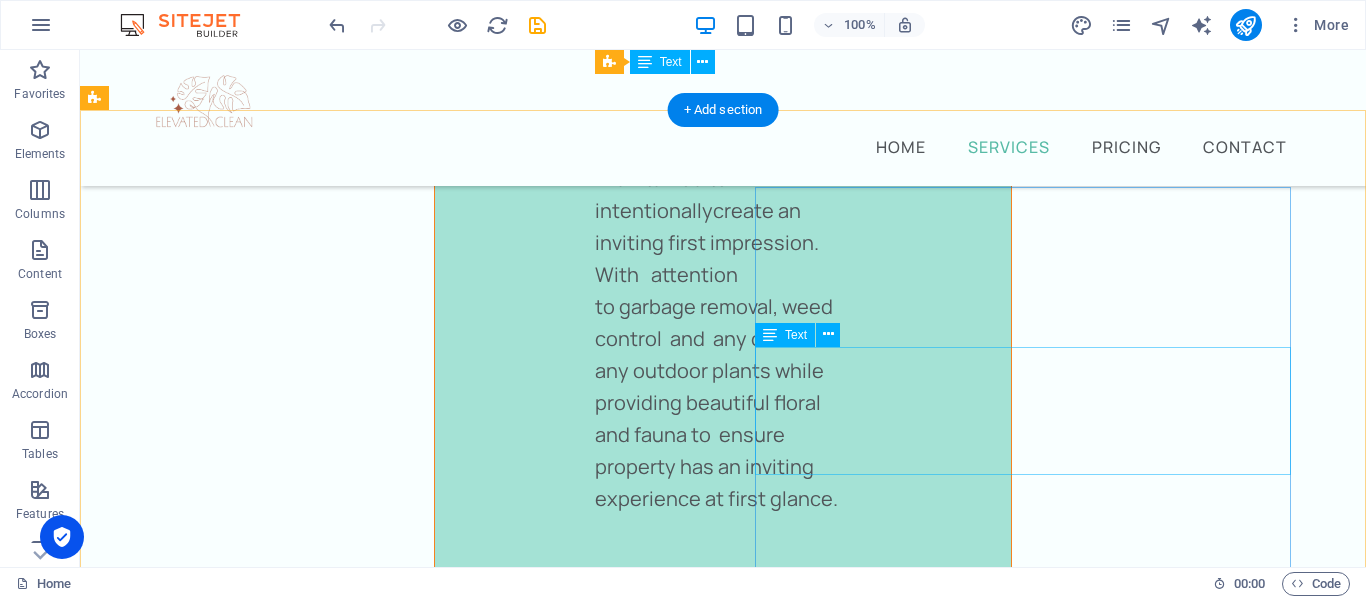 click on "Lorem ipsum dolor sit amet consectetur. Vulputate netus sit vitae odio ultrices consequat est non nec. Vestibulum phasellus mi a vivamus. Tincidunt interdum mi a vivamus blandit. Sagittis nibh feugiat." at bounding box center [372, 2401] 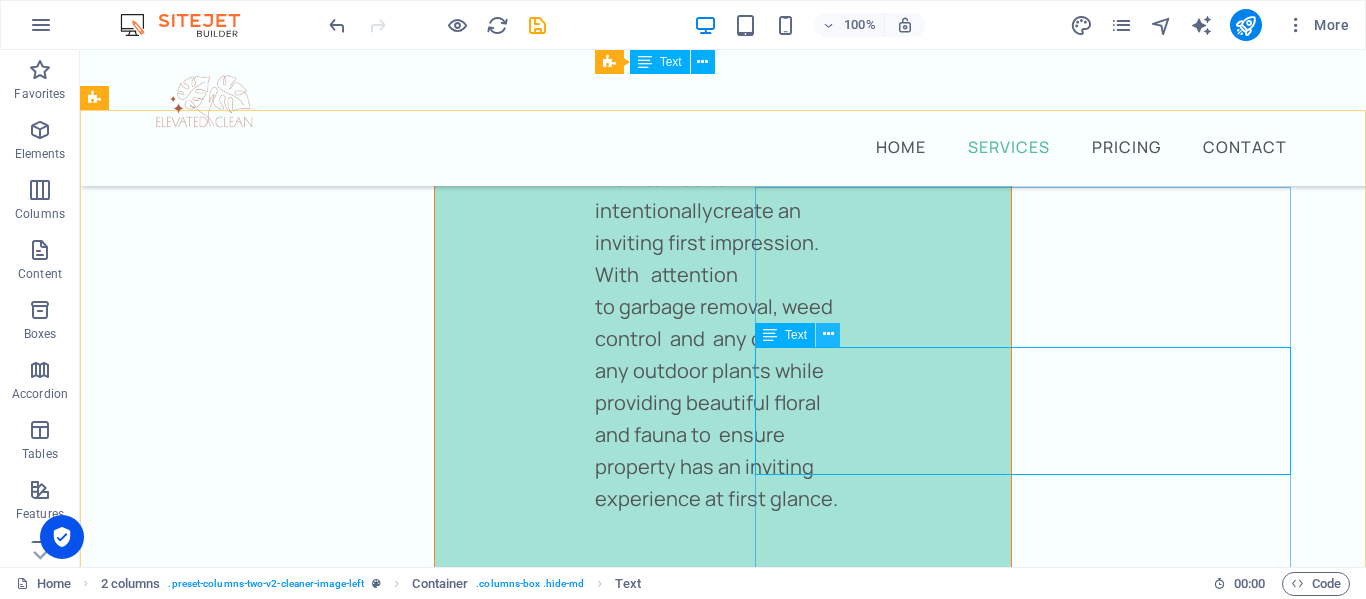 click at bounding box center (828, 334) 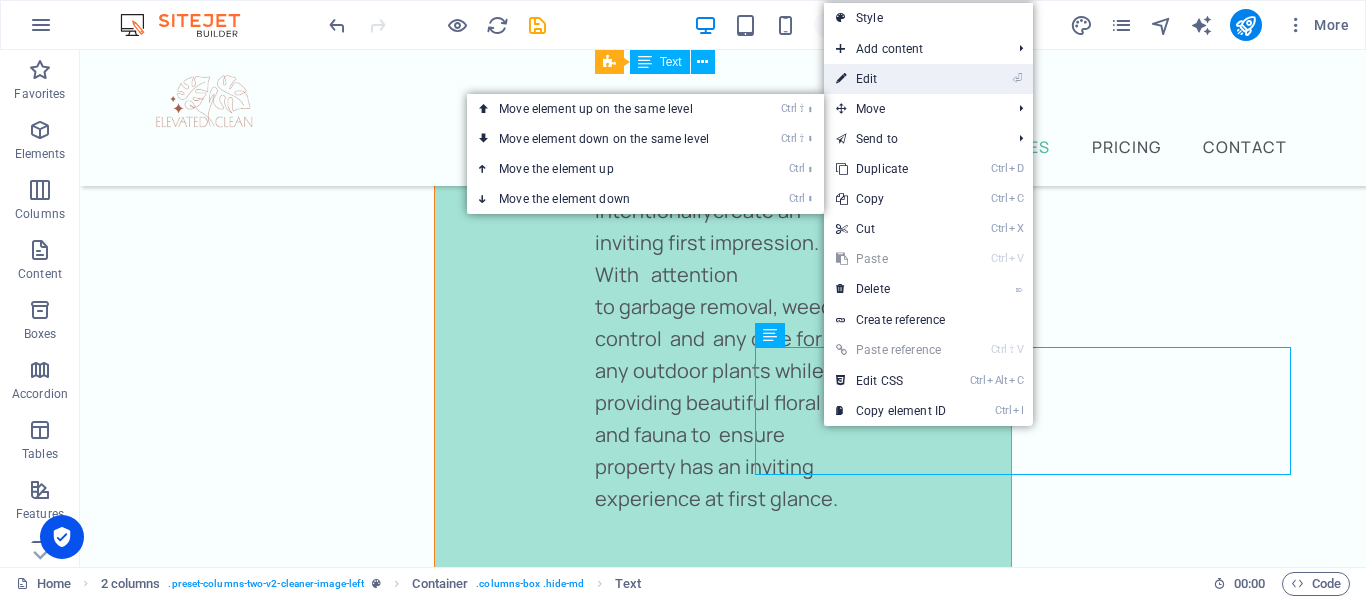 click on "⏎  Edit" at bounding box center (891, 79) 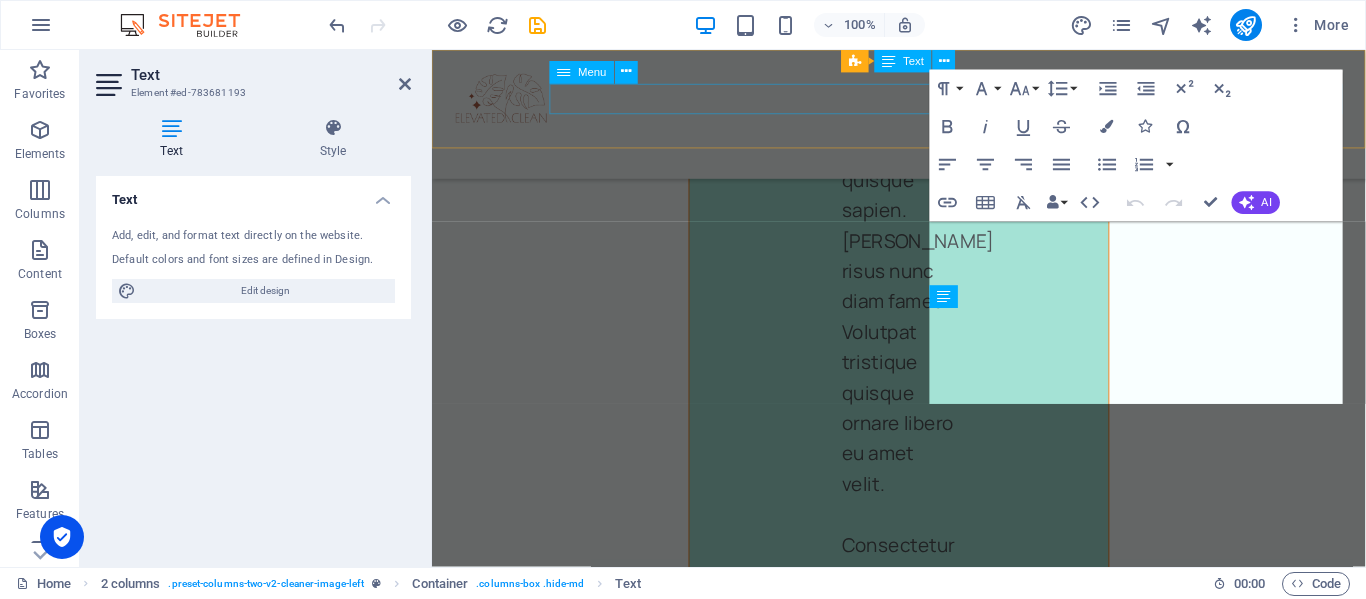 scroll, scrollTop: 9517, scrollLeft: 0, axis: vertical 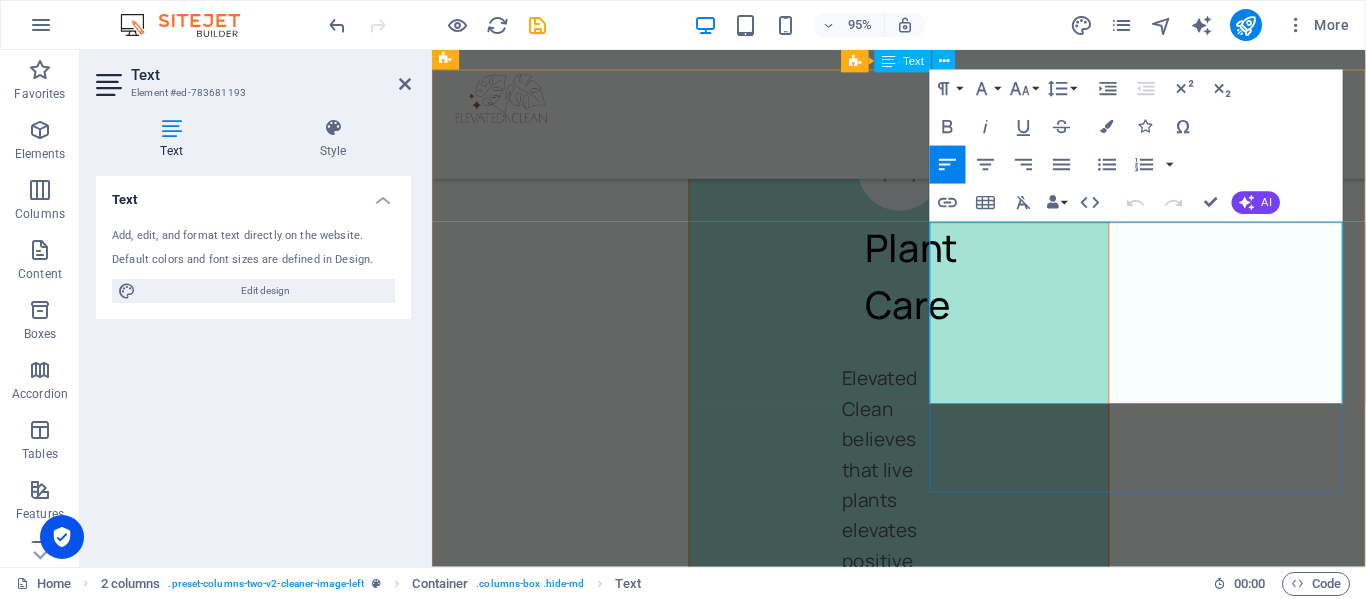 drag, startPoint x: 956, startPoint y: 242, endPoint x: 1174, endPoint y: 401, distance: 269.824 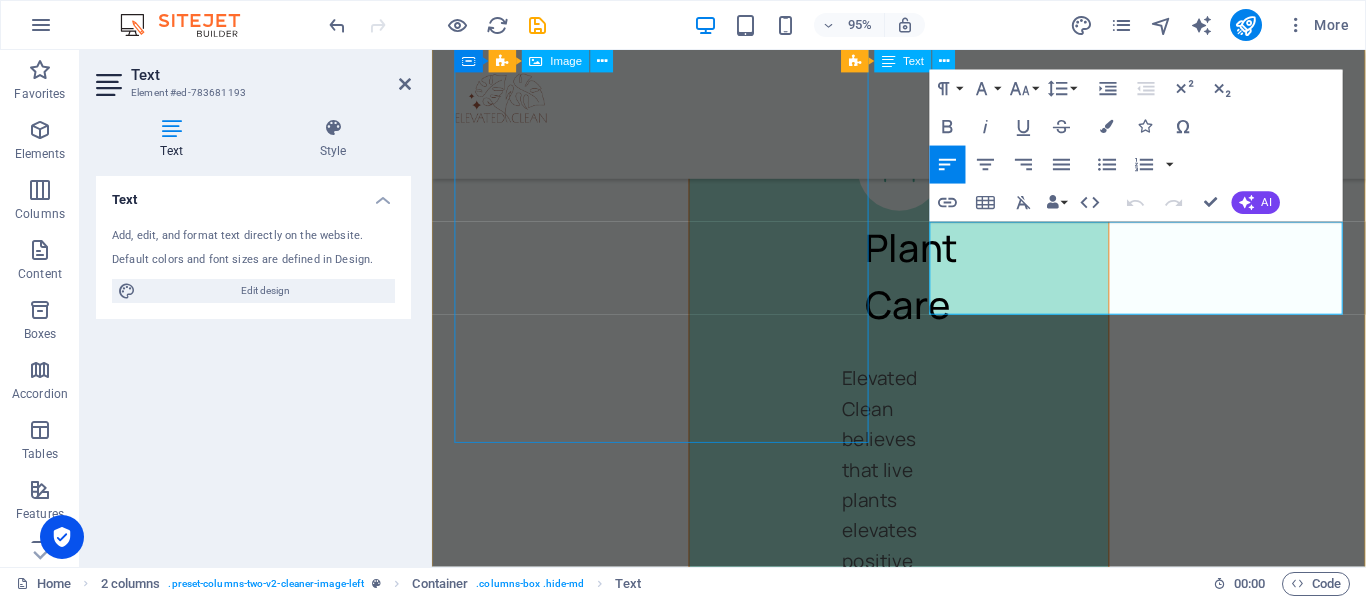 scroll, scrollTop: 9559, scrollLeft: 0, axis: vertical 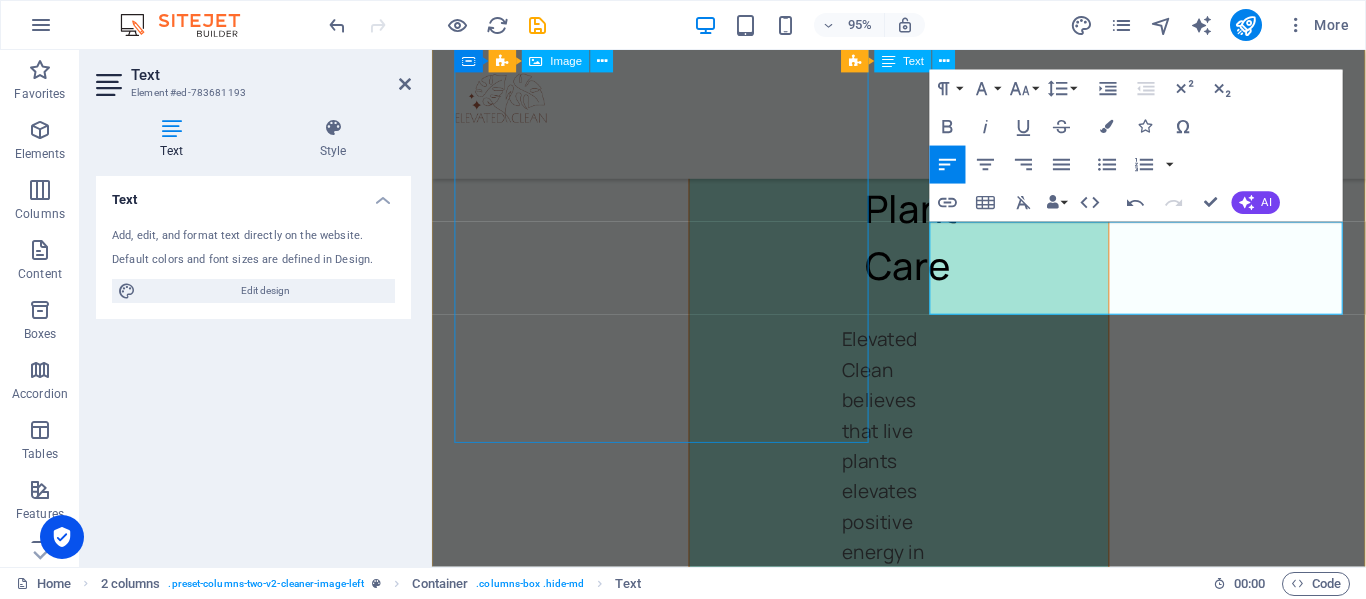 click at bounding box center [674, 1822] 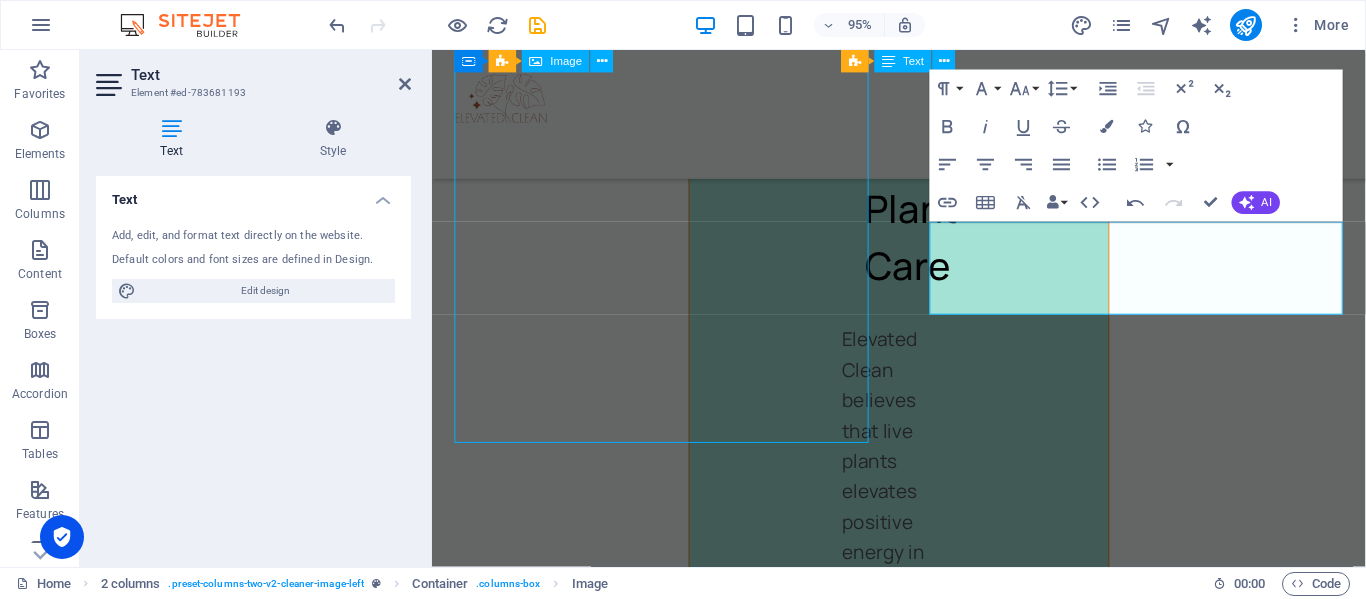 scroll, scrollTop: 6260, scrollLeft: 0, axis: vertical 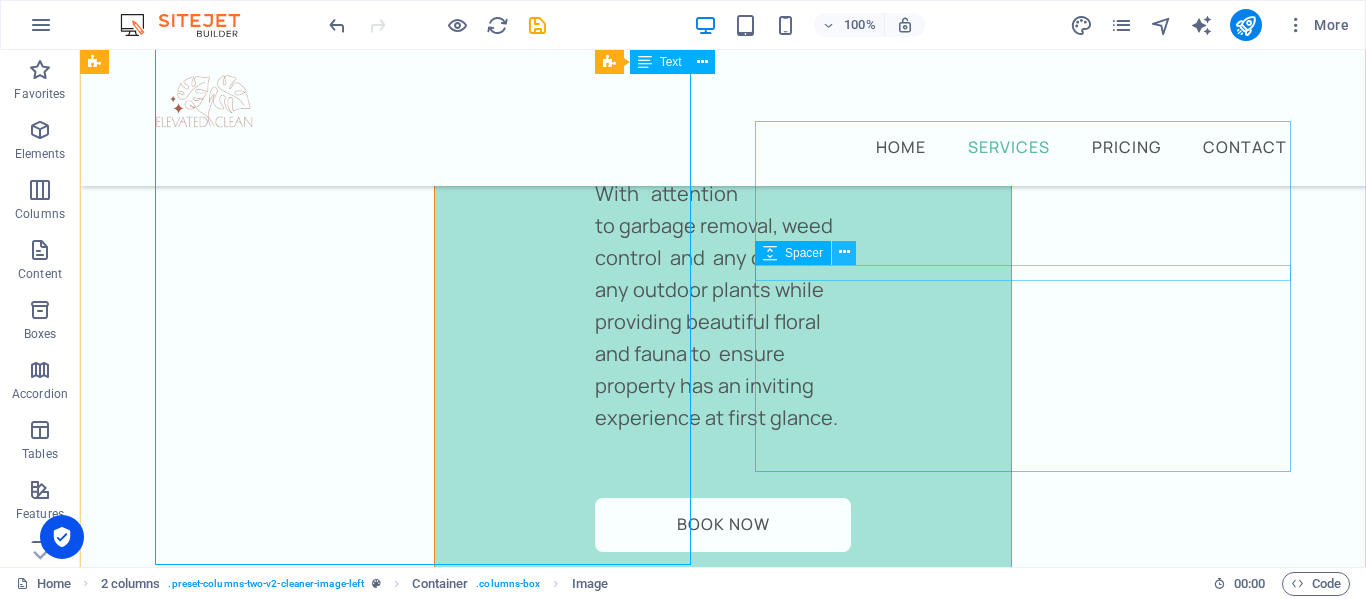 click at bounding box center [844, 252] 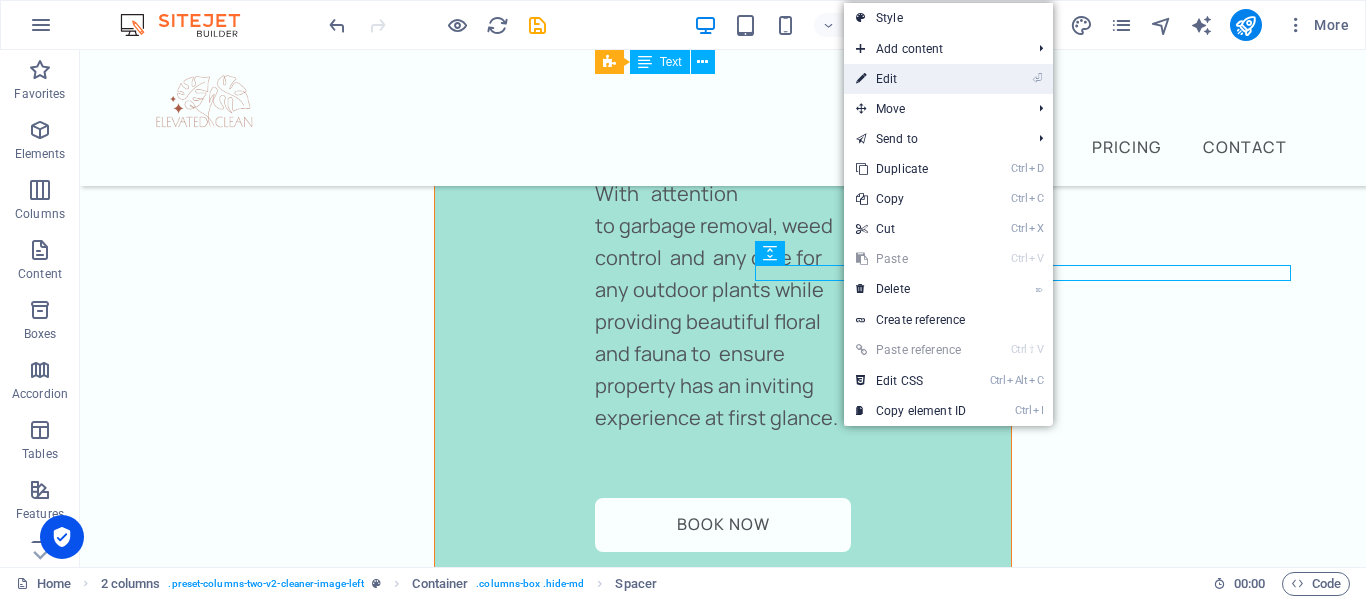 click on "⏎  Edit" at bounding box center [911, 79] 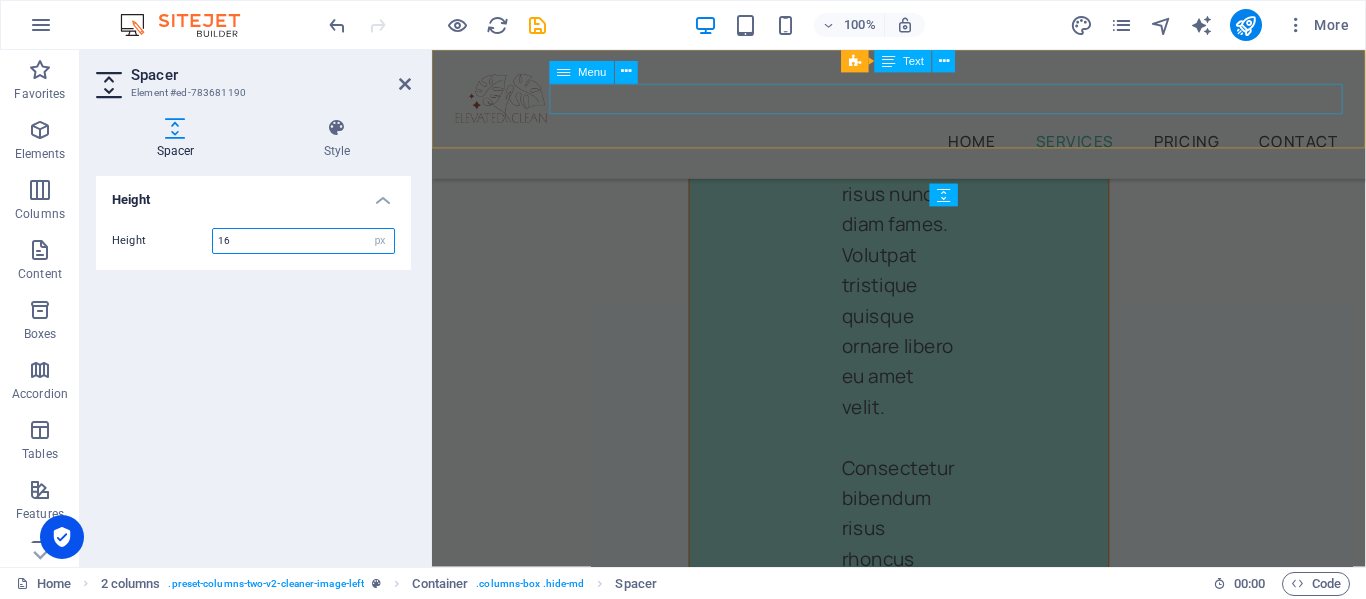 scroll, scrollTop: 9559, scrollLeft: 0, axis: vertical 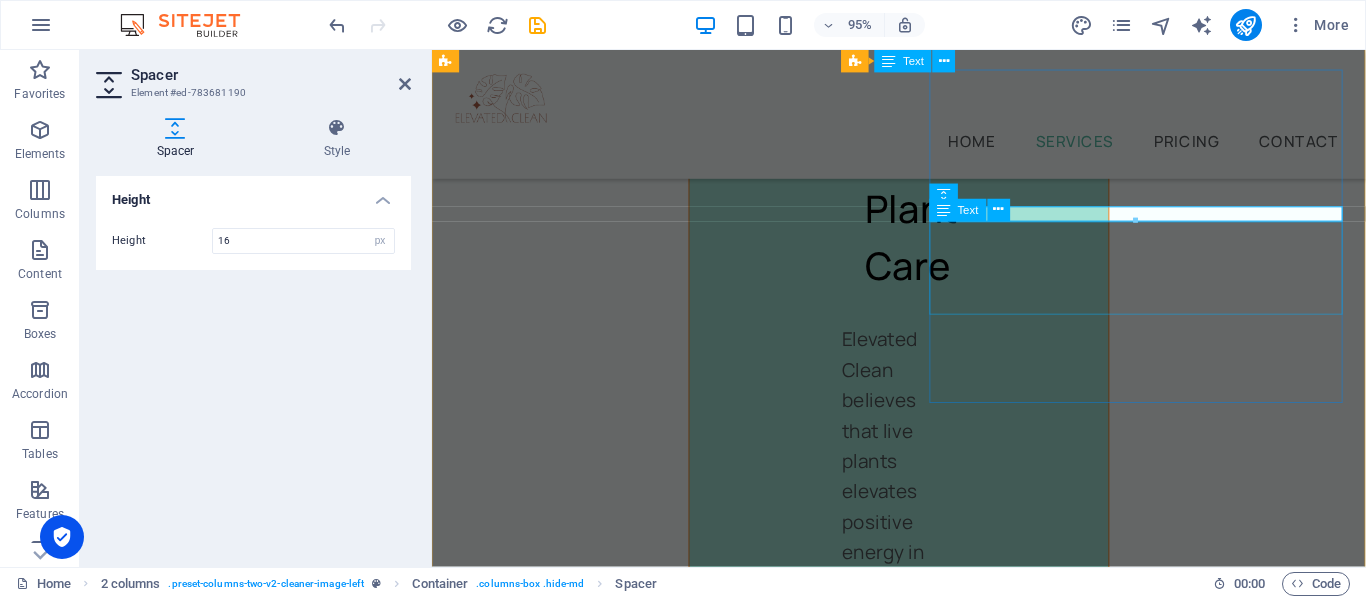 click on "From kitchen countertops to the couches in the living room, our professionals don’t miss a spot, including those hard-to-clean areas of your home." at bounding box center (674, 2279) 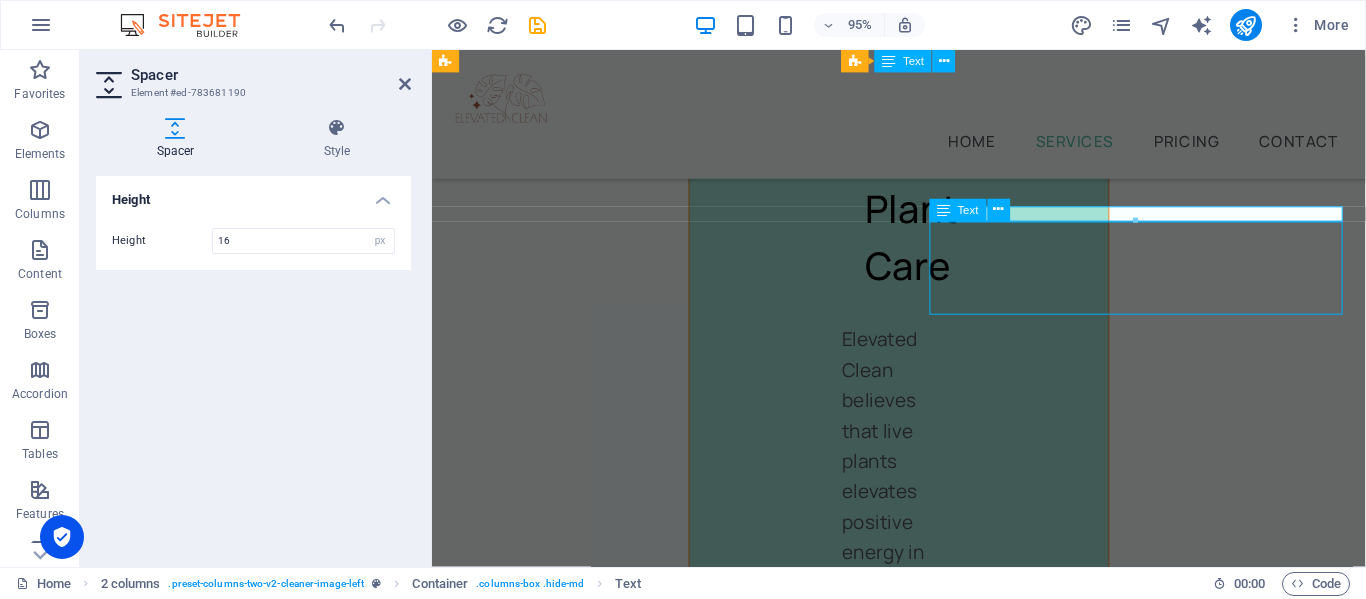 scroll, scrollTop: 6260, scrollLeft: 0, axis: vertical 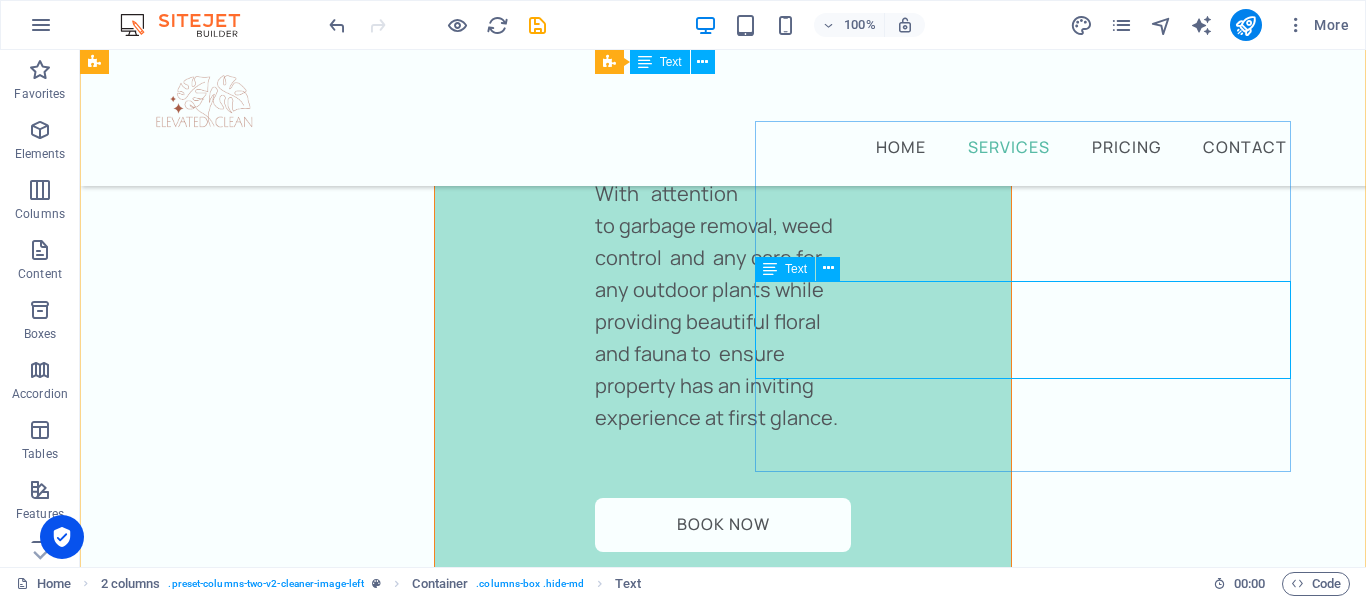 click on "From kitchen countertops to the couches in the living room, our professionals don’t miss a spot, including those hard-to-clean areas of your home." at bounding box center (372, 2304) 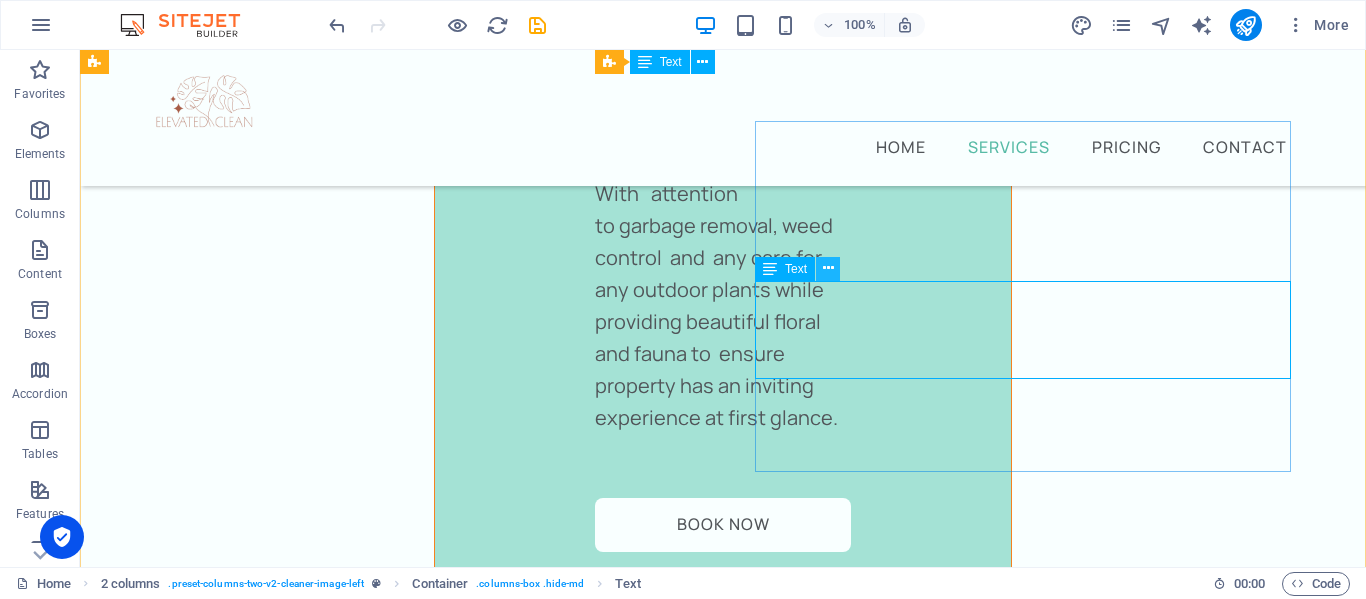 click at bounding box center [828, 268] 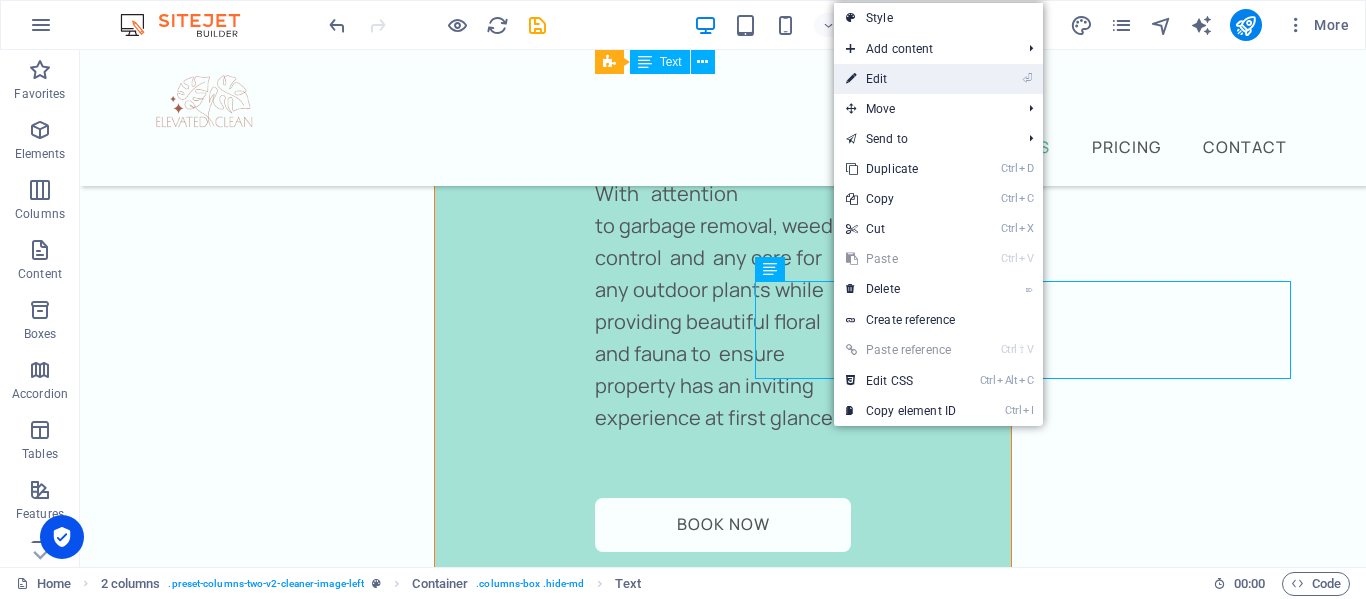 click on "⏎  Edit" at bounding box center (901, 79) 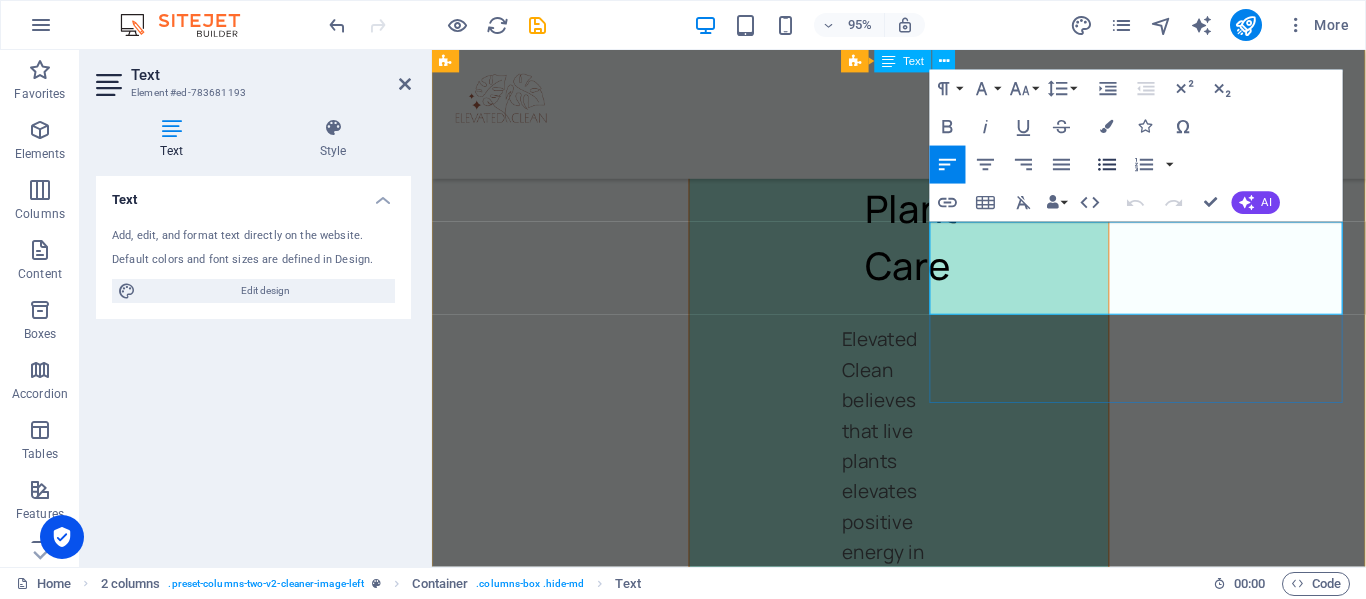 type 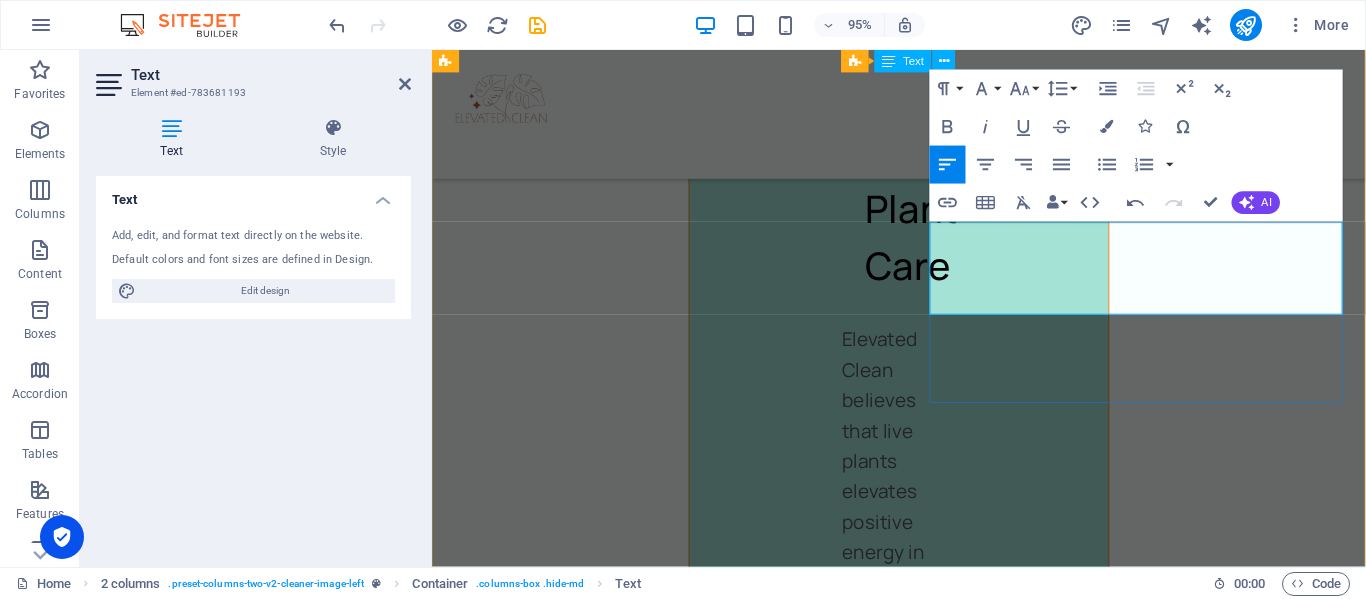 click on "From kitchen counter tops,   to the couches in the living room, our professionals don’t miss a spot, including those hard-to-clean areas of your home." at bounding box center [673, 2279] 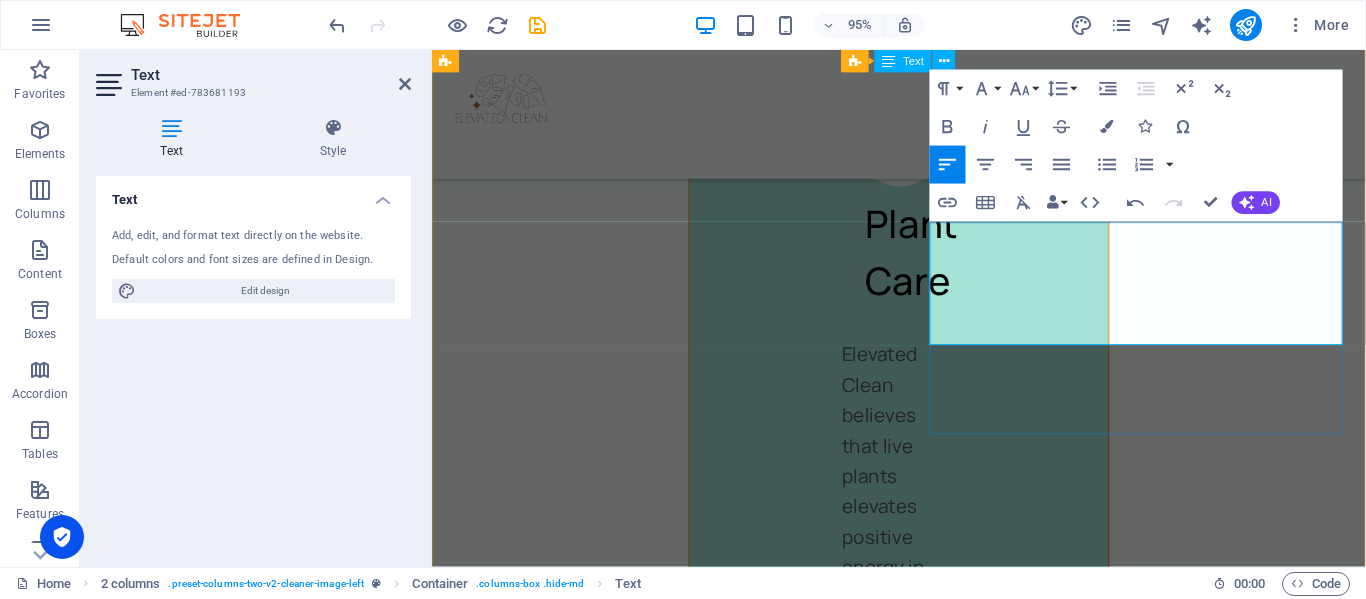 click on "From kitchen counter tops,  to inside couches and hard to reach places  our professionals don’t miss a spot, including those hard-to-clean areas of your home." at bounding box center [662, 2311] 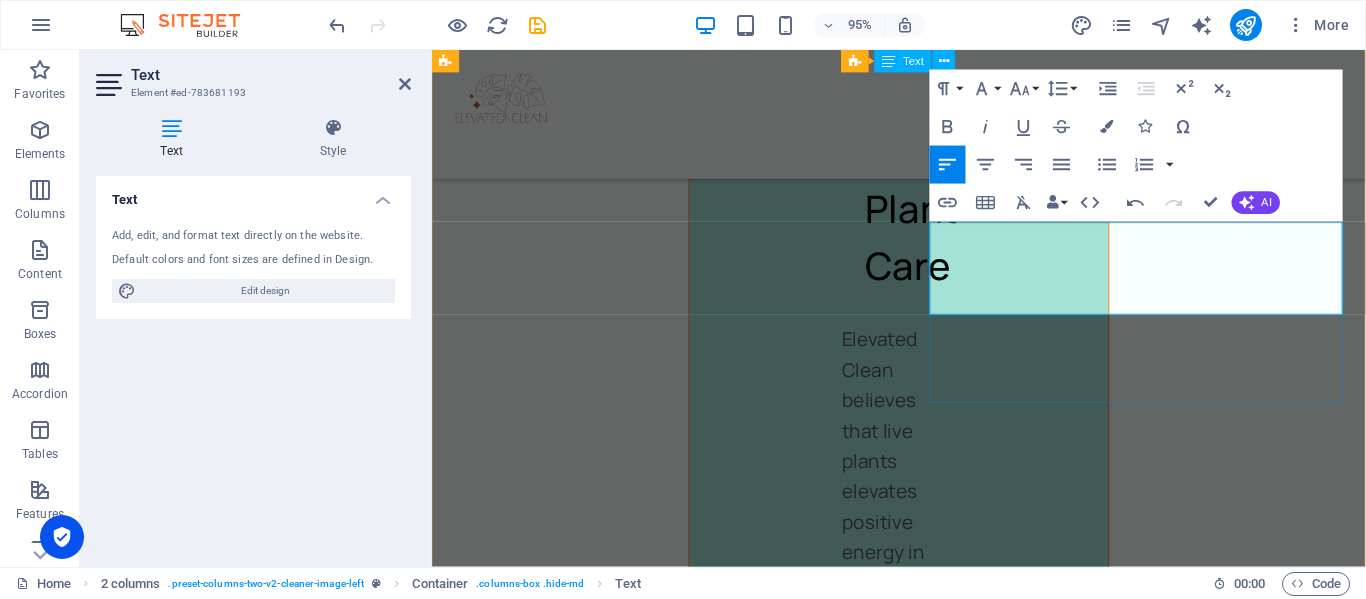scroll, scrollTop: 9543, scrollLeft: 0, axis: vertical 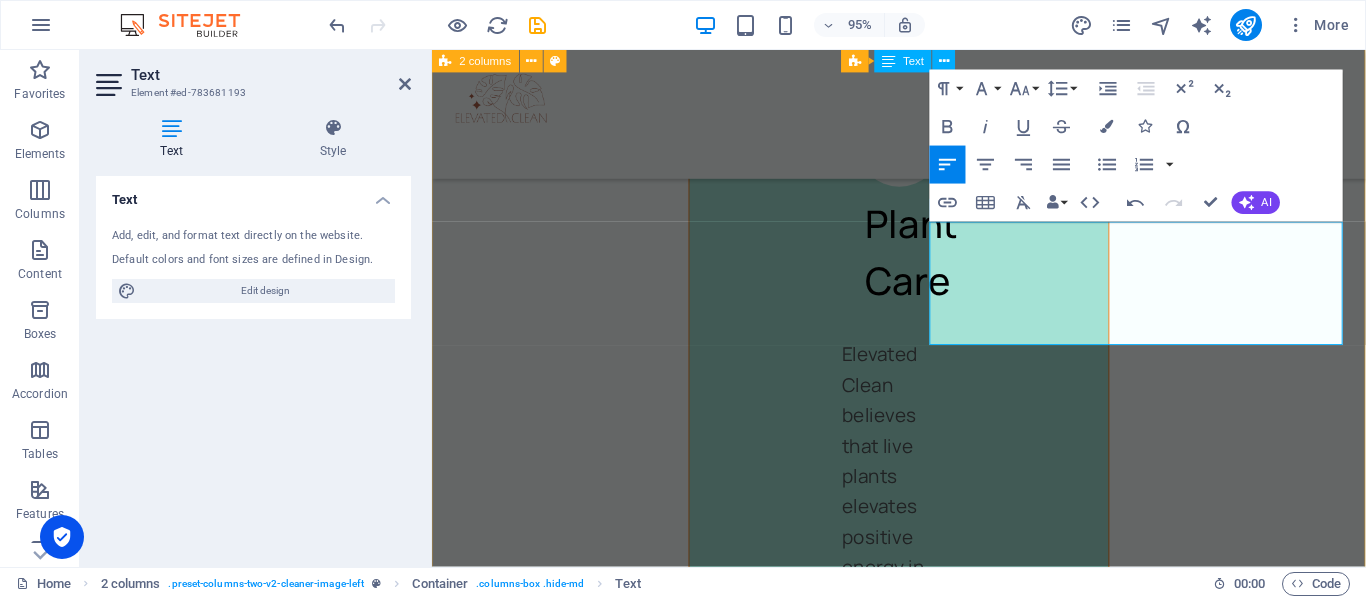 click on "Rely on us to get the job done From kitchen counter tops,  to inside couches and hard to reach places our professionals don’t miss a spot or crevice inside and out. ​ BOOK NOW Rely on us to get the job done Lorem ipsum dolor sit amet consectetur. Vulputate netus sit vitae odio ultrices consequat est non nec. Vestibulum phasellus mi a vivamus. Tincidunt interdum mi a vivamus blandit. Sagittis nibh feugiat." at bounding box center [923, 2255] 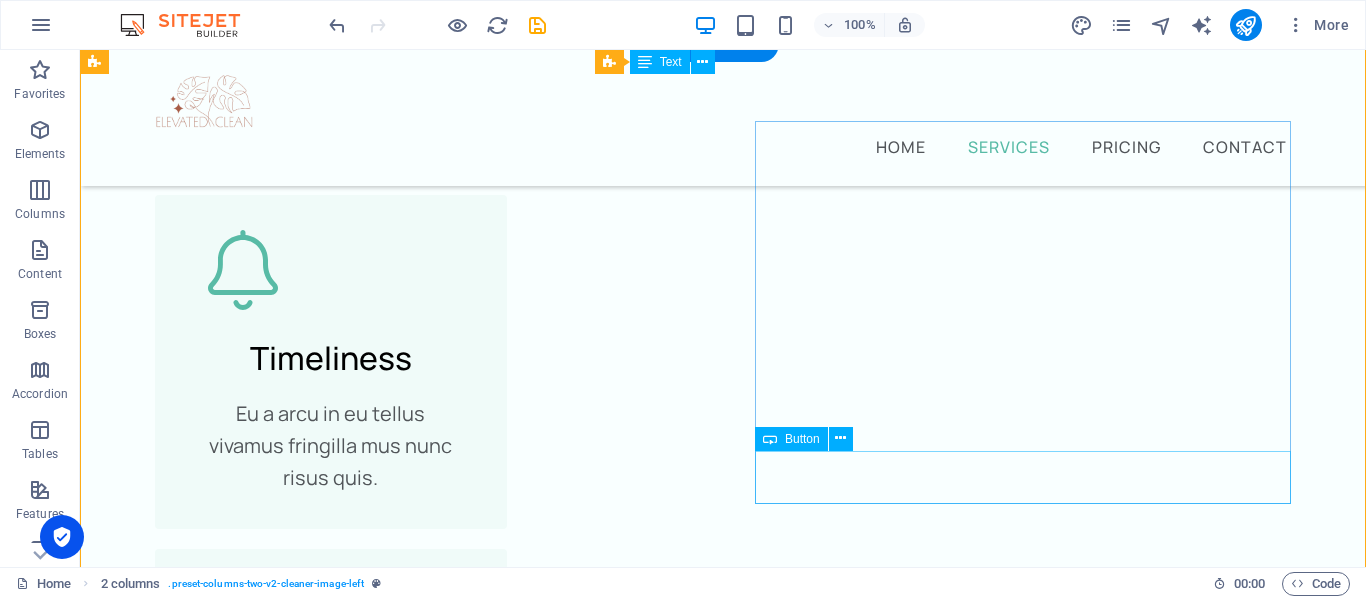 scroll, scrollTop: 6244, scrollLeft: 0, axis: vertical 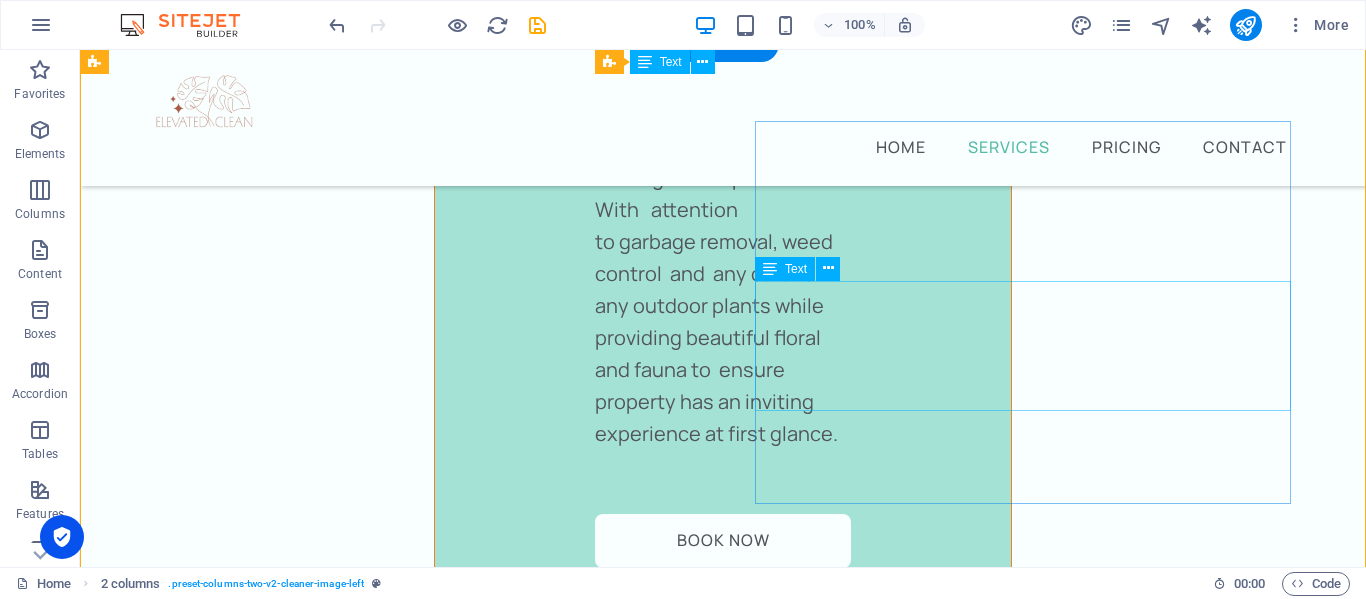 click on "From kitchen counter tops,  to inside couches and hard to reach places our professionals don’t miss a spot or crevice inside and out." at bounding box center (372, 2336) 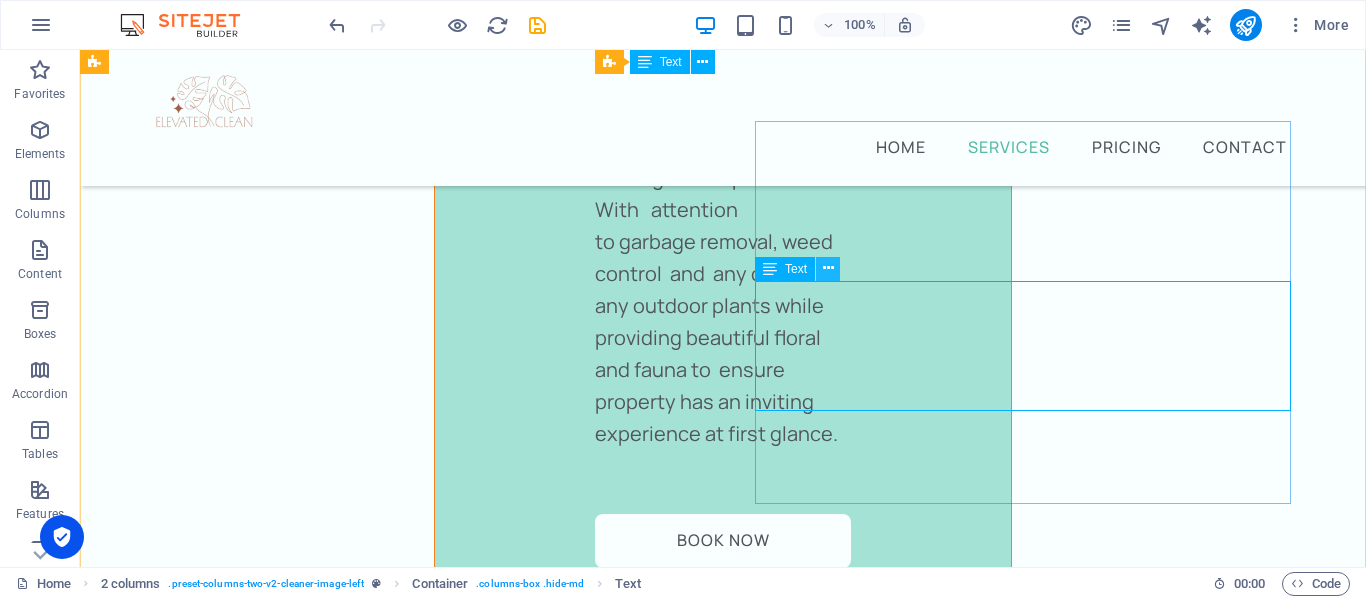 click at bounding box center [828, 269] 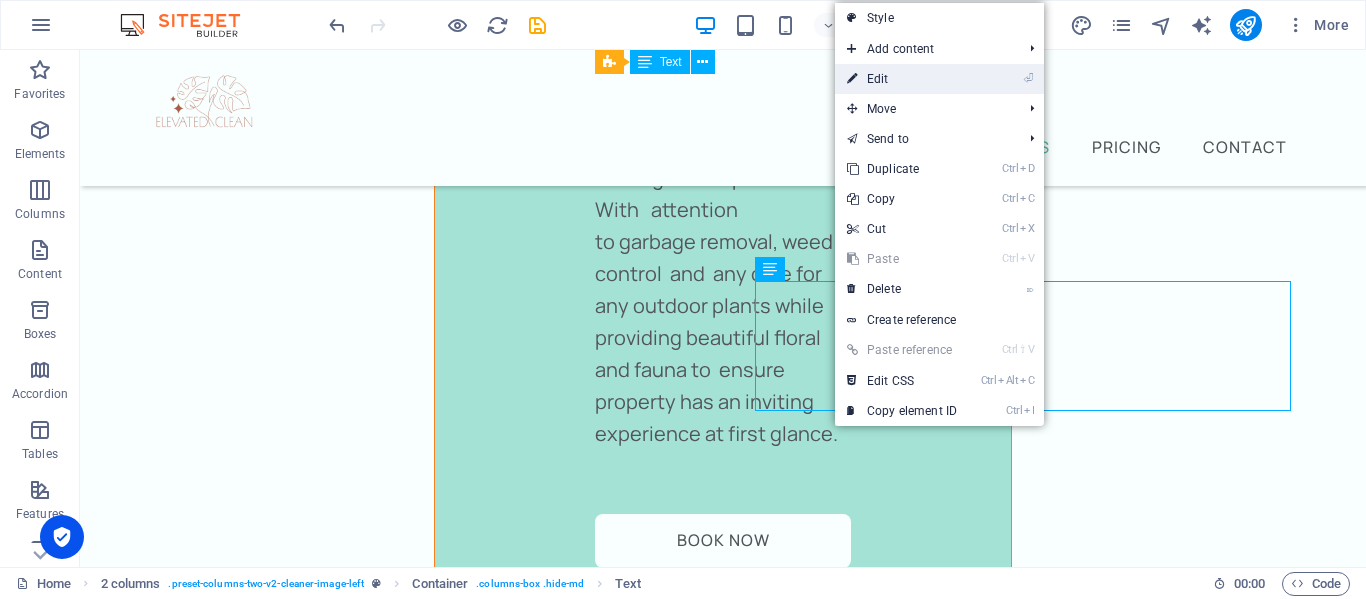 click on "⏎  Edit" at bounding box center (902, 79) 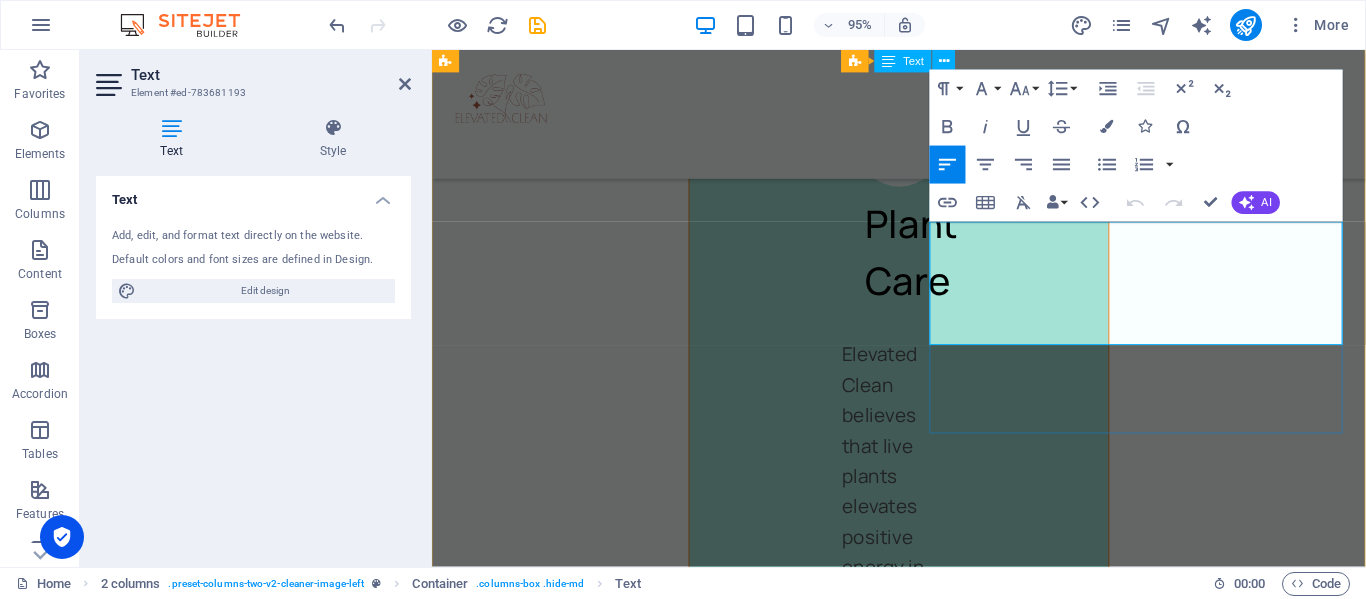 drag, startPoint x: 1004, startPoint y: 249, endPoint x: 1171, endPoint y: 253, distance: 167.0479 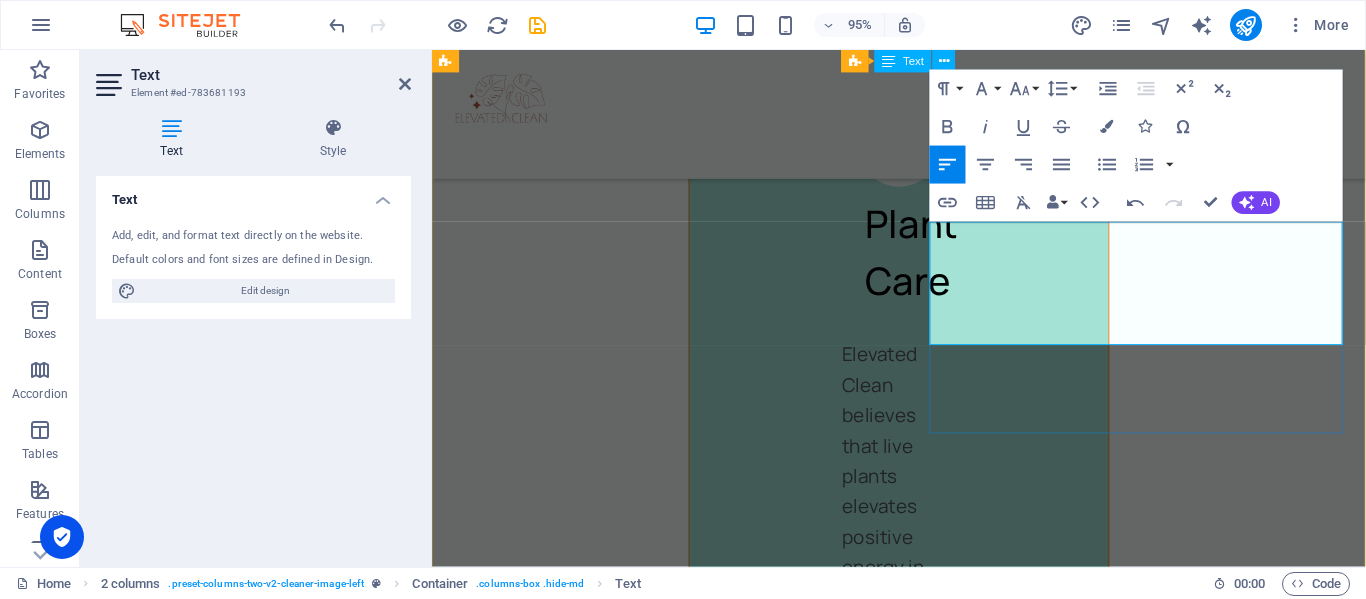 click on "From appliances, under all sinks,  to inside couches and hard to reach places our professionals don’t miss a spot or crevice inside and out." at bounding box center [667, 2295] 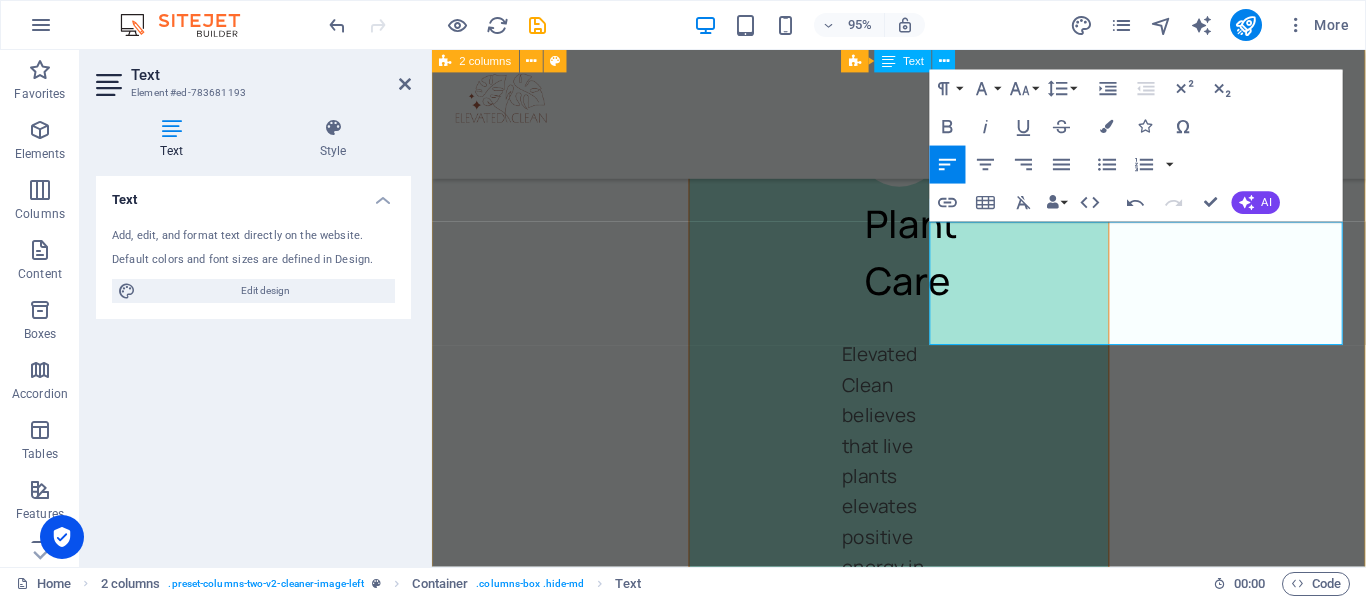 click on "Rely on us to get the job done From appliances, under all sinks, to inside couches and hard to reach places our professionals don’t miss a spot or crevice inside and out of your home. BOOK NOW Rely on us to get the job done Lorem ipsum dolor sit amet consectetur. Vulputate netus sit vitae odio ultrices consequat est non nec. Vestibulum phasellus mi a vivamus. Tincidunt interdum mi a vivamus blandit. Sagittis nibh feugiat." at bounding box center (923, 2255) 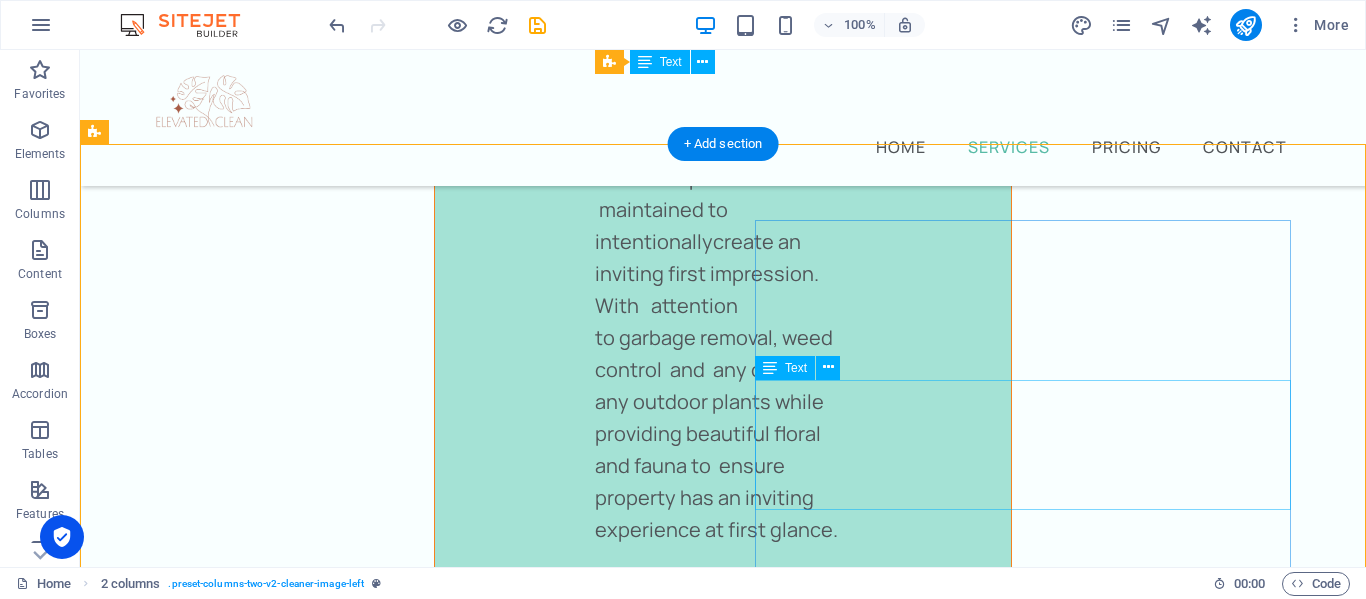 scroll, scrollTop: 6141, scrollLeft: 0, axis: vertical 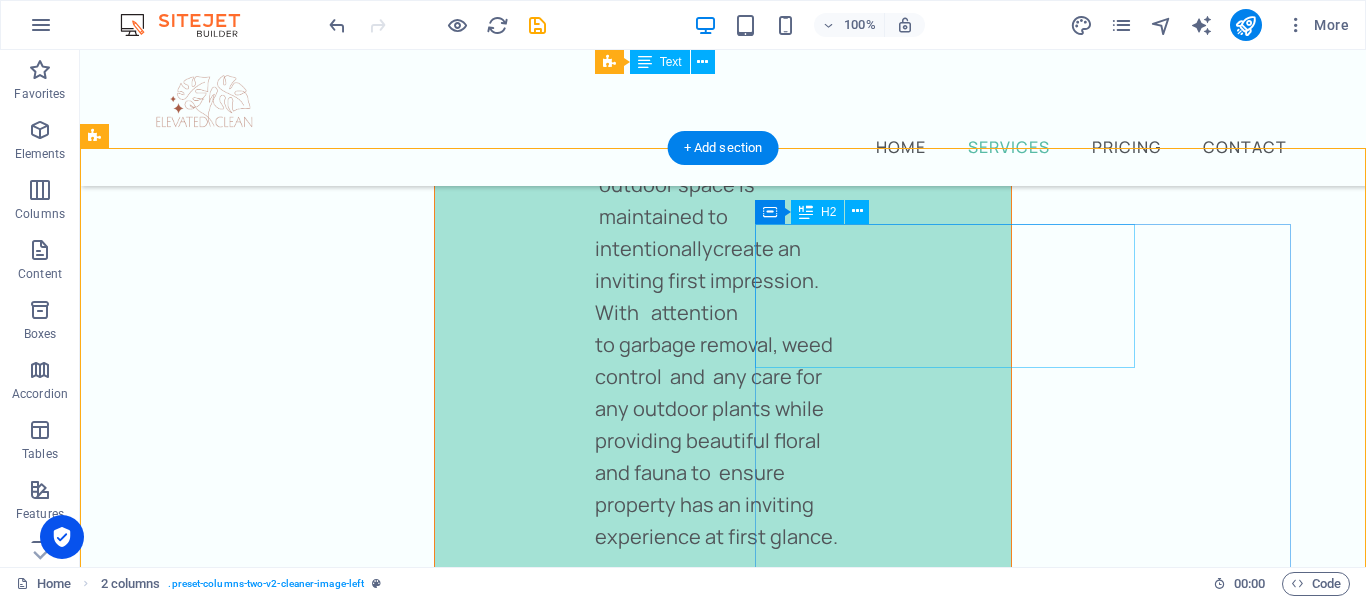 click on "Rely on us to get the job done" at bounding box center (372, 2287) 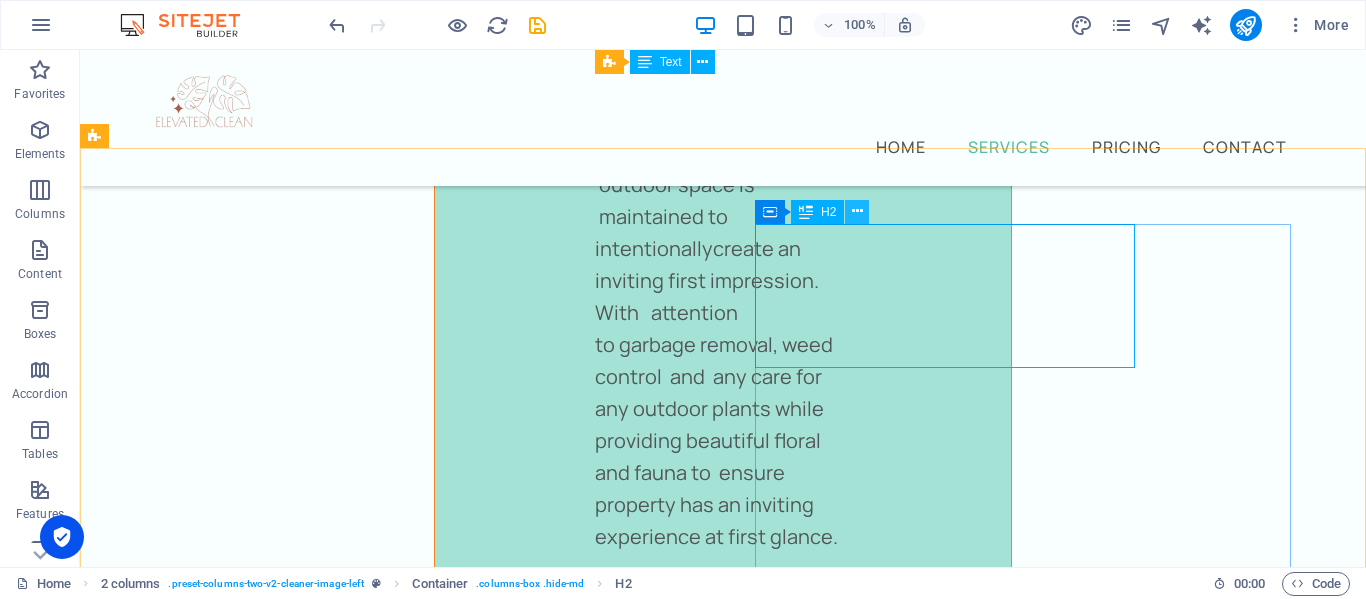 click at bounding box center (857, 212) 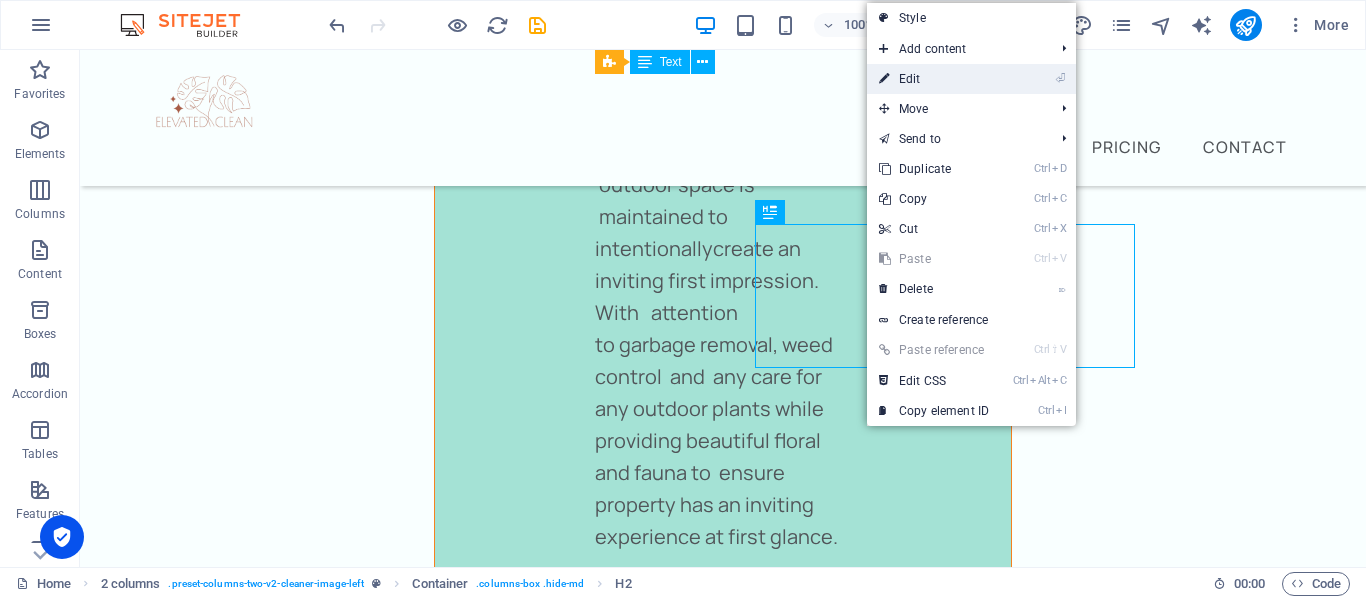 click on "⏎  Edit" at bounding box center [934, 79] 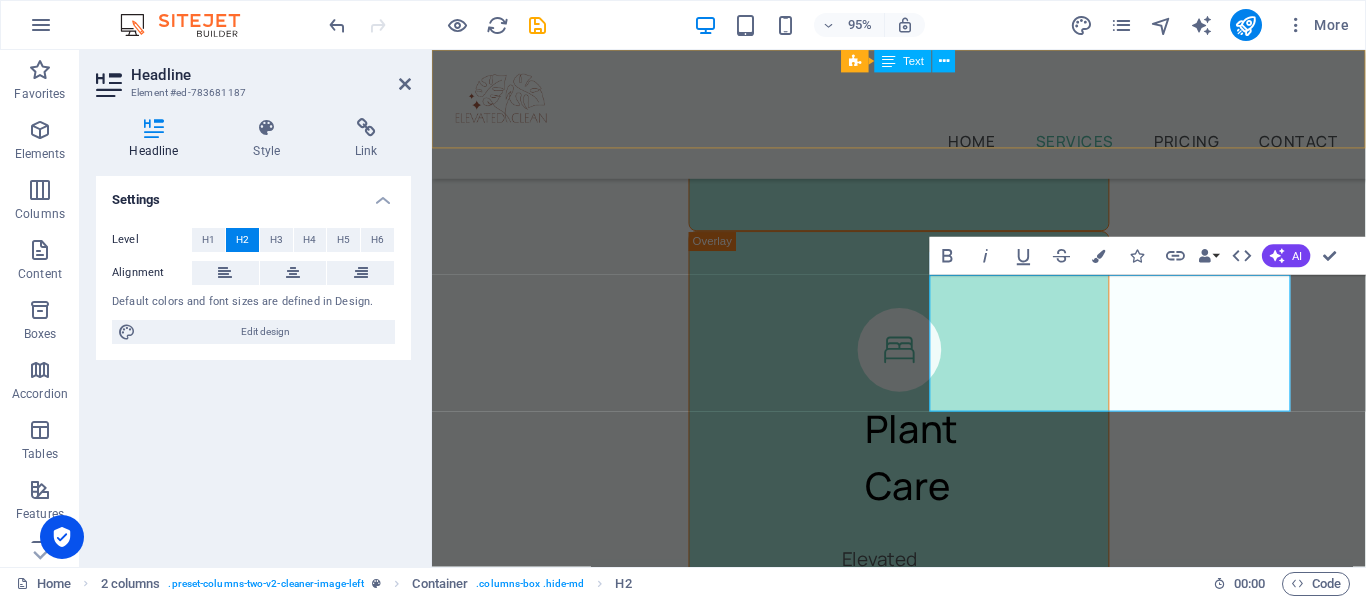 type 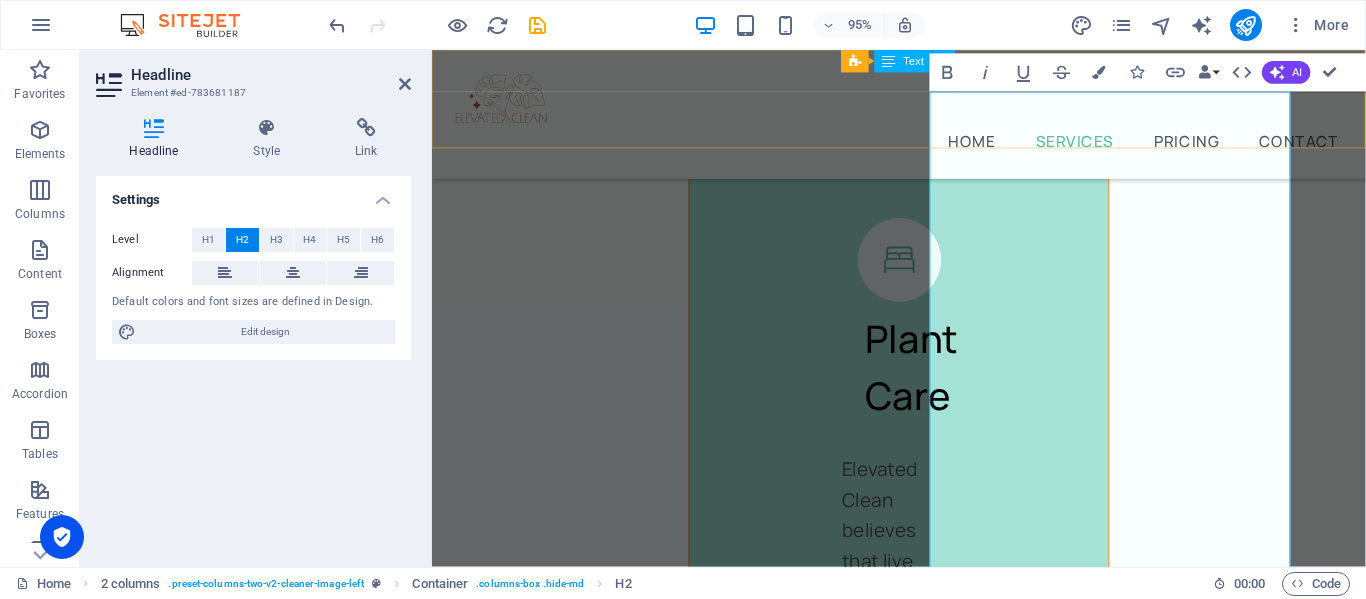 scroll, scrollTop: 9494, scrollLeft: 0, axis: vertical 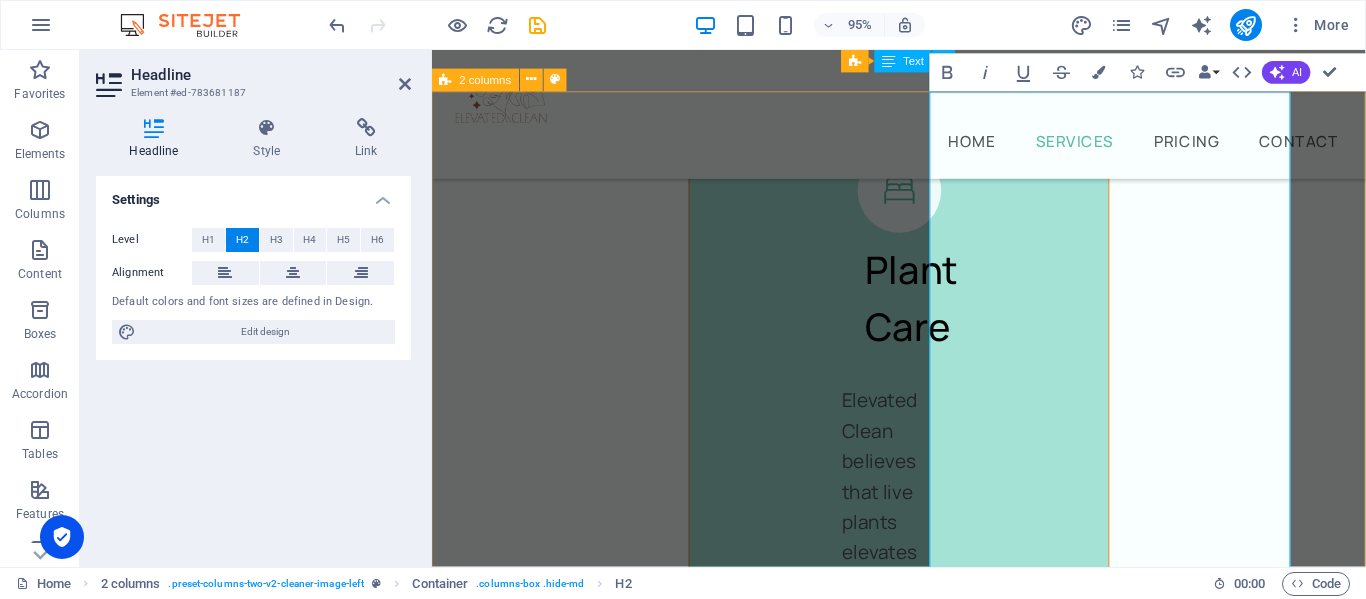 click on "You can trust Elevated Clean to ensure not just a space that looks emasculate but feels good. ‌ From appliances, under all sinks, to inside couches and hard to reach places our professionals don’t miss a spot or crevice inside and out of your home. BOOK NOW Rely on us to get the job done Lorem ipsum dolor sit amet consectetur. Vulputate netus sit vitae odio ultrices consequat est non nec. Vestibulum phasellus mi a vivamus. Tincidunt interdum mi a vivamus blandit. Sagittis nibh feugiat." at bounding box center [923, 2484] 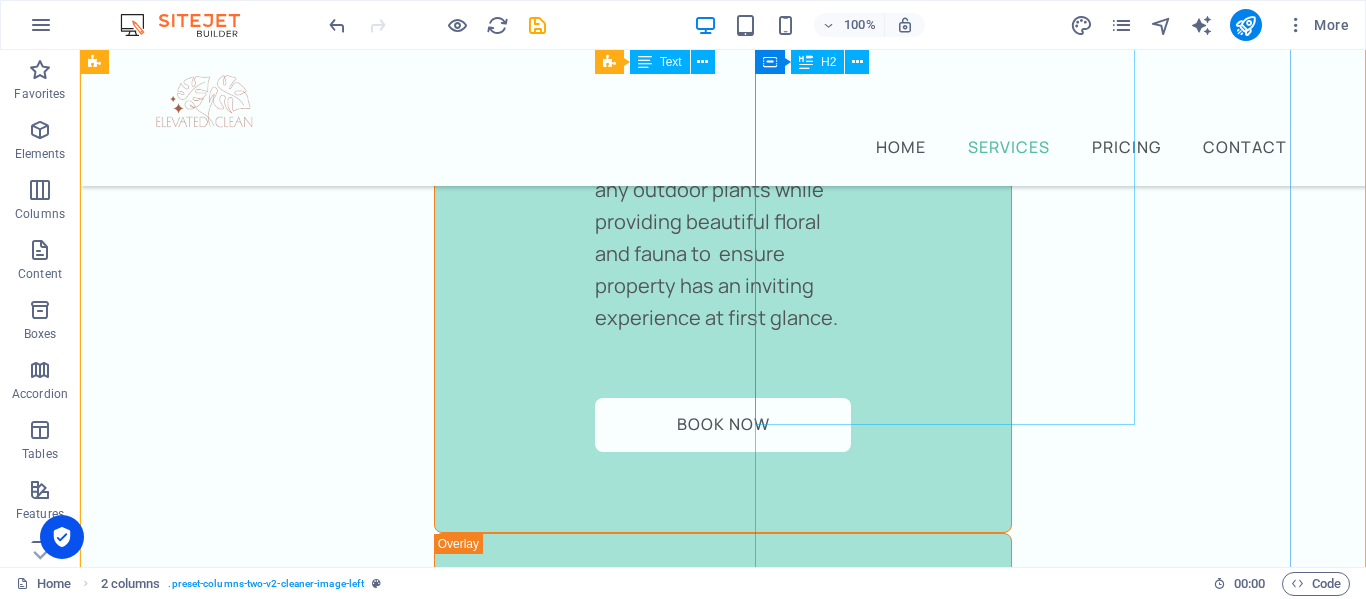 scroll, scrollTop: 6359, scrollLeft: 0, axis: vertical 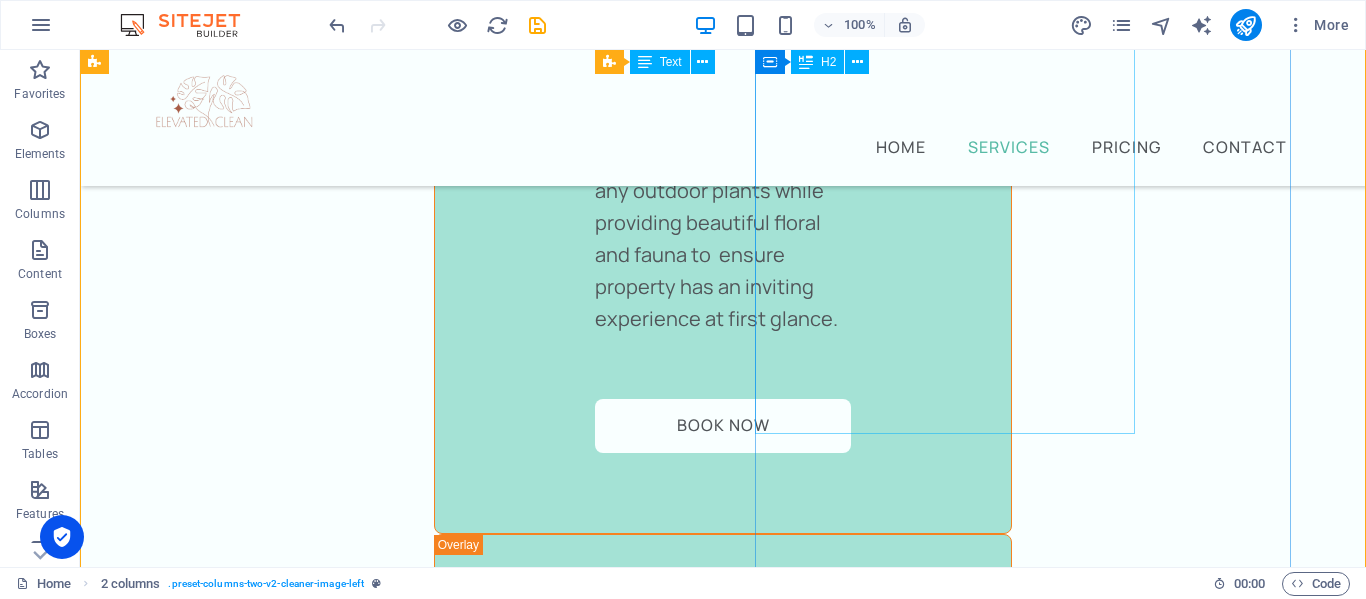 click on "You can trust Elevated Clean to ensure not just a space that looks emasculate but feels good." at bounding box center (372, 2177) 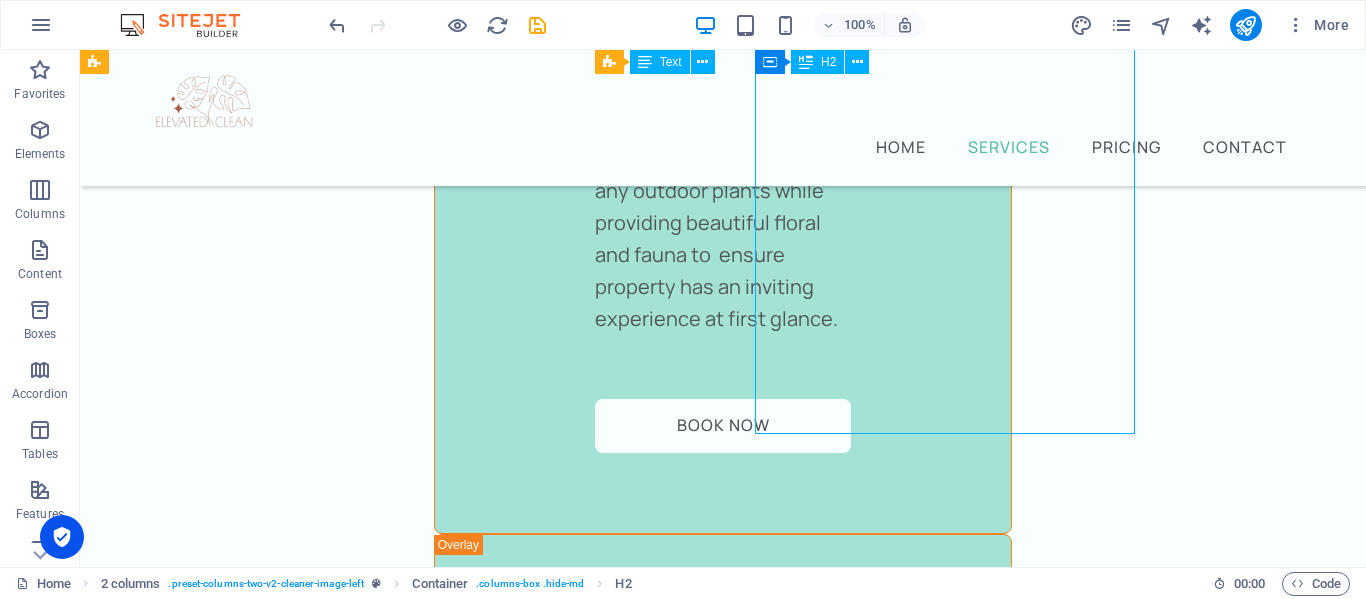 click on "You can trust Elevated Clean to ensure not just a space that looks emasculate but feels good." at bounding box center (372, 2177) 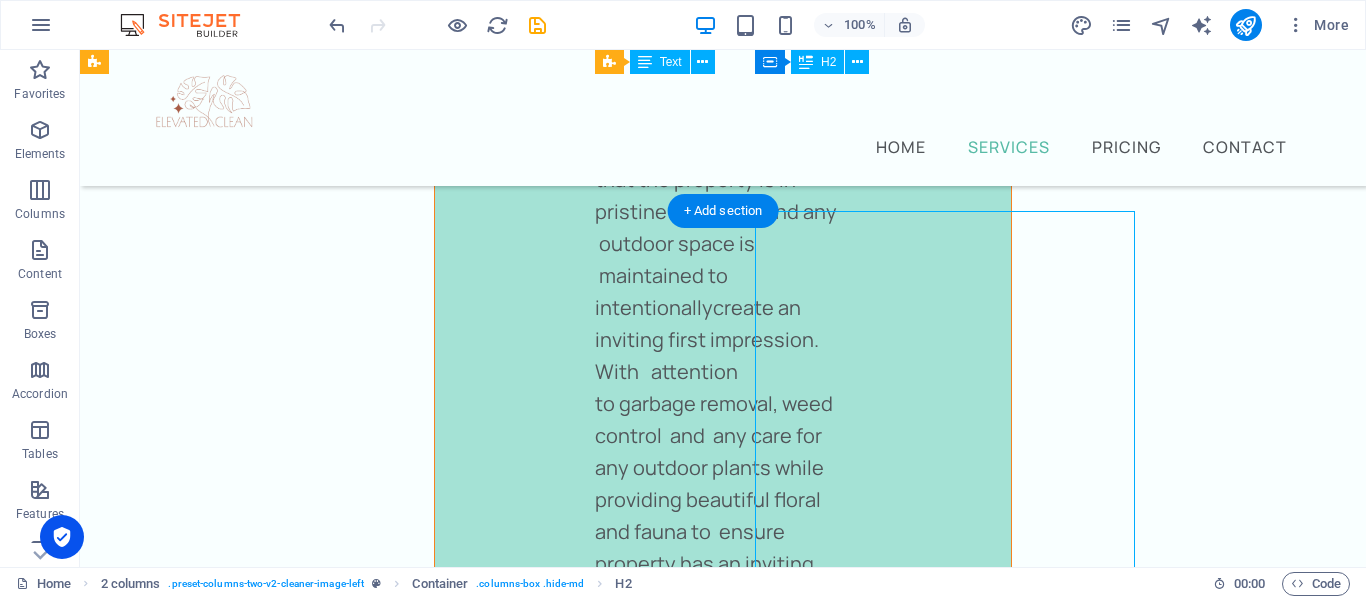 scroll, scrollTop: 6073, scrollLeft: 0, axis: vertical 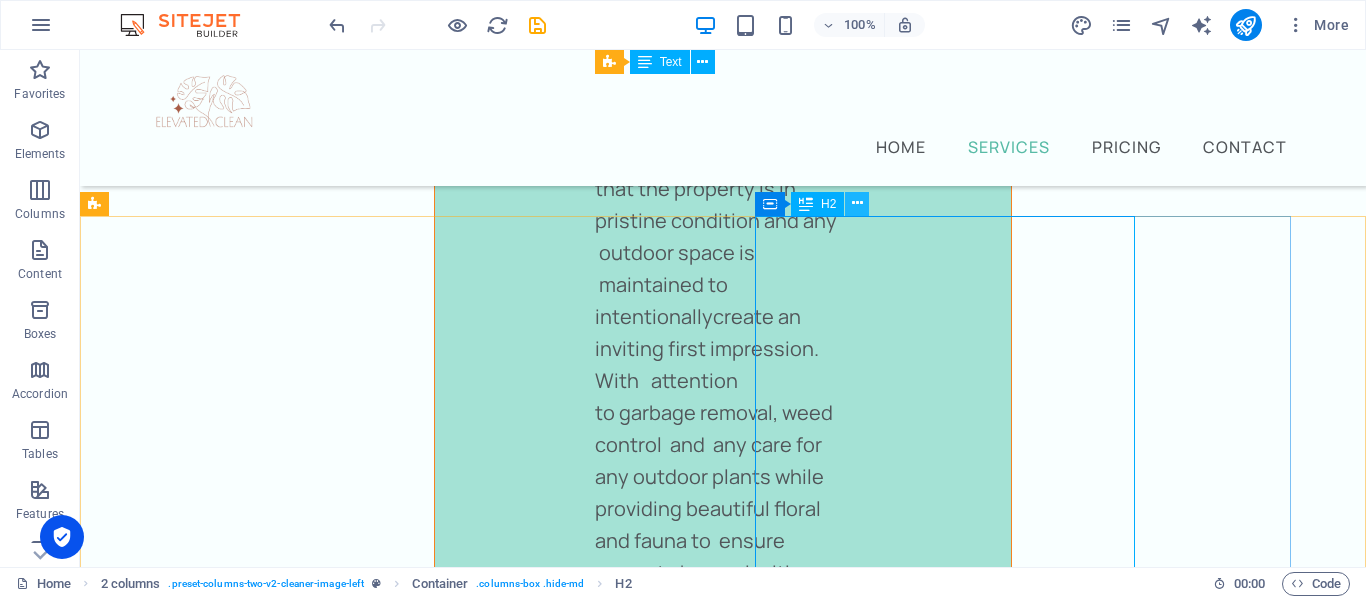 click at bounding box center (857, 203) 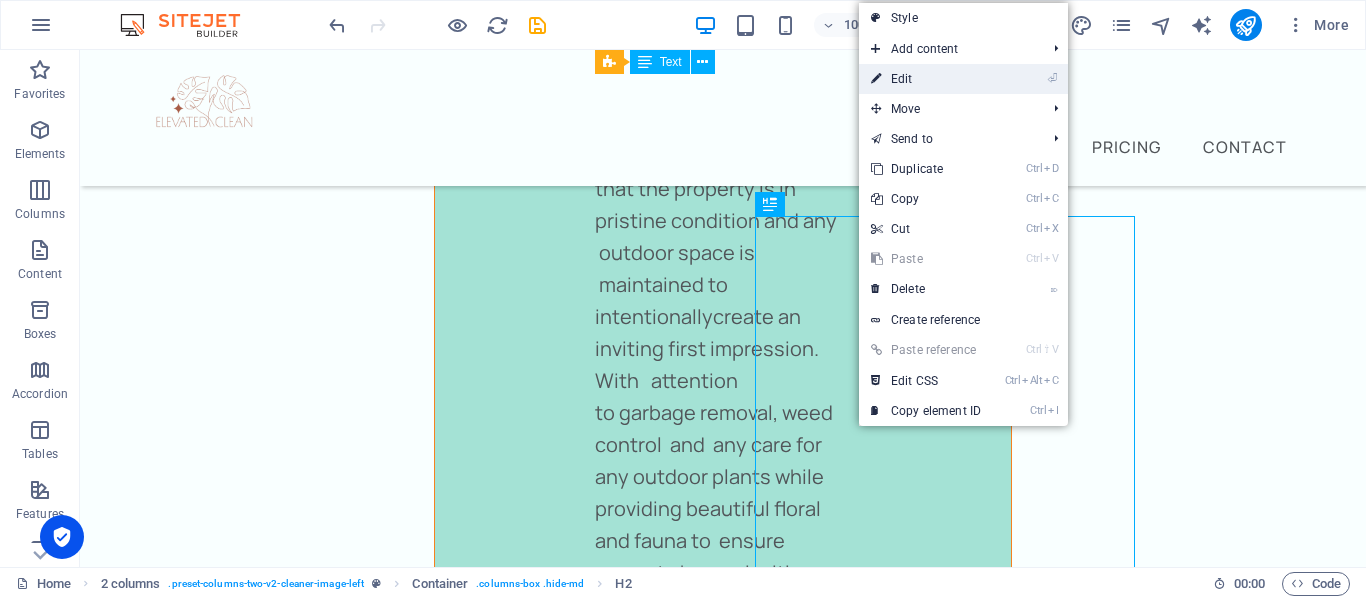 click on "⏎  Edit" at bounding box center (926, 79) 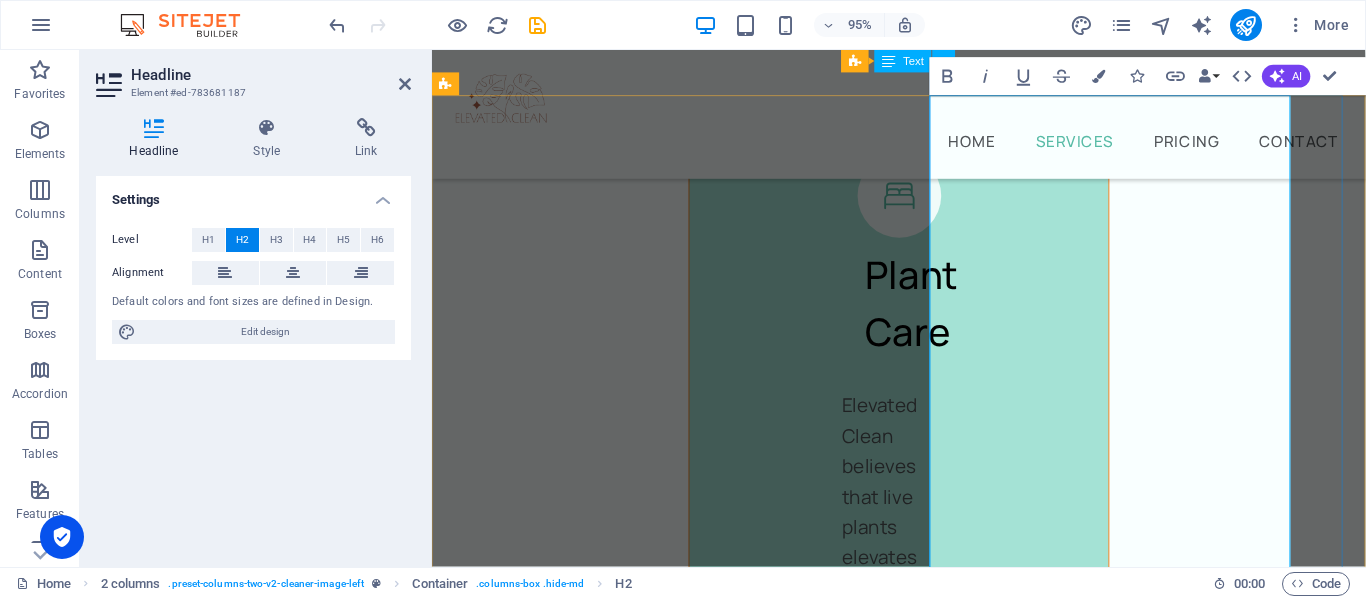 scroll, scrollTop: 9490, scrollLeft: 0, axis: vertical 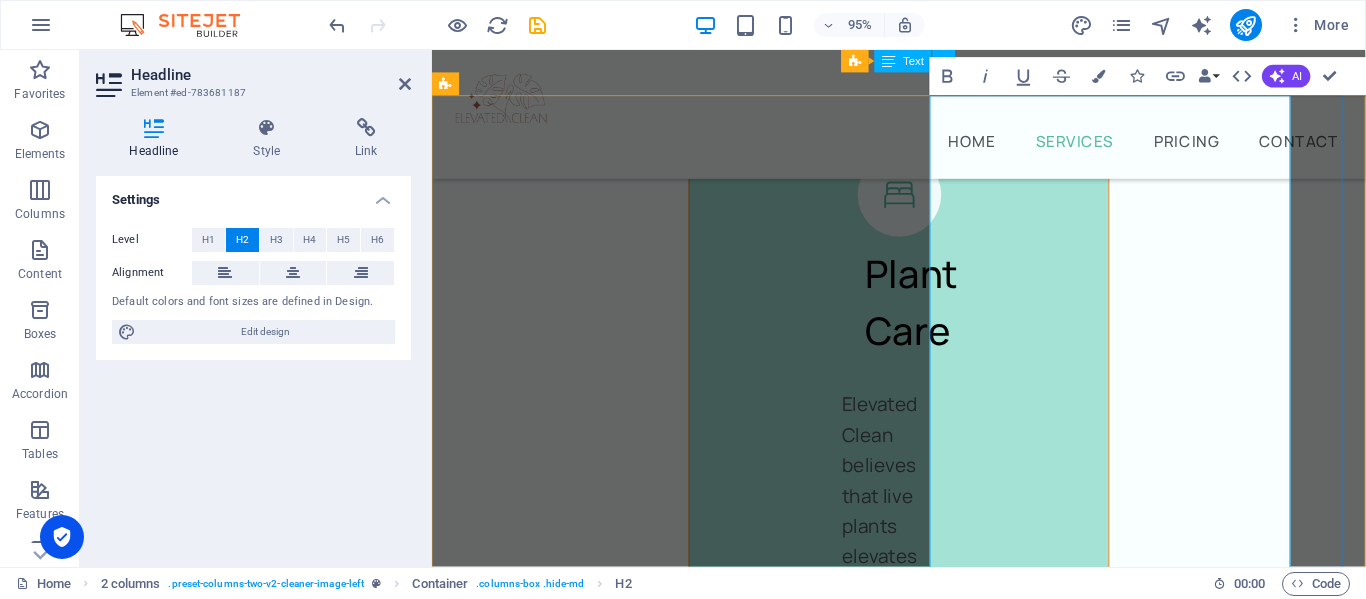 click on "You can trust Elevated Clean to ensure not just a space that looks emasculate but feels good." at bounding box center [674, 2356] 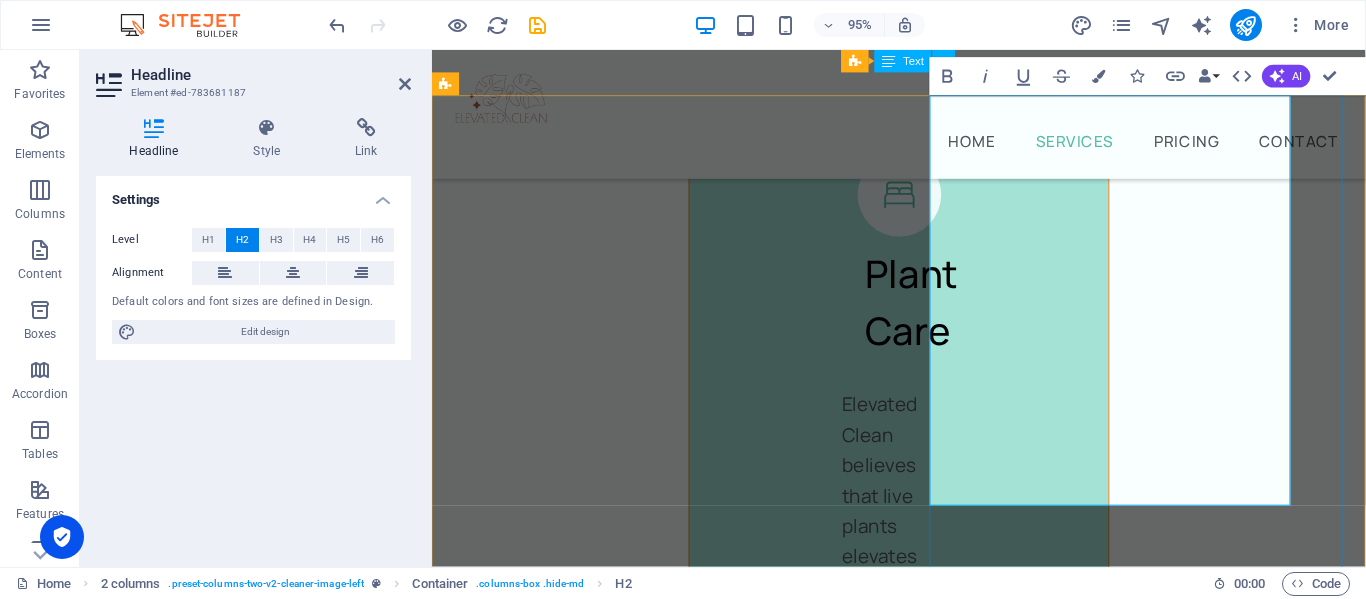 type 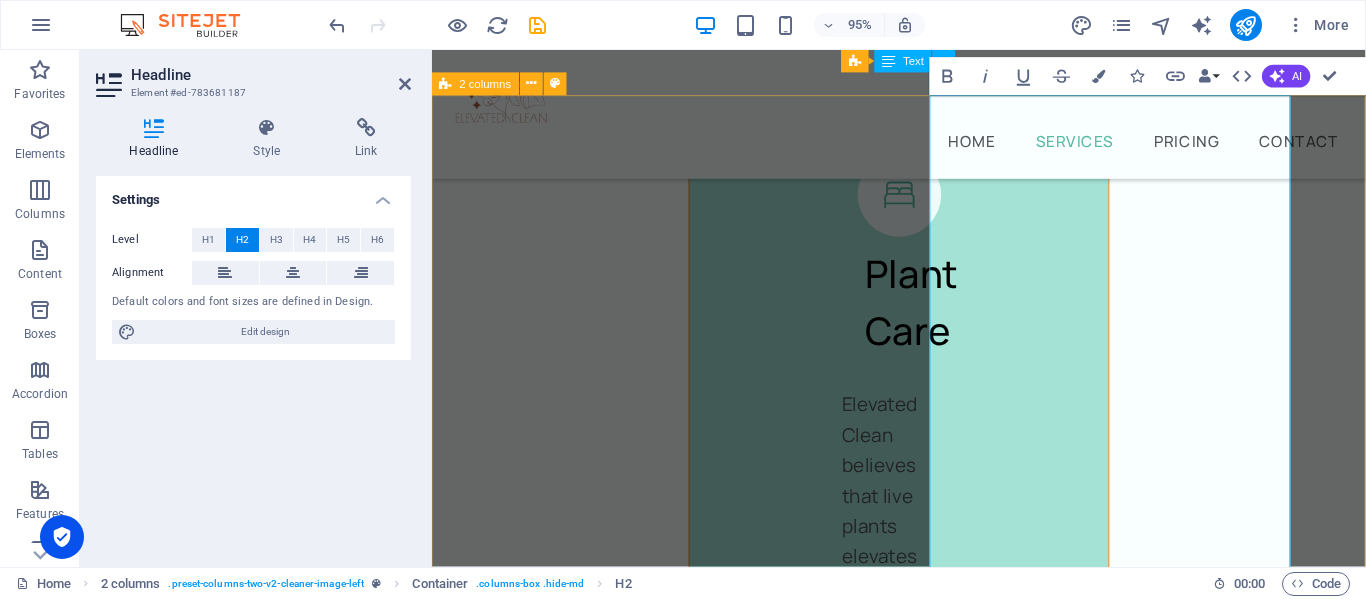 click on "You can trust Elevated Clean to ensure not just a space that looks immaculate but feels good. From appliances, under all sinks, to inside couches and hard to reach places our professionals don’t miss a spot or crevice inside and out of your home. BOOK NOW Rely on us to get the job done Lorem ipsum dolor sit amet consectetur. Vulputate netus sit vitae odio ultrices consequat est non nec. Vestibulum phasellus mi a vivamus. Tincidunt interdum mi a vivamus blandit. Sagittis nibh feugiat." at bounding box center (923, 2452) 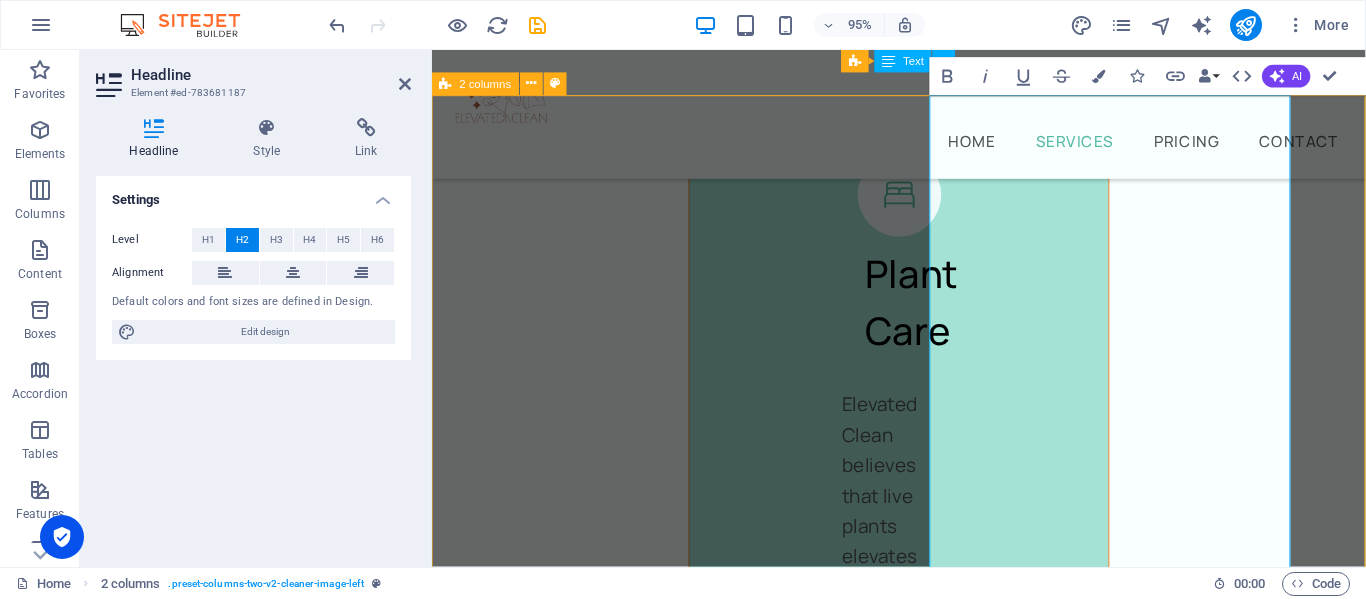 scroll, scrollTop: 6579, scrollLeft: 0, axis: vertical 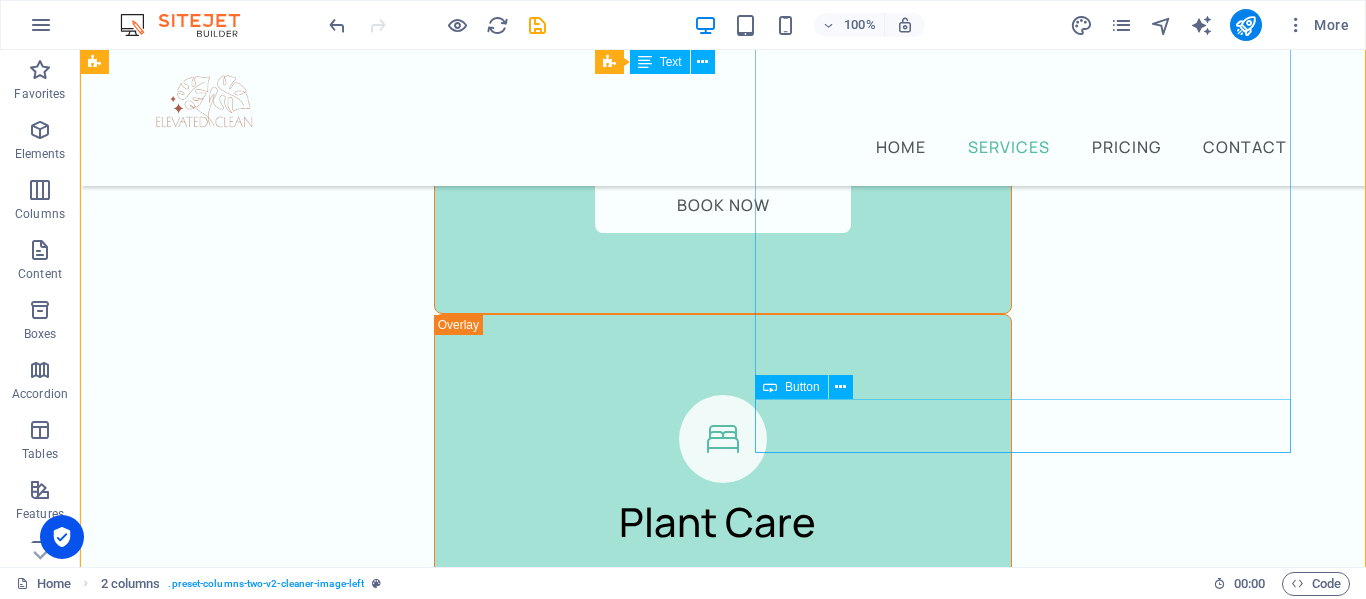 click on "BOOK NOW" at bounding box center (372, 2348) 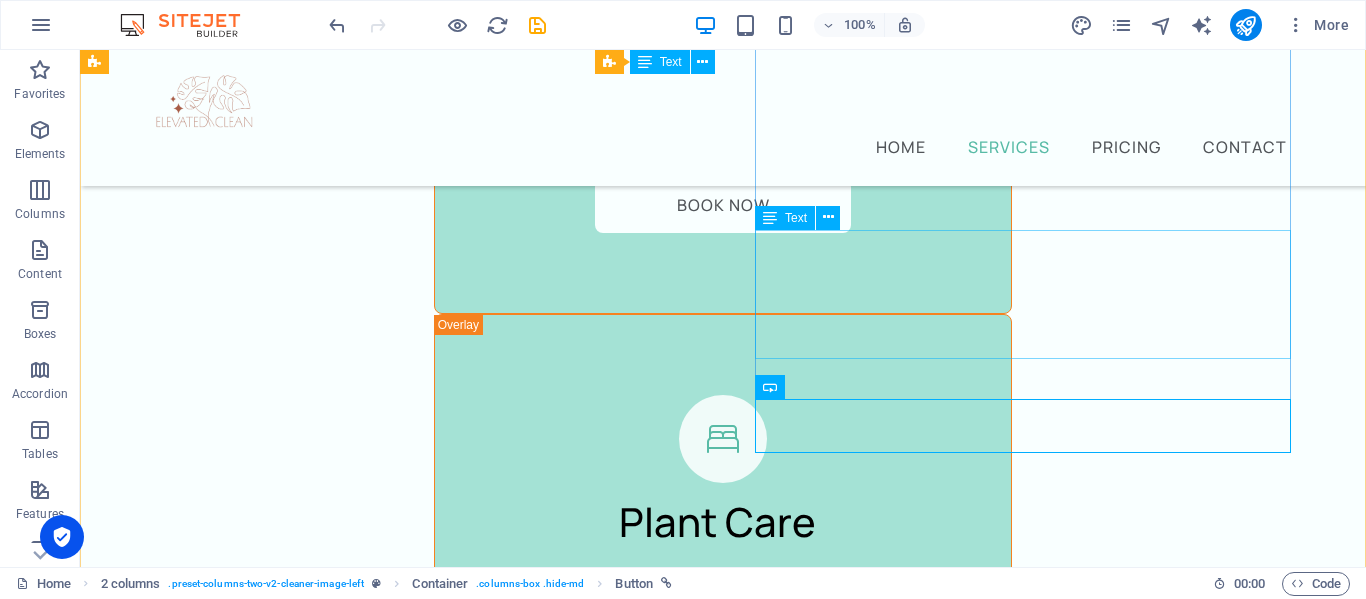 click on "From appliances, under all sinks, to inside couches and hard to reach places our professionals don’t miss a spot or crevice inside and out of your home." at bounding box center (372, 2217) 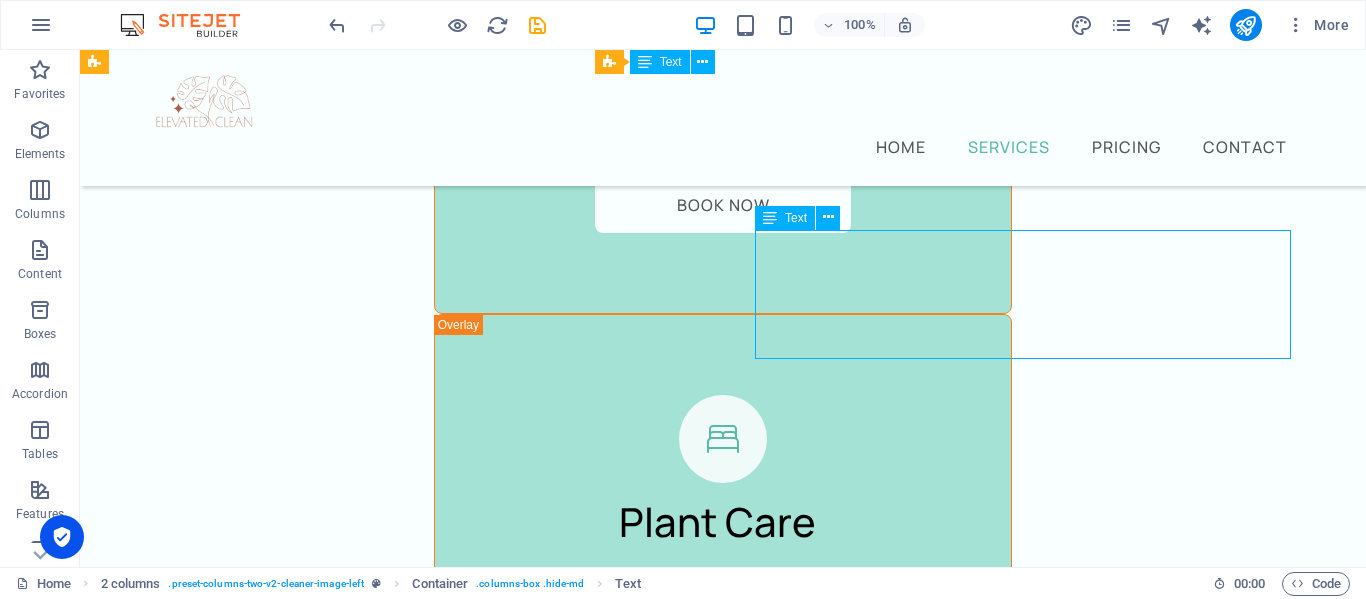 click on "From appliances, under all sinks, to inside couches and hard to reach places our professionals don’t miss a spot or crevice inside and out of your home." at bounding box center (372, 2217) 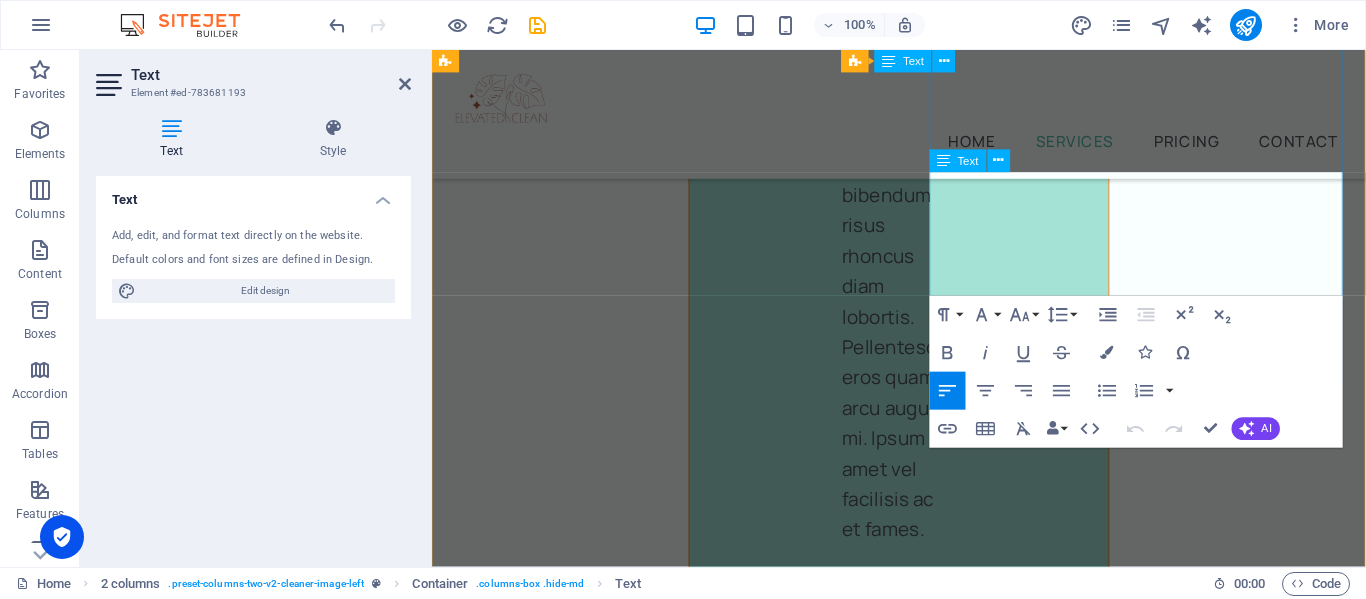 scroll, scrollTop: 9929, scrollLeft: 0, axis: vertical 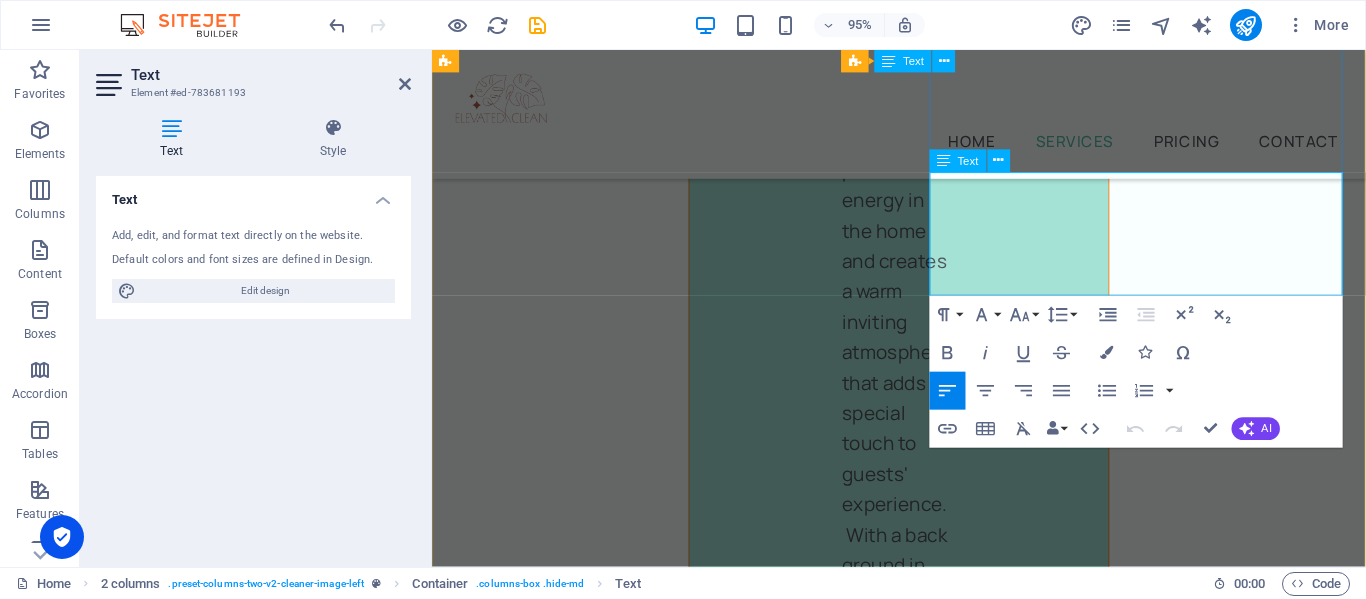 click on "From appliances, under all sinks, to inside couches and hard to reach places our professionals don’t miss a spot or crevice inside and out of your home." at bounding box center [664, 2197] 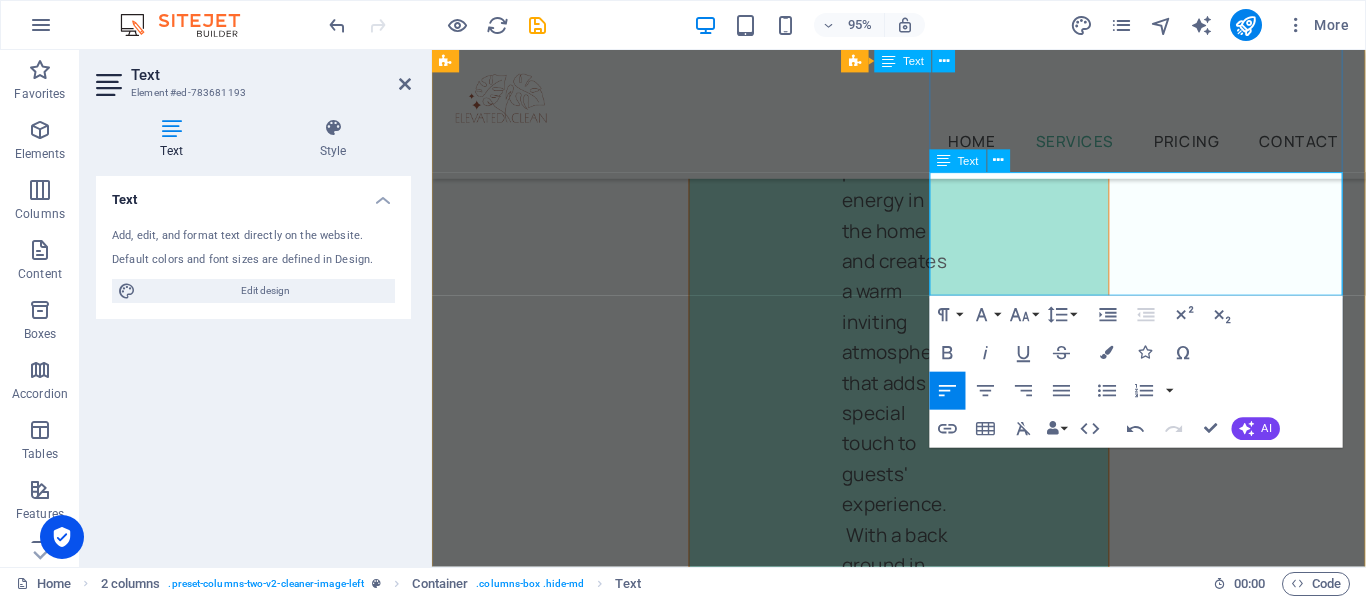 click on "From appliances, under sinks, to inside couches and hard to reach places our professionals don’t miss a spot or crevice inside and out of your home." at bounding box center [669, 2197] 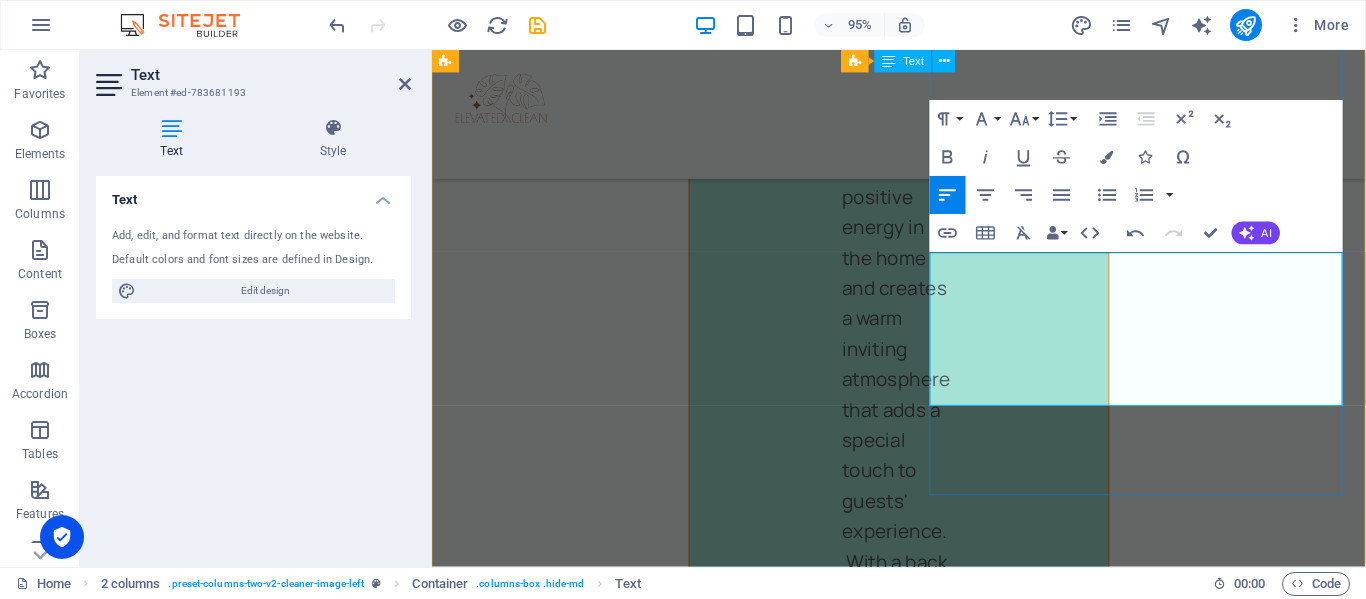 scroll, scrollTop: 9814, scrollLeft: 0, axis: vertical 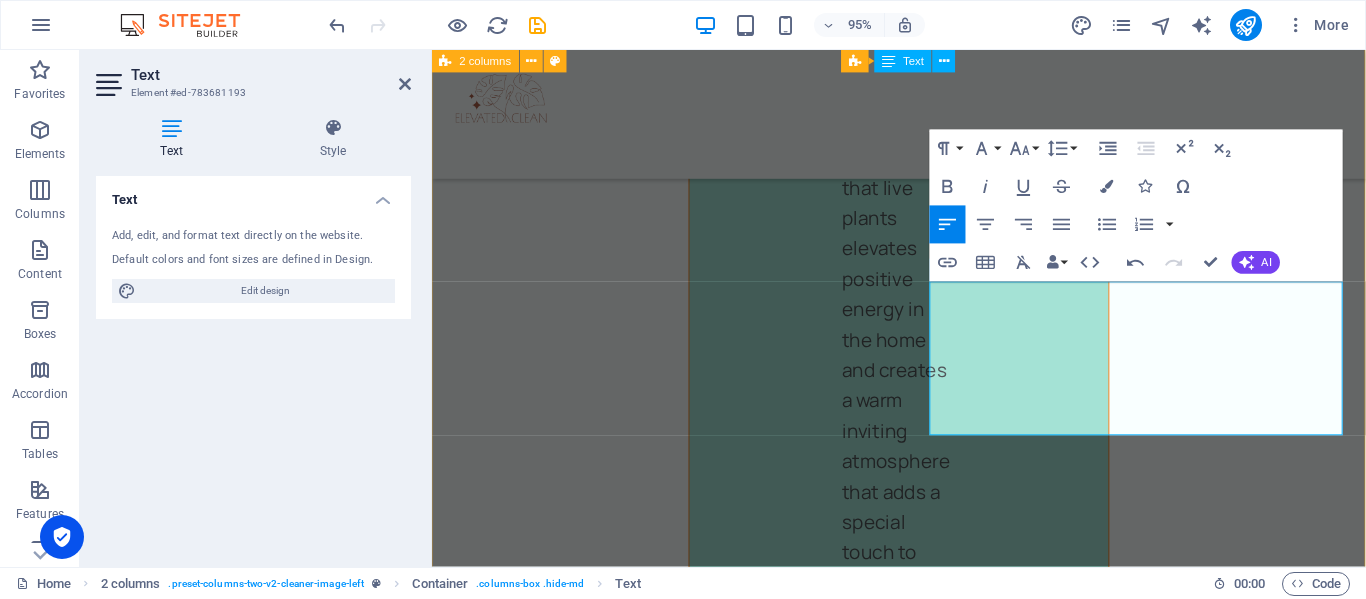 click on "You can trust Elevated Clean to ensure not just a space that looks immaculate but feels good. From appliances, under sinks, garages, closets & storage areas. inside couches and hard to reach places our professionals don’t miss a spot or crevice inside and out of your home. BOOK NOW Rely on us to get the job done Lorem ipsum dolor sit amet consectetur. Vulputate netus sit vitae odio ultrices consequat est non nec. Vestibulum phasellus mi a vivamus. Tincidunt interdum mi a vivamus blandit. Sagittis nibh feugiat." at bounding box center [923, 2144] 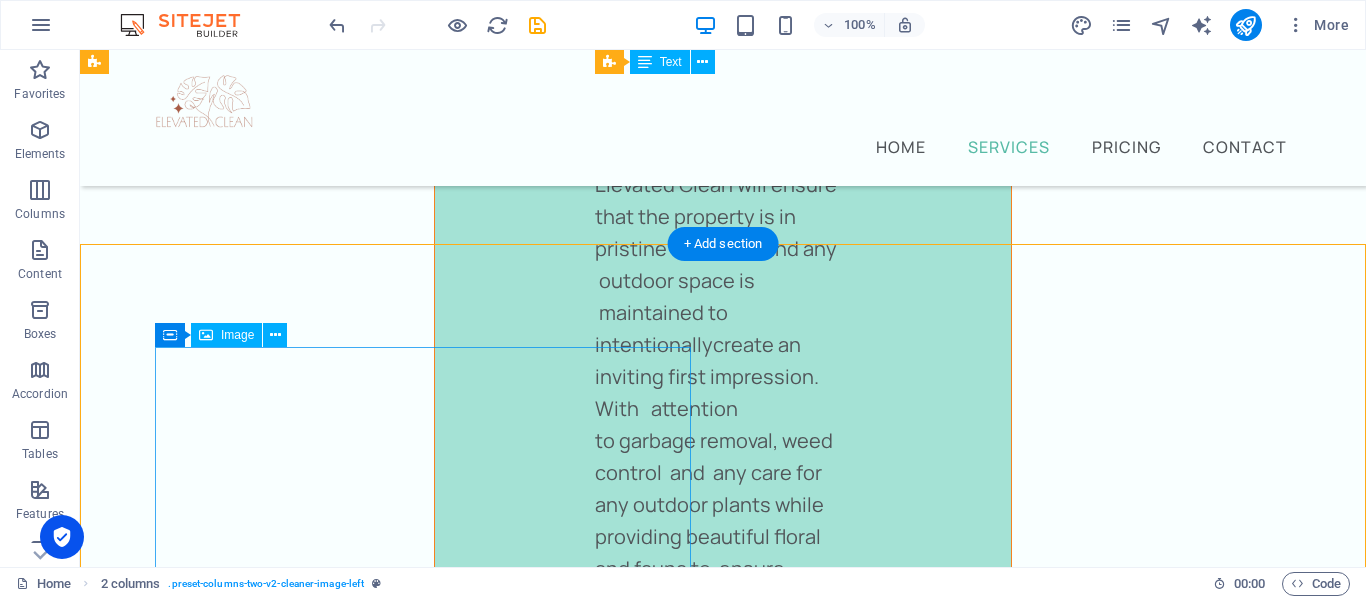 scroll, scrollTop: 6042, scrollLeft: 0, axis: vertical 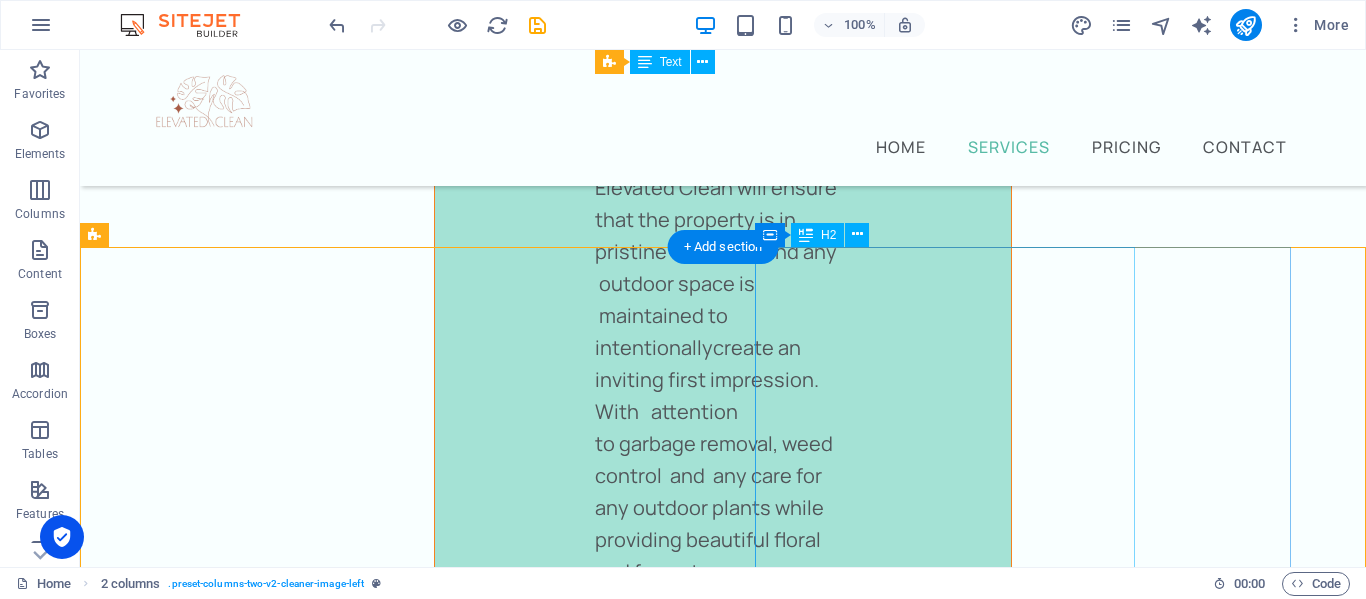 click on "You can trust Elevated Clean to ensure not just a space that looks immaculate but feels good." at bounding box center (372, 2494) 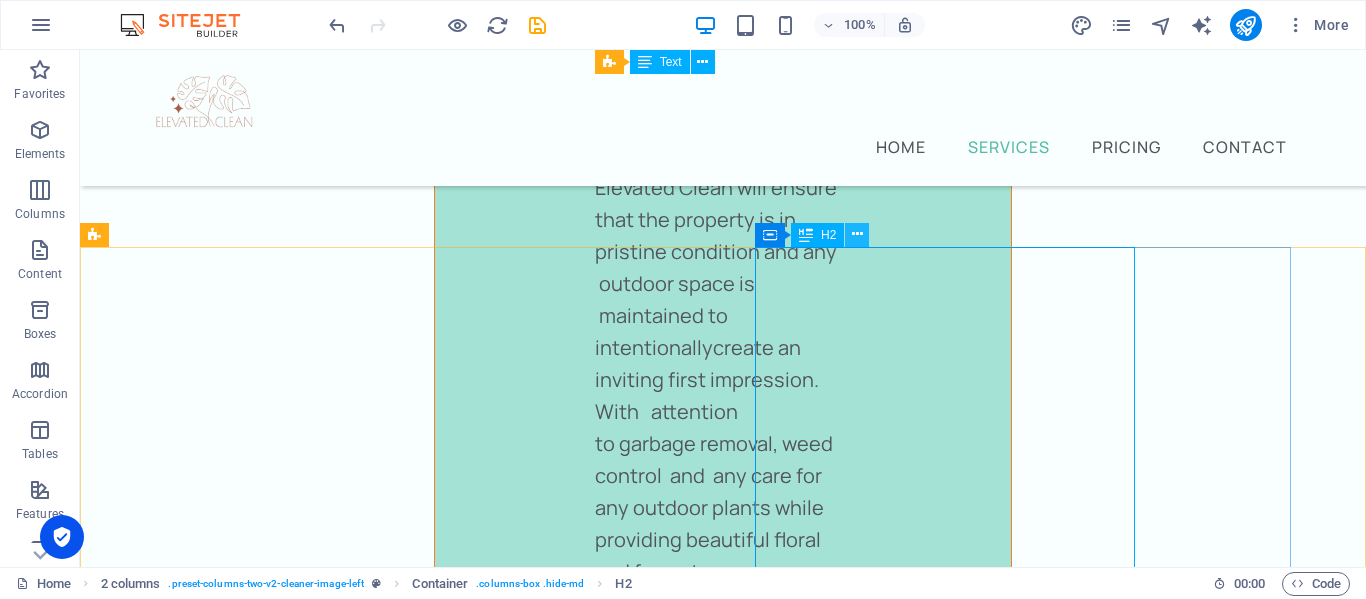 click at bounding box center (857, 234) 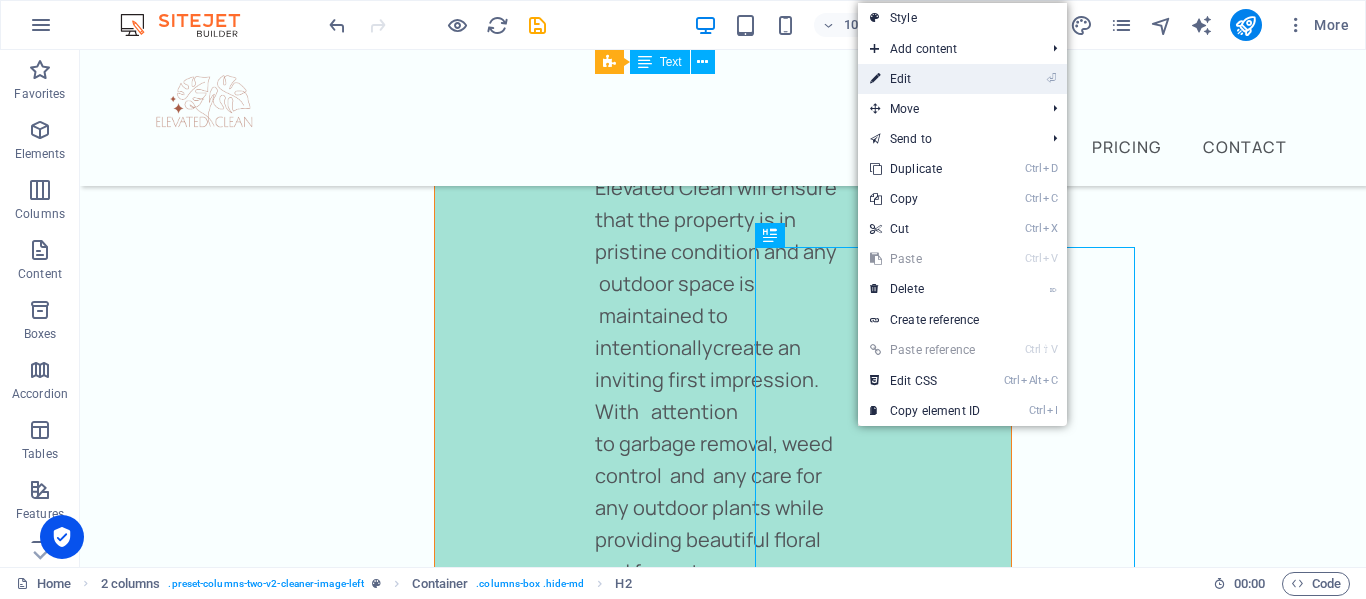 click on "⏎  Edit" at bounding box center (925, 79) 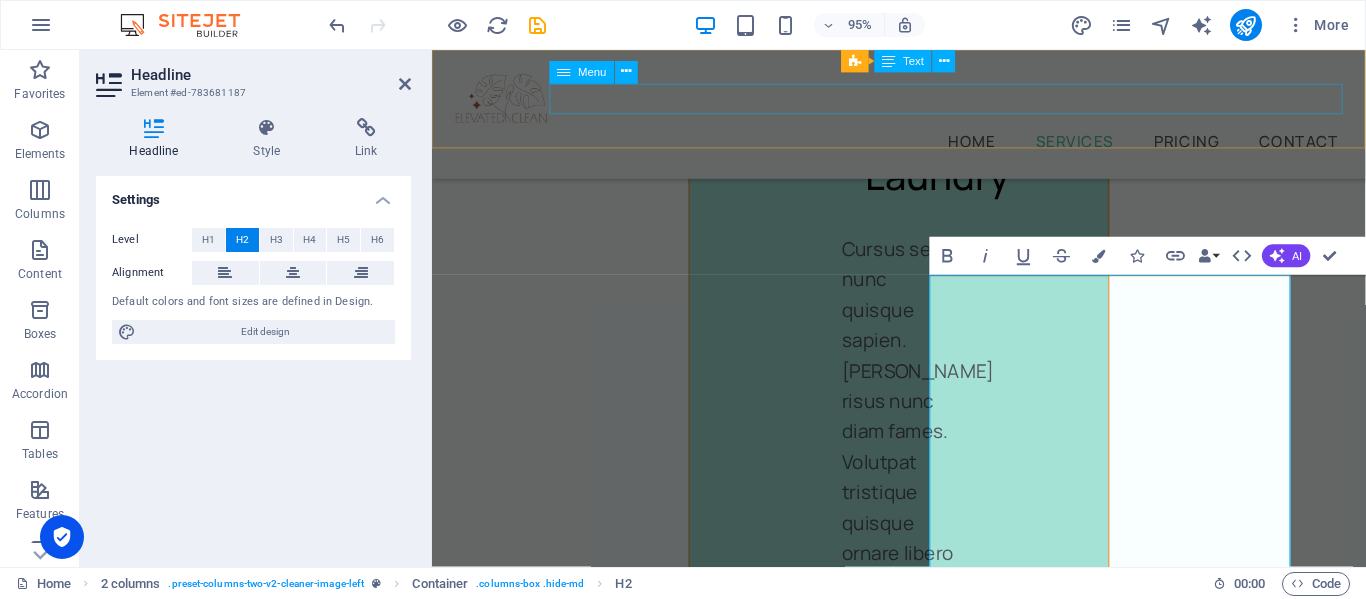 scroll, scrollTop: 9301, scrollLeft: 0, axis: vertical 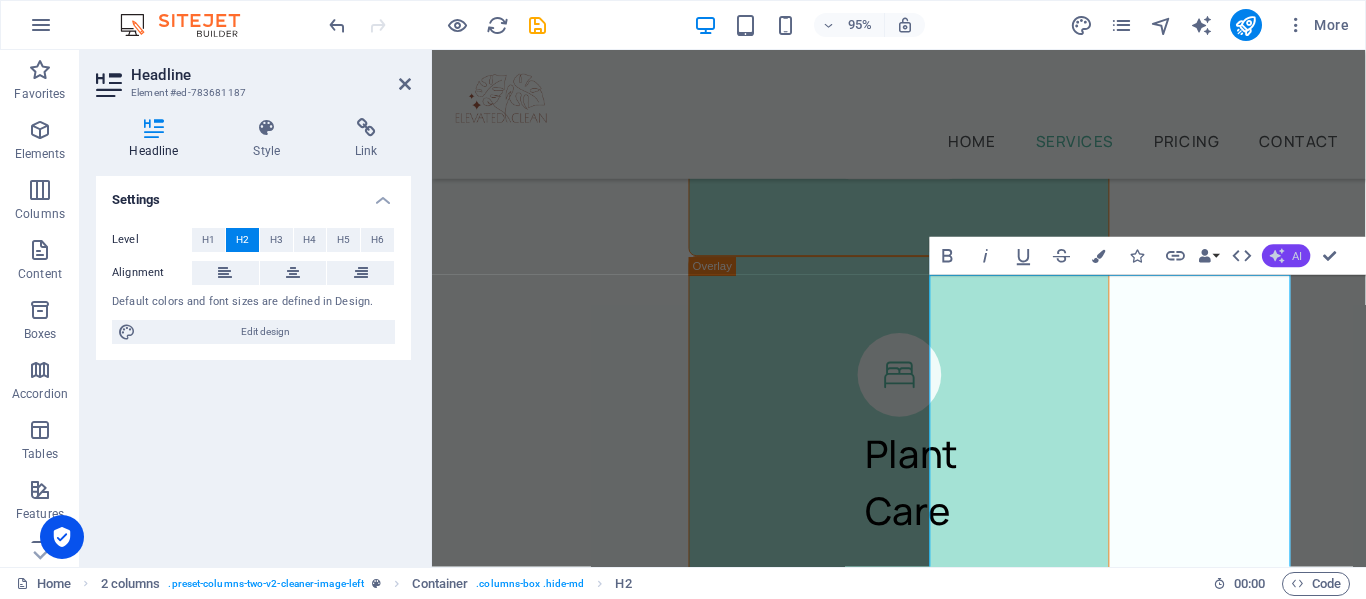 click on "AI" at bounding box center [1297, 255] 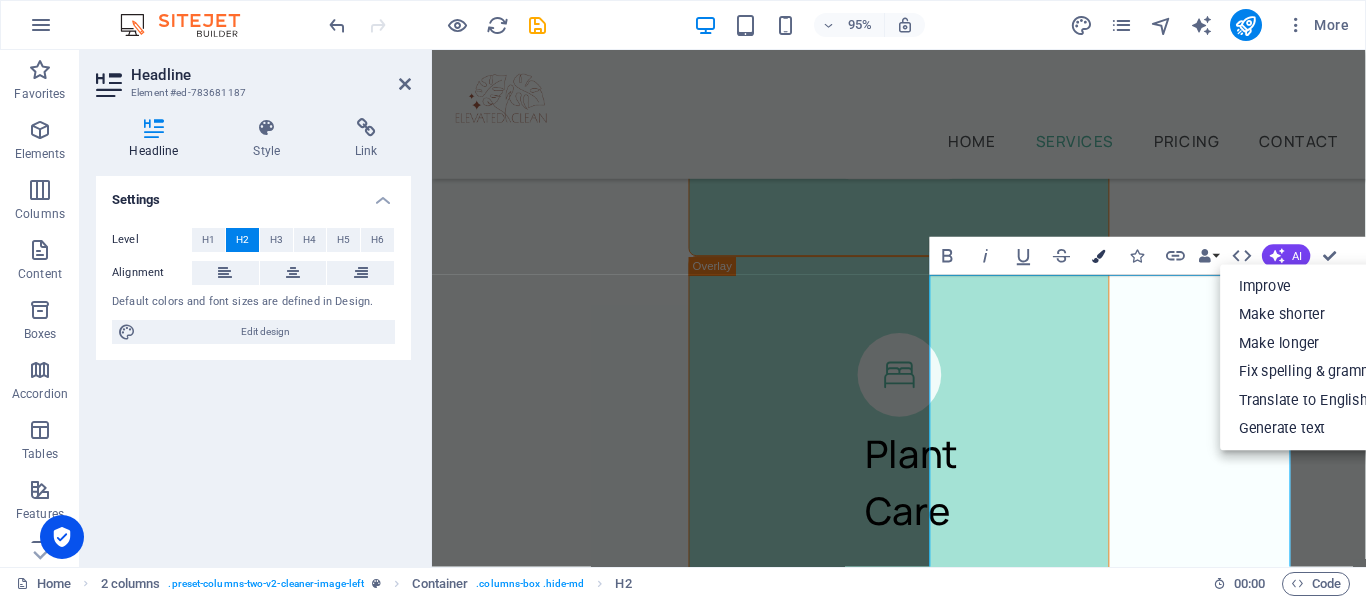 click at bounding box center (1099, 255) 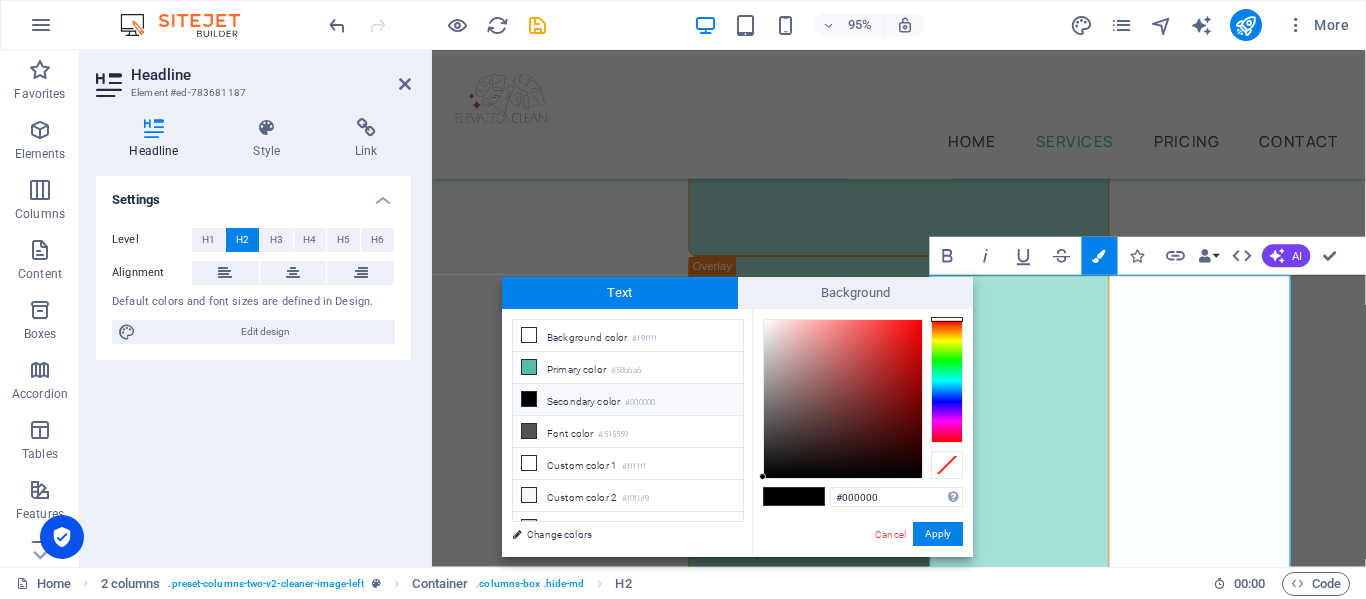 click on "Home Services Pricing Contact Nightly Rental and Residential Cleaning Services Specialized cleaning for Airbnb, VRBO, and vacation rentals in [GEOGRAPHIC_DATA], [US_STATE]. Specialized cleaning for Airbnb, VRBO, and vacation rentals in [GEOGRAPHIC_DATA], [US_STATE]. Book Now Our professional services We offer several cleaning options you can choose from  Home Cleaning Office  Cleaning Window Cleaning Carpet  Cleaning Laundry  Service Furniture Sanitizing Nightly Rental Cleaning I have been cleaning high end Nightly rentals here in [GEOGRAPHIC_DATA] for 10 years, I have created this LLC because I see the need for reliable cleaners that pay attention to detail and are consistenct and reliable. Living here in [GEOGRAPHIC_DATA] I am able to be on call and available in person to any guest needs. I am able to provide the condition your home is left by guests' to you directly.    Deep Cleaning     Book Now Laundry Cursus sed nunc quisque sapien. [PERSON_NAME] risus nunc diam fames. Volutpat tristique quisque ornare libero eu amet velit.   Rug Cleaning Outdoor Maintenance Book Now" at bounding box center [923, -659] 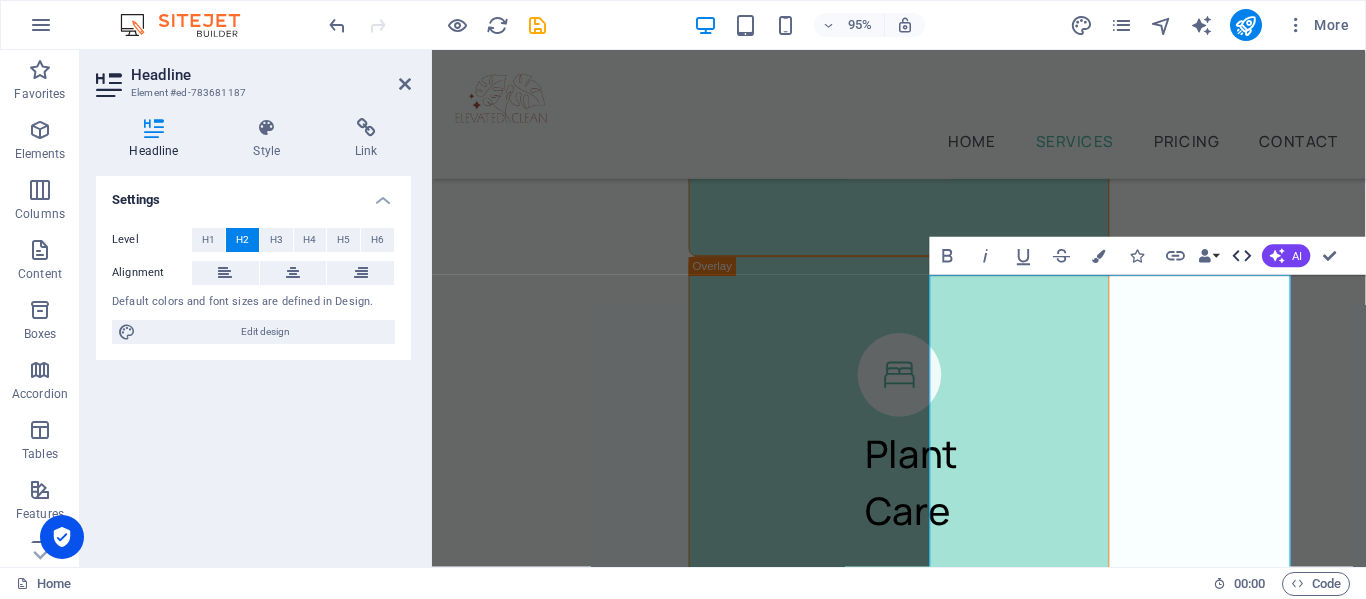 click on "HTML" at bounding box center [1242, 256] 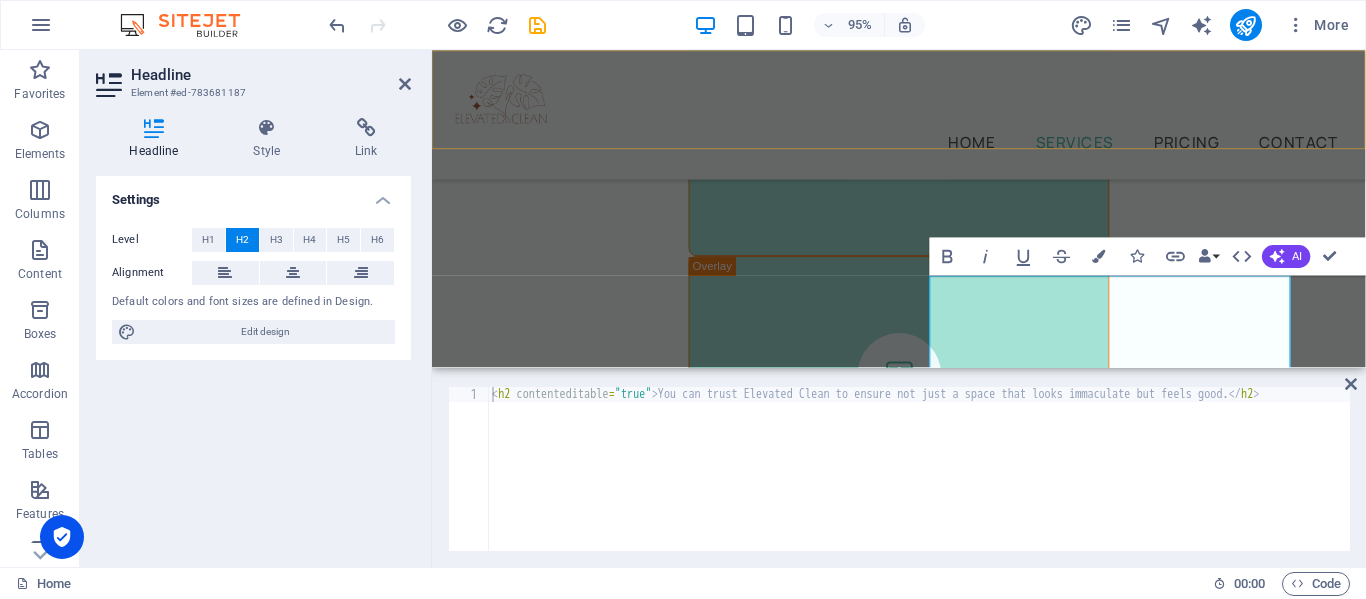 click on "Home Services Pricing Contact" at bounding box center [923, 118] 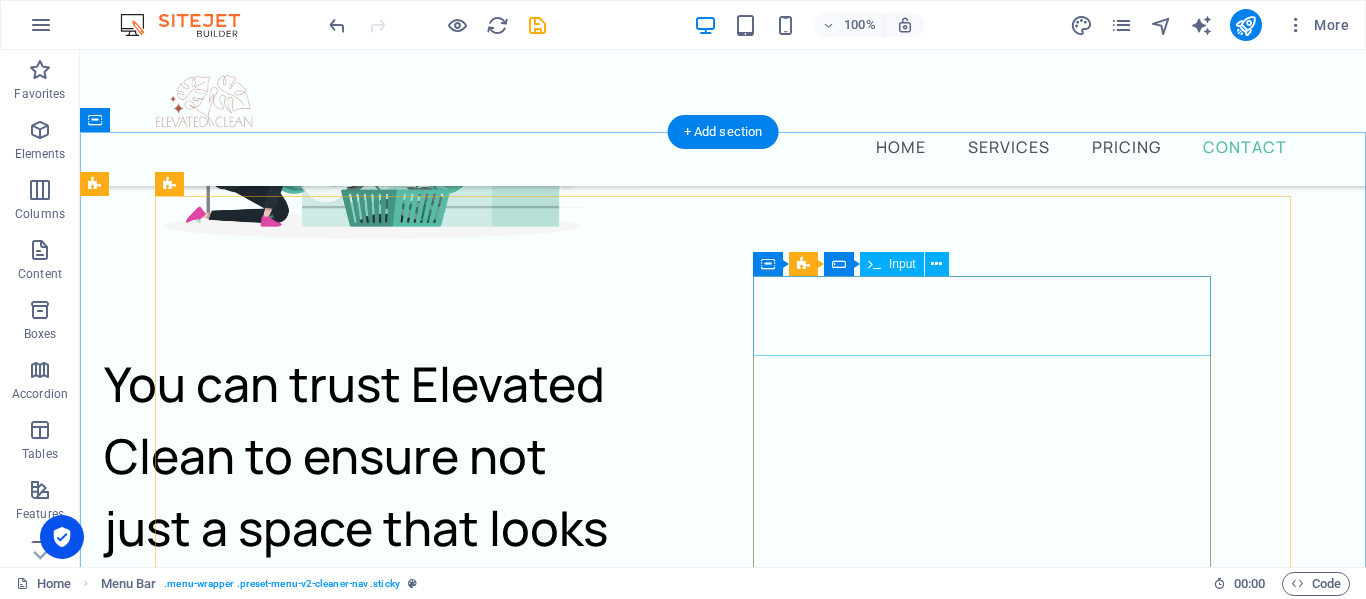 scroll, scrollTop: 8005, scrollLeft: 0, axis: vertical 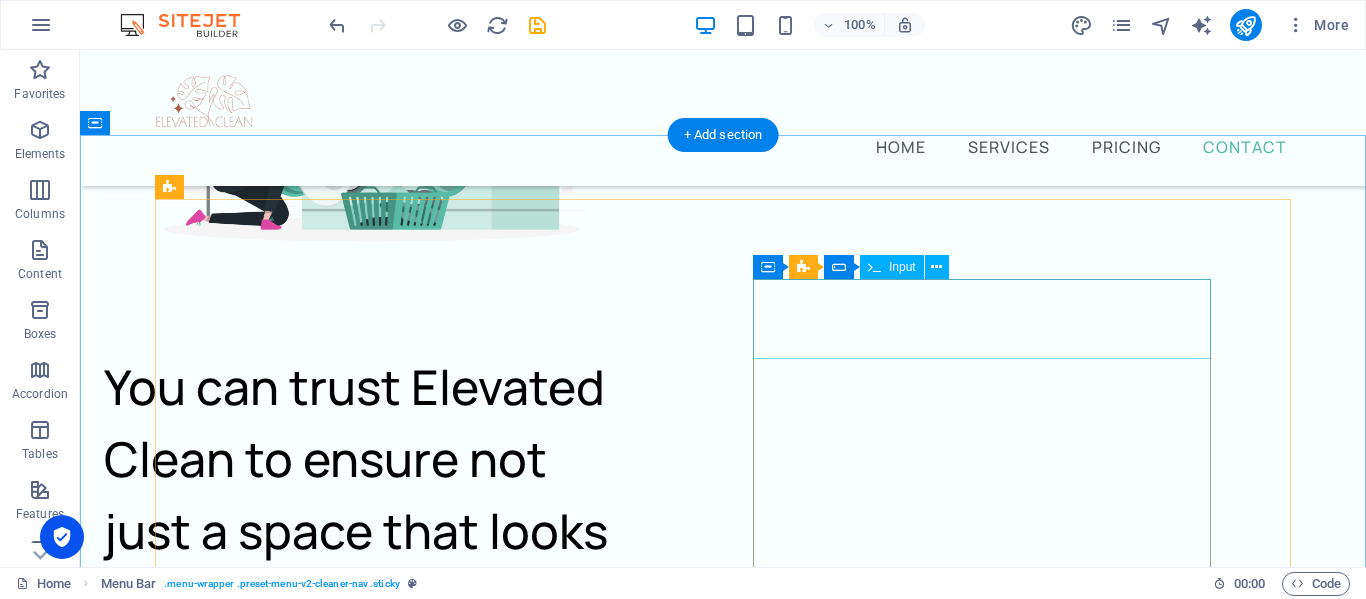 click on "Full name" at bounding box center (464, 3788) 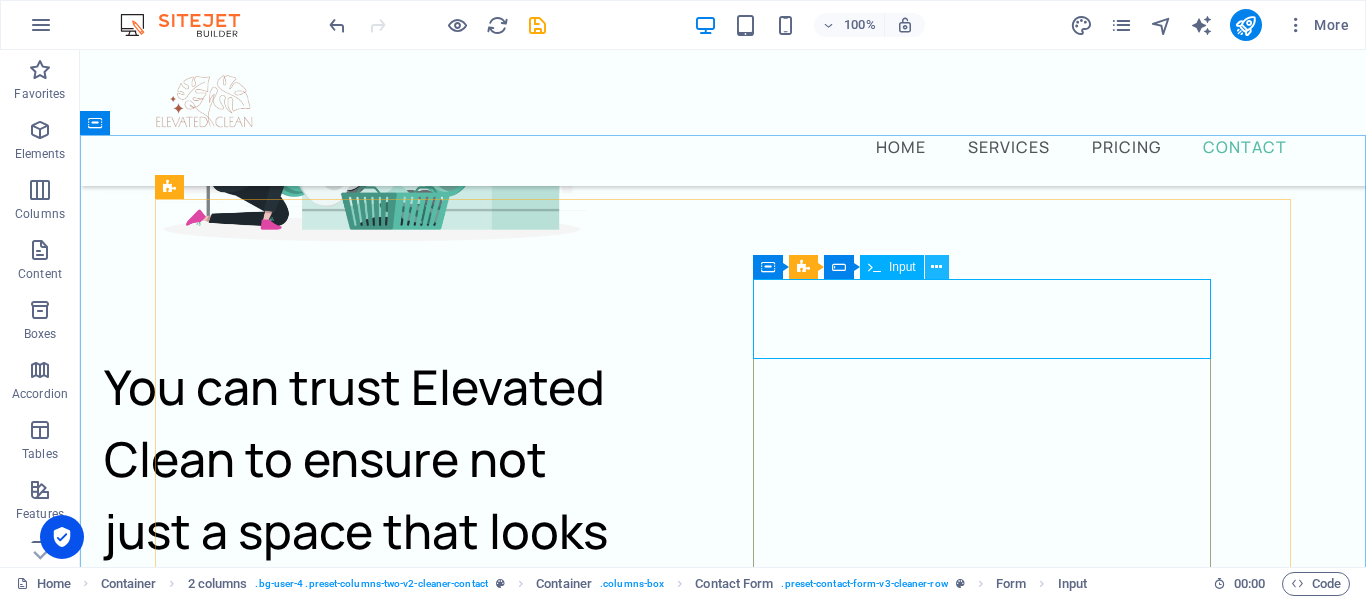 click at bounding box center [936, 267] 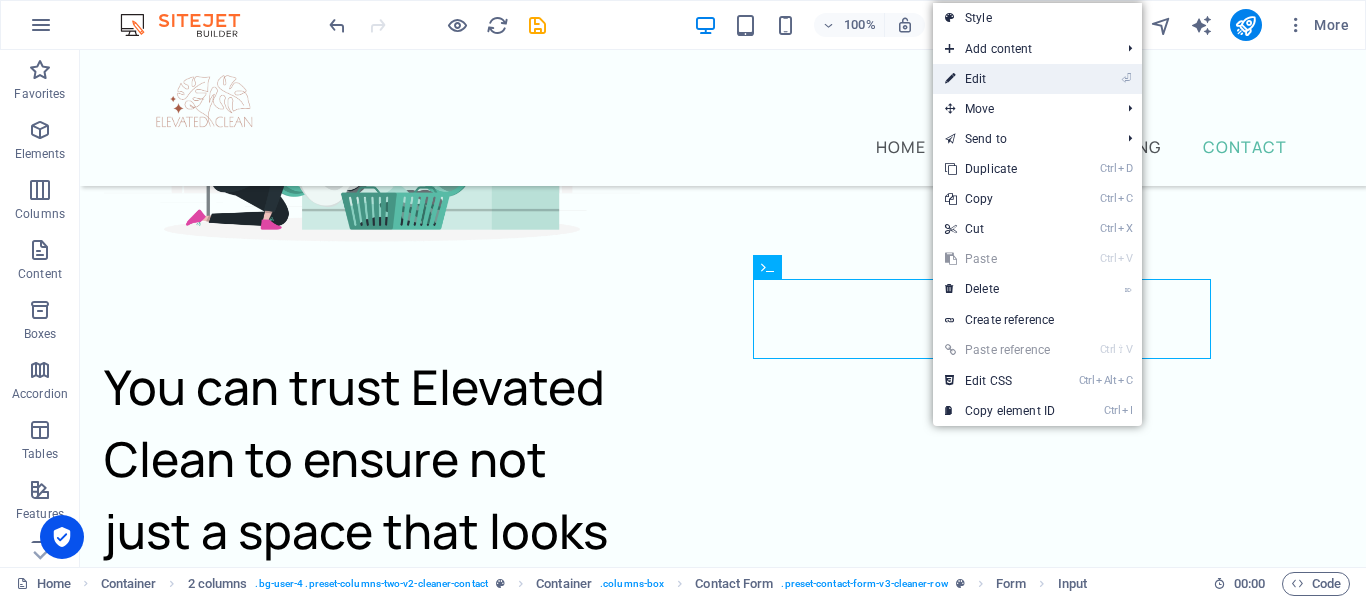 click on "⏎  Edit" at bounding box center (1000, 79) 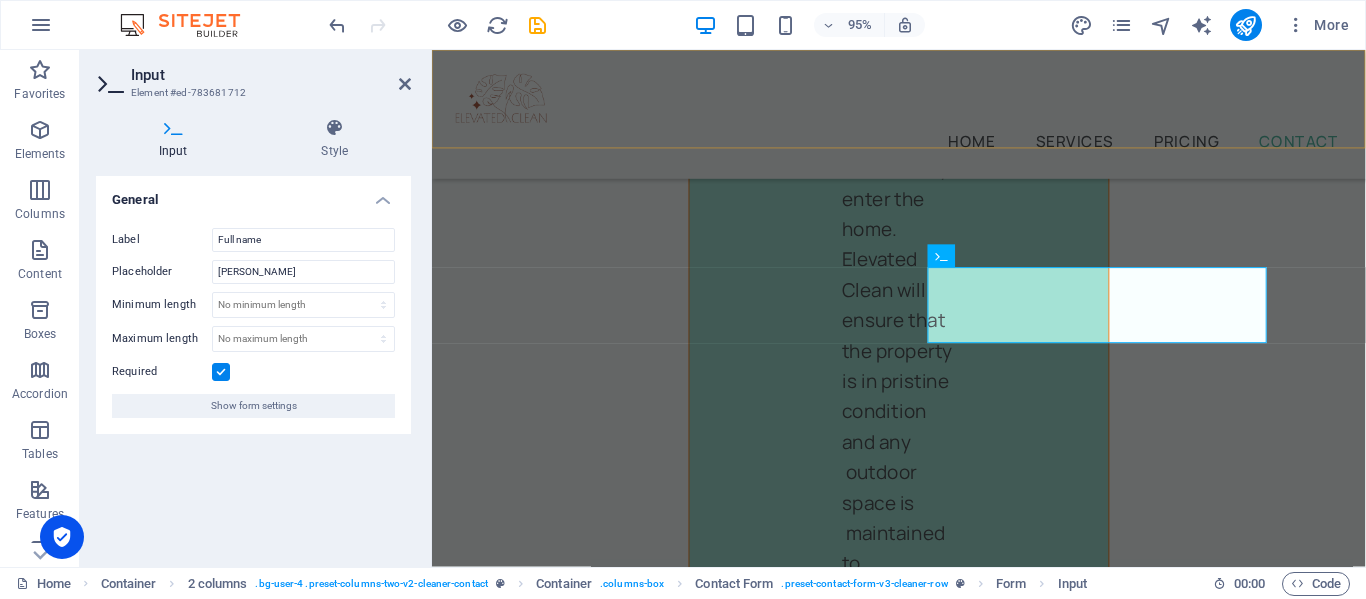 scroll, scrollTop: 11337, scrollLeft: 0, axis: vertical 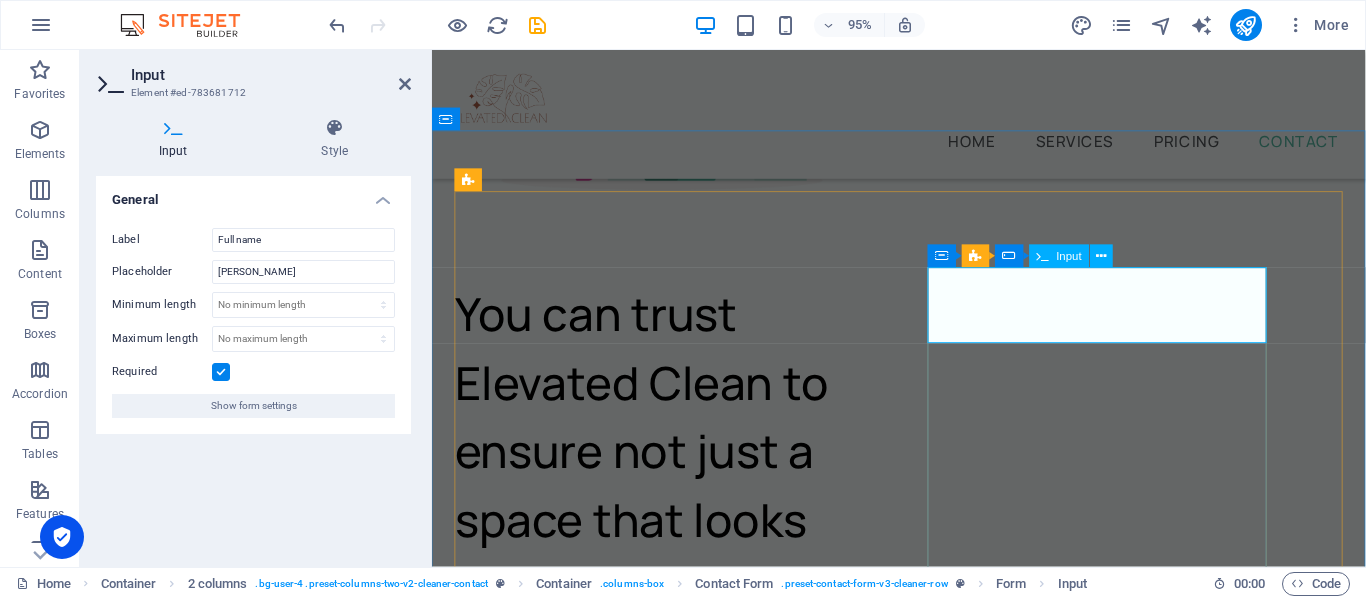 click on "Full name" at bounding box center (674, 3870) 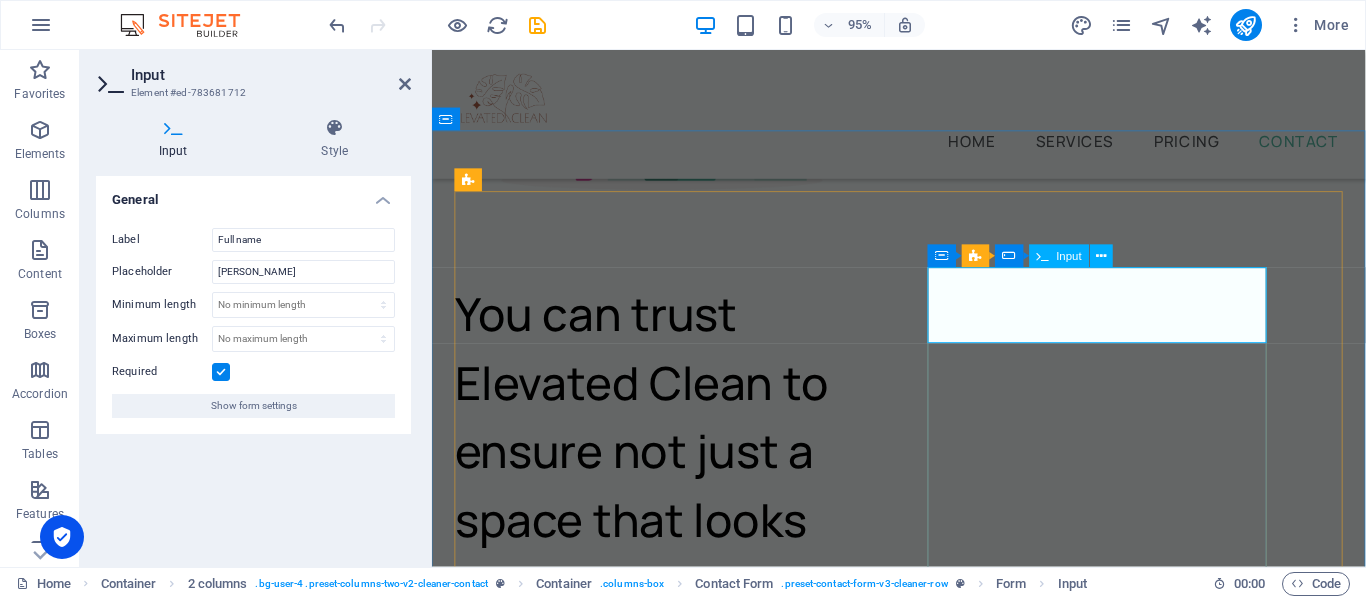 drag, startPoint x: 968, startPoint y: 340, endPoint x: 1134, endPoint y: 344, distance: 166.04819 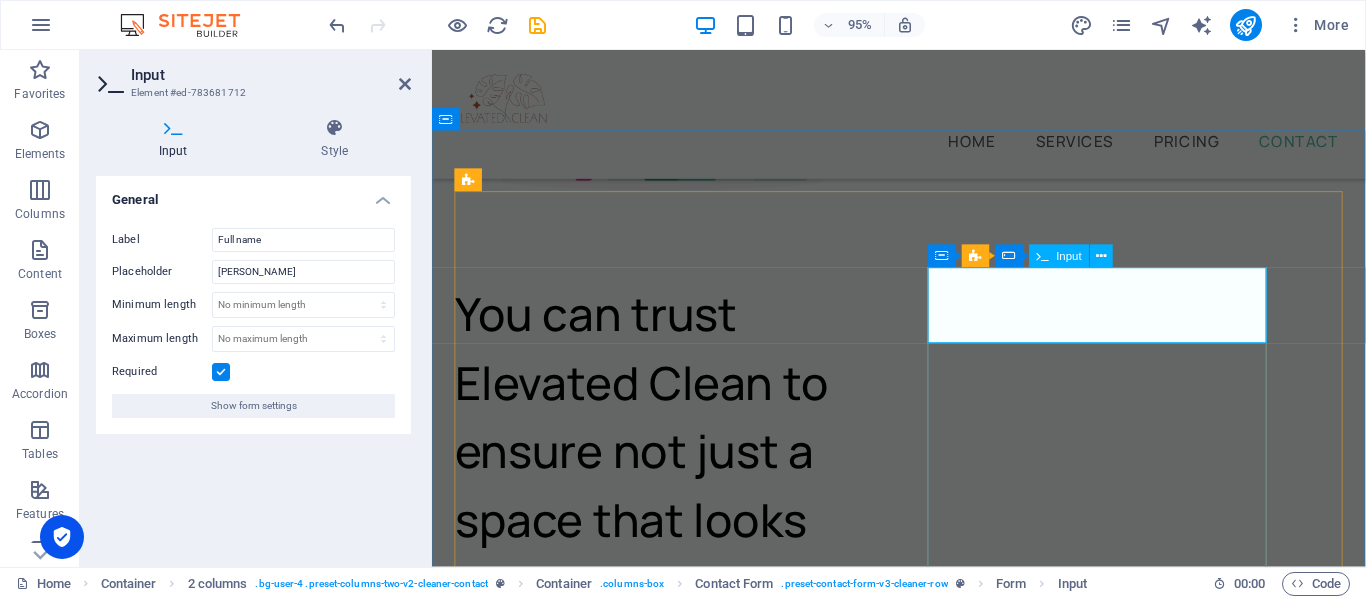 click on "Full name" at bounding box center (674, 3870) 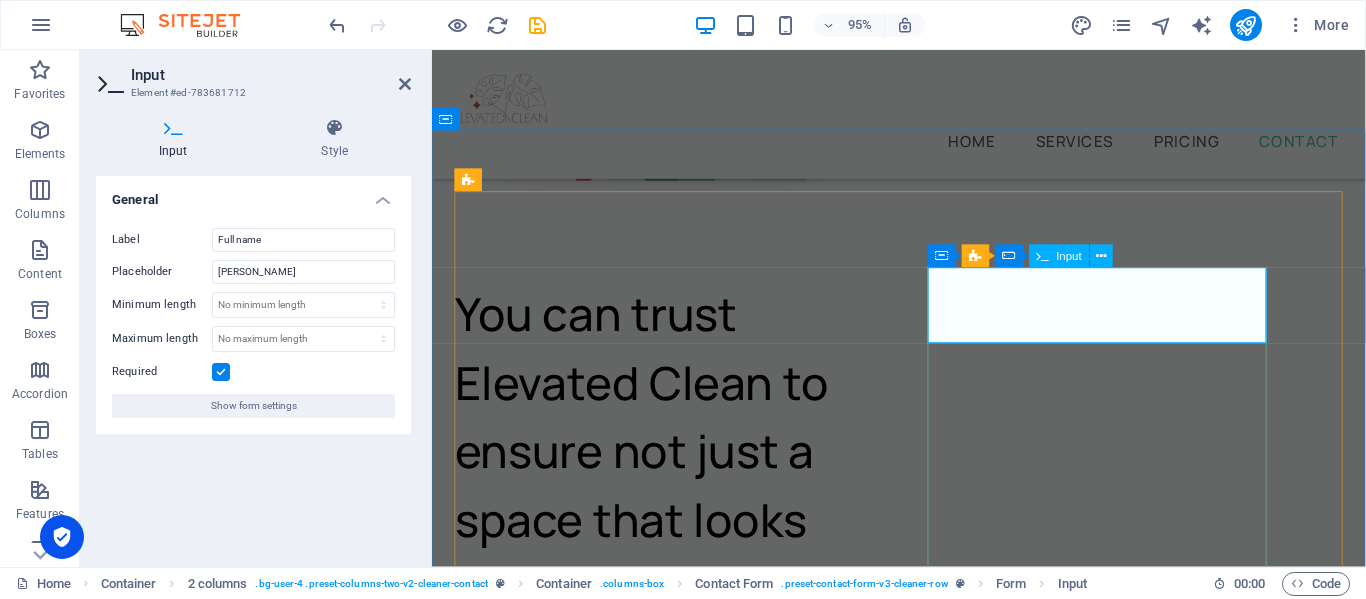 drag, startPoint x: 966, startPoint y: 340, endPoint x: 1151, endPoint y: 330, distance: 185.27008 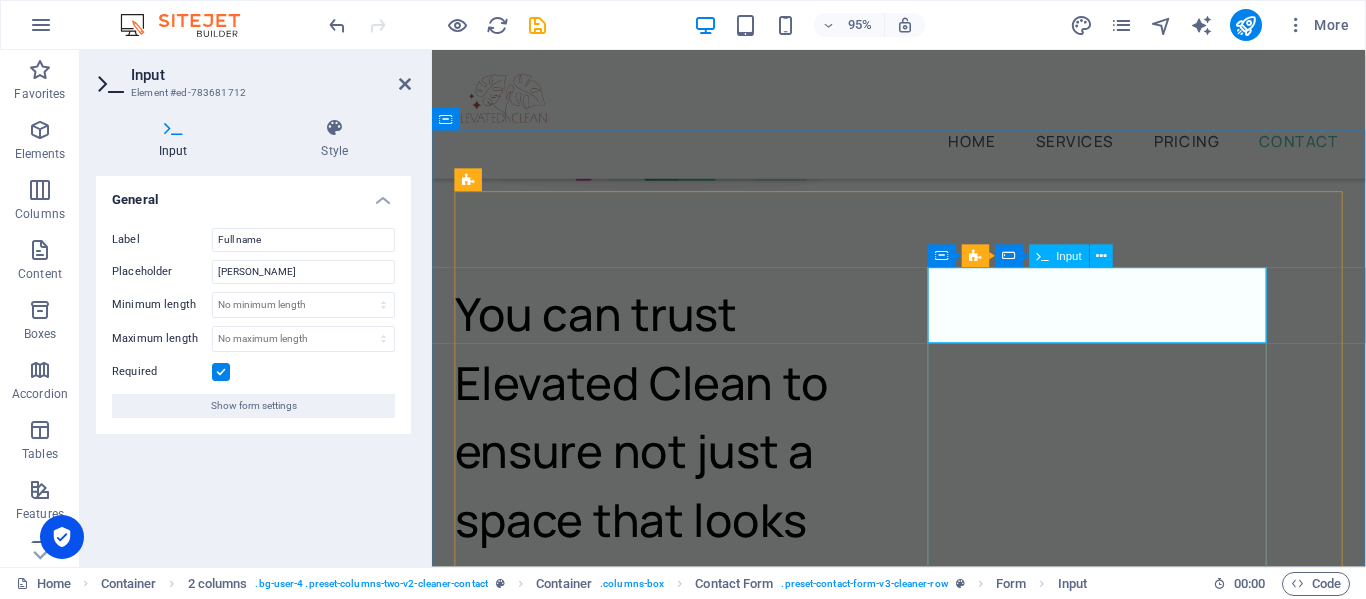 click on "Full name" at bounding box center [674, 3870] 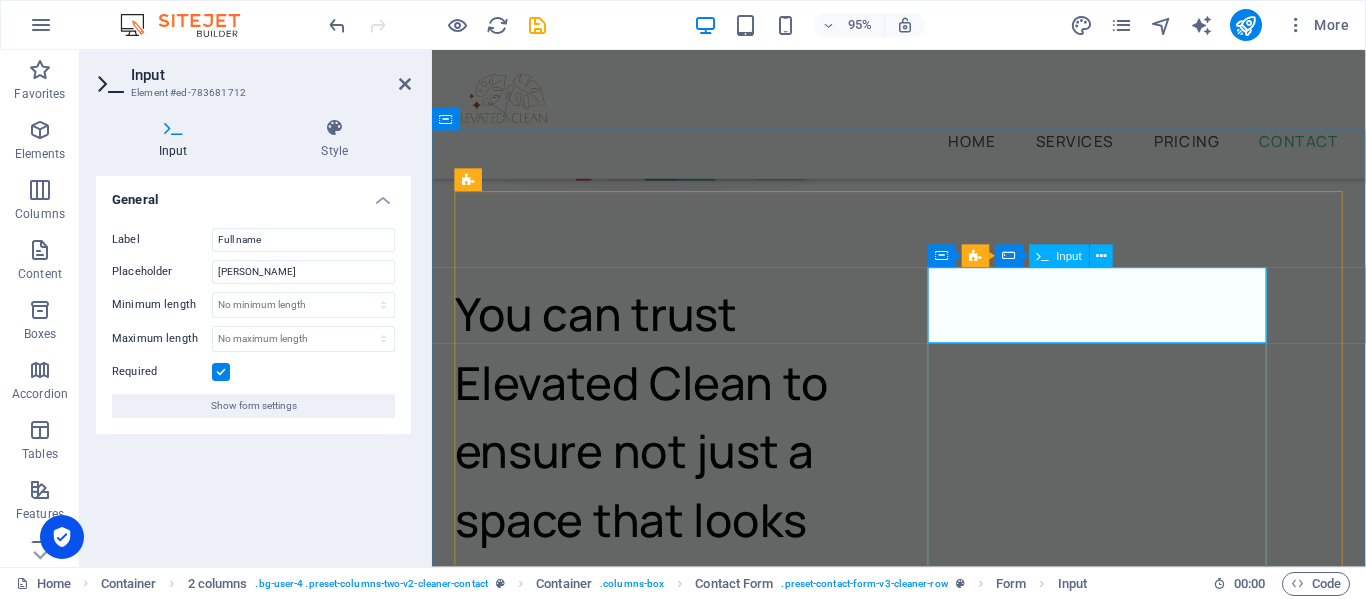 click on "Full name" at bounding box center (674, 3870) 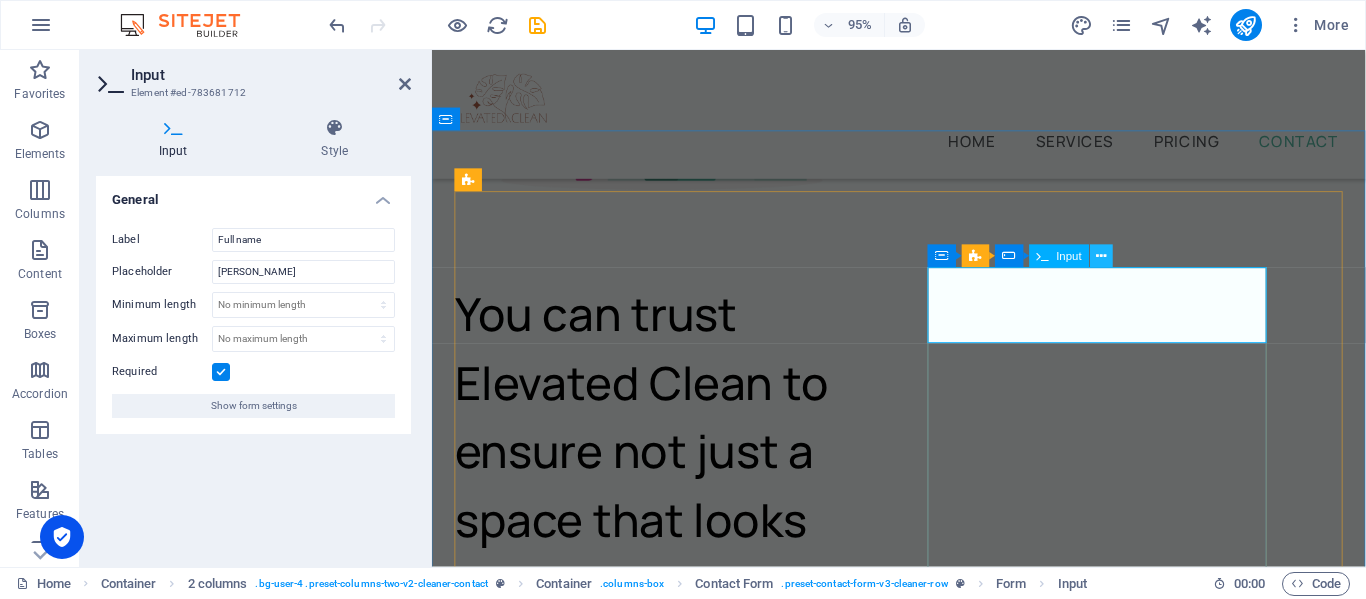 click at bounding box center (1102, 256) 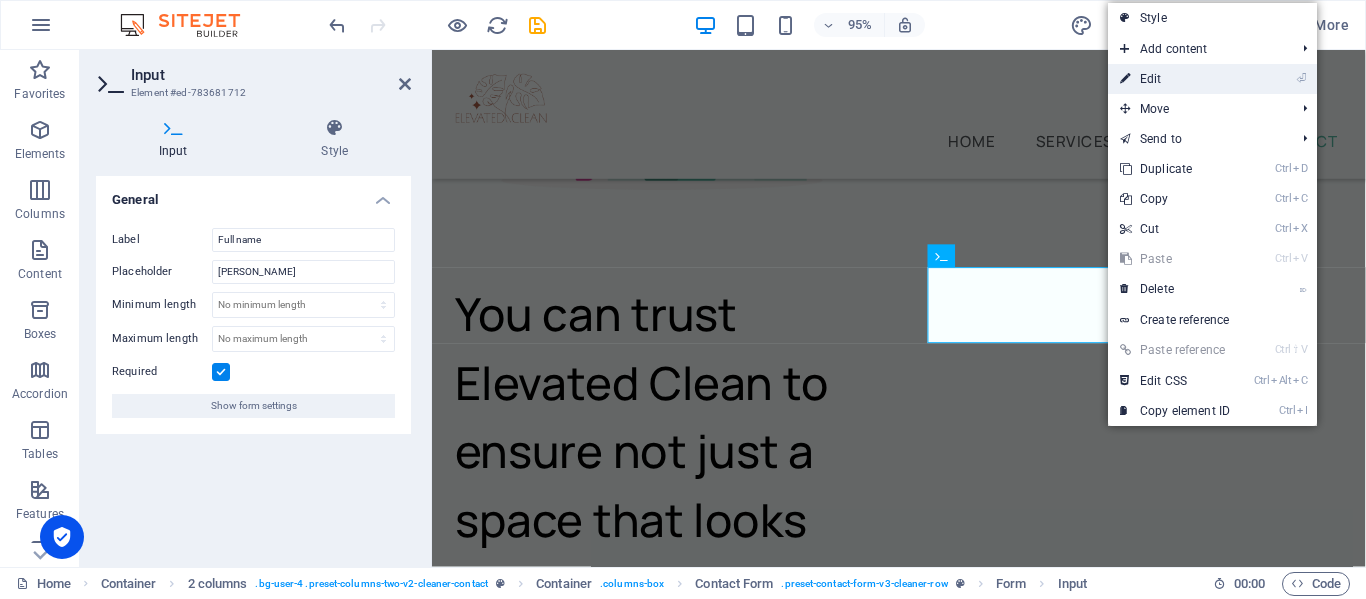 click on "⏎  Edit" at bounding box center (1175, 79) 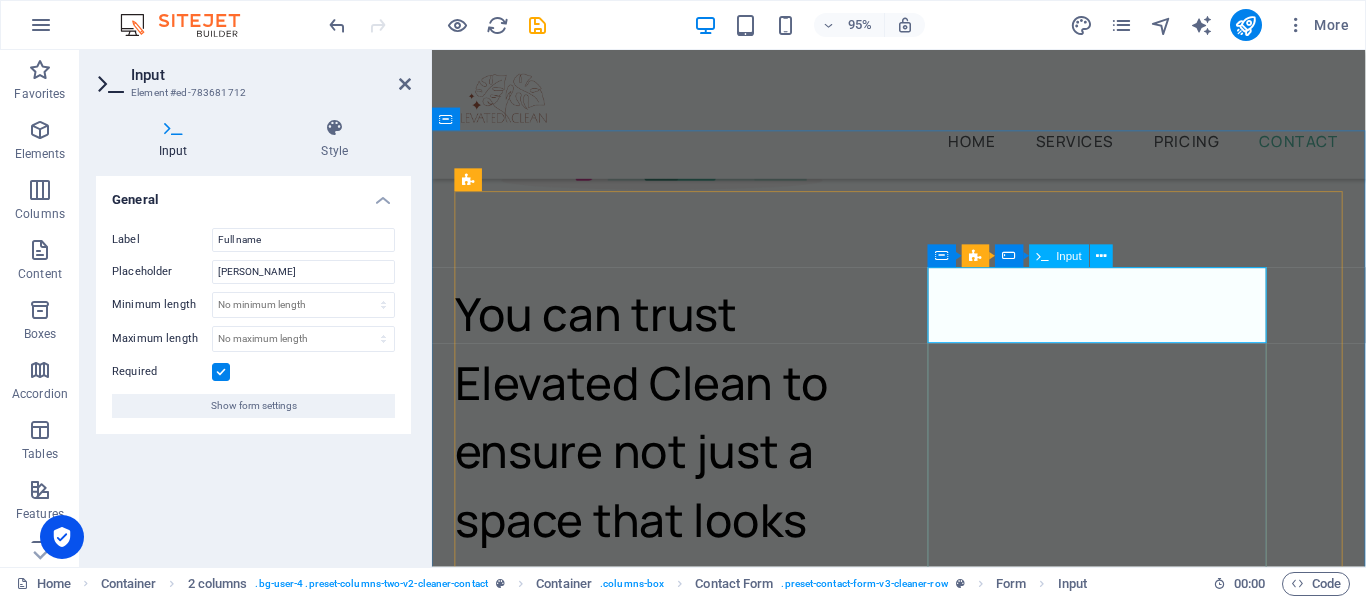 click on "Full name" at bounding box center [674, 3870] 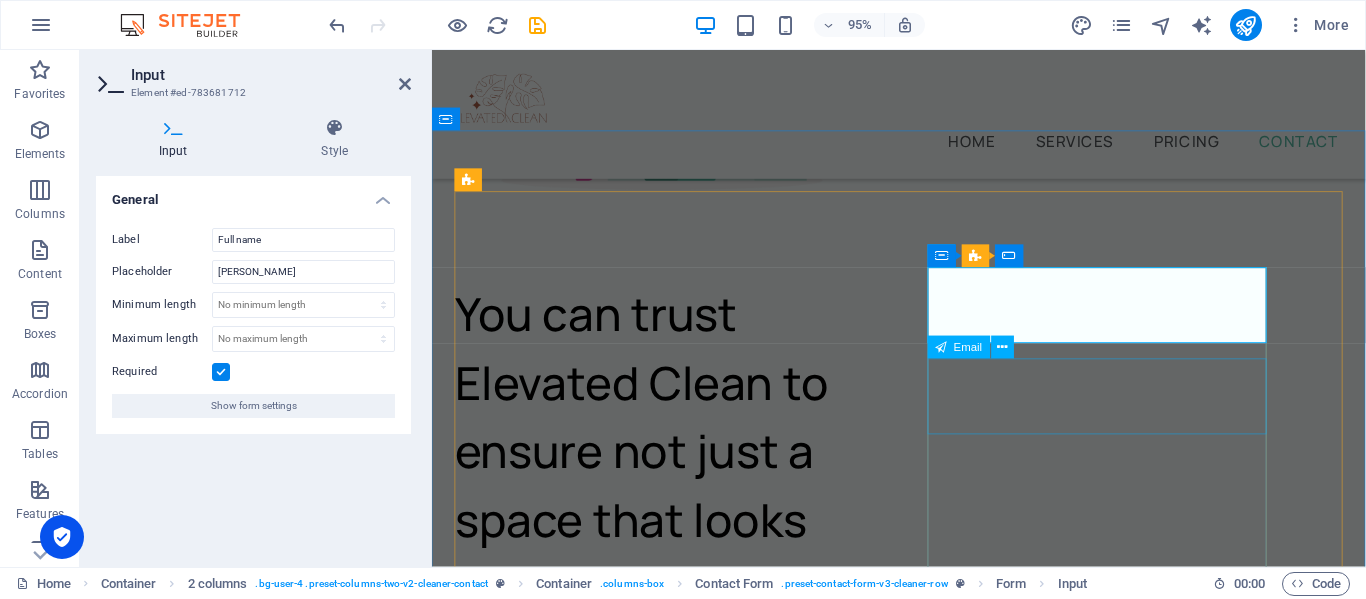 click on "Email" at bounding box center (715, 3950) 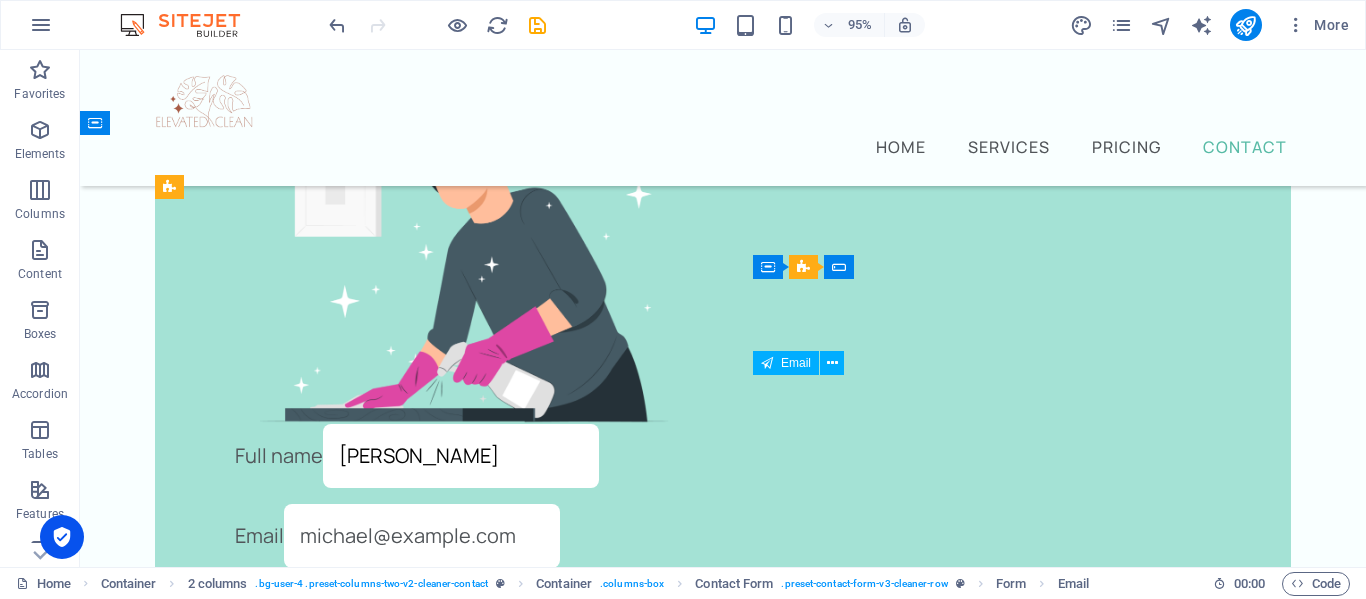 click on "Email" at bounding box center (464, 536) 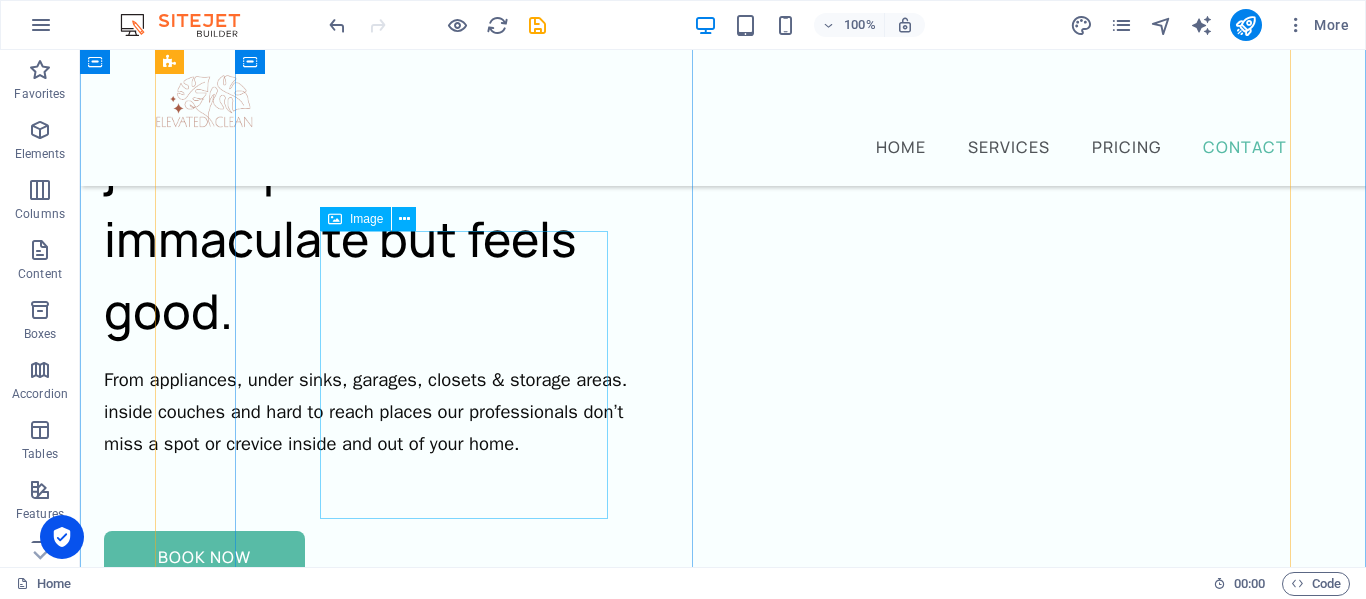 scroll, scrollTop: 8366, scrollLeft: 0, axis: vertical 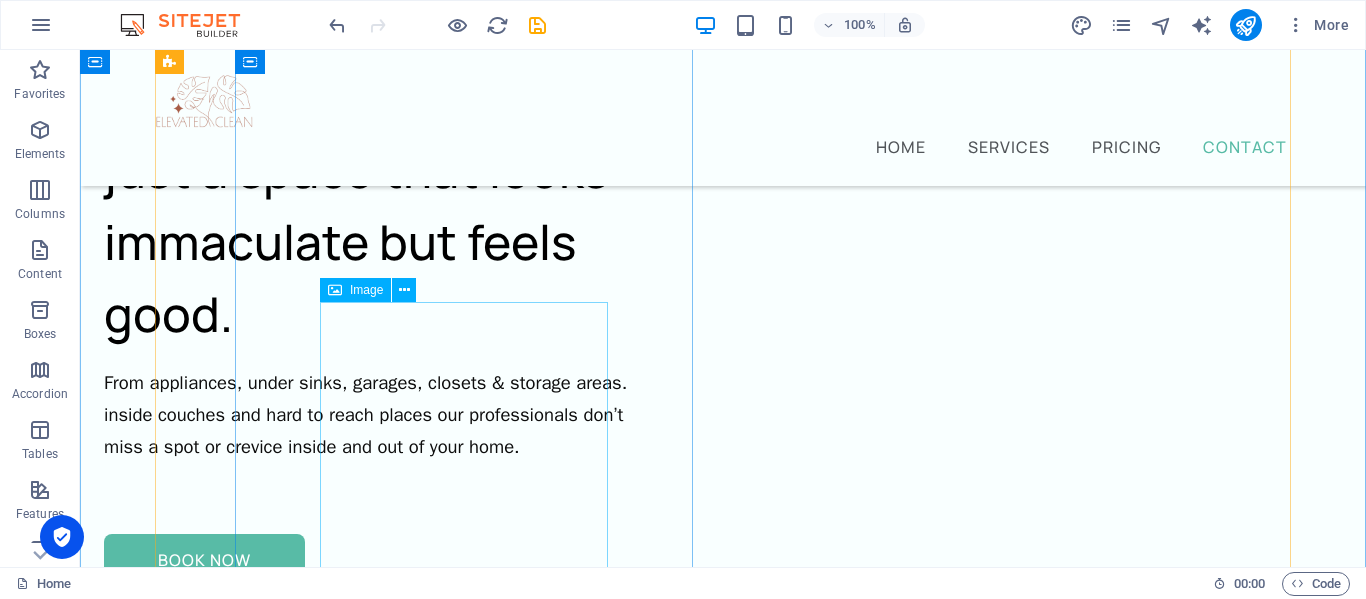 click on "Image" at bounding box center [355, 290] 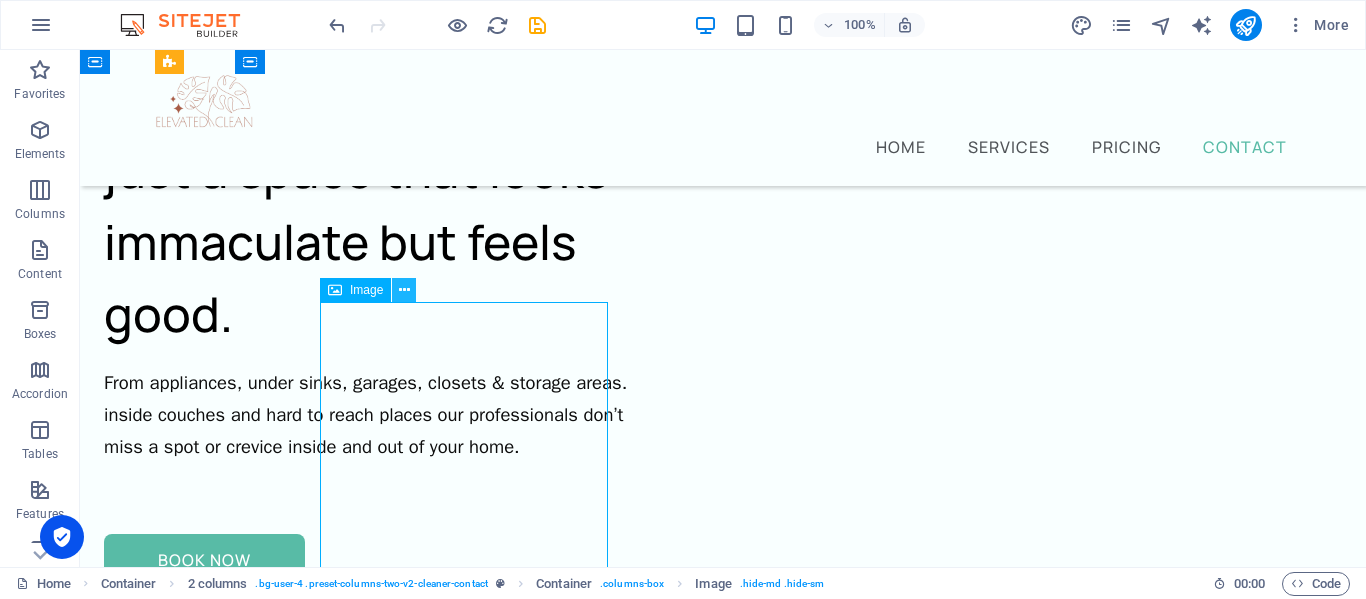 click at bounding box center [404, 290] 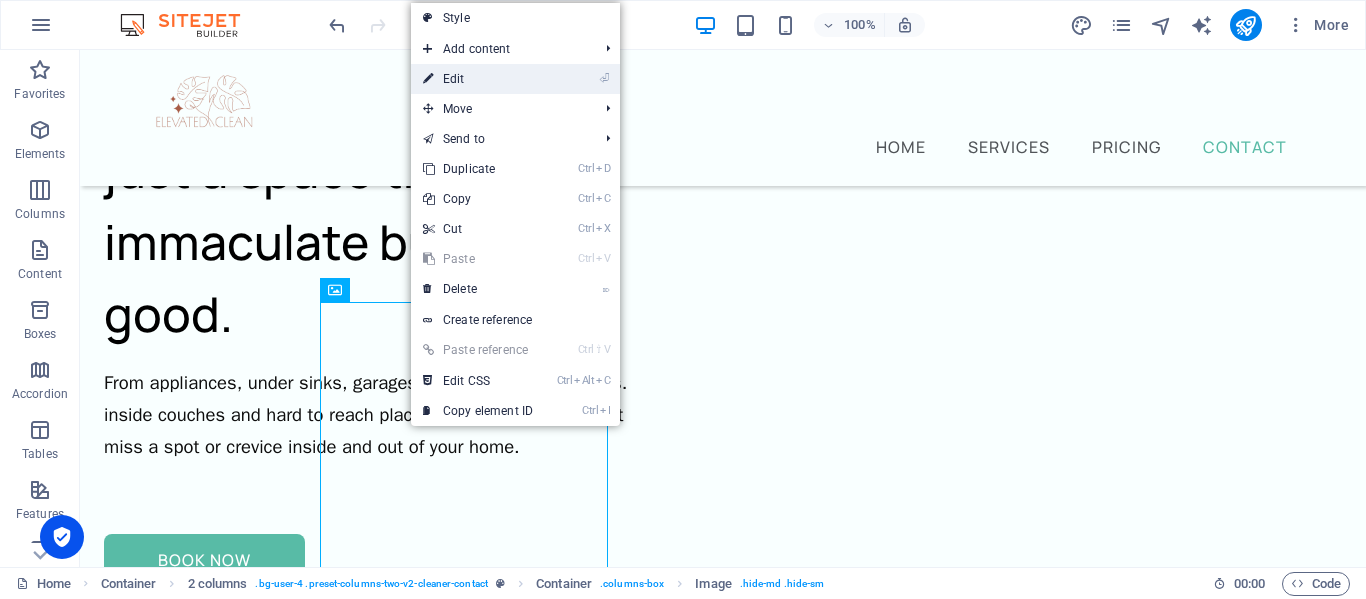 click on "⏎  Edit" at bounding box center (478, 79) 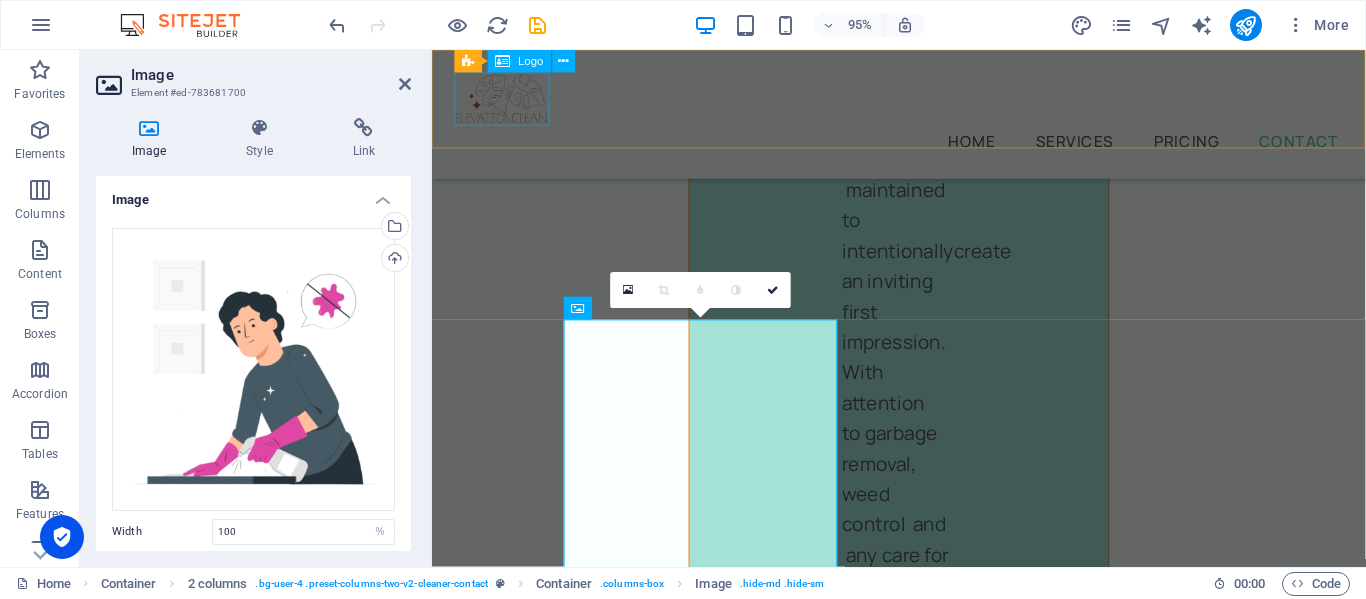 scroll, scrollTop: 11770, scrollLeft: 0, axis: vertical 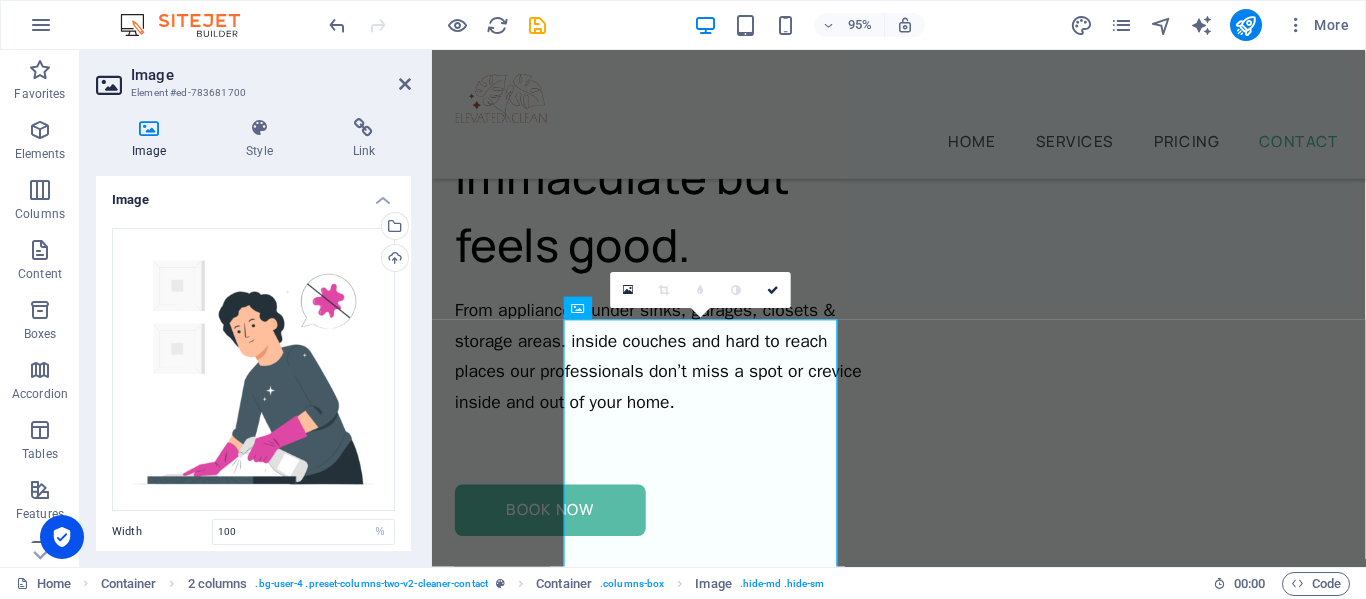 click at bounding box center [149, 128] 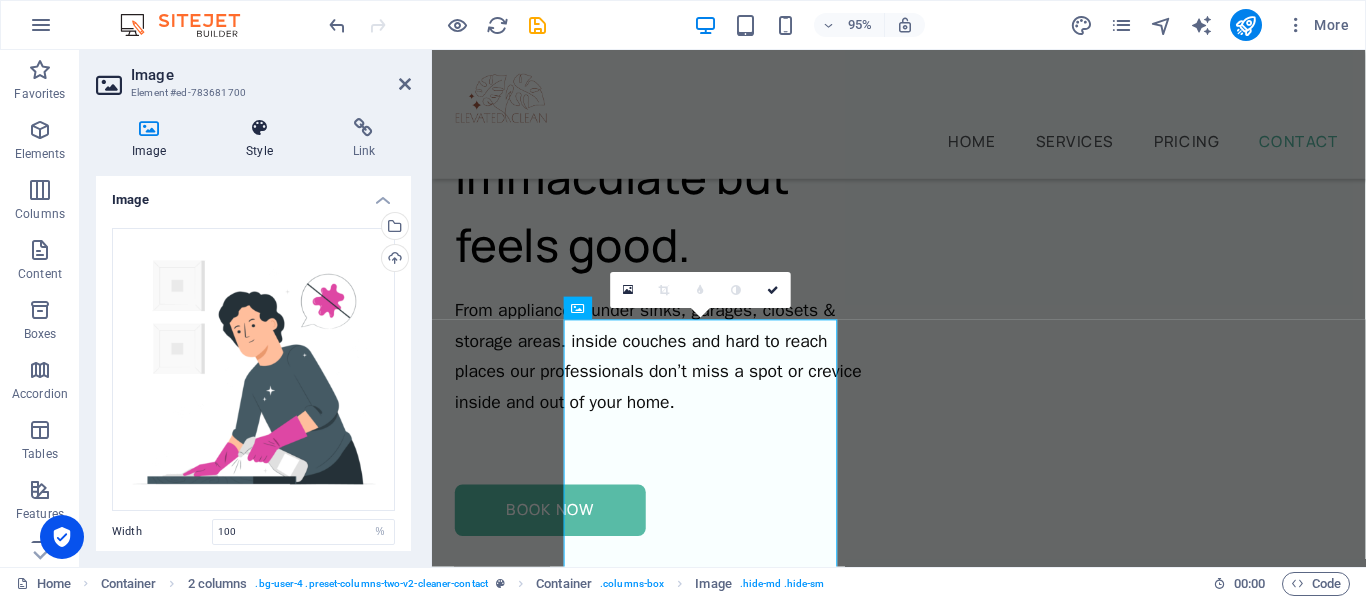 click at bounding box center [259, 128] 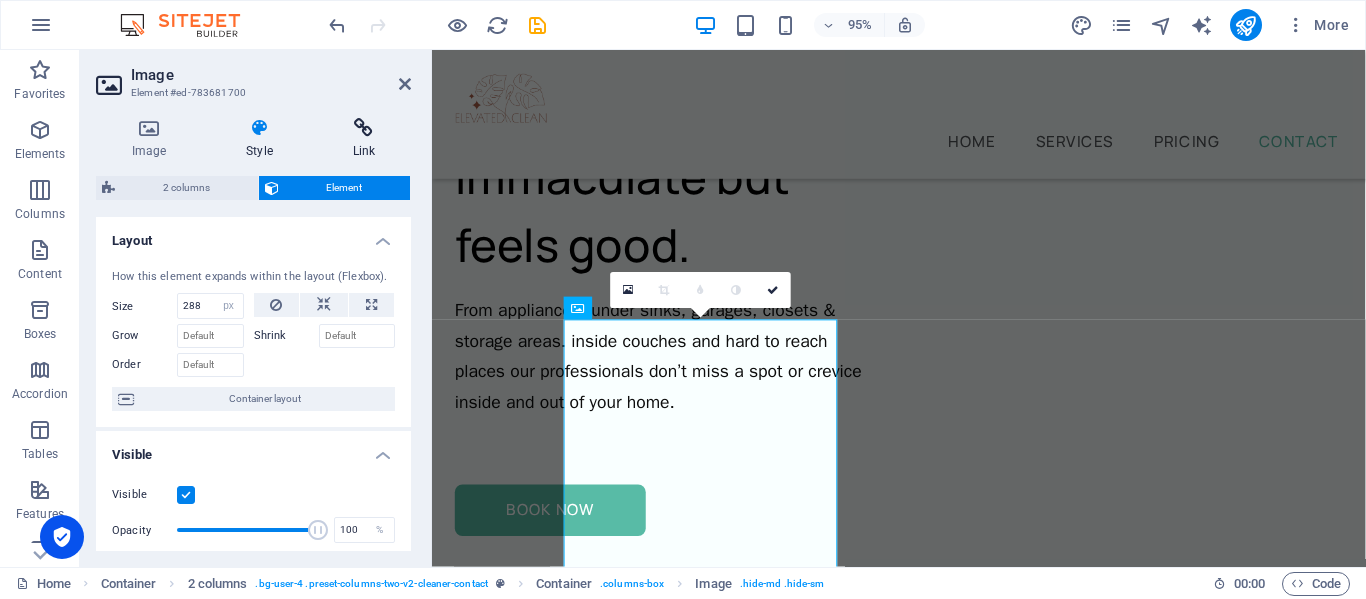 click on "Link" at bounding box center [364, 139] 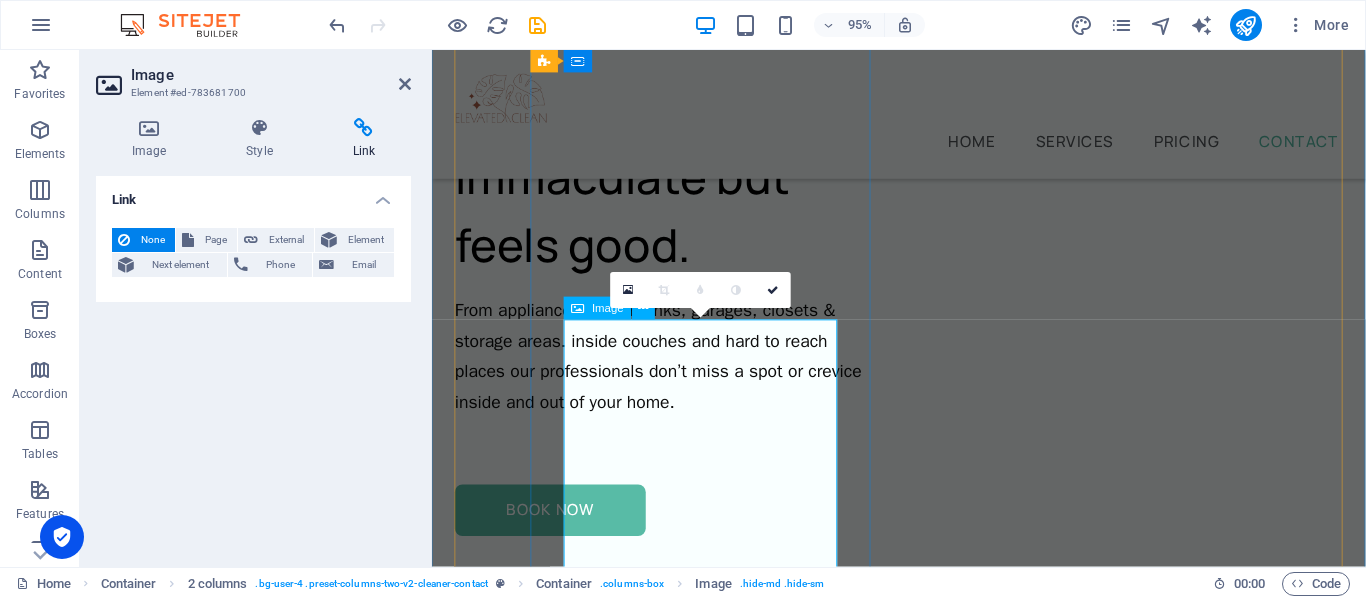 click at bounding box center (715, 3220) 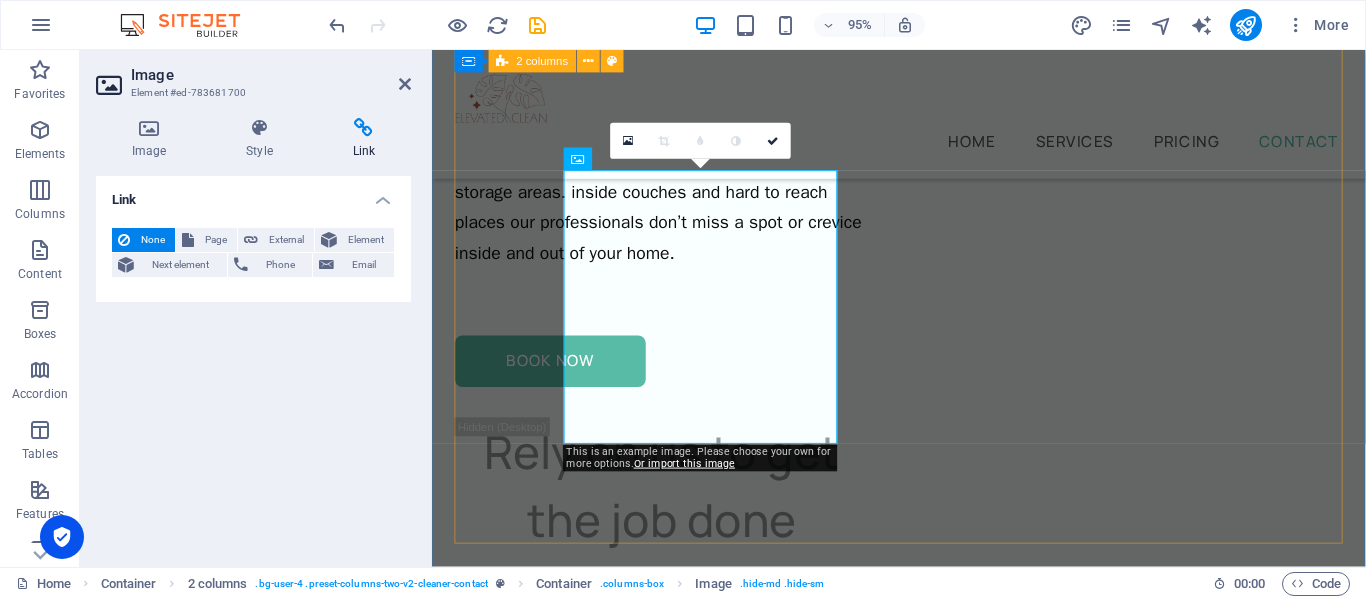 scroll, scrollTop: 11928, scrollLeft: 0, axis: vertical 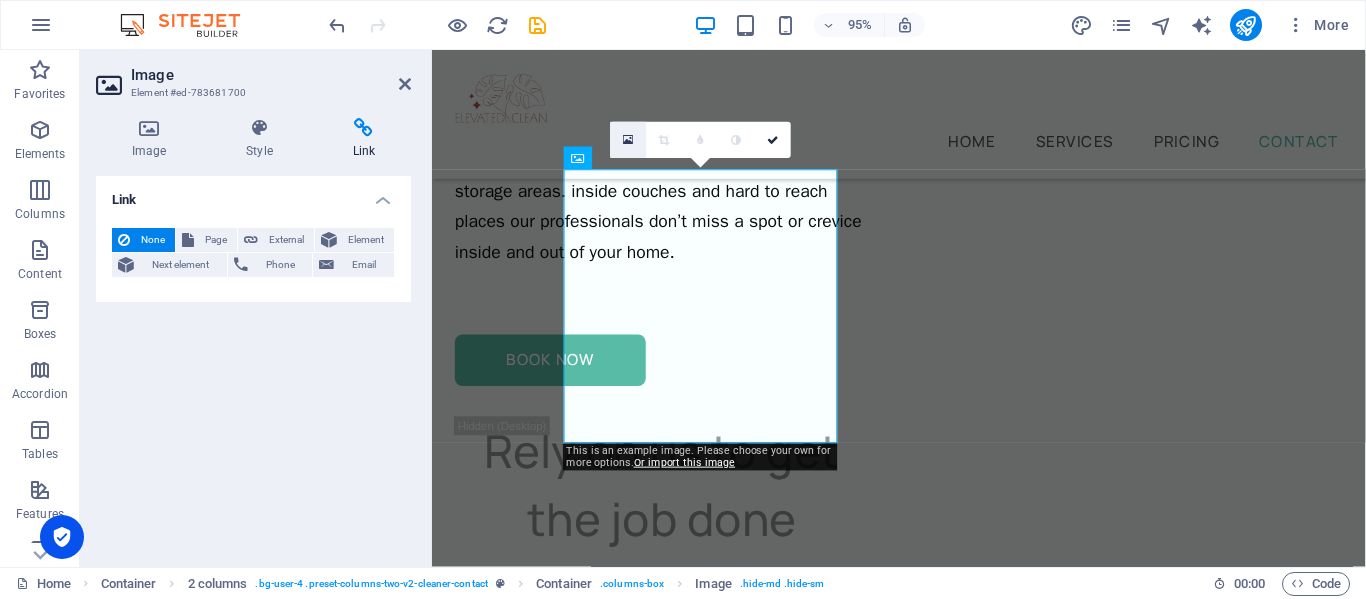 click at bounding box center [628, 140] 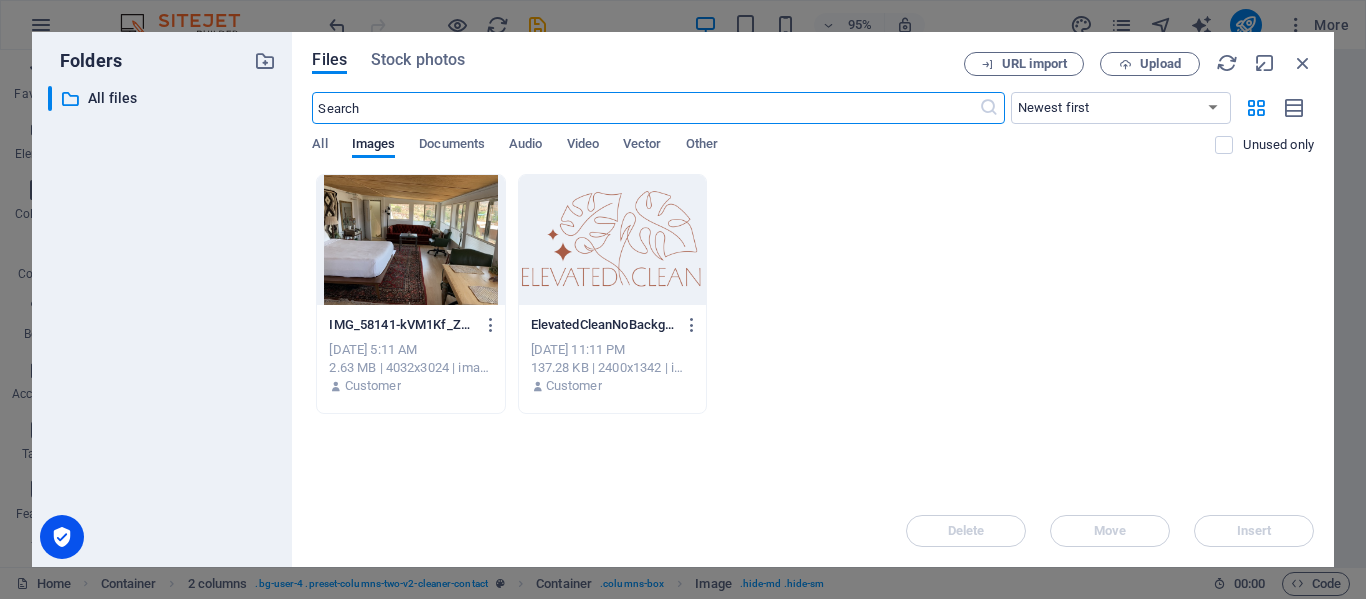 scroll, scrollTop: 11599, scrollLeft: 0, axis: vertical 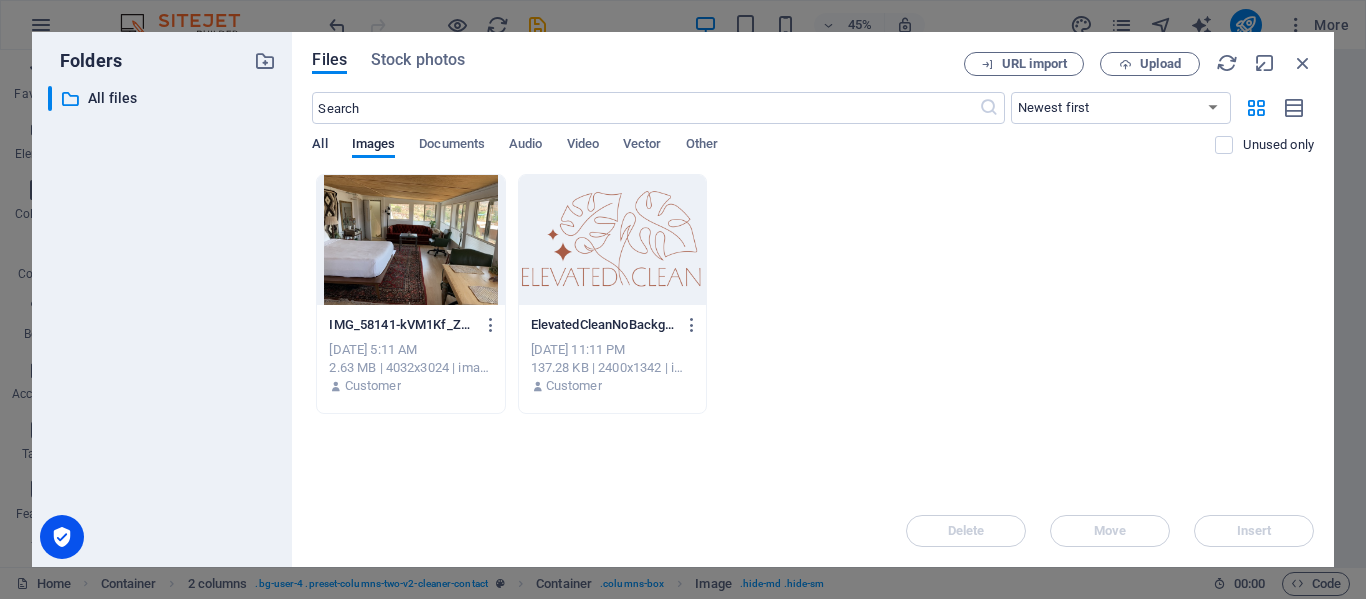 click on "All" at bounding box center (319, 146) 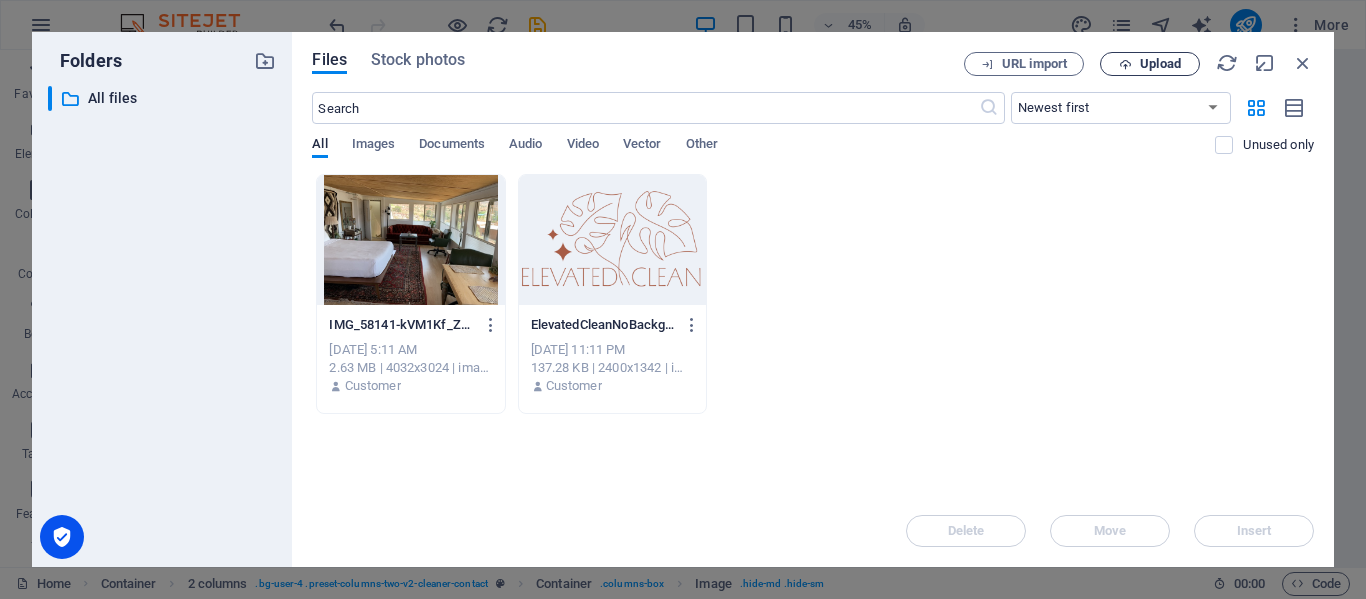 click on "Upload" at bounding box center [1150, 64] 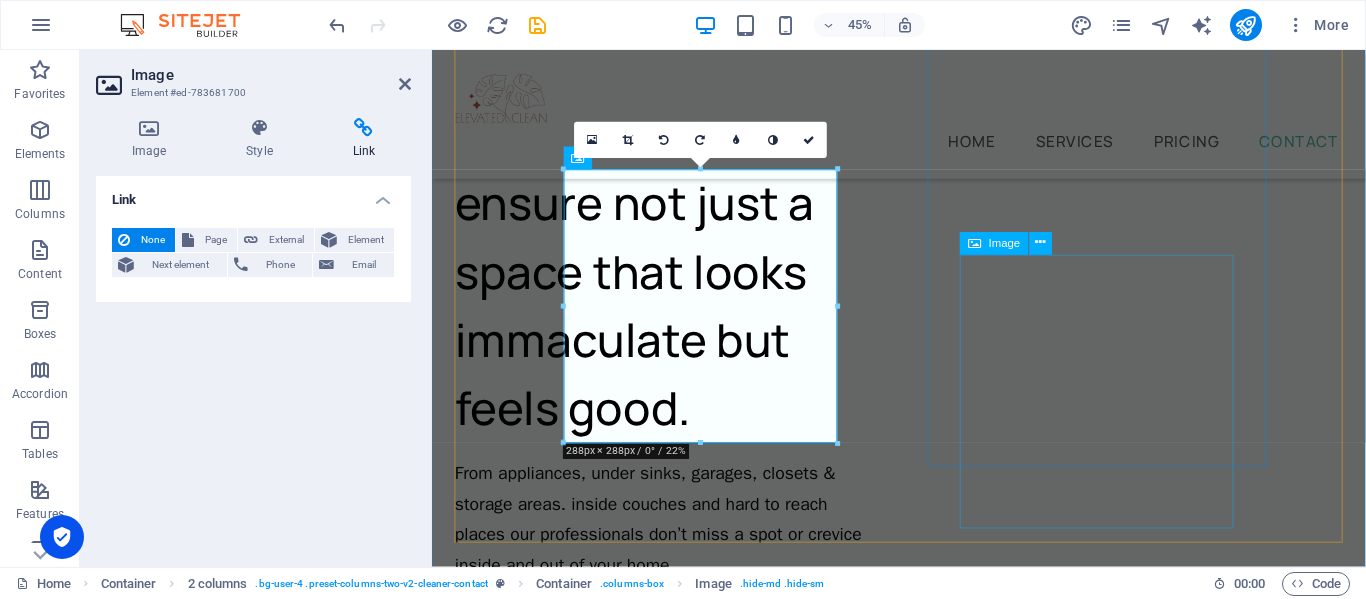 scroll, scrollTop: 11928, scrollLeft: 0, axis: vertical 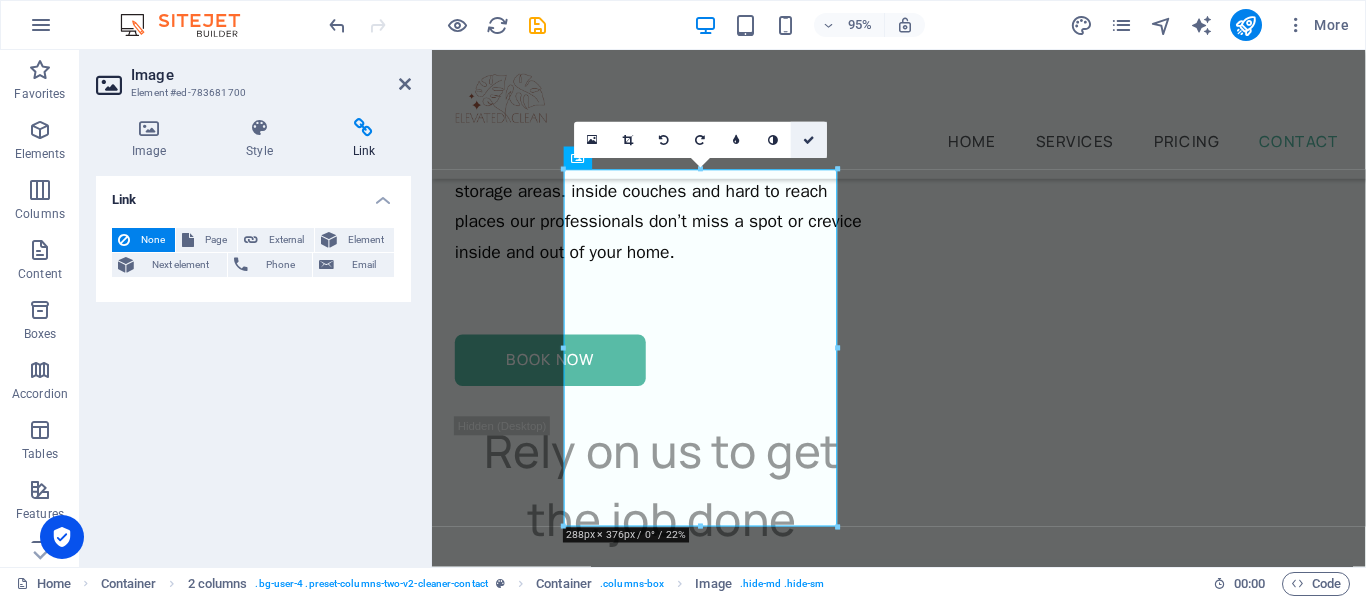 click at bounding box center (809, 140) 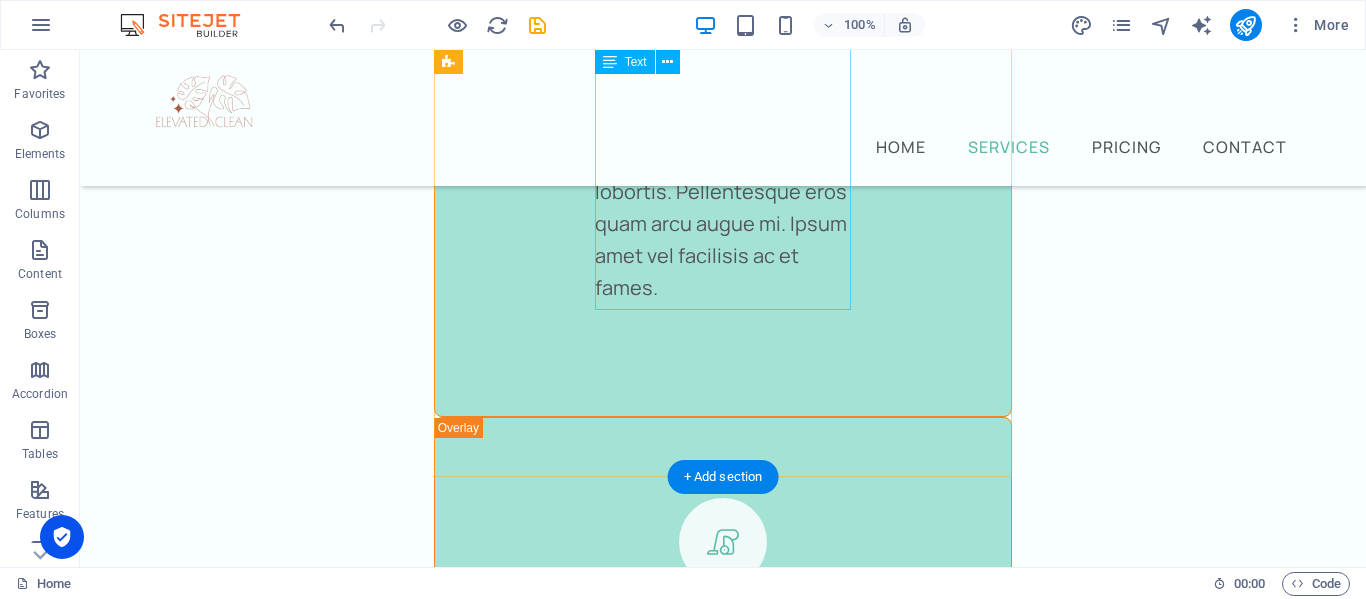 scroll, scrollTop: 4931, scrollLeft: 0, axis: vertical 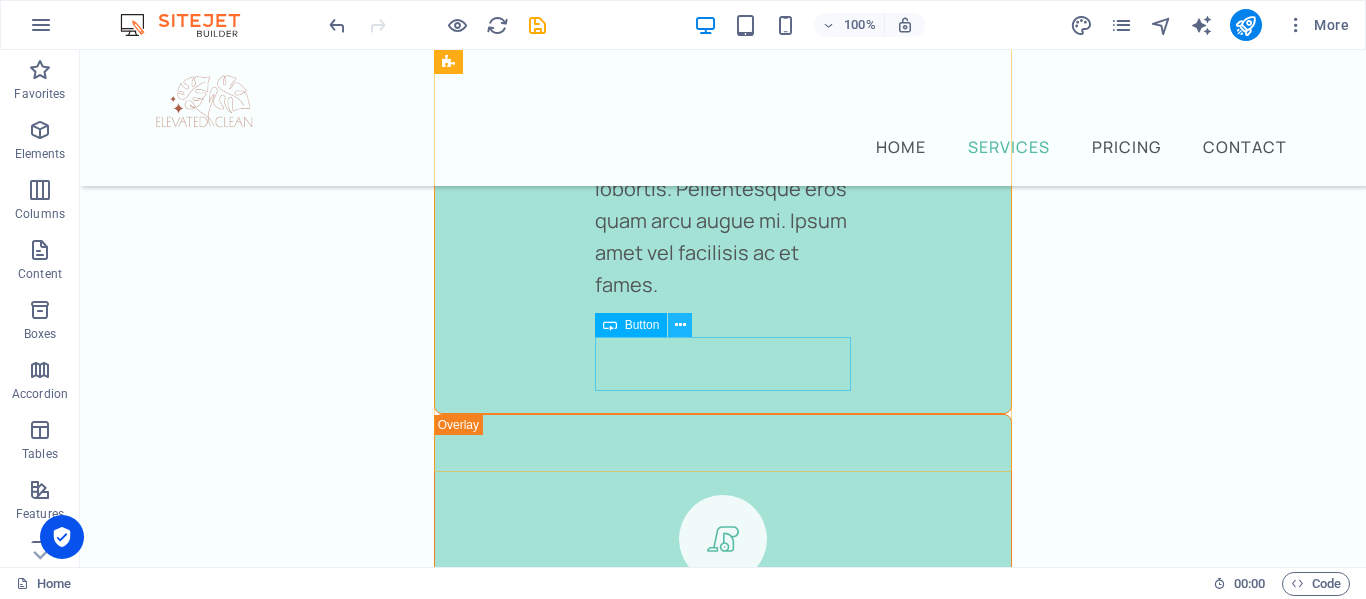 click at bounding box center (680, 325) 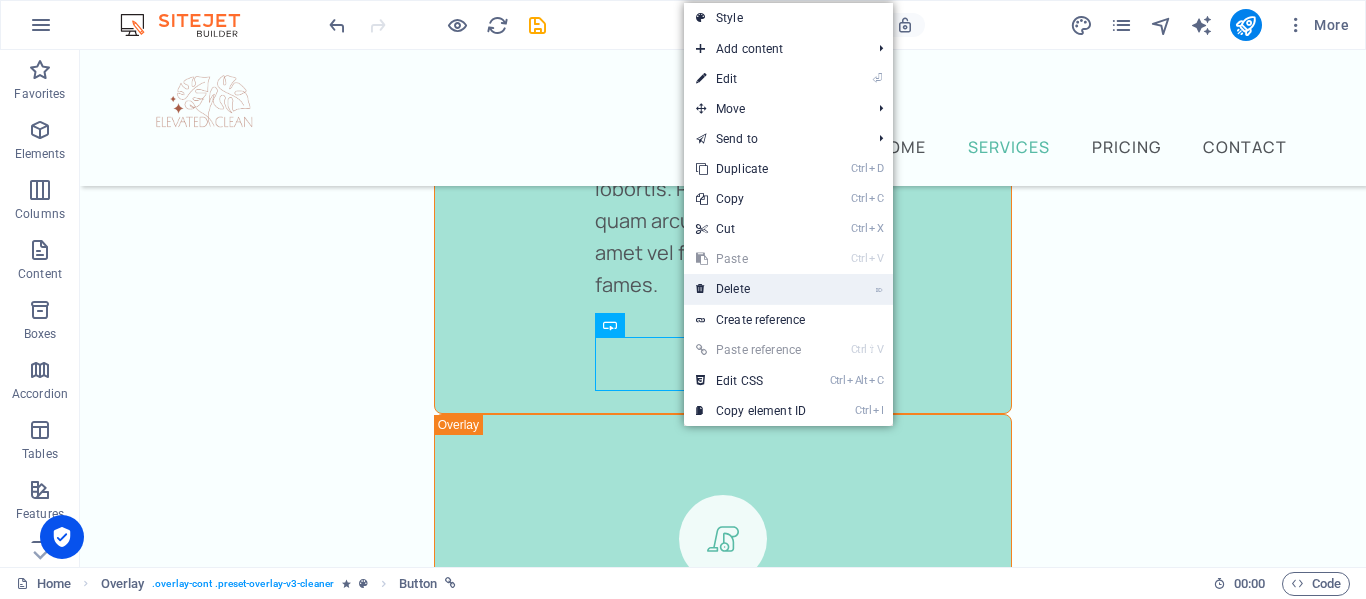 click on "⌦  Delete" at bounding box center (751, 289) 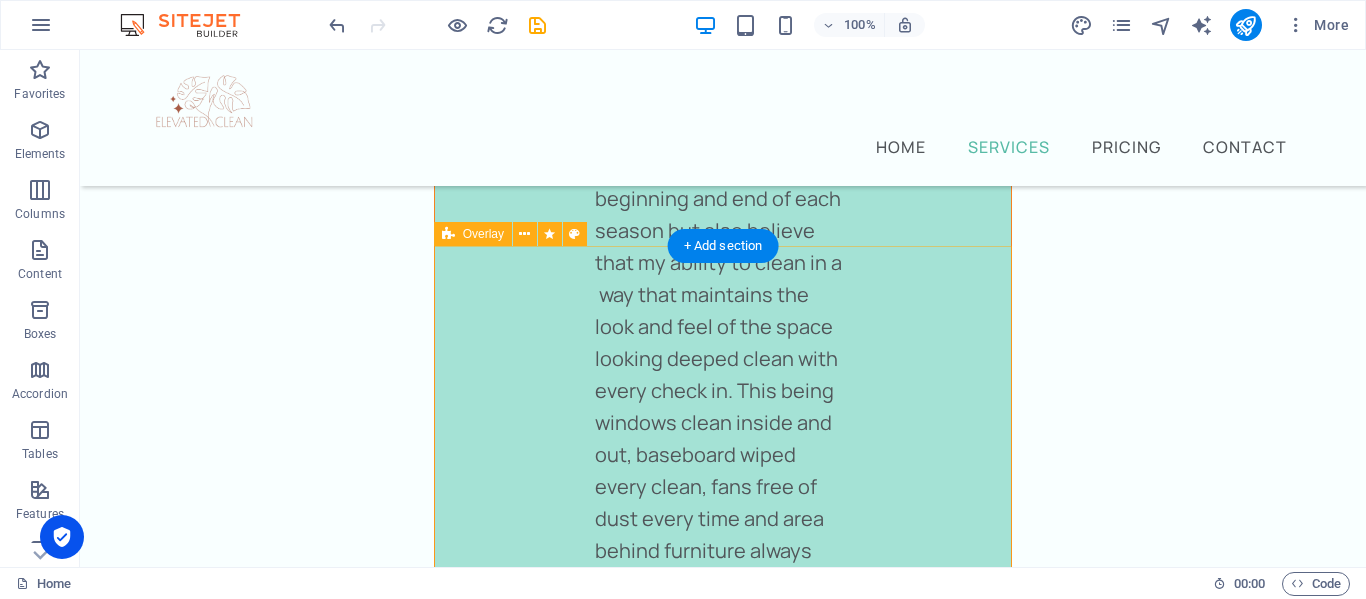 scroll, scrollTop: 3747, scrollLeft: 0, axis: vertical 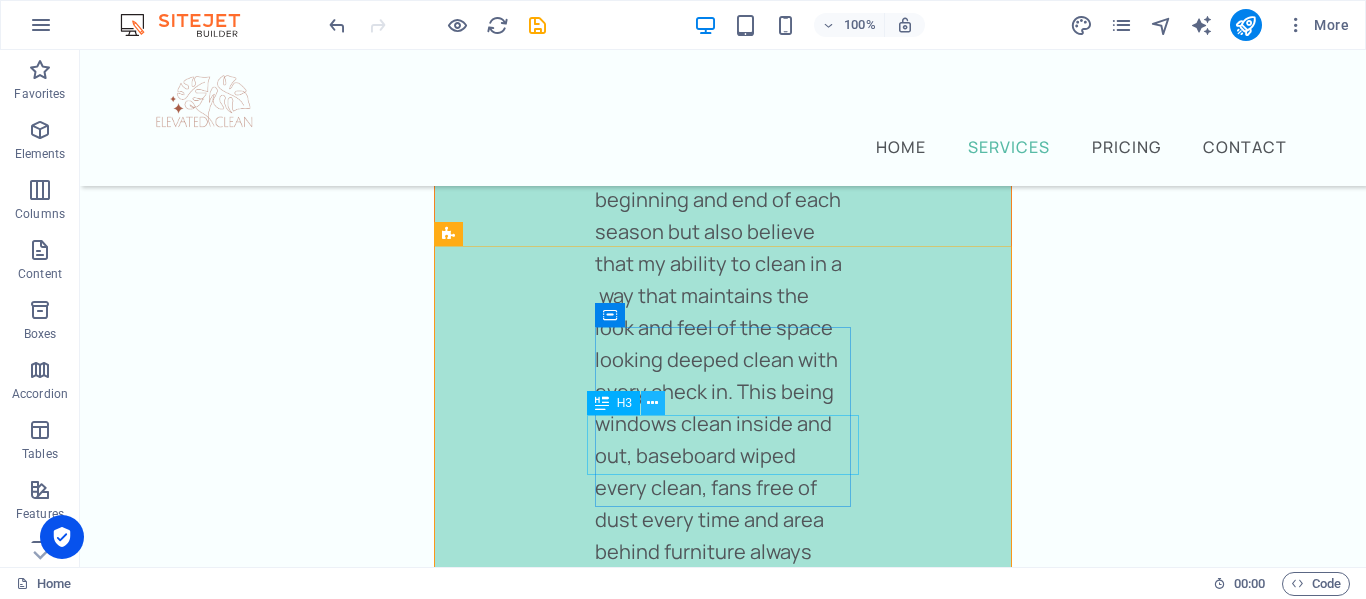 click at bounding box center [652, 403] 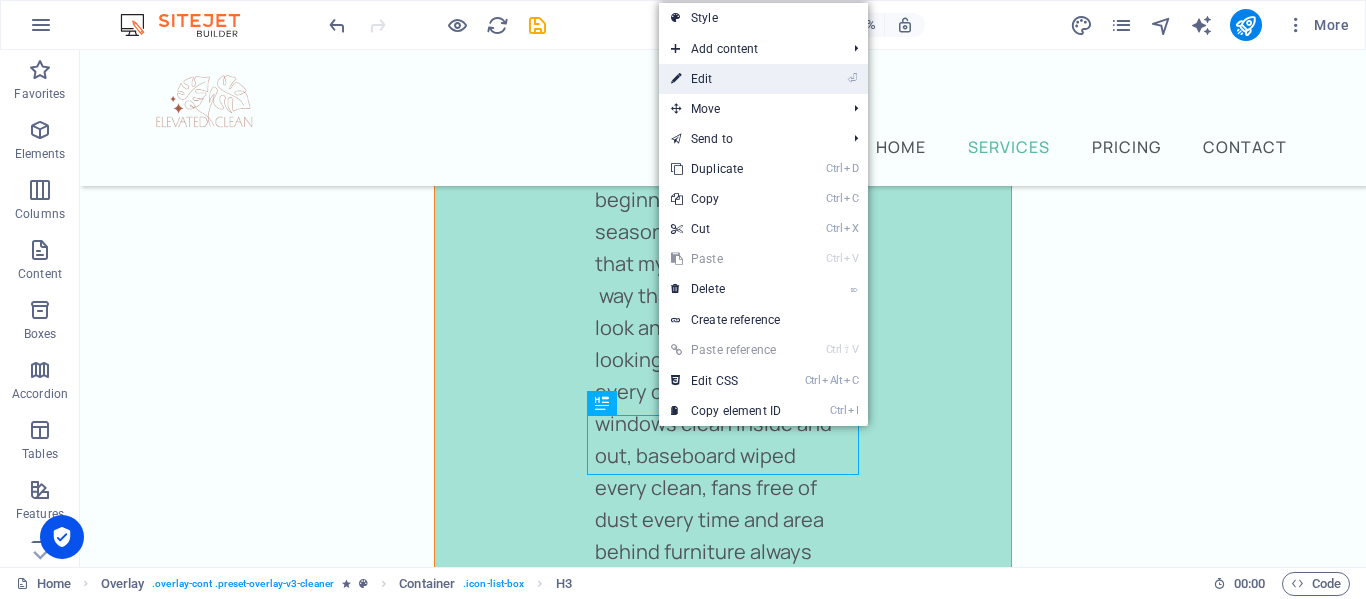 click on "⏎  Edit" at bounding box center [726, 79] 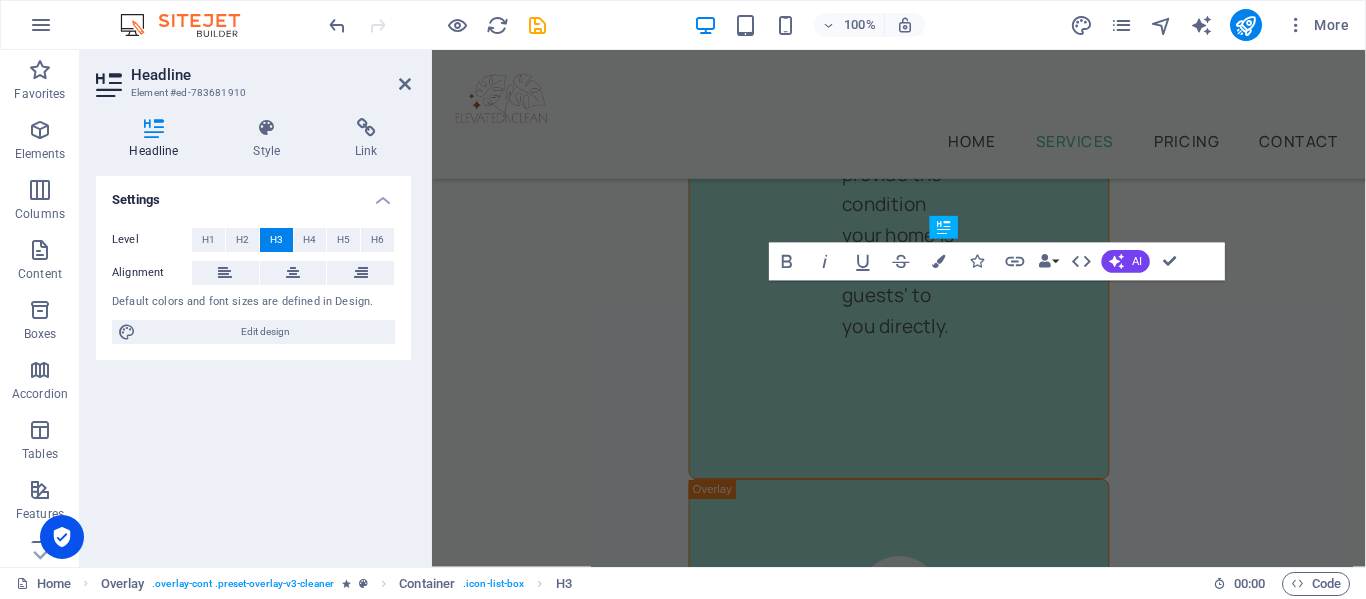 scroll, scrollTop: 5803, scrollLeft: 0, axis: vertical 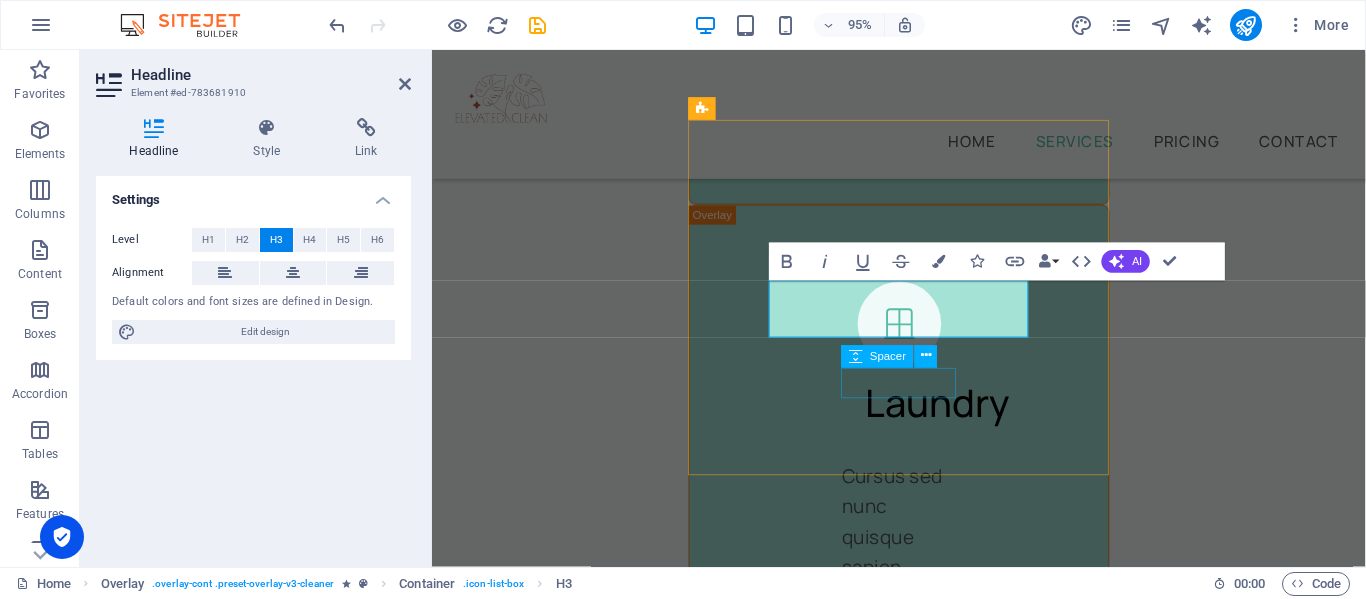 click at bounding box center [923, 1866] 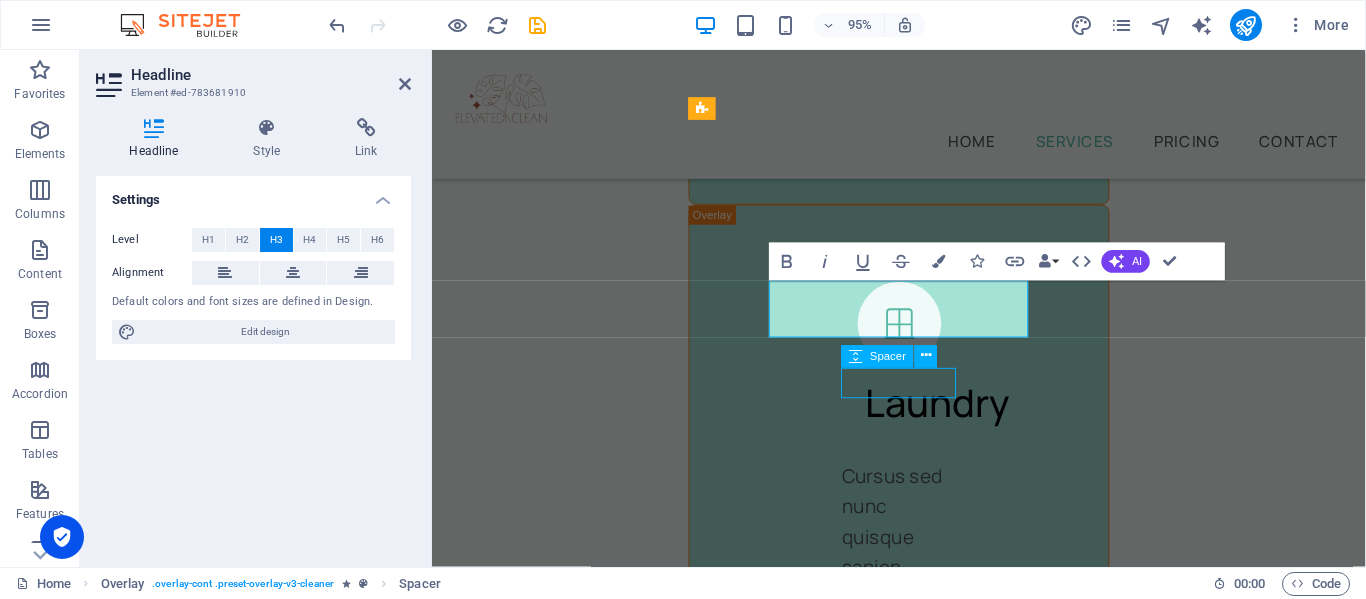 scroll, scrollTop: 3962, scrollLeft: 0, axis: vertical 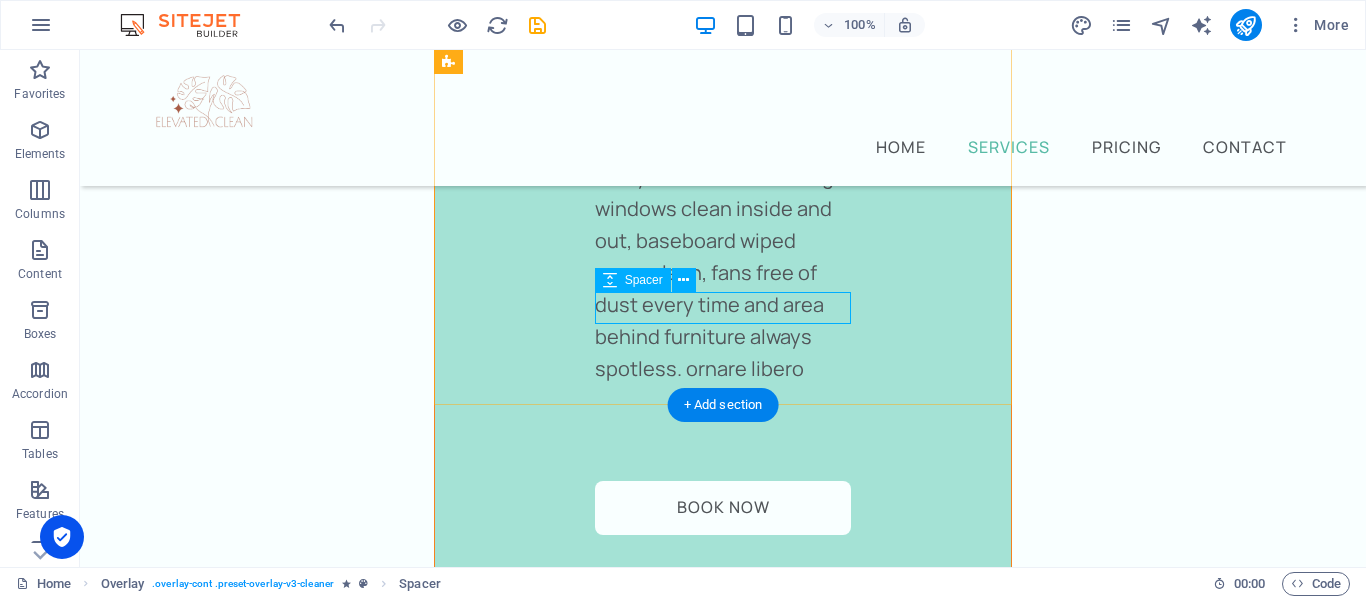 click at bounding box center (723, 1729) 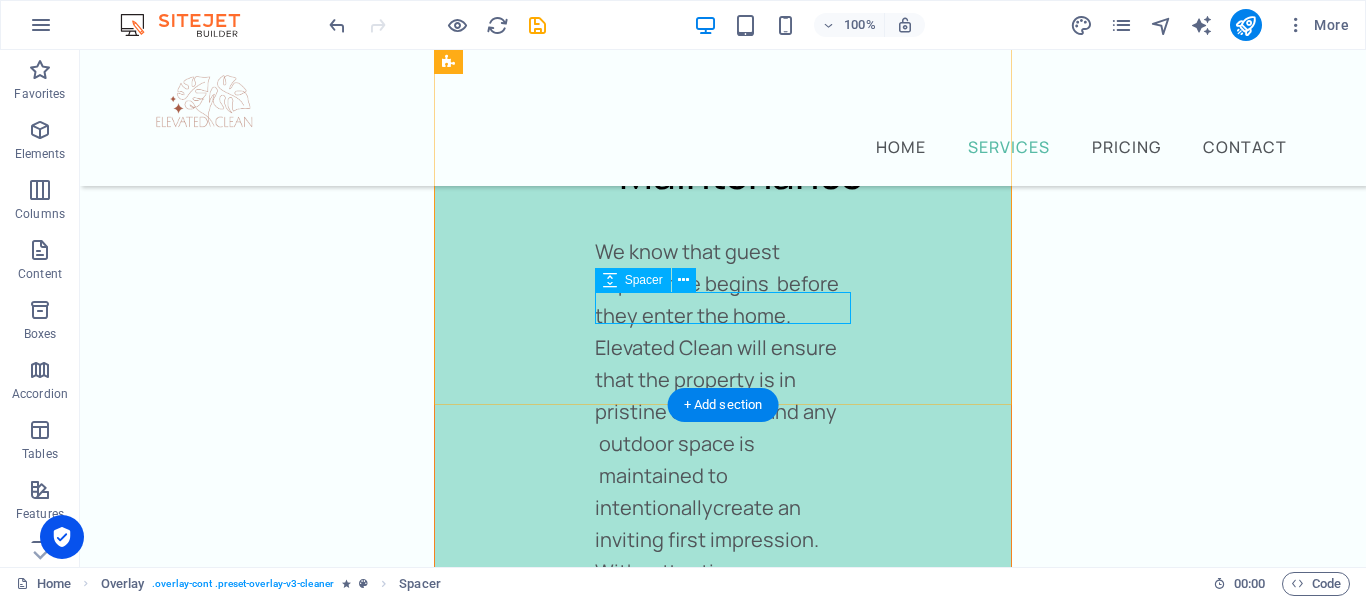 select on "px" 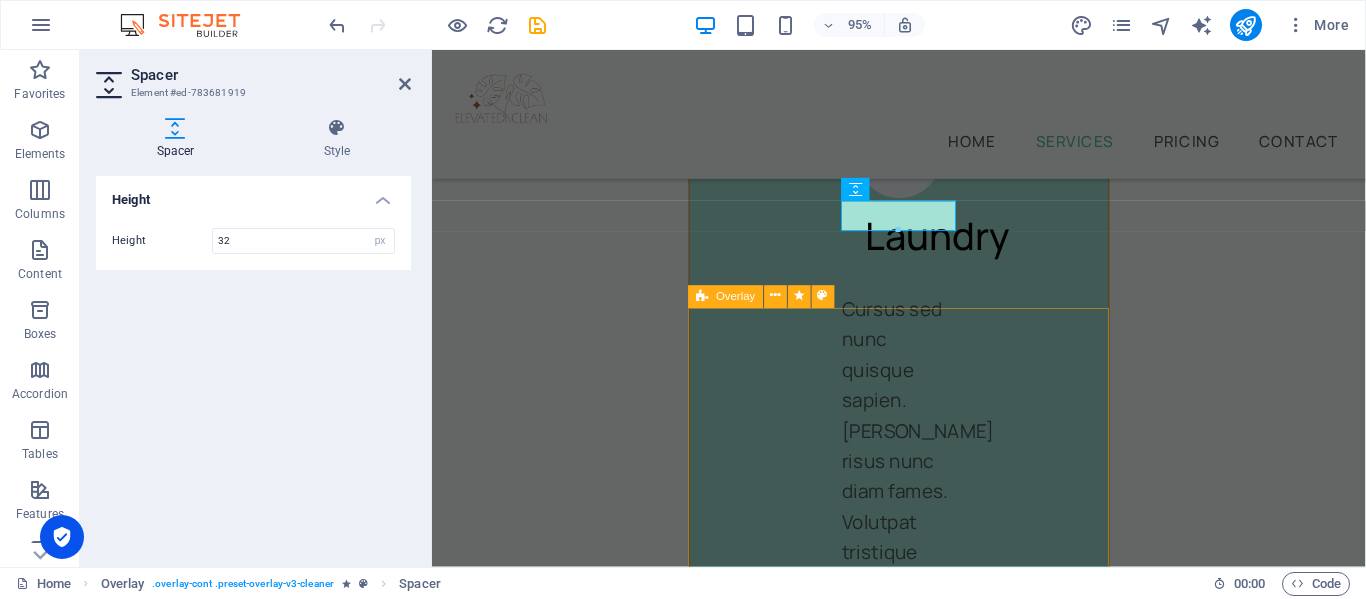 scroll, scrollTop: 5919, scrollLeft: 0, axis: vertical 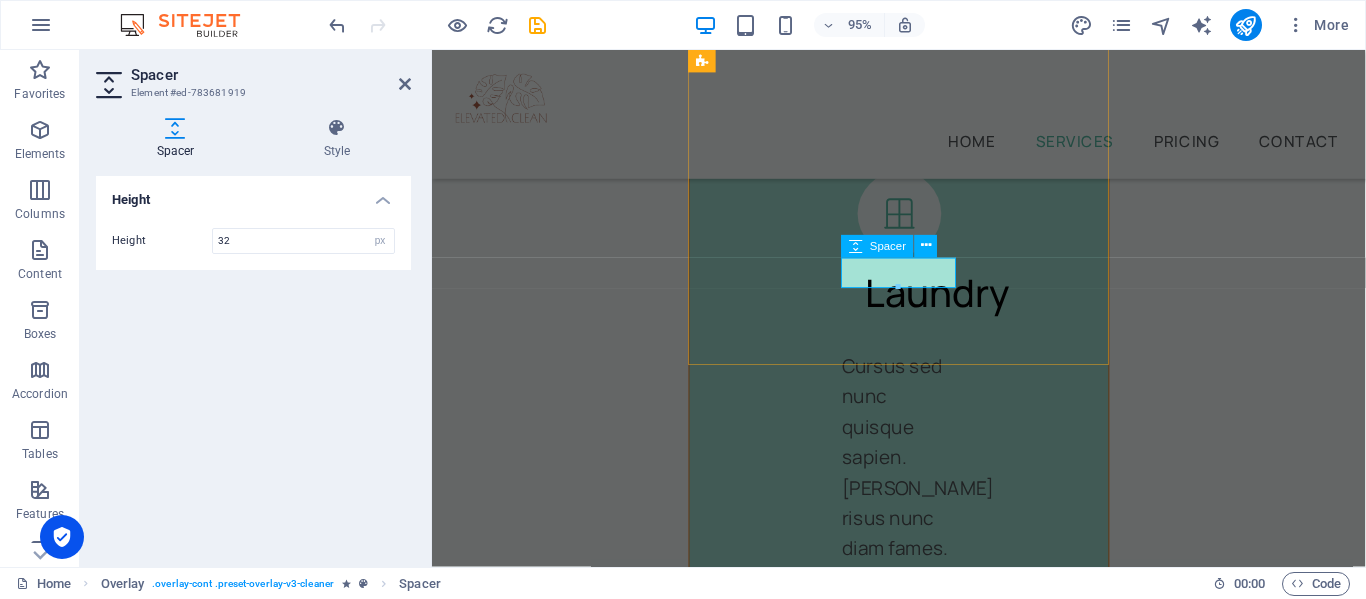 click at bounding box center (923, 1690) 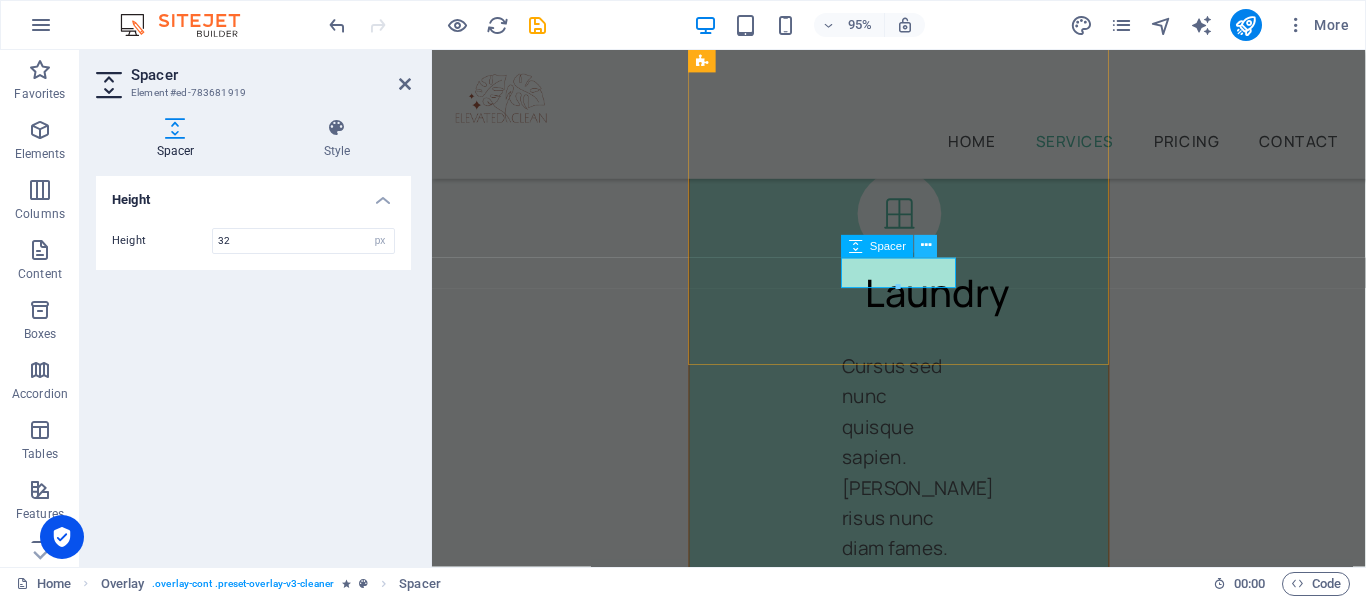 click at bounding box center [926, 246] 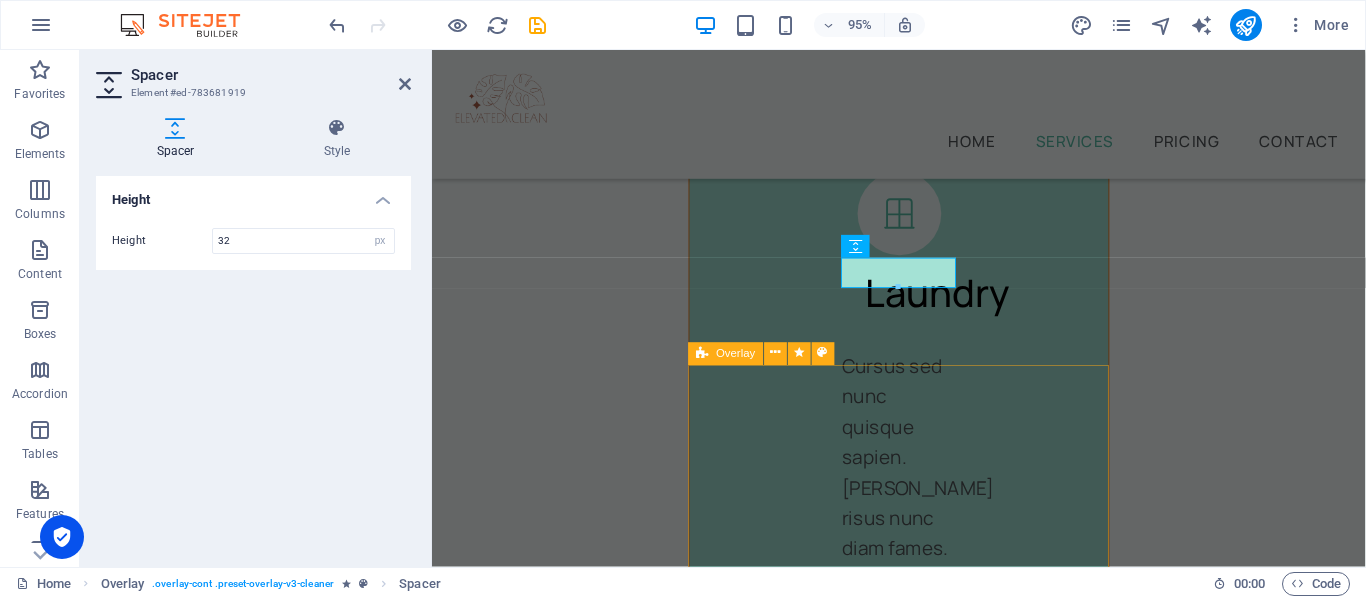 click on "Outdoor Maintenance We know that guest experience begins  before they enter the home. Elevated Clean will ensure that the property is in pristine condition and any  outdoor space is  maintained to intentionallycreate an inviting first impression. With   attention  to garbage removal, weed control  and  any care for any outdoor plants while providing beautiful floral and fauna to  ensure property has an inviting experience at first glance." at bounding box center [923, 2680] 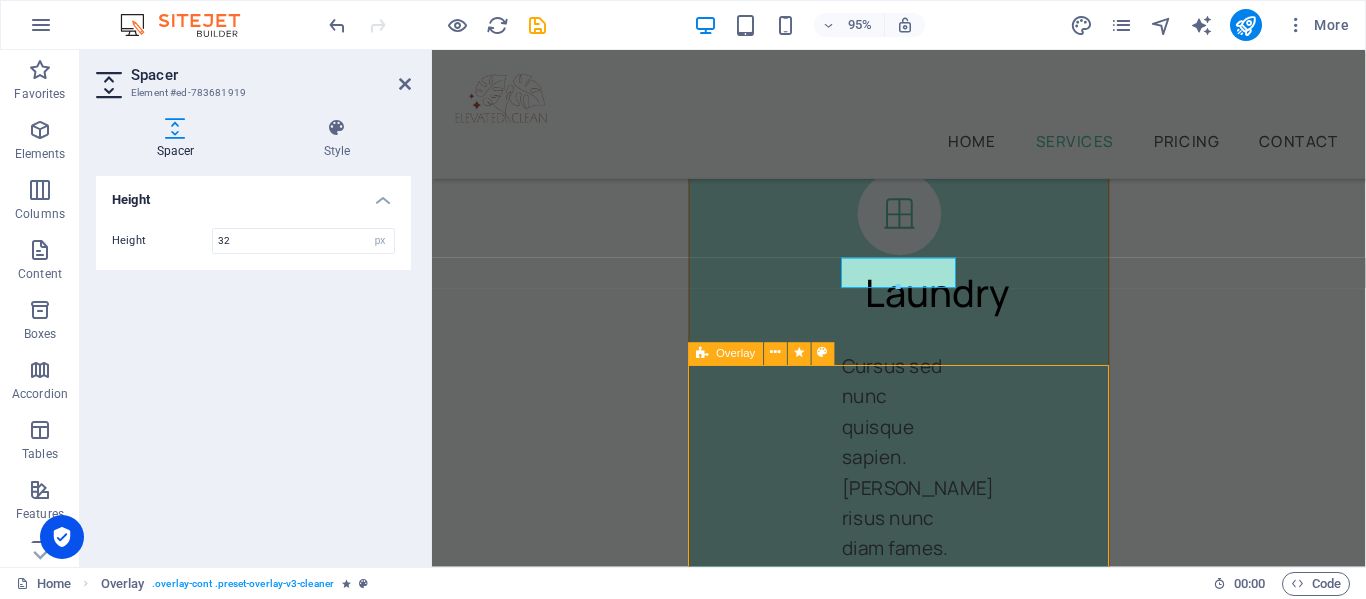 scroll, scrollTop: 4550, scrollLeft: 0, axis: vertical 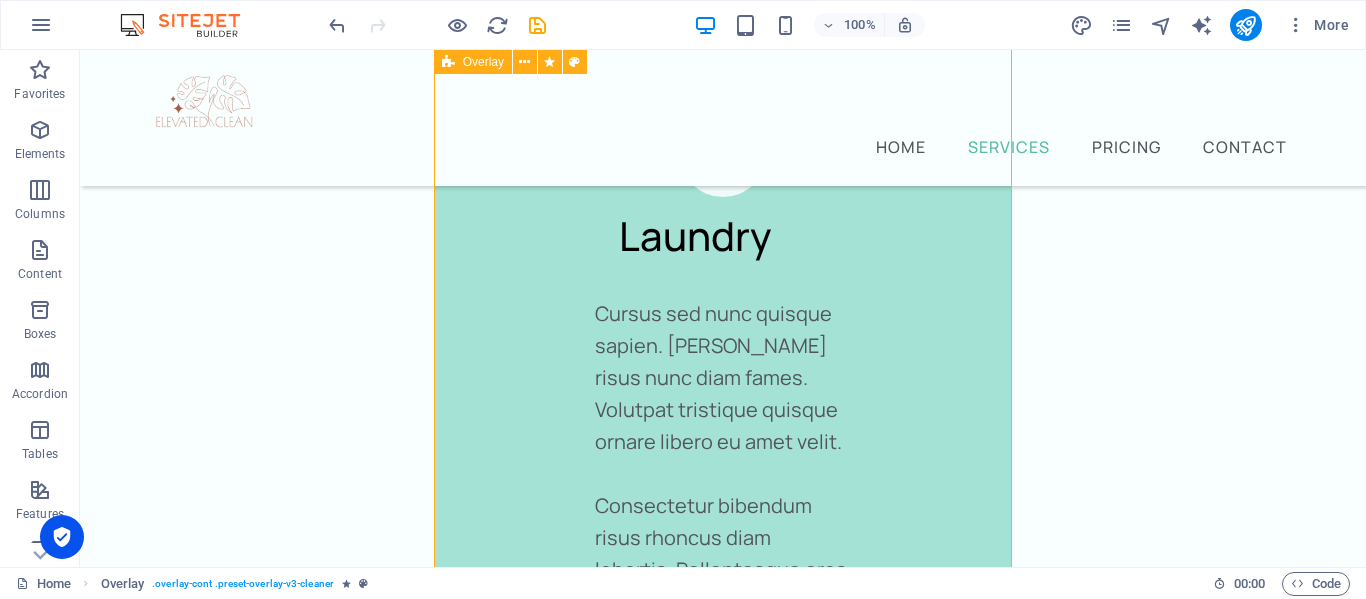 click on "Outdoor Maintenance We know that guest experience begins  before they enter the home. Elevated Clean will ensure that the property is in pristine condition and any  outdoor space is  maintained to intentionallycreate an inviting first impression. With   attention  to garbage removal, weed control  and  any care for any outdoor plants while providing beautiful floral and fauna to  ensure property has an inviting experience at first glance." at bounding box center [723, 1763] 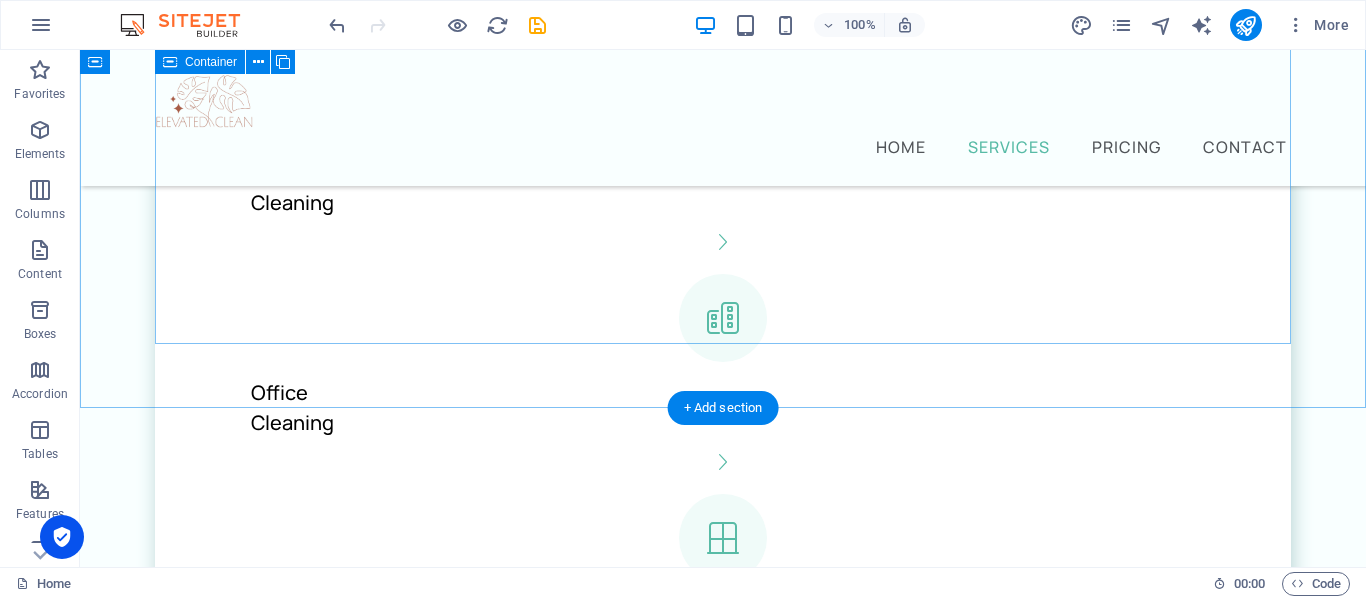 scroll, scrollTop: 904, scrollLeft: 0, axis: vertical 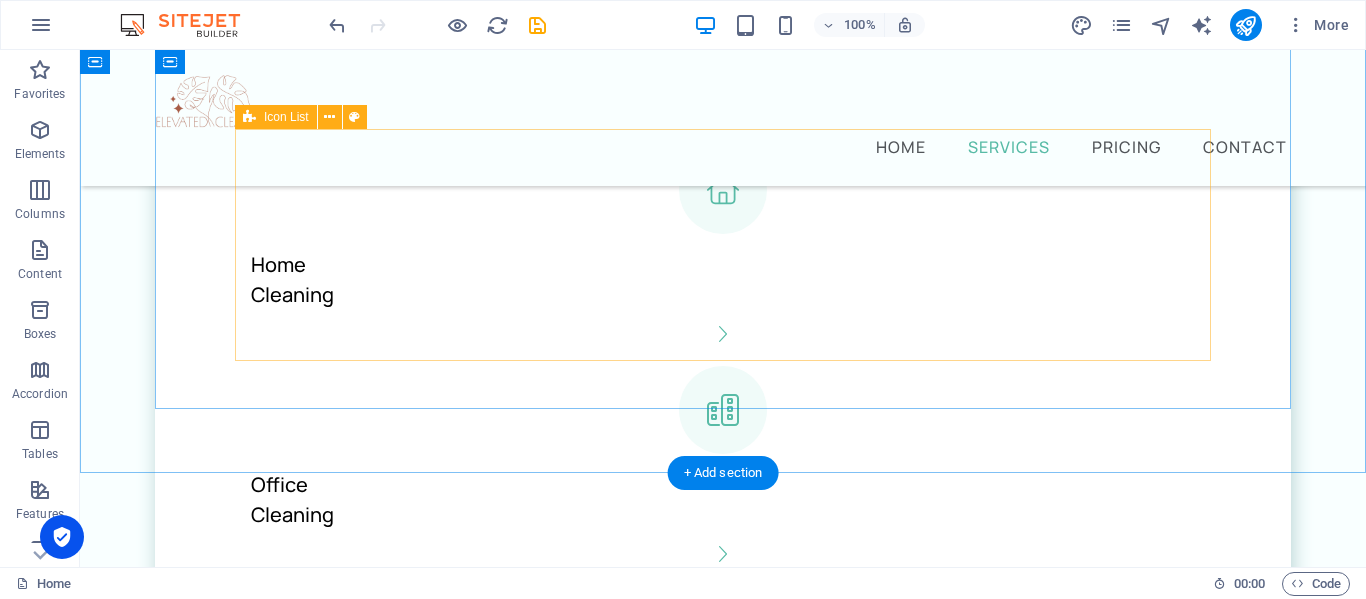 click on "Home Cleaning Office  Cleaning Window Cleaning Carpet  Cleaning Laundry  Service Furniture Sanitizing" at bounding box center [723, 794] 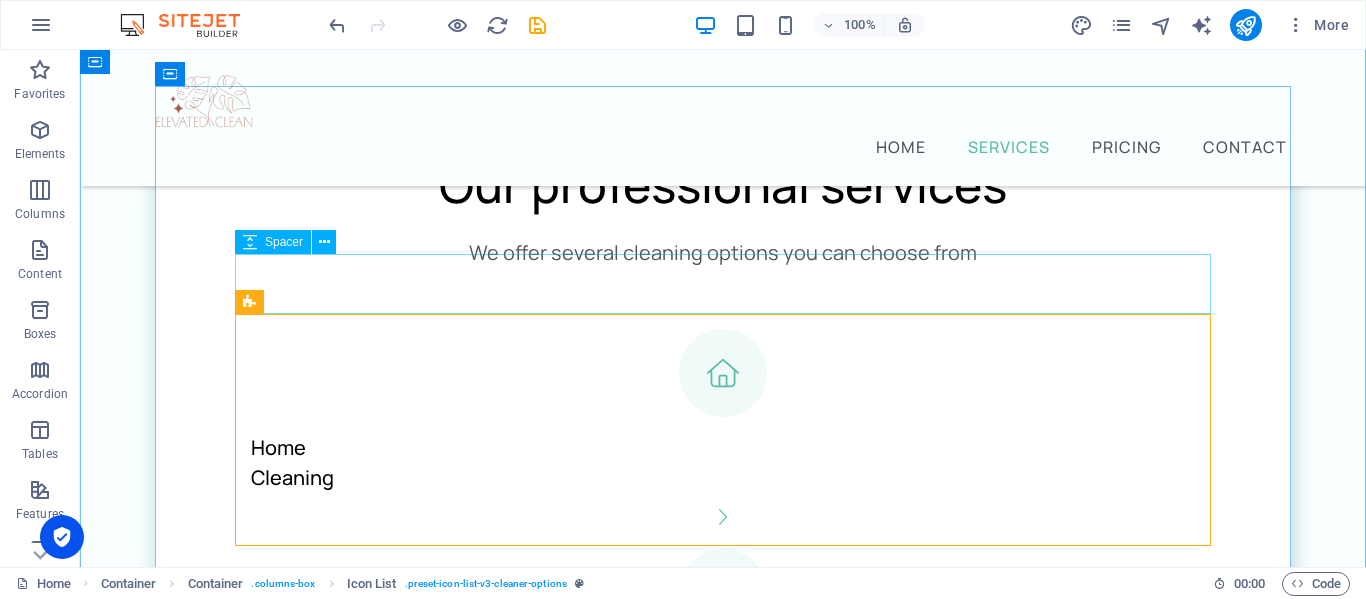 scroll, scrollTop: 719, scrollLeft: 0, axis: vertical 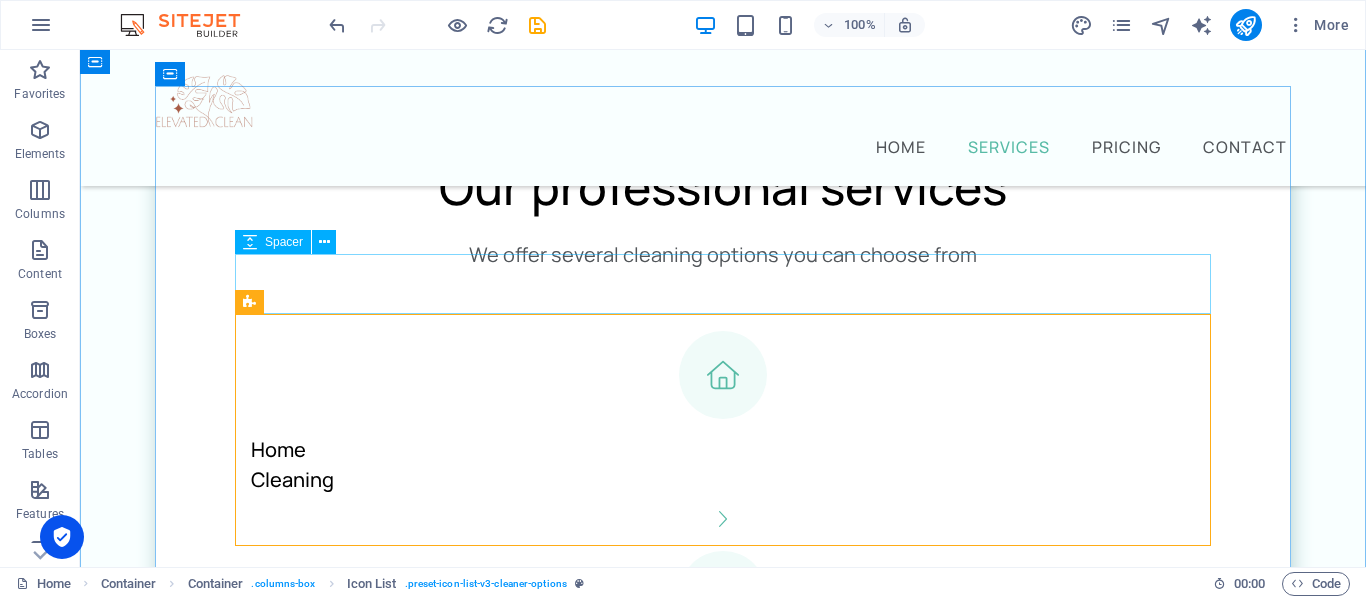 click at bounding box center [723, 301] 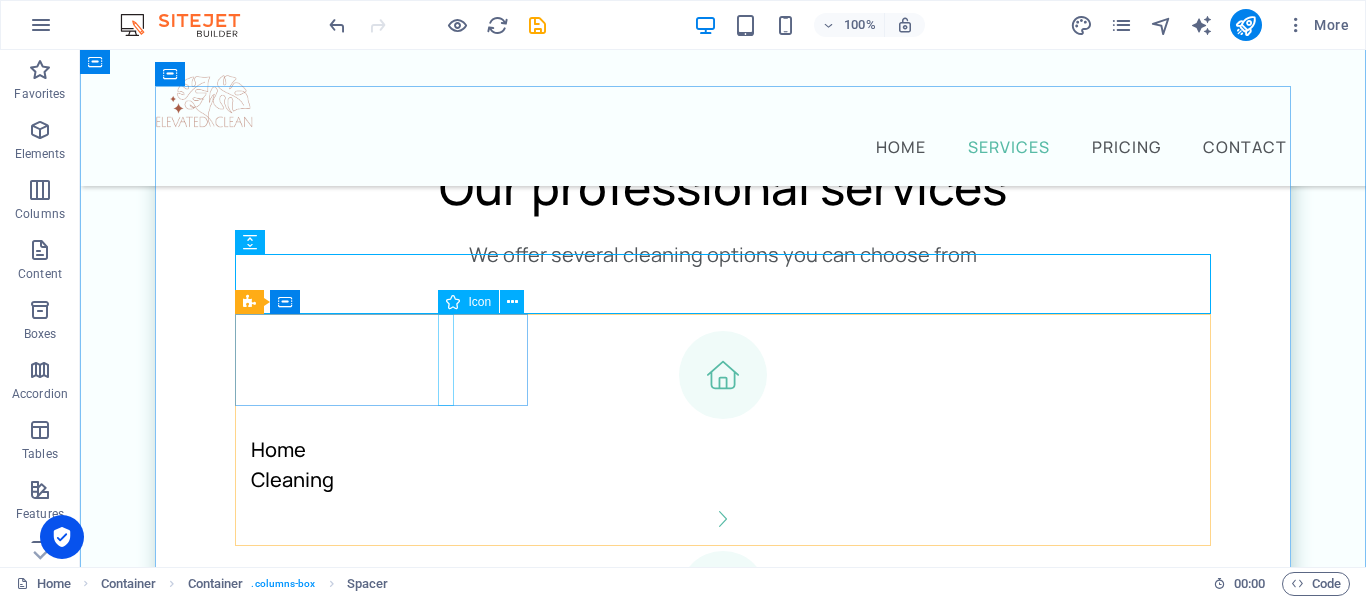 click at bounding box center (723, 519) 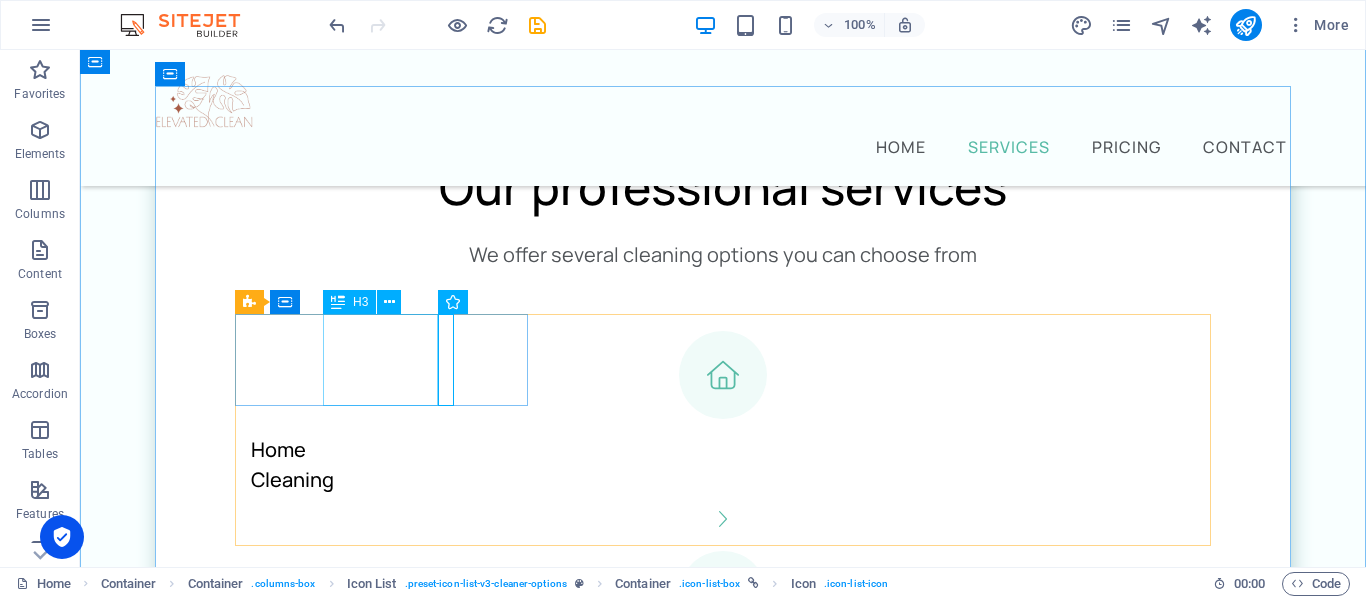 click on "Home Cleaning" at bounding box center (714, 465) 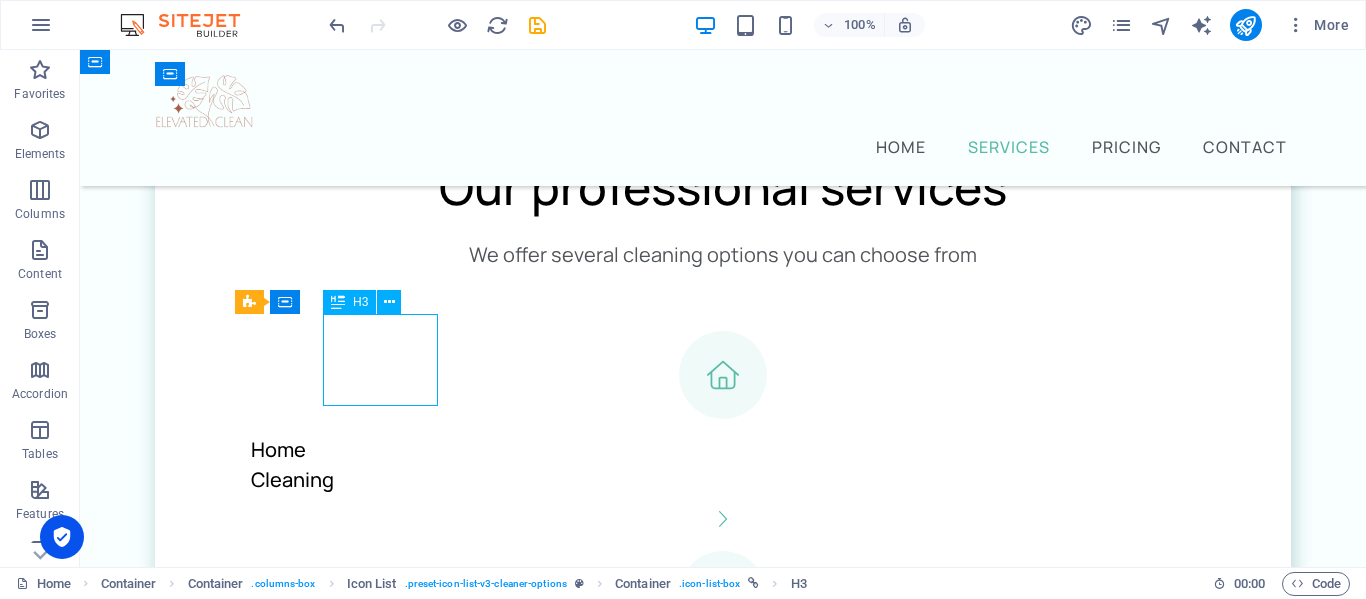 click on "Home Cleaning" at bounding box center (714, 465) 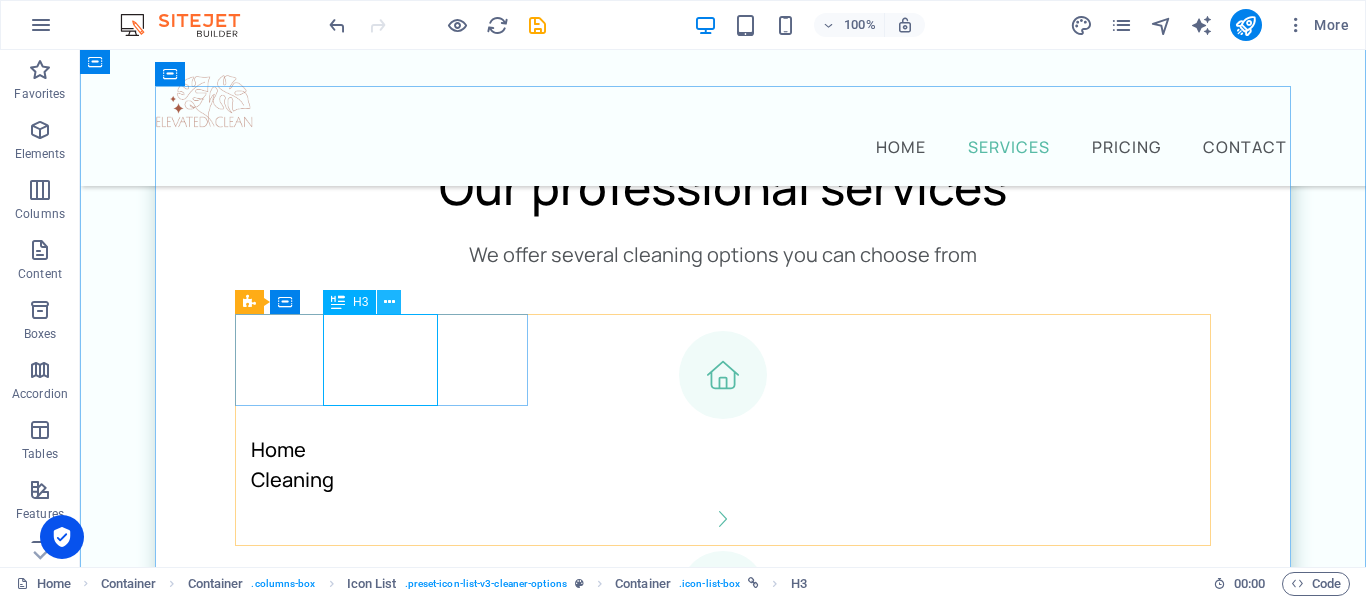 click at bounding box center (389, 302) 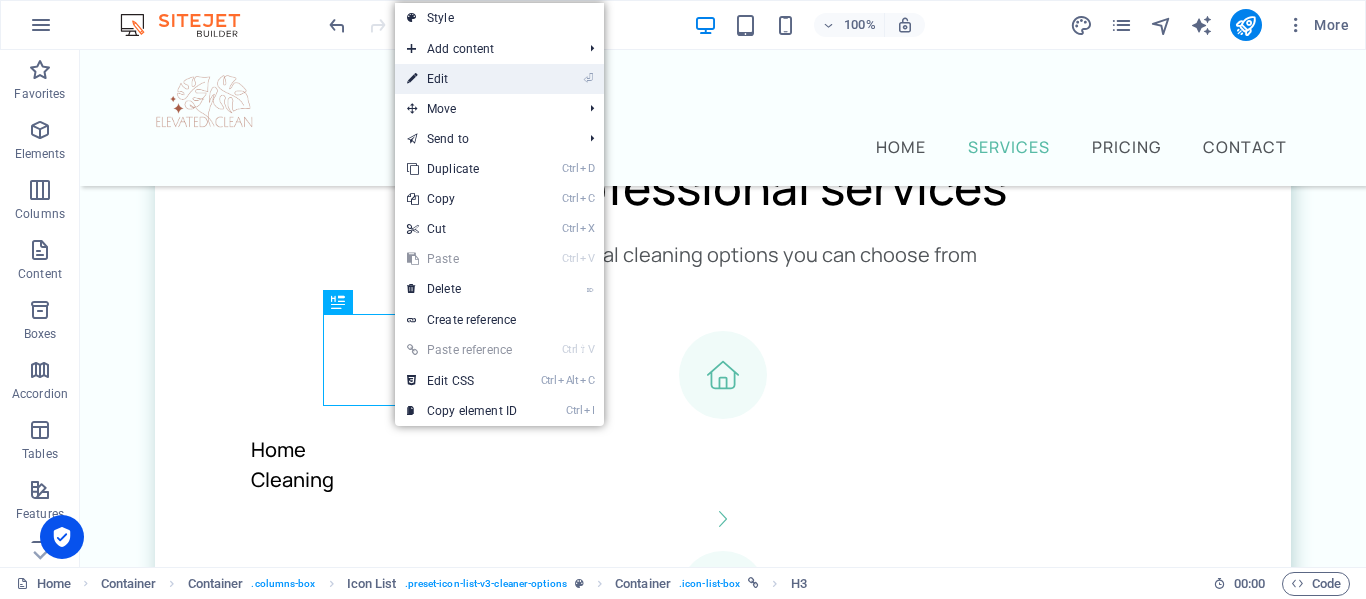 click on "⏎  Edit" at bounding box center (462, 79) 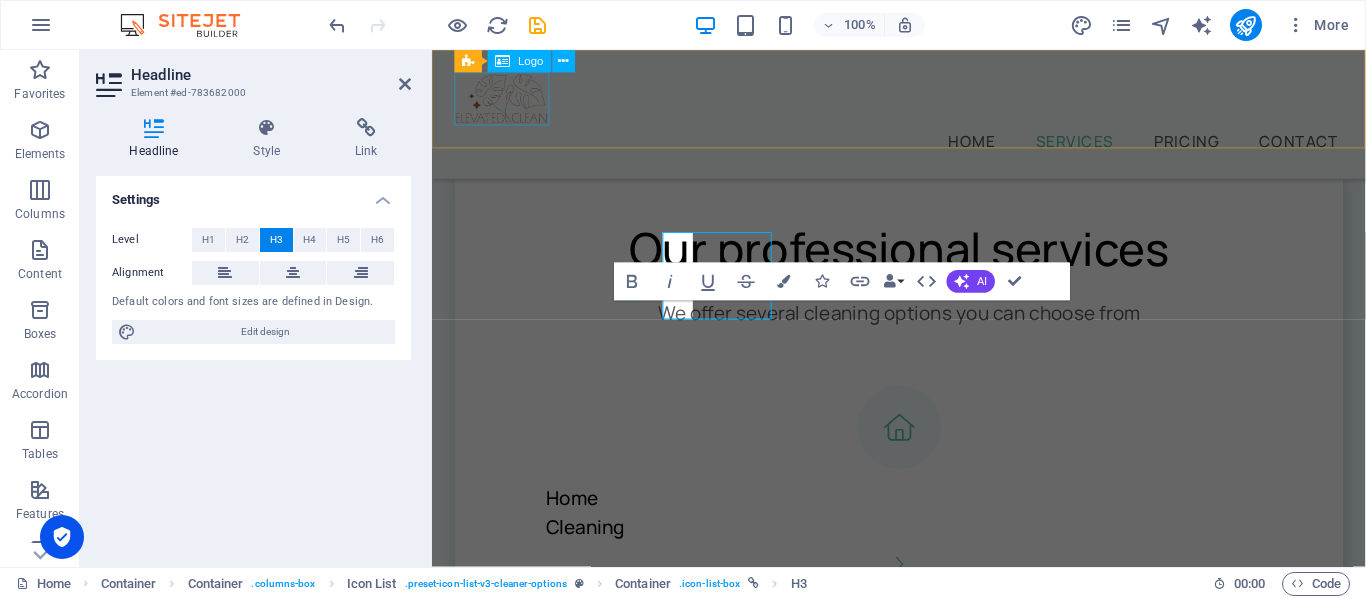 scroll, scrollTop: 791, scrollLeft: 0, axis: vertical 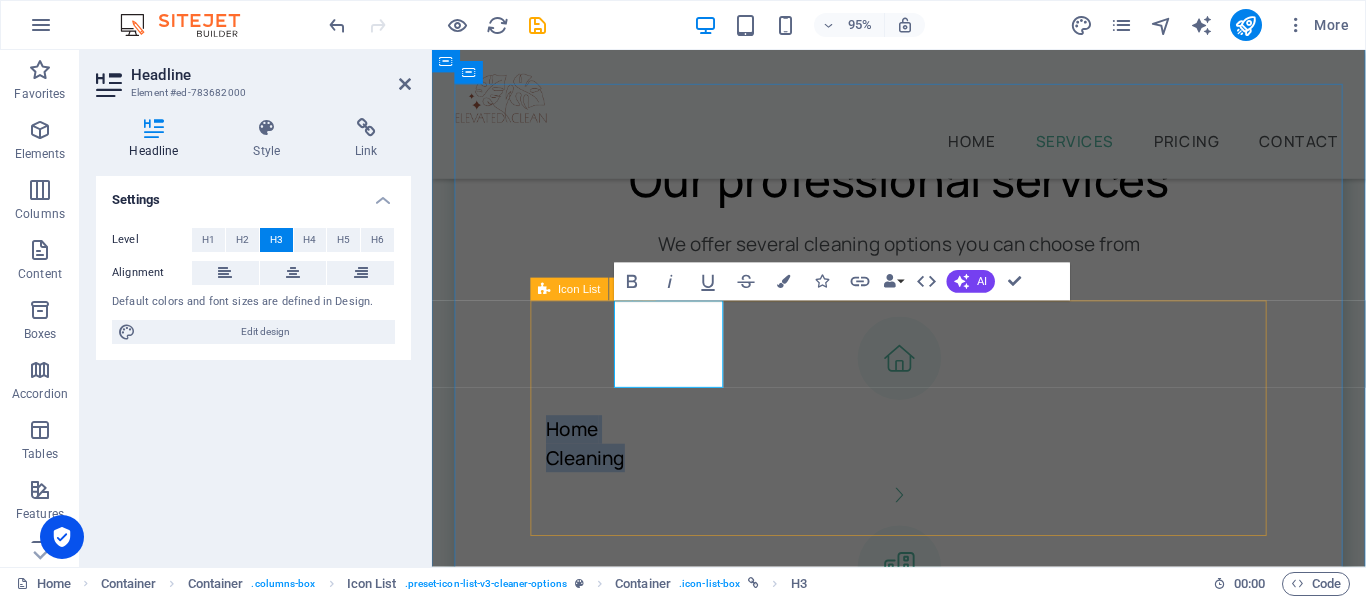 click on "Home Cleaning Office  Cleaning Window Cleaning Carpet  Cleaning Laundry  Service Furniture Sanitizing" at bounding box center [923, 979] 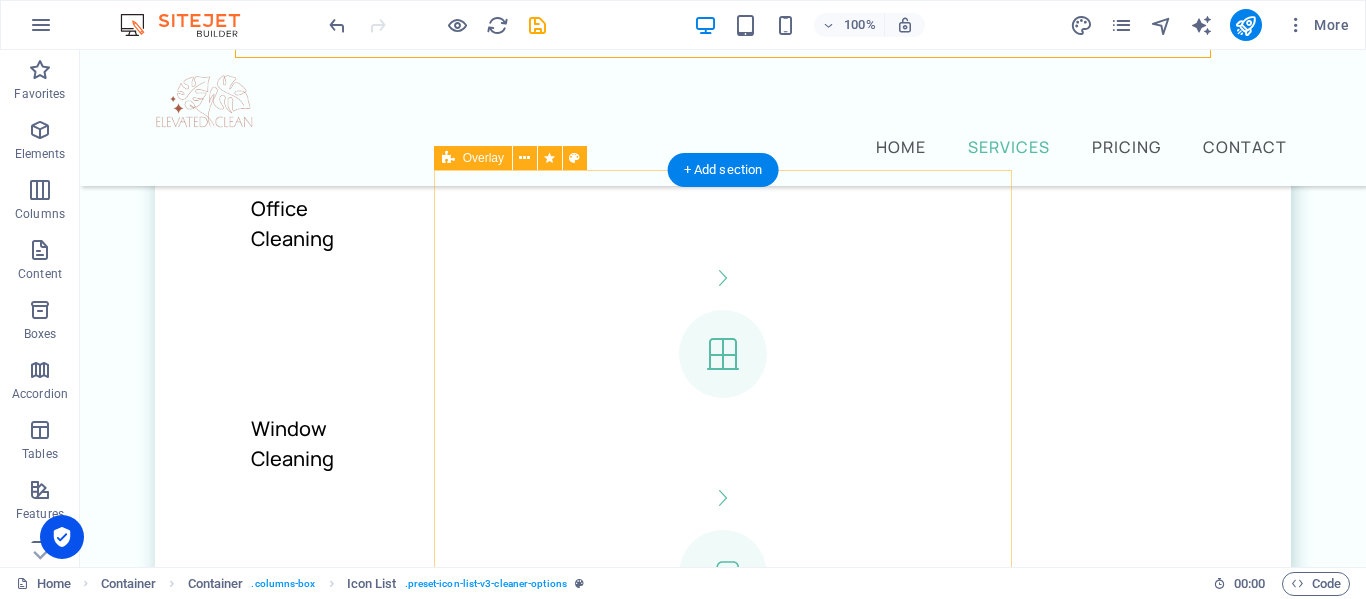 scroll, scrollTop: 1217, scrollLeft: 0, axis: vertical 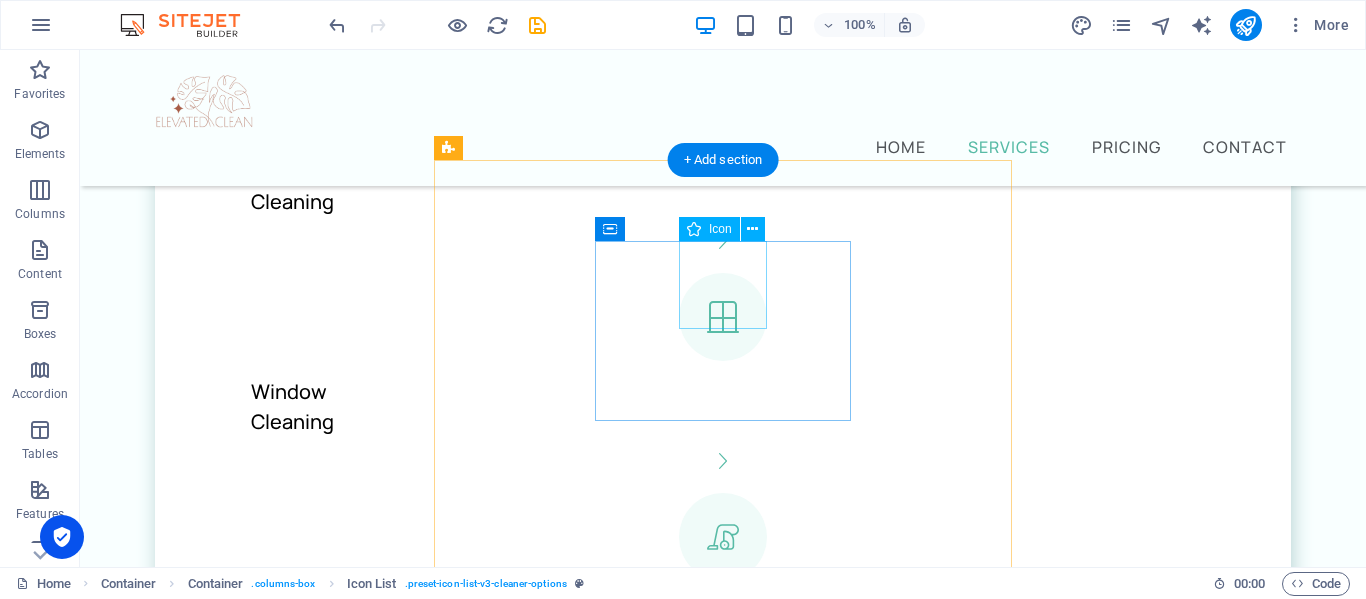 click at bounding box center (723, 1370) 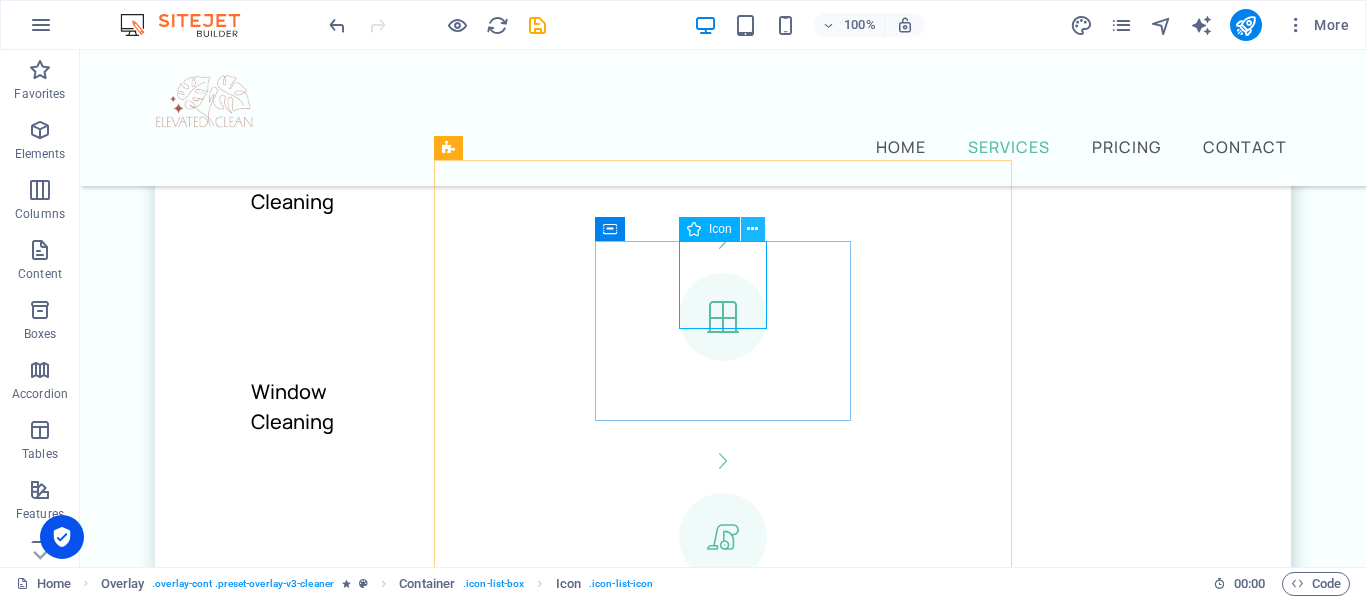 click at bounding box center (752, 229) 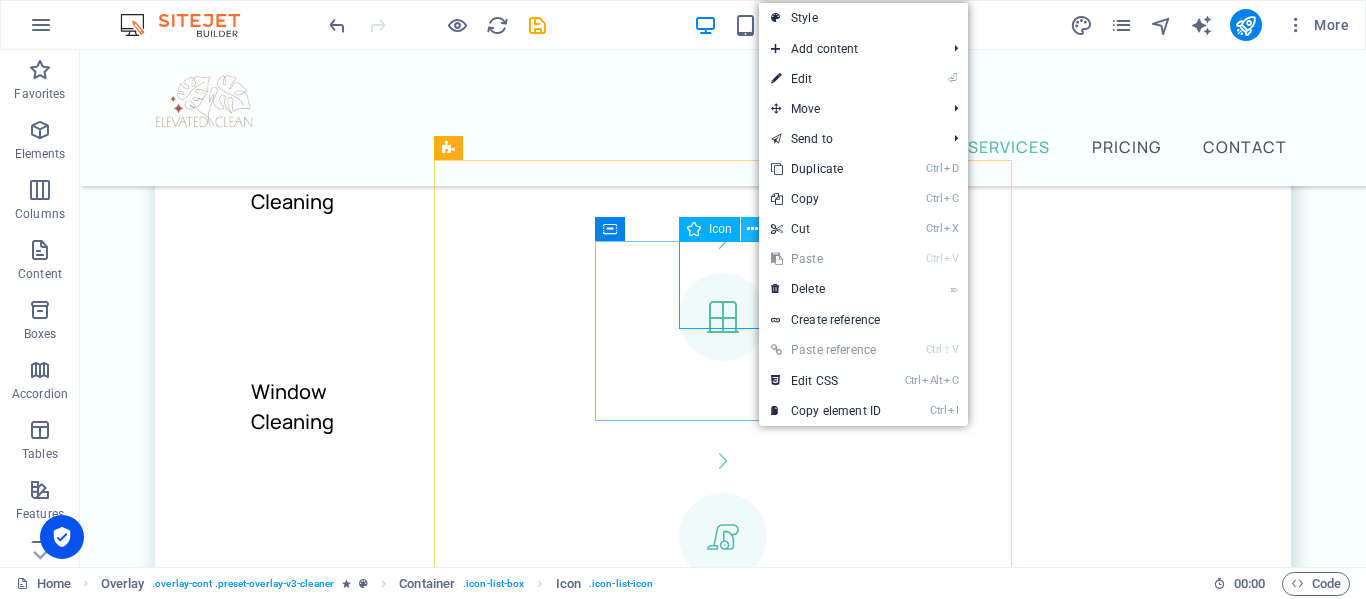 click at bounding box center [752, 229] 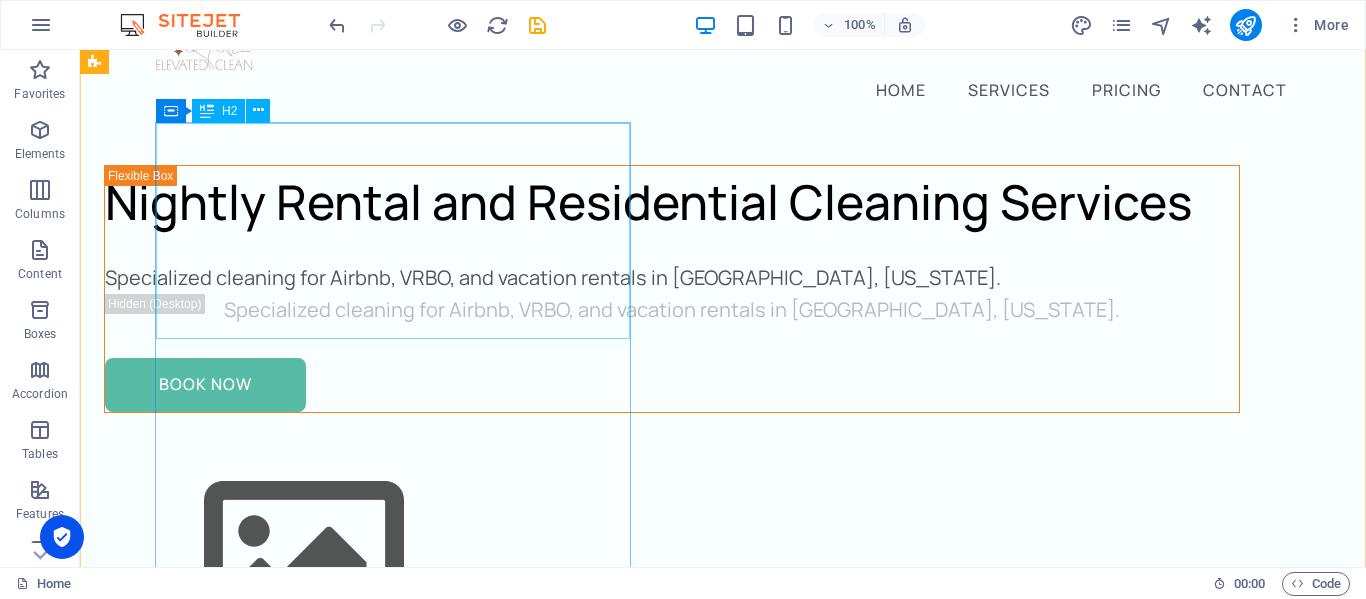 scroll, scrollTop: 55, scrollLeft: 0, axis: vertical 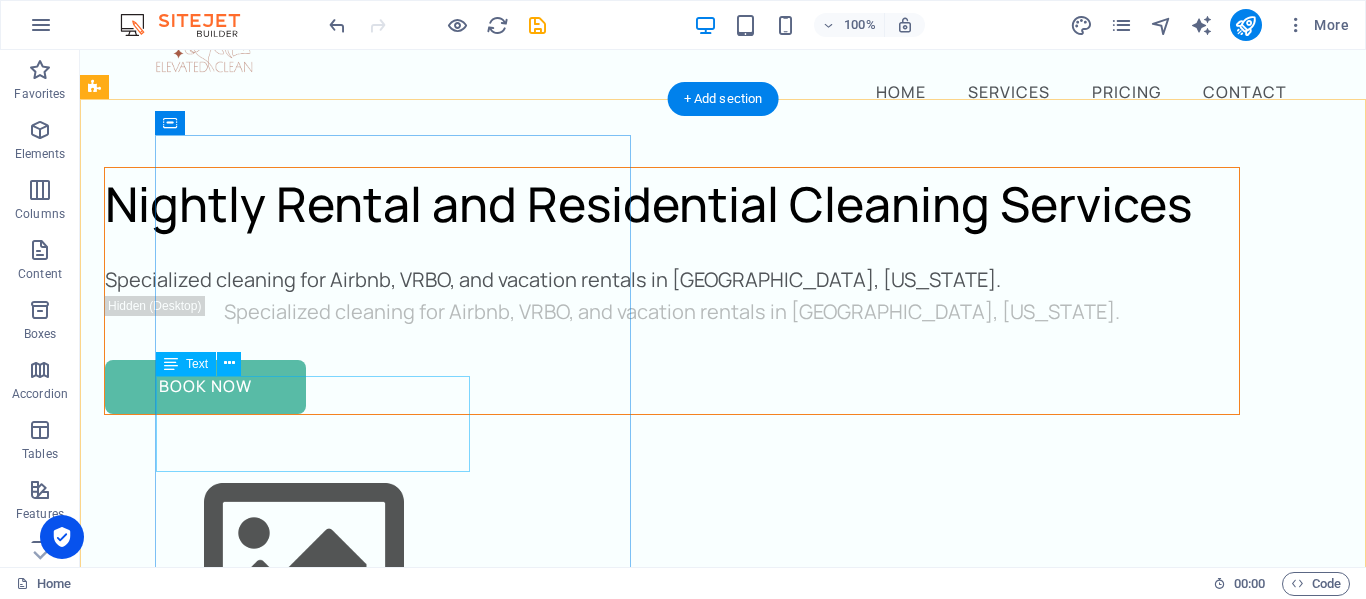 click on "Specialized cleaning for Airbnb, VRBO, and vacation rentals in [GEOGRAPHIC_DATA], [US_STATE]." at bounding box center [672, 280] 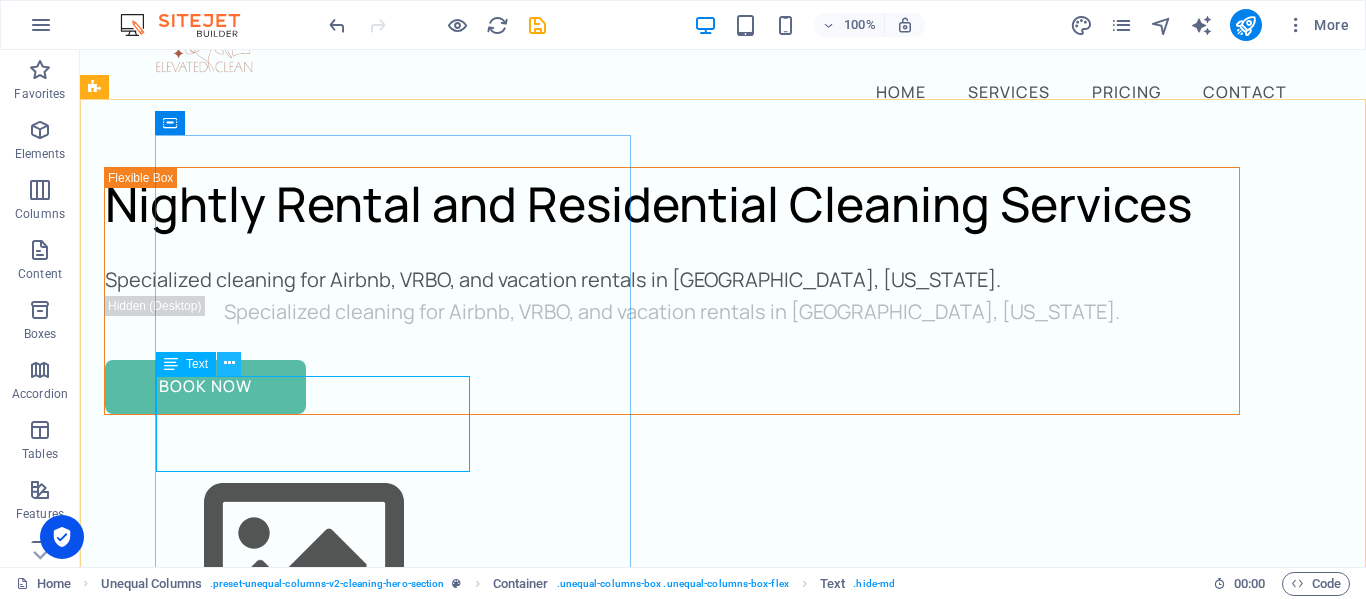 click at bounding box center [229, 364] 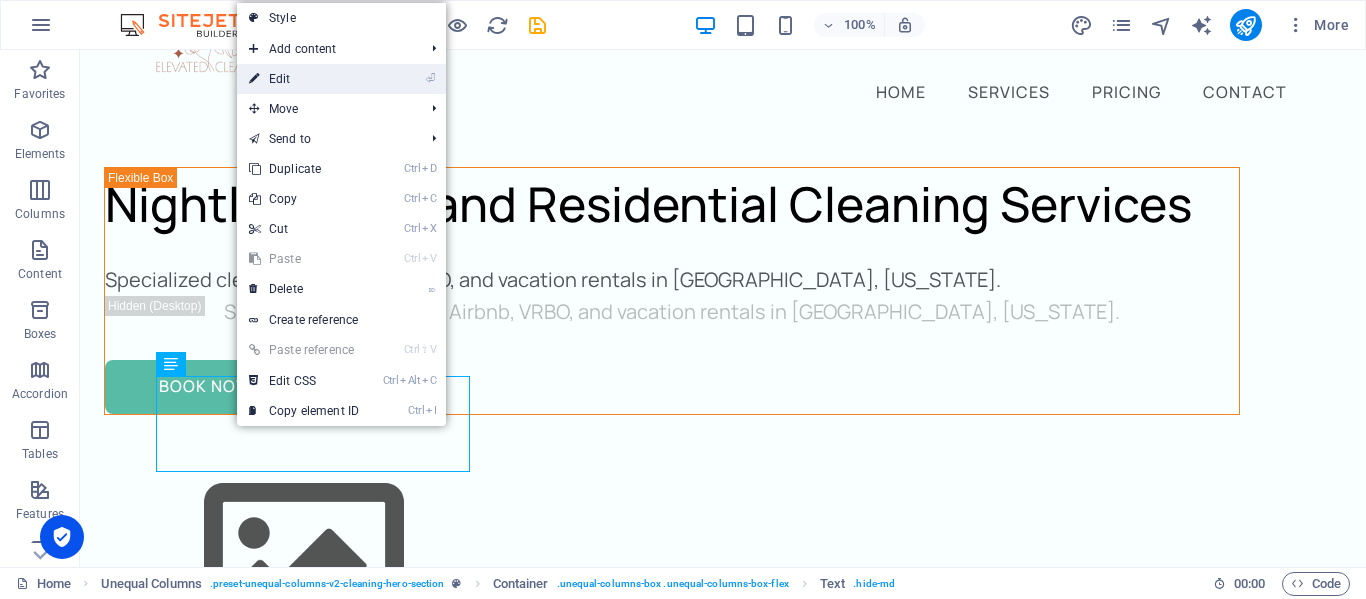 click on "⏎  Edit" at bounding box center [304, 79] 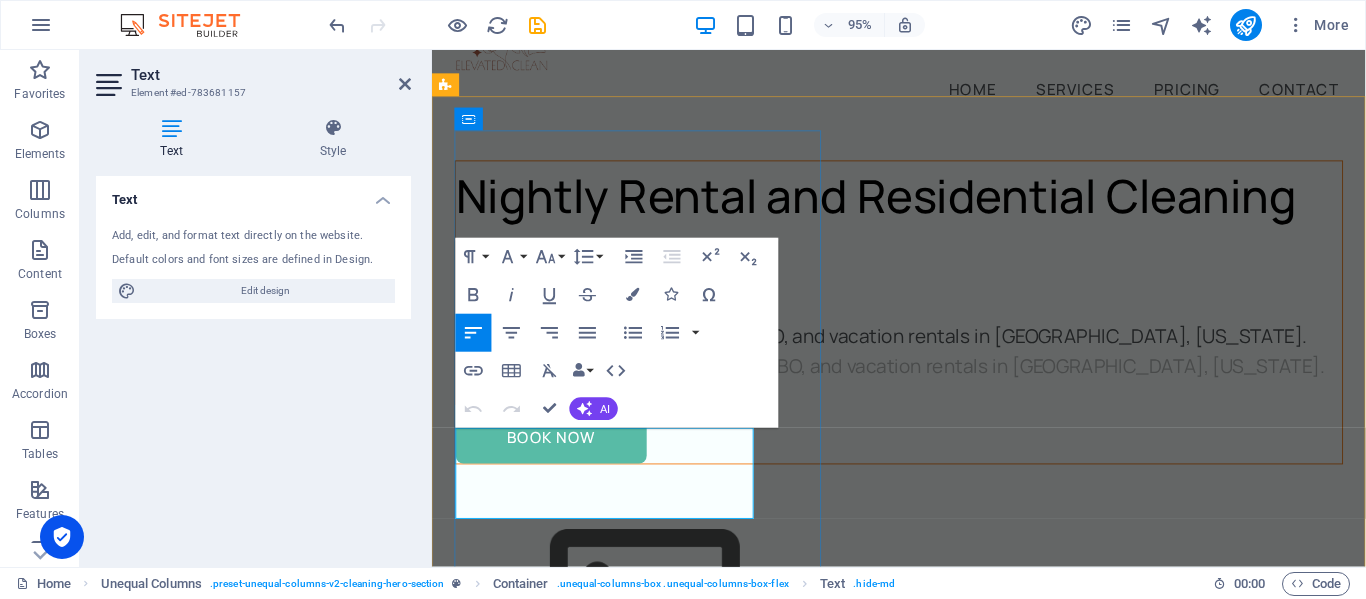 click on "Specialized cleaning for Airbnb, VRBO, and vacation rentals in [GEOGRAPHIC_DATA], [US_STATE]." at bounding box center (923, 352) 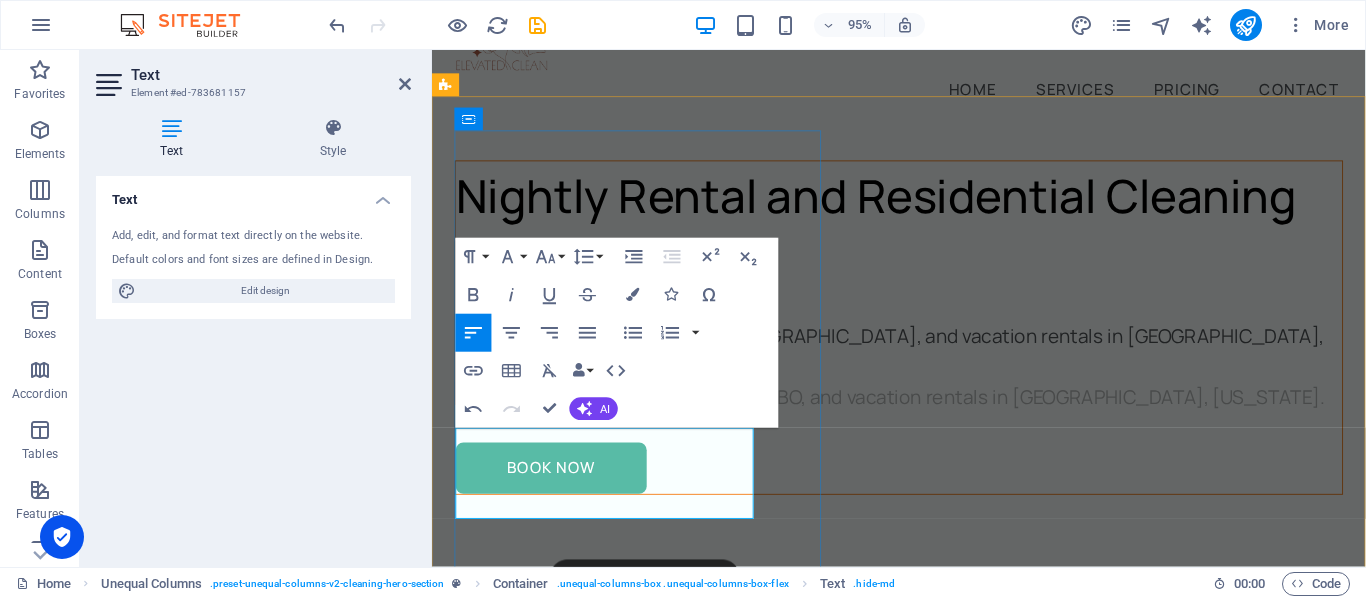 type 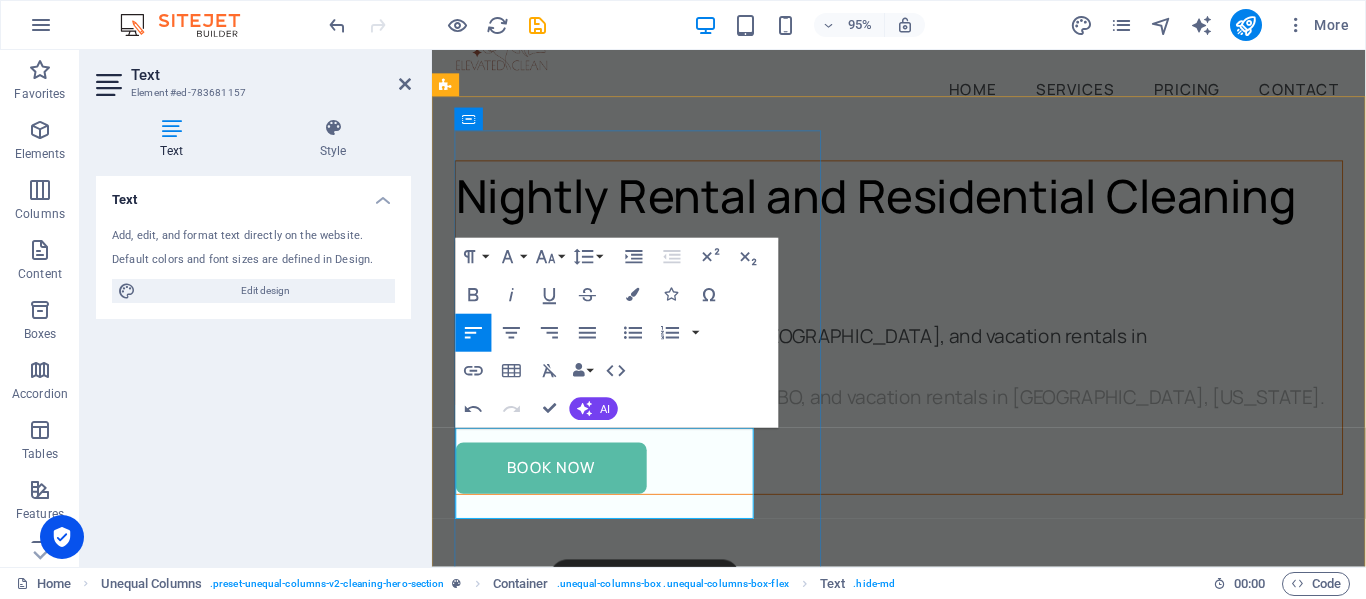 click on "Specialized cleaning for AirB&nb, [GEOGRAPHIC_DATA], and vacation rentals in [GEOGRAPHIC_DATA], [US_STATE]." at bounding box center (923, 368) 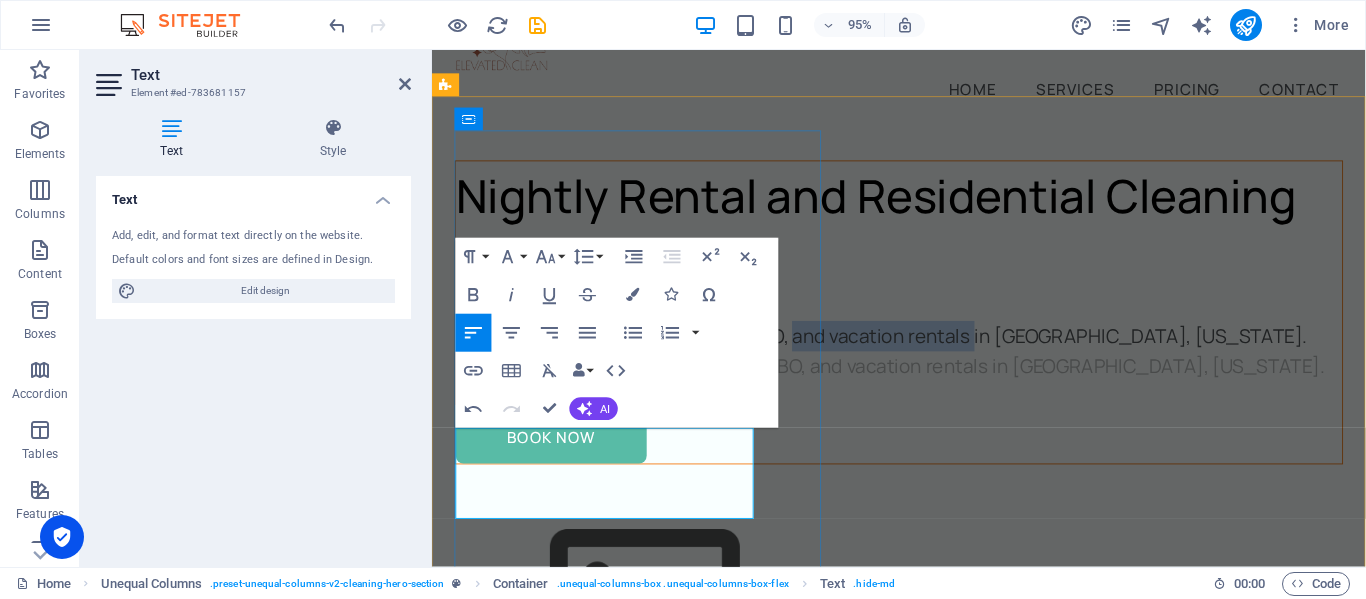 drag, startPoint x: 517, startPoint y: 495, endPoint x: 709, endPoint y: 500, distance: 192.0651 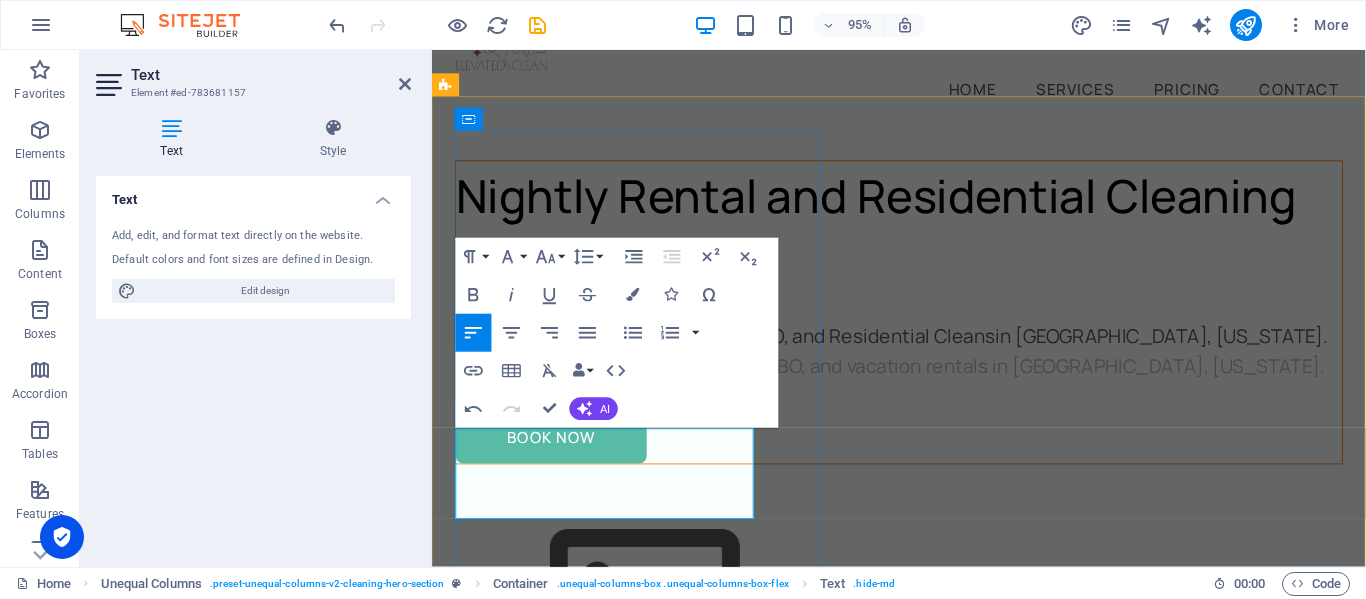 click on "Specialized cleaning for AirB&B, VRBO, and Residential Cleans  in [GEOGRAPHIC_DATA], [US_STATE]." at bounding box center (923, 352) 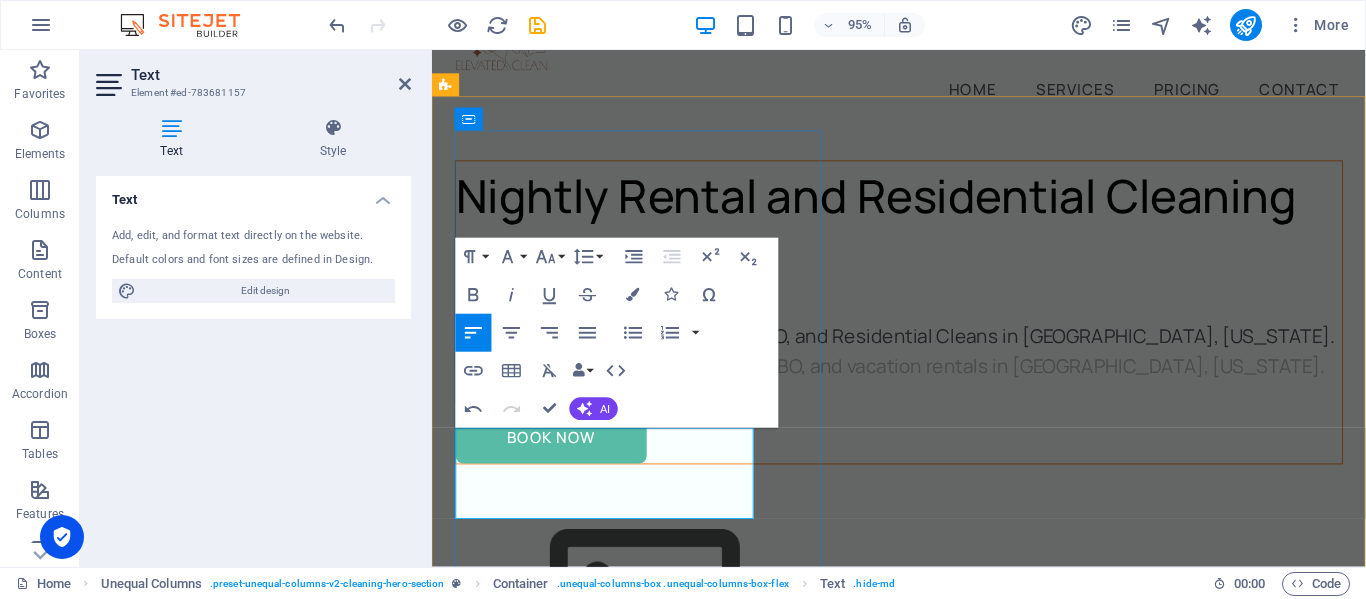 click on "Specialized Cleaning for AirB&B, VRBO, and Residential Cleans in [GEOGRAPHIC_DATA], [US_STATE]." at bounding box center [923, 352] 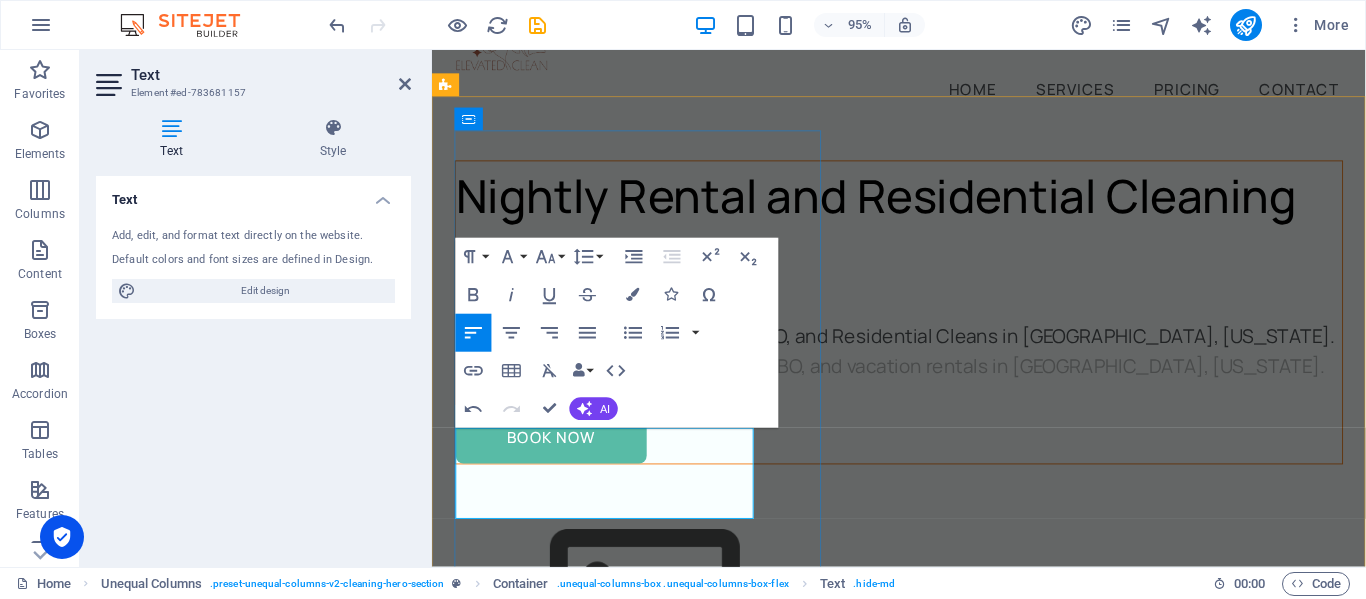 click on "Specialized Cleaning for Air  B&B, VRBO, and Residential Cleans in [GEOGRAPHIC_DATA], [US_STATE]." at bounding box center [923, 352] 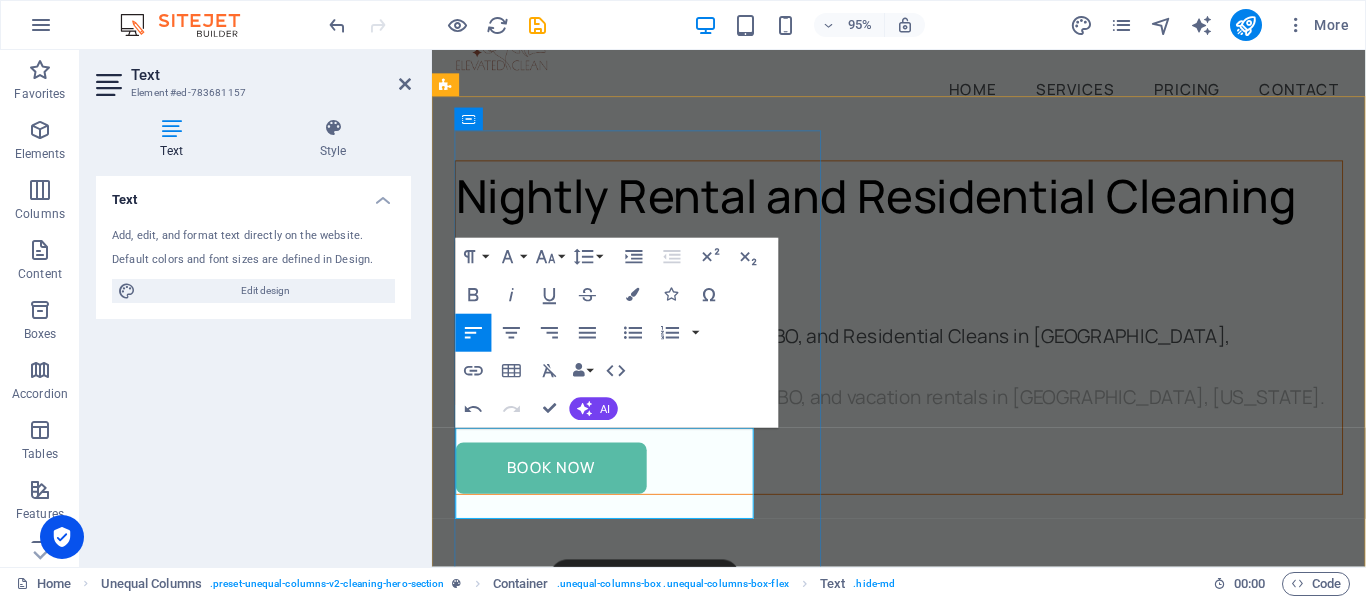 click on "Specialized Cleaning for Air  B&Bs, VRBO, and Residential Cleans in [GEOGRAPHIC_DATA], [US_STATE]." at bounding box center [923, 368] 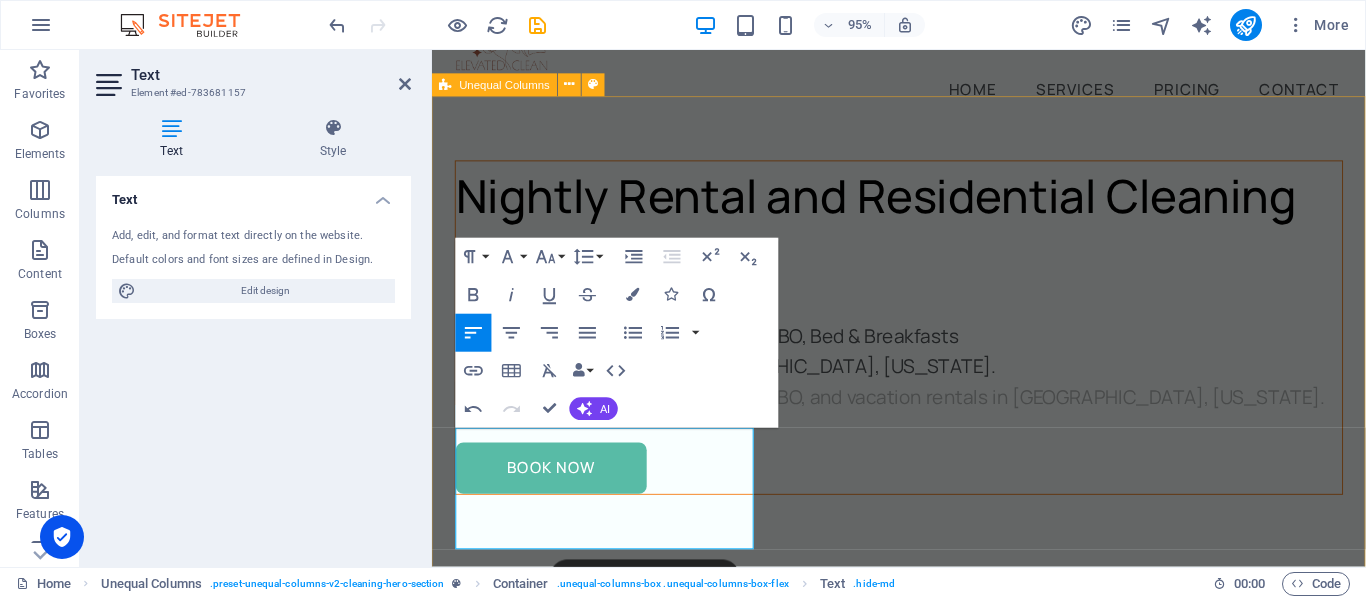 click on "Nightly Rental and Residential Cleaning Services Specialized Cleaning for Air B&Bs, VRBO, Bed & Breakfasts  and Residential Cleans in [GEOGRAPHIC_DATA], [US_STATE]. Specialized cleaning for Airbnb, VRBO, and vacation rentals in [GEOGRAPHIC_DATA], [US_STATE]. Book Now" at bounding box center [923, 485] 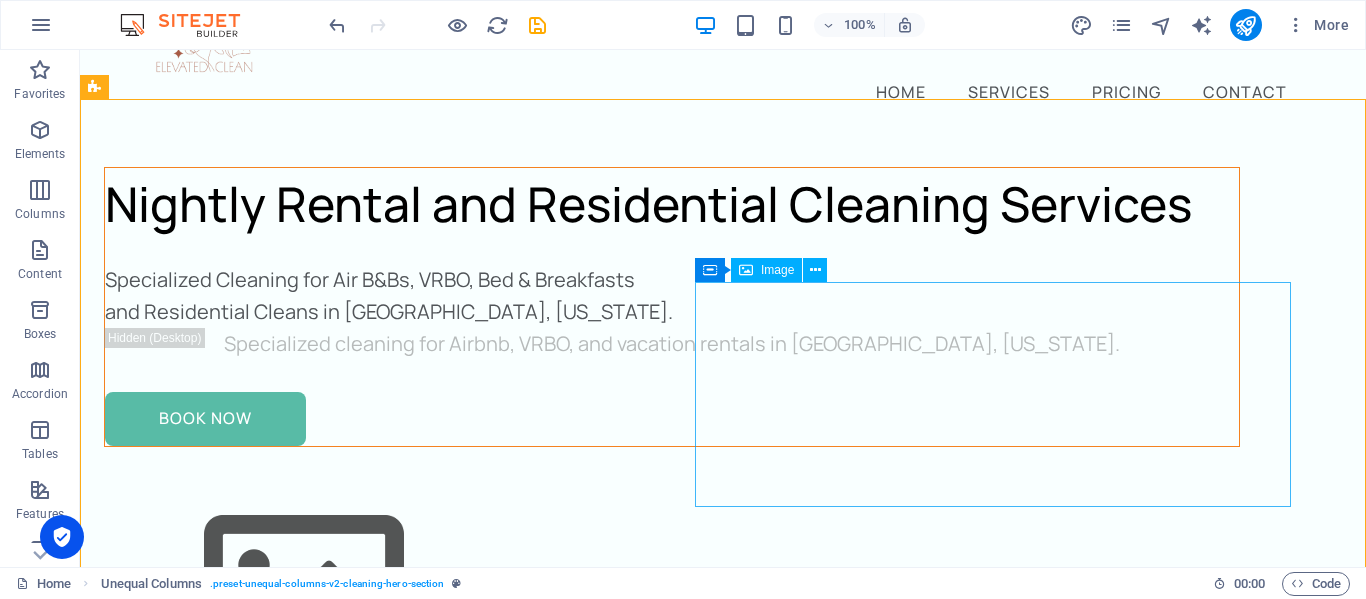 click on "Image" at bounding box center (777, 270) 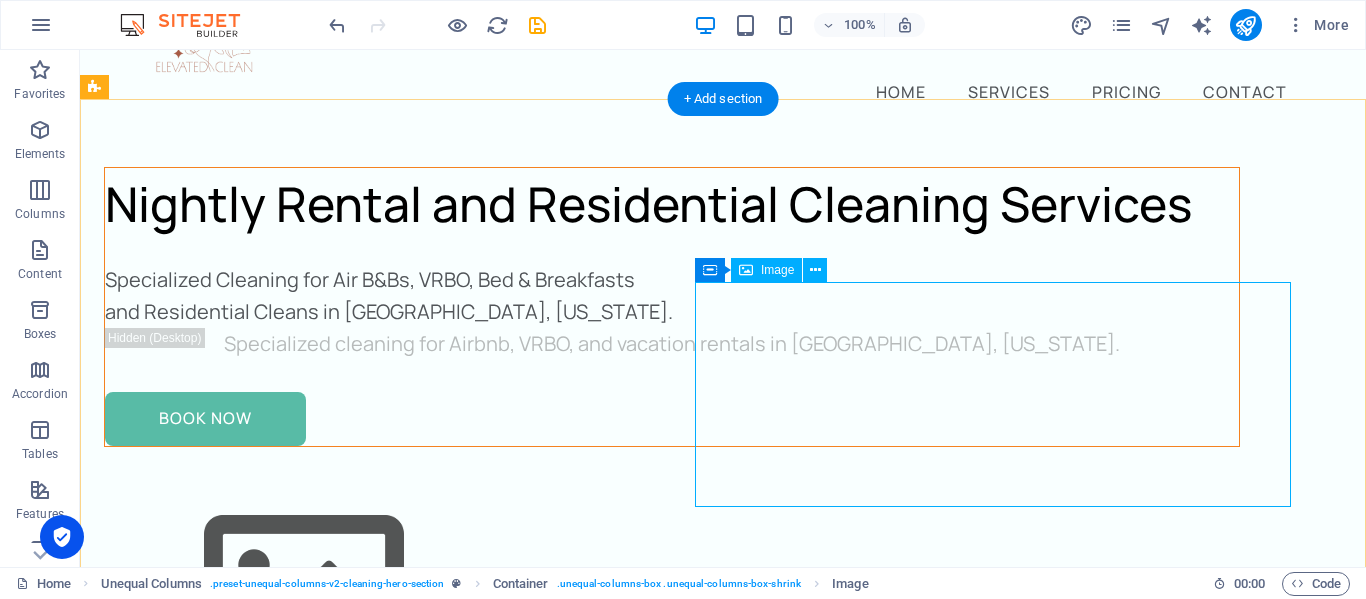 click at bounding box center [672, 591] 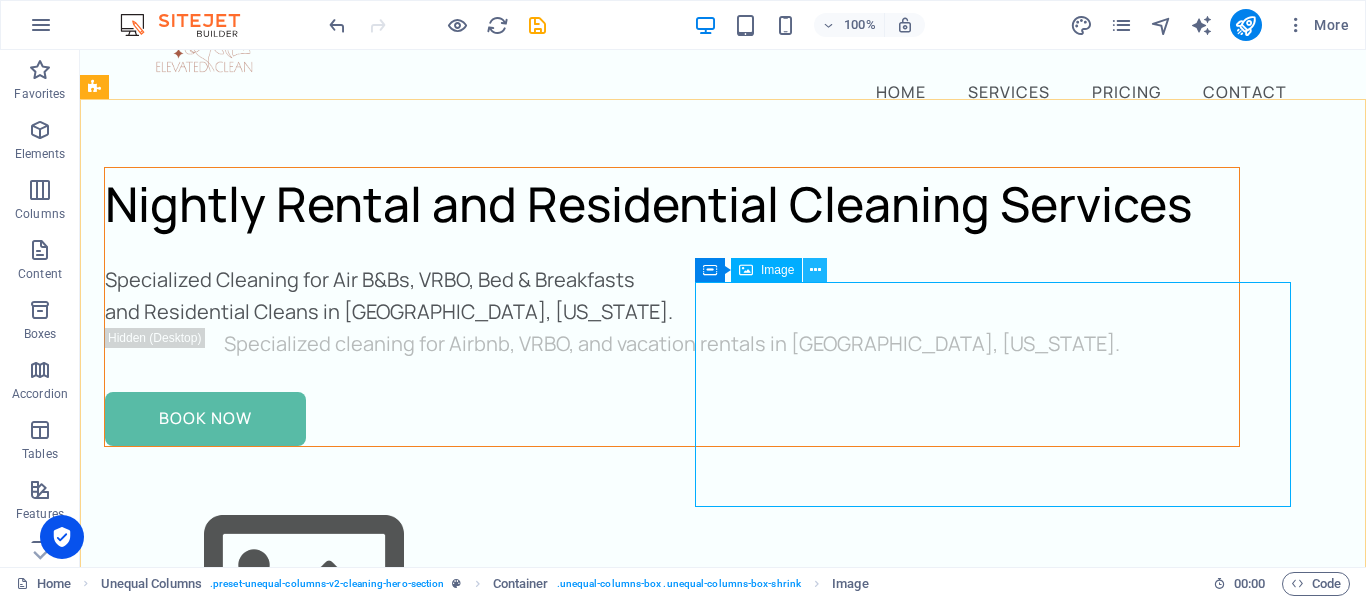 click at bounding box center (815, 270) 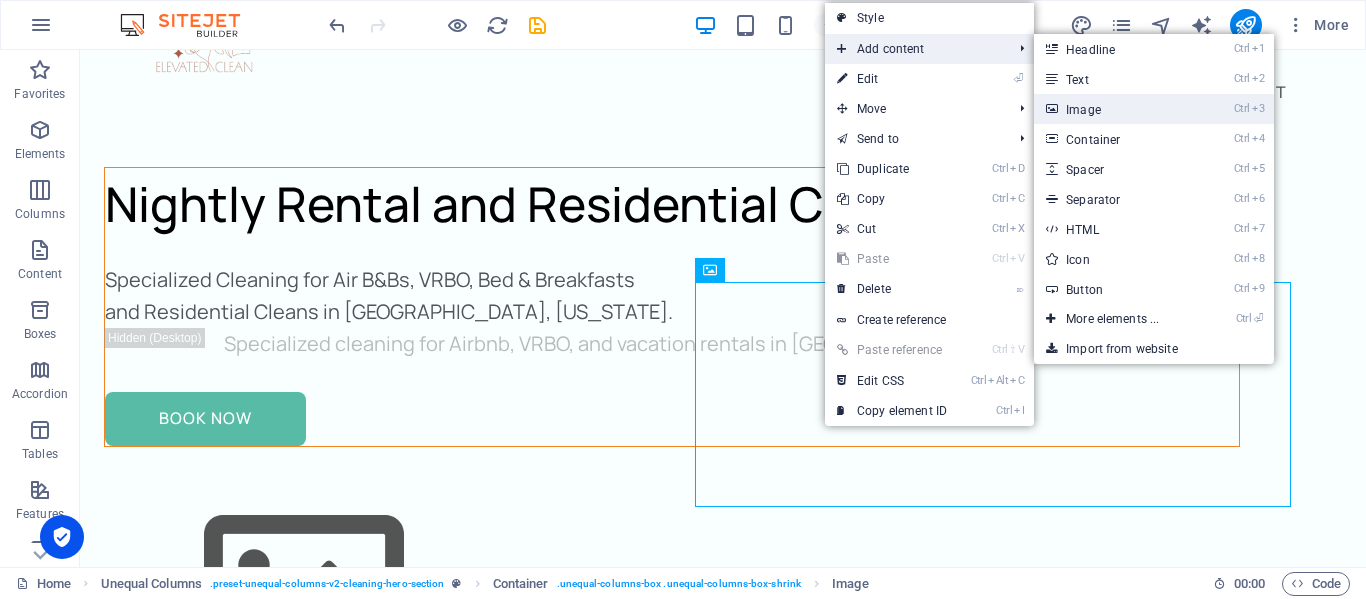 click on "Ctrl 3  Image" at bounding box center [1116, 109] 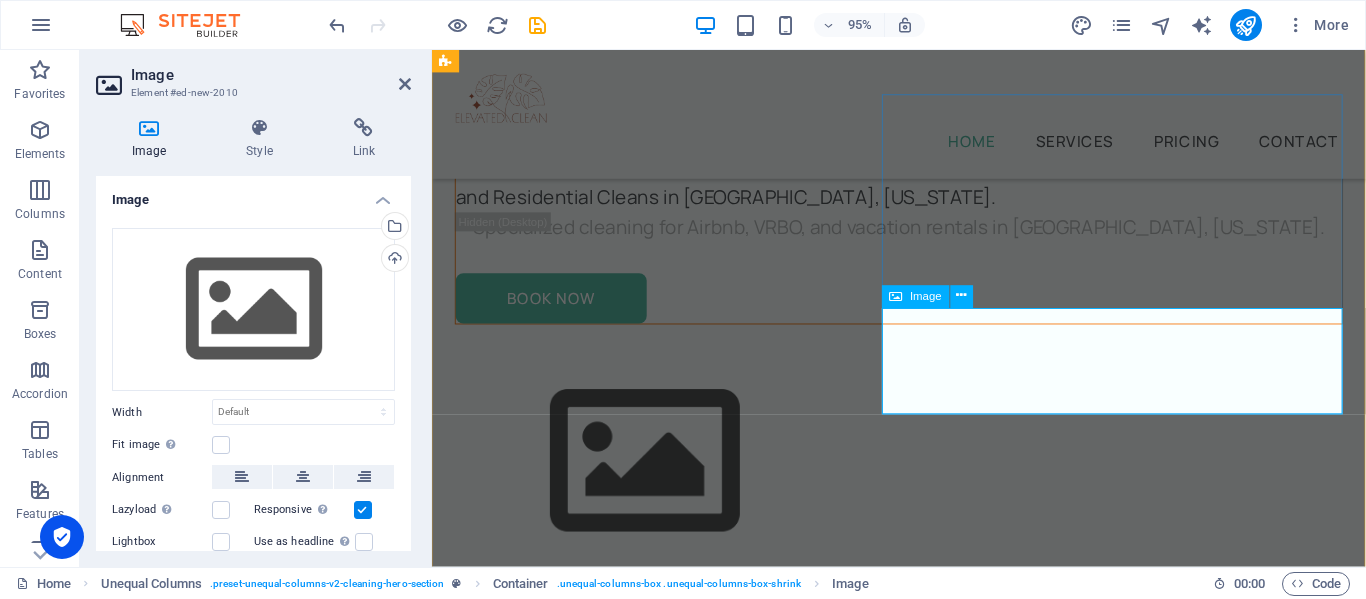 scroll, scrollTop: 234, scrollLeft: 0, axis: vertical 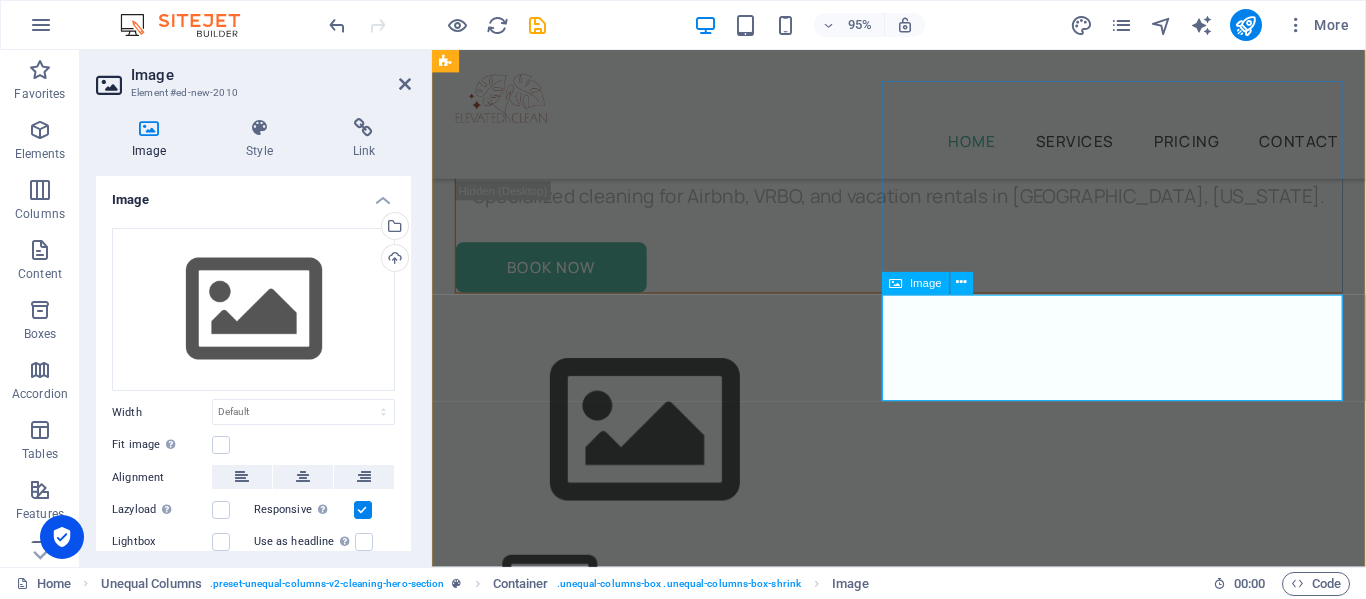 click at bounding box center [923, 620] 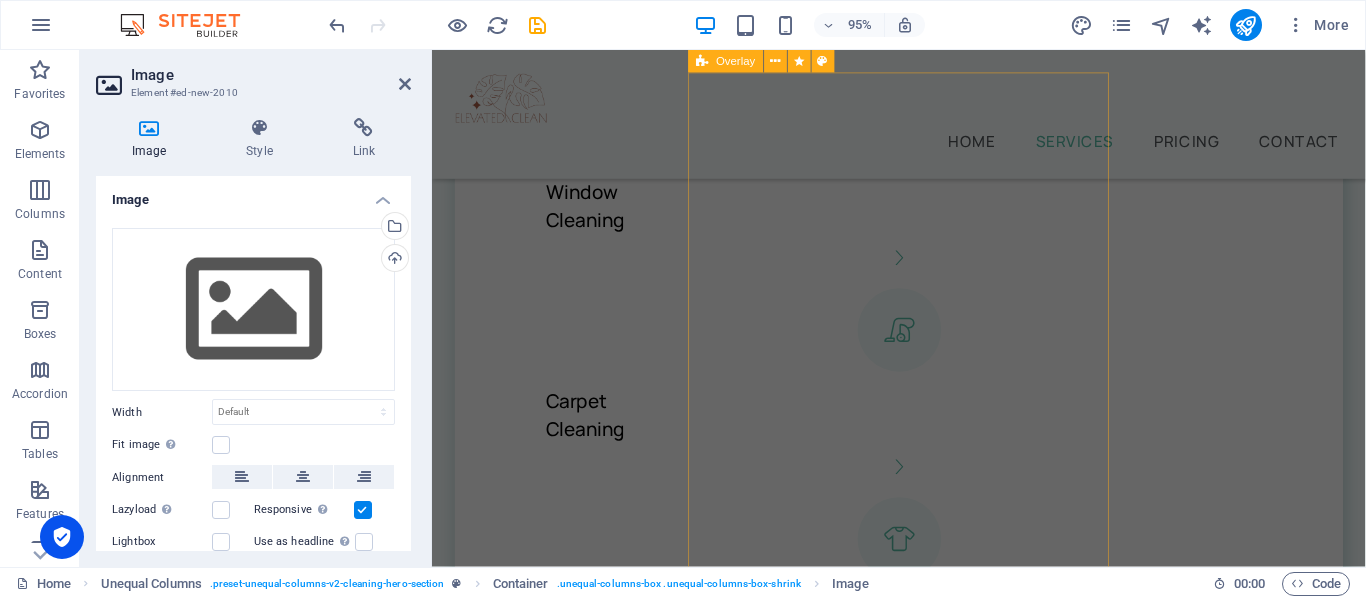 scroll, scrollTop: 1394, scrollLeft: 0, axis: vertical 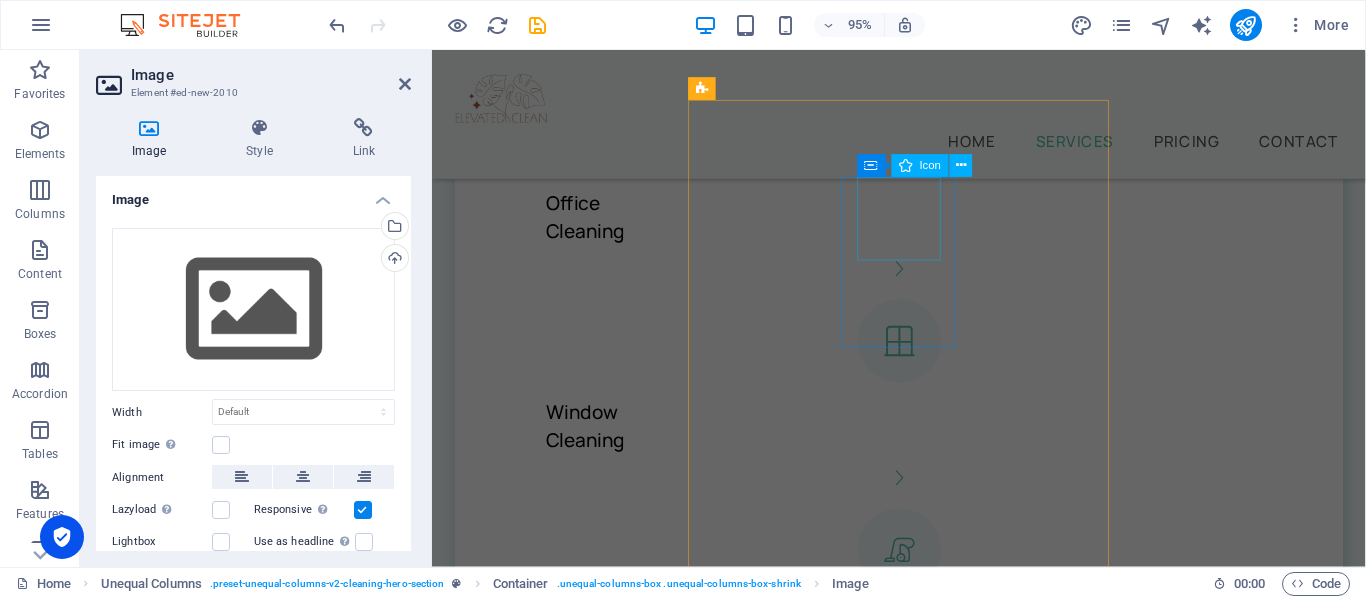 click at bounding box center [923, 1410] 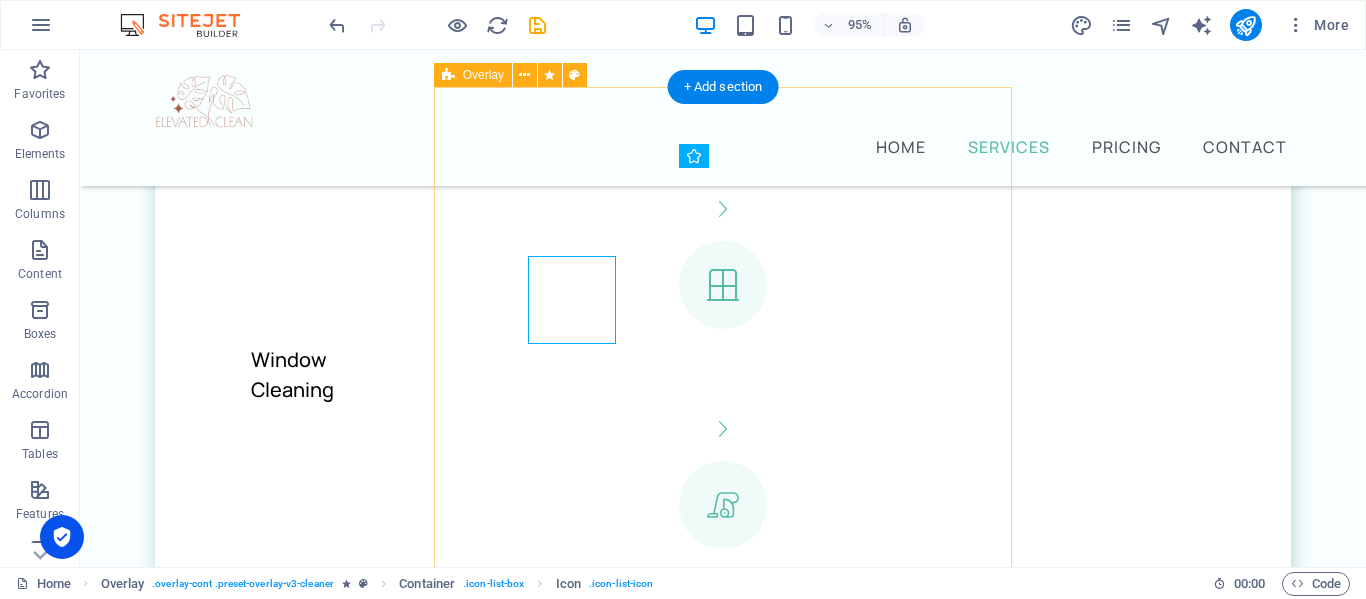 scroll, scrollTop: 1322, scrollLeft: 0, axis: vertical 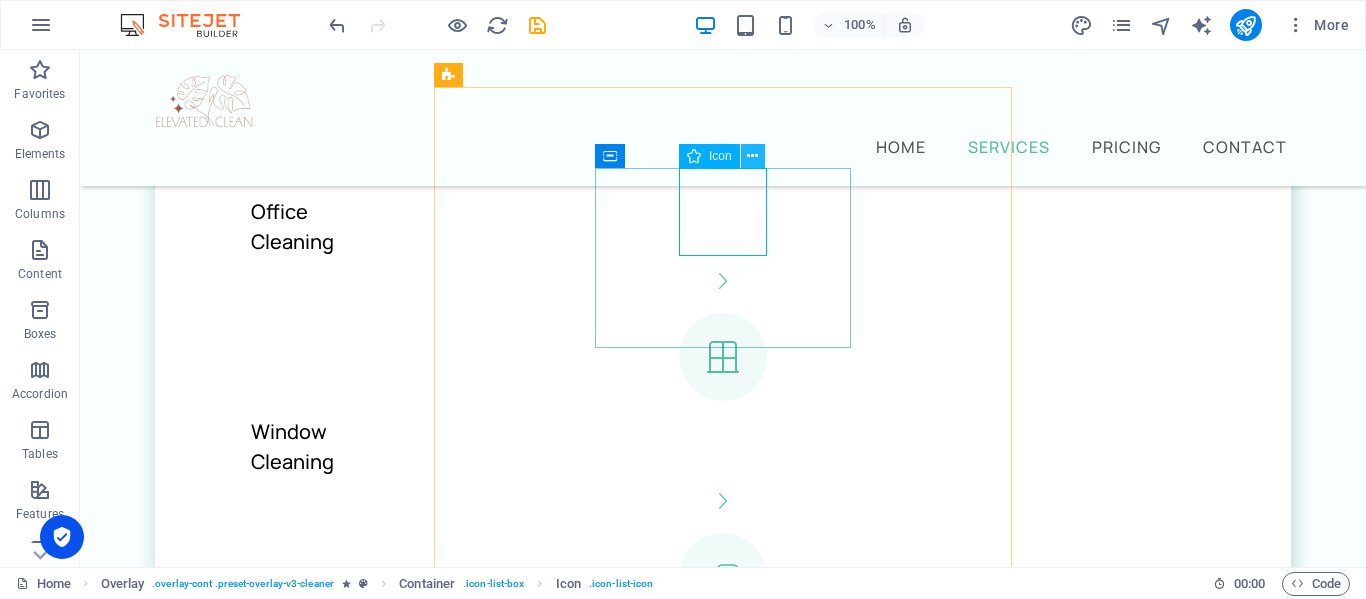 click at bounding box center (752, 156) 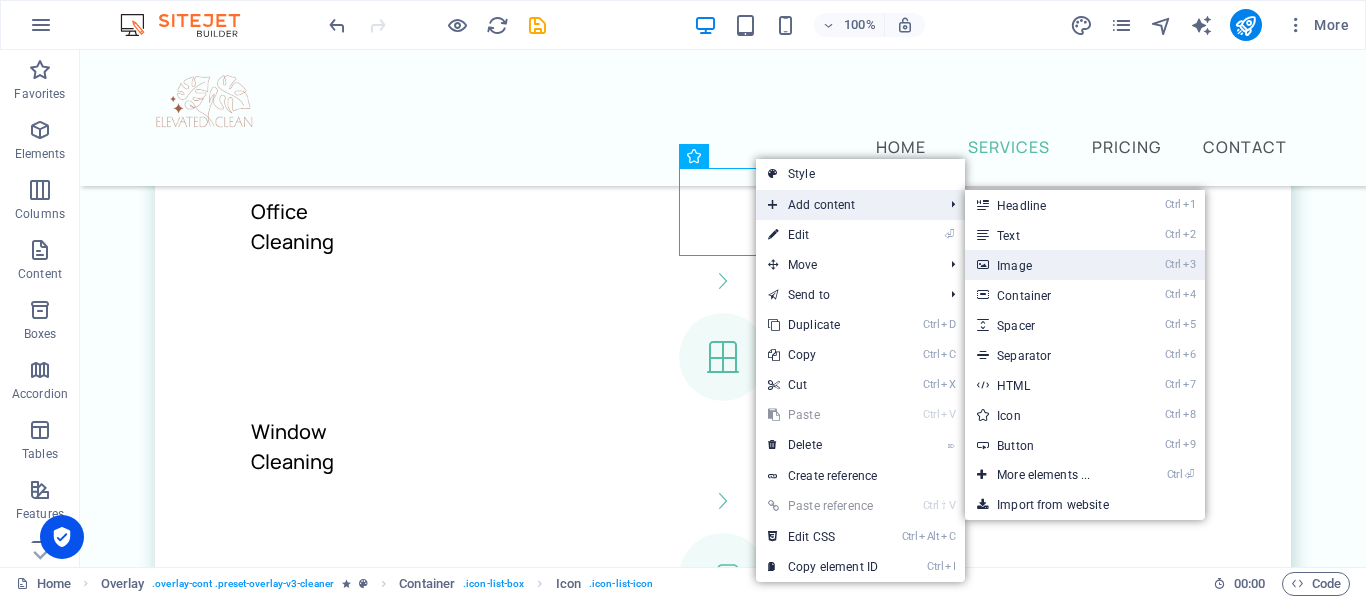 click on "Ctrl 3  Image" at bounding box center (1047, 265) 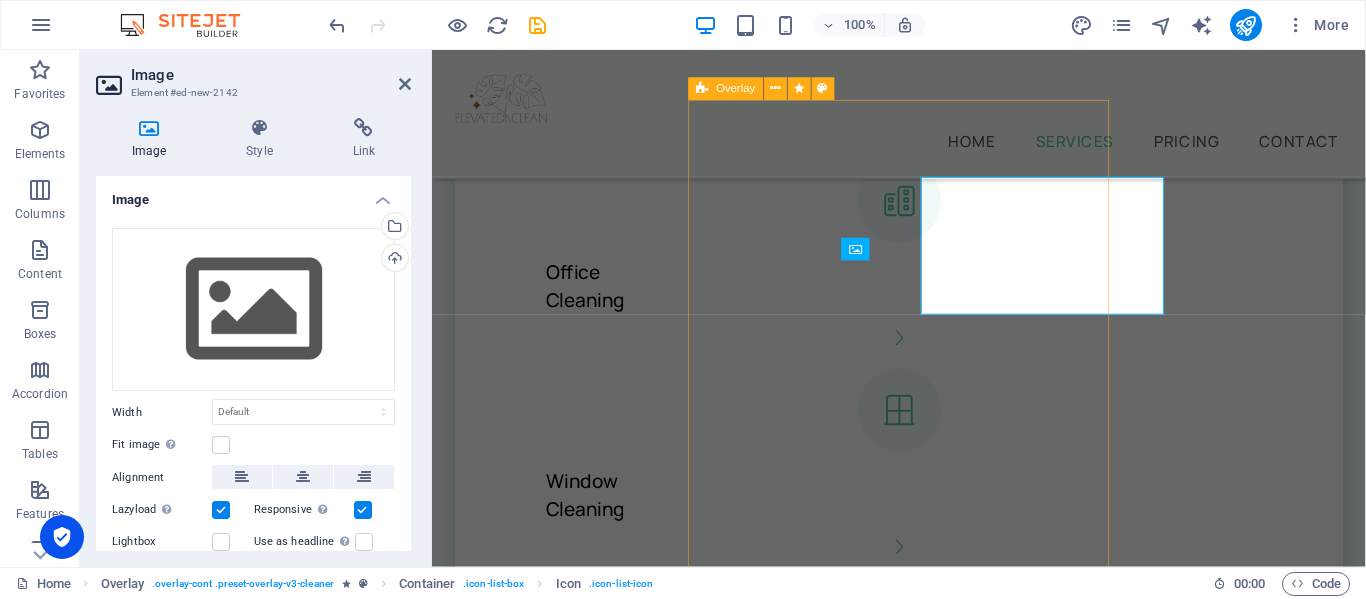 scroll, scrollTop: 1394, scrollLeft: 0, axis: vertical 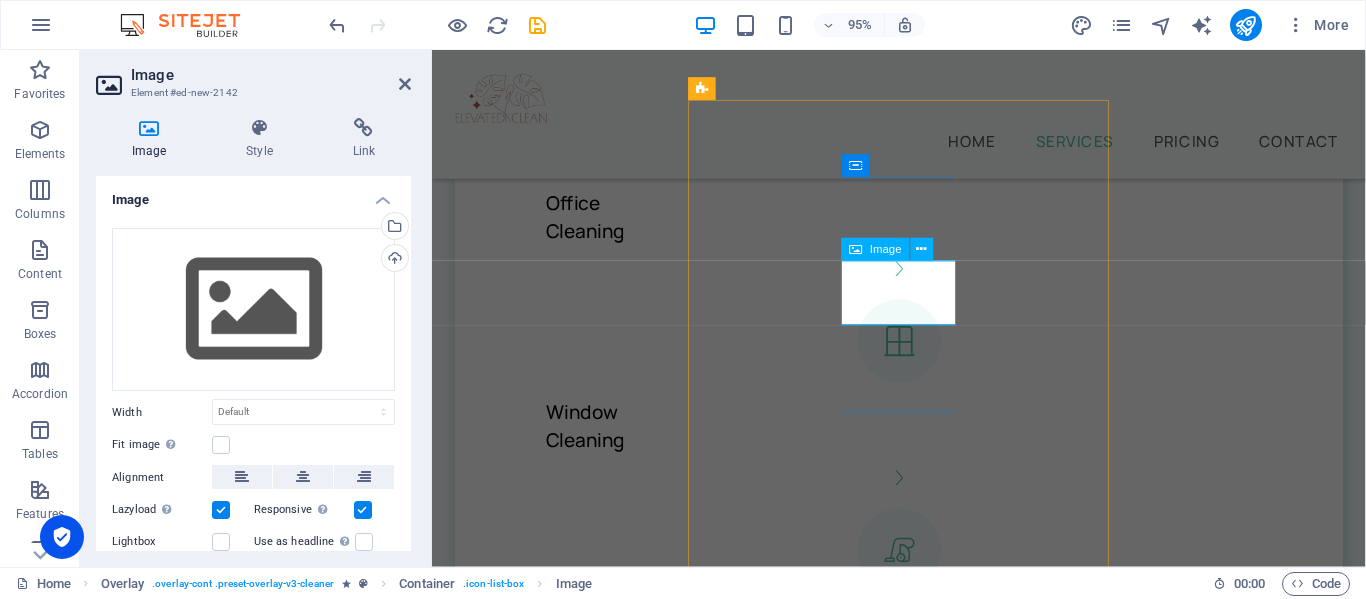 click at bounding box center (923, 1515) 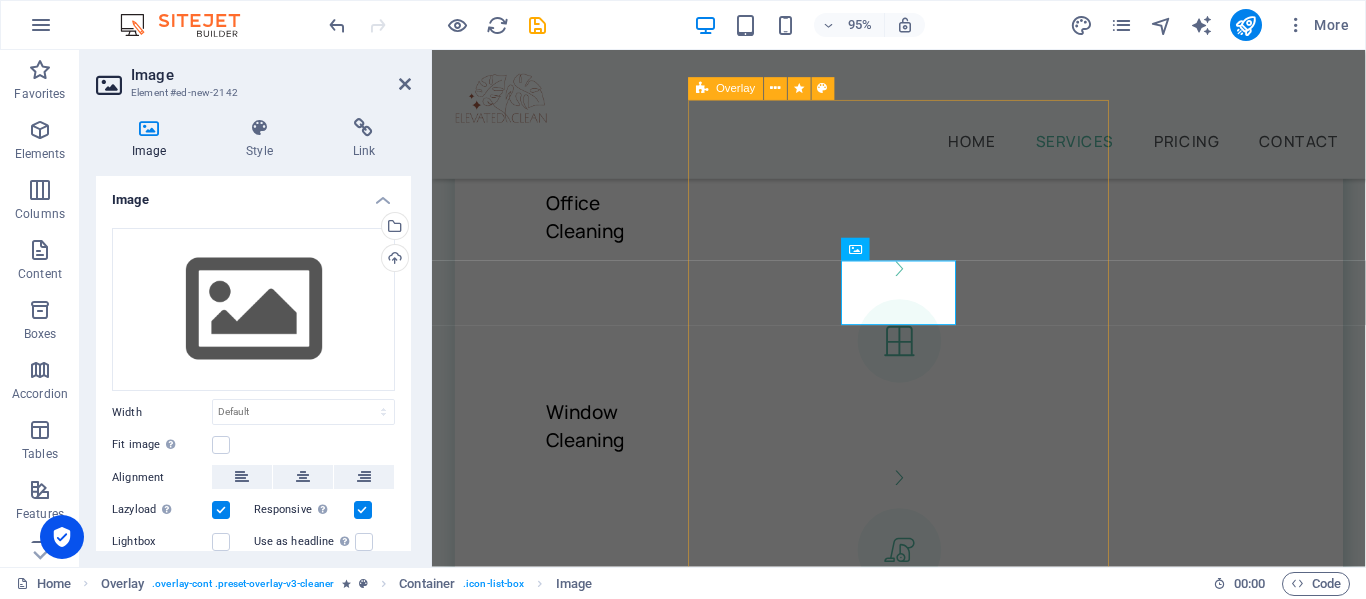 click on "Nightly Rental Cleaning I have been cleaning high end Nightly rentals here in [GEOGRAPHIC_DATA] for 10 years, I have created this LLC because I see the need for reliable cleaners that pay attention to detail and are consistenct and reliable. Living here in [GEOGRAPHIC_DATA] I am able to be on call and available in person to any guest needs. I am able to provide the condition your home is left by guests' to you directly." at bounding box center [923, 2197] 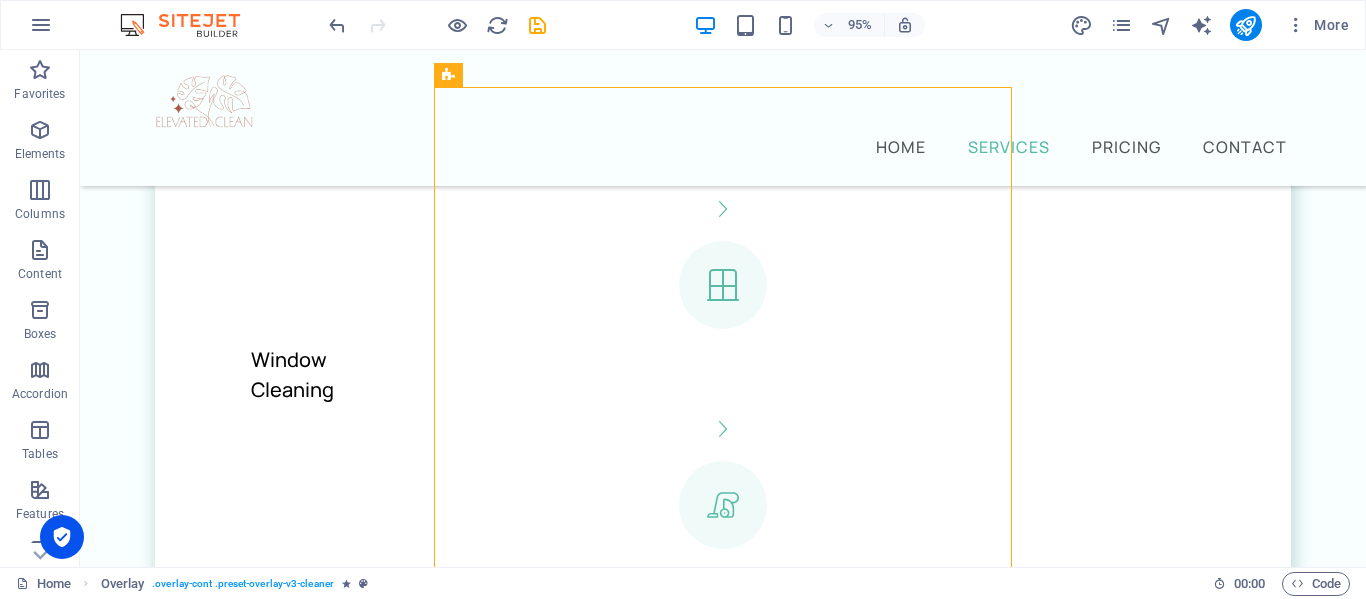 scroll, scrollTop: 1322, scrollLeft: 0, axis: vertical 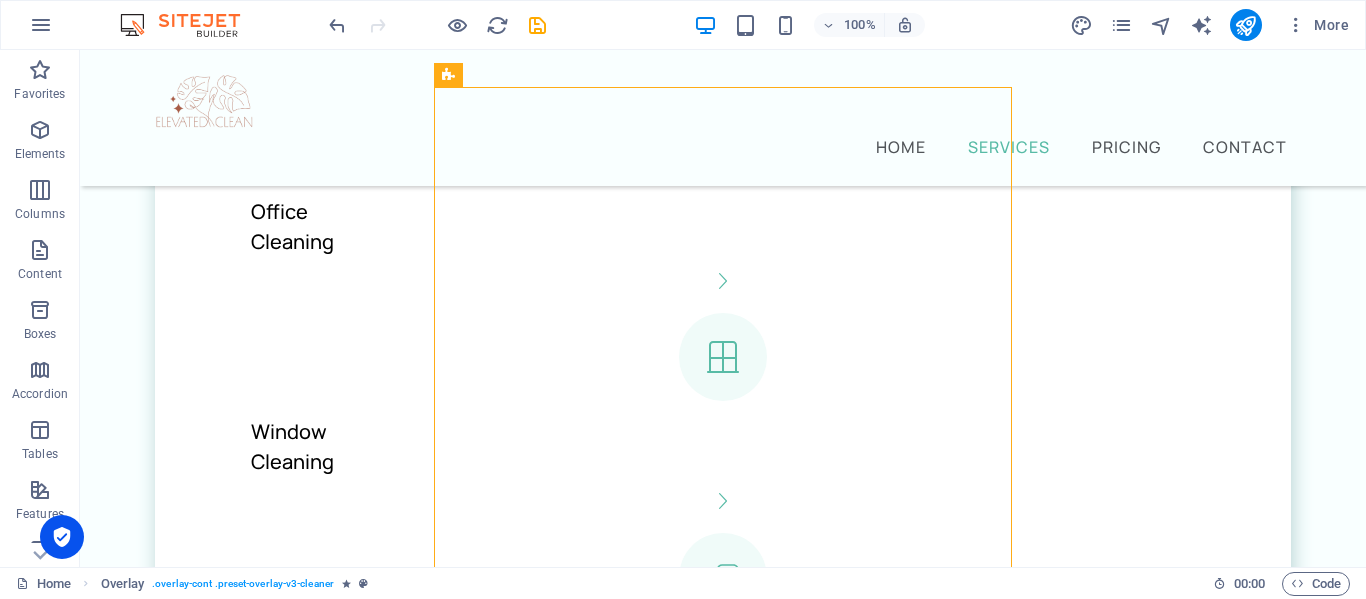 click on "Home Services Pricing Contact Nightly Rental and Residential Cleaning Services Specialized Cleaning for Air B&Bs, VRBO, Bed & Breakfasts  and Residential Cleans in [GEOGRAPHIC_DATA], [US_STATE]. Specialized cleaning for Airbnb, VRBO, and vacation rentals in [GEOGRAPHIC_DATA], [US_STATE]. Book Now Our professional services We offer several cleaning options you can choose from  Home Cleaning Office  Cleaning Window Cleaning Carpet  Cleaning Laundry  Service Furniture Sanitizing Nightly Rental Cleaning I have been cleaning high end Nightly rentals here in [GEOGRAPHIC_DATA] for 10 years, I have created this LLC because I see the need for reliable cleaners that pay attention to detail and are consistenct and reliable. Living here in [GEOGRAPHIC_DATA] I am able to be on call and available in person to any guest needs. I am able to provide the condition your home is left by guests' to you directly.    Deep Cleaning     Book Now Laundry Cursus sed nunc quisque sapien. [PERSON_NAME] risus nunc diam fames. Volutpat tristique quisque ornare libero eu amet velit.   Rug Cleaning   Trust" at bounding box center [723, 5782] 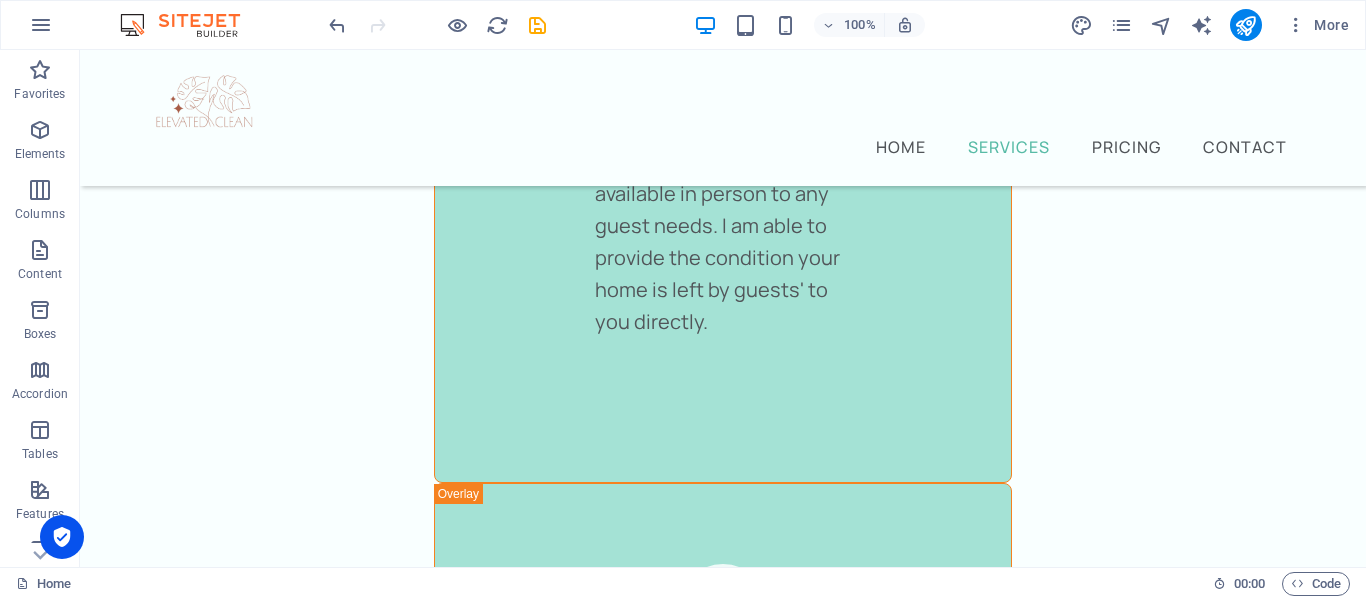 scroll, scrollTop: 3282, scrollLeft: 0, axis: vertical 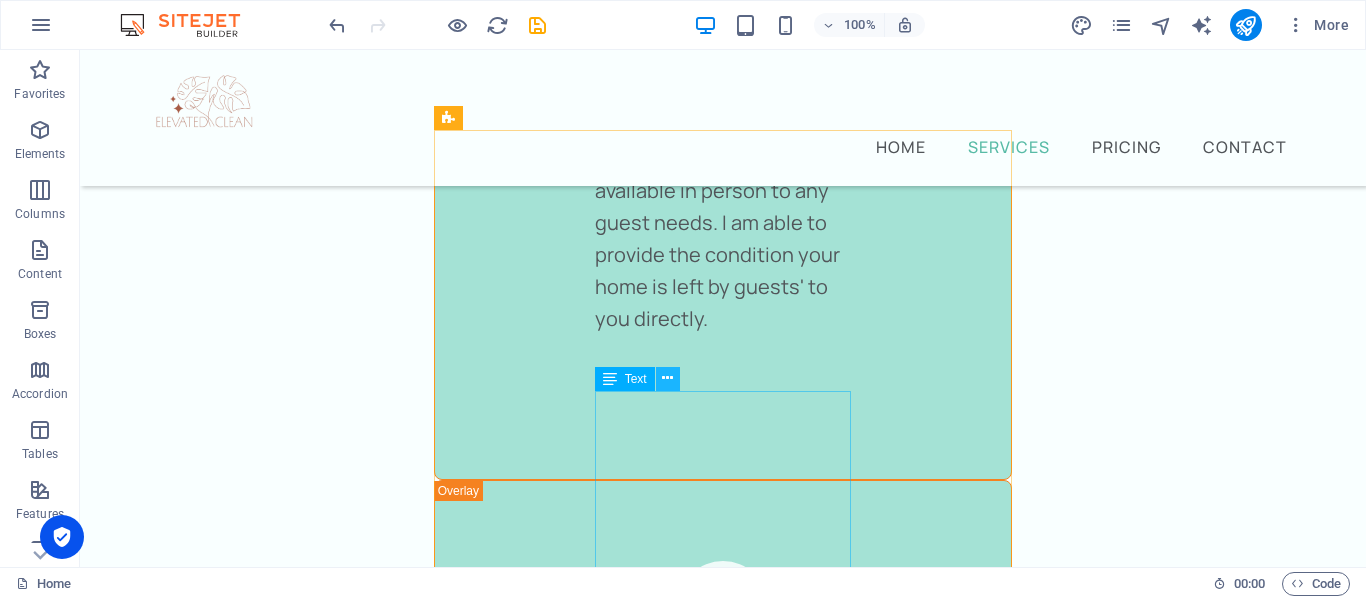 click at bounding box center (667, 378) 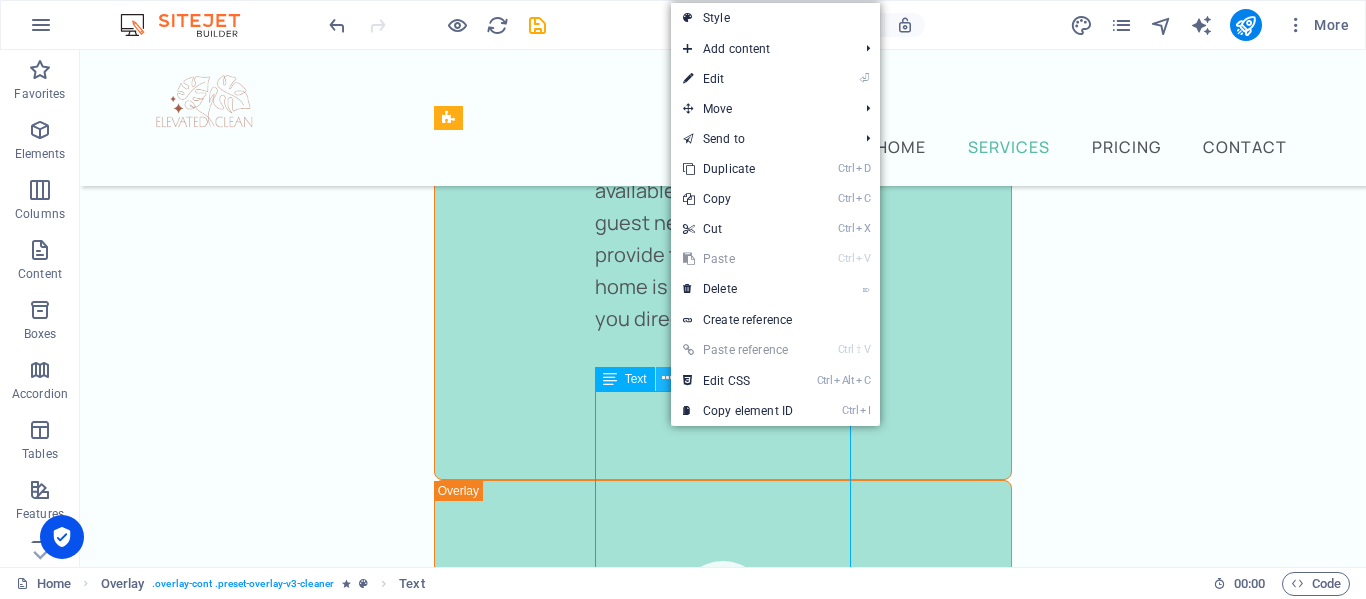 click at bounding box center [667, 378] 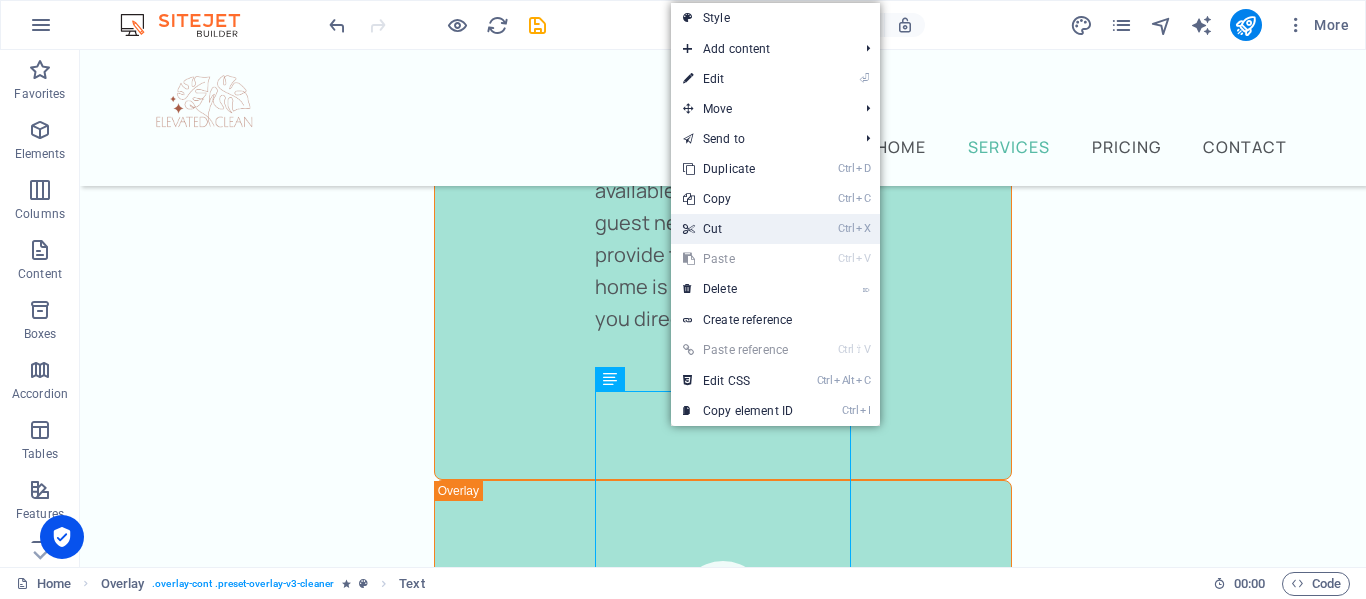 click on "Ctrl X  Cut" at bounding box center [738, 229] 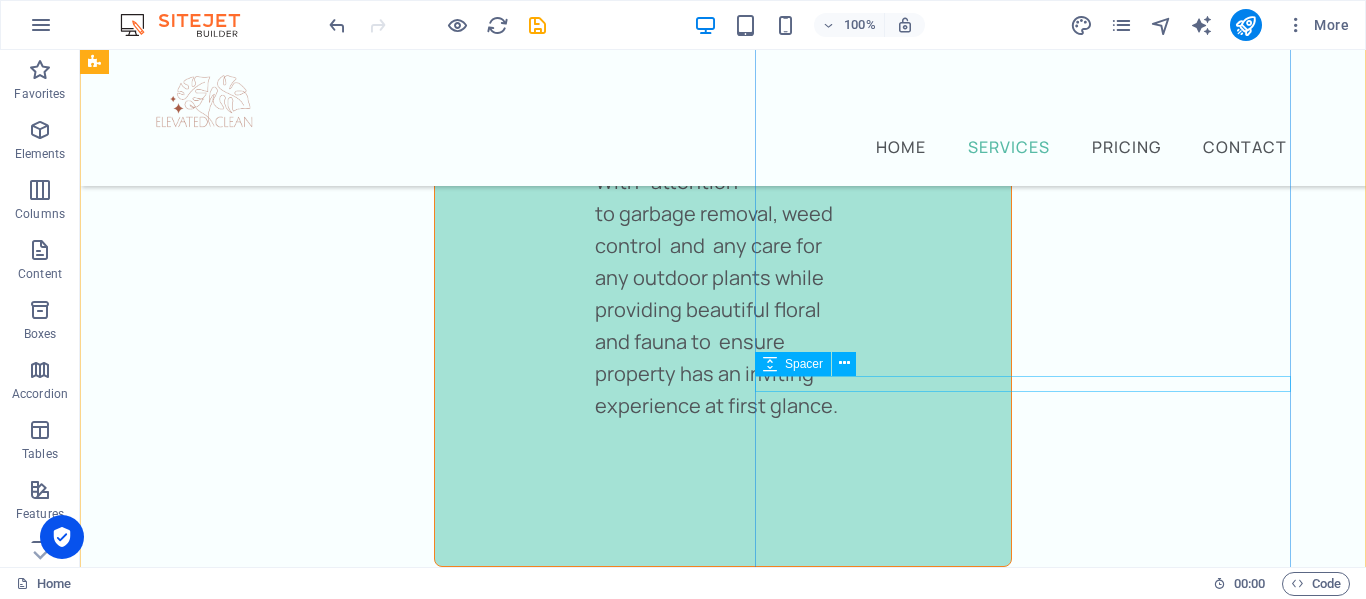 scroll, scrollTop: 6187, scrollLeft: 0, axis: vertical 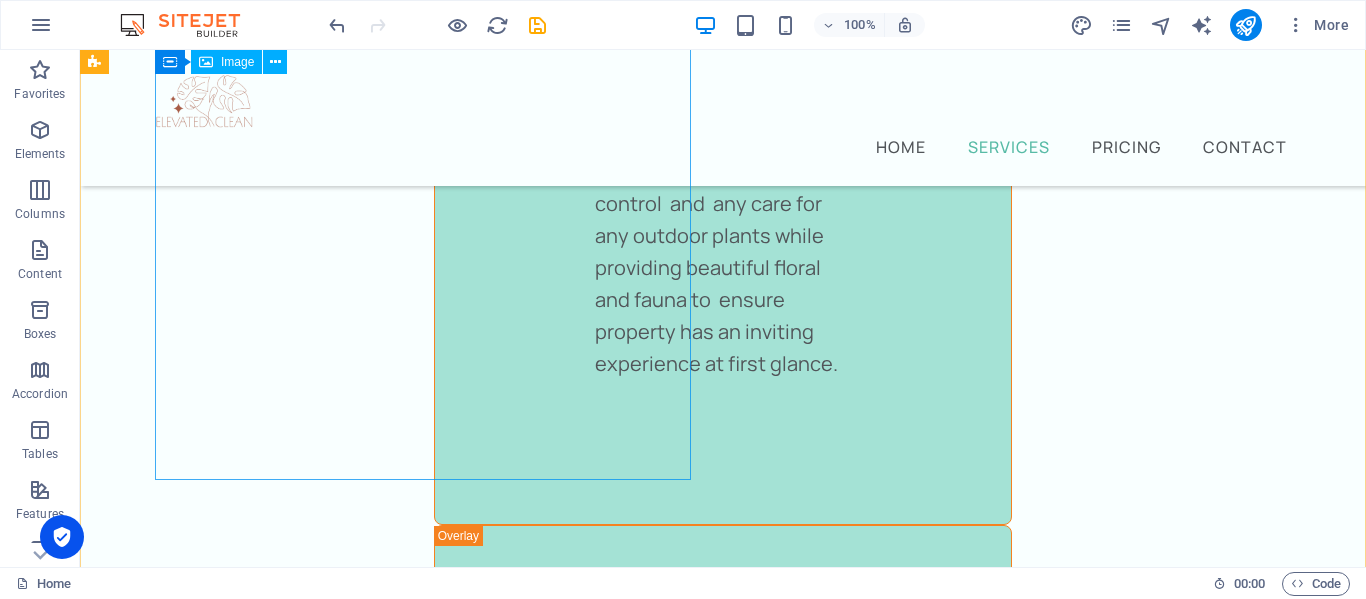 click at bounding box center (372, 1688) 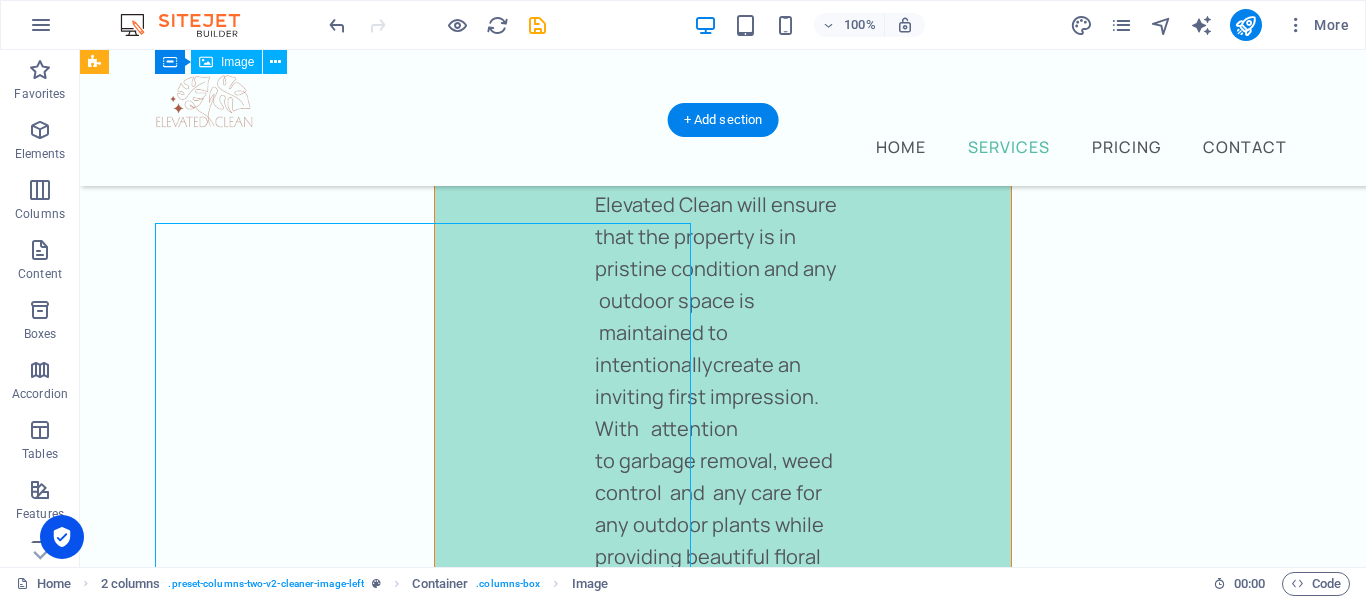 scroll, scrollTop: 5891, scrollLeft: 0, axis: vertical 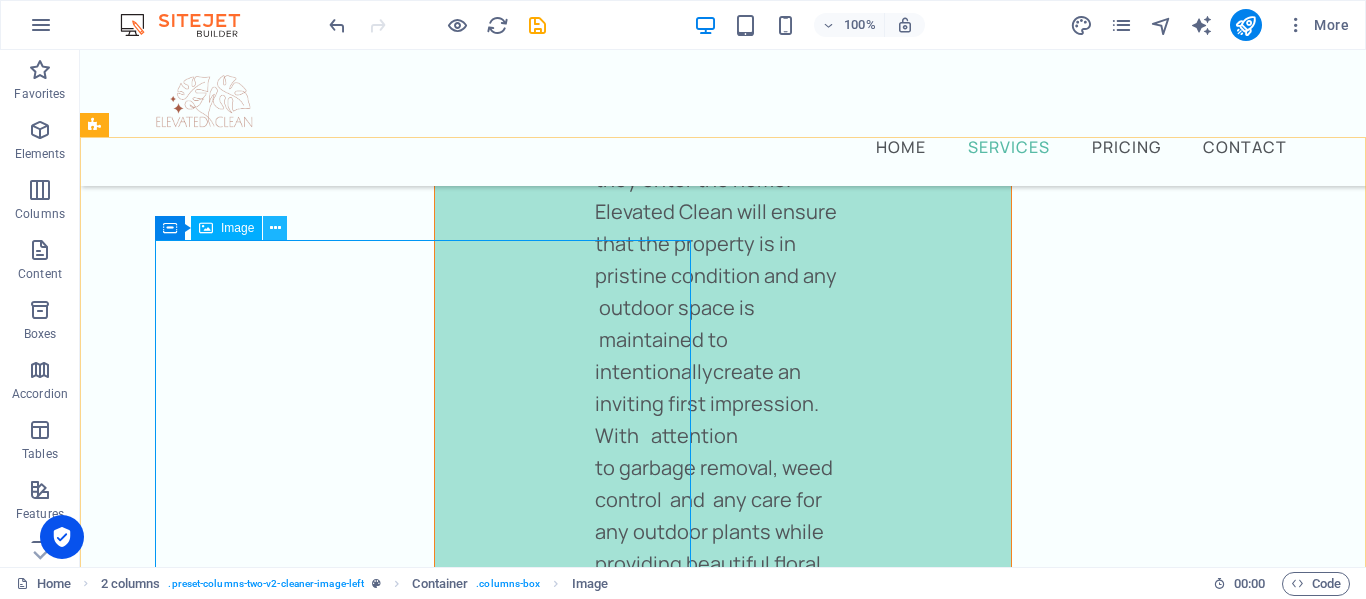 click at bounding box center (275, 228) 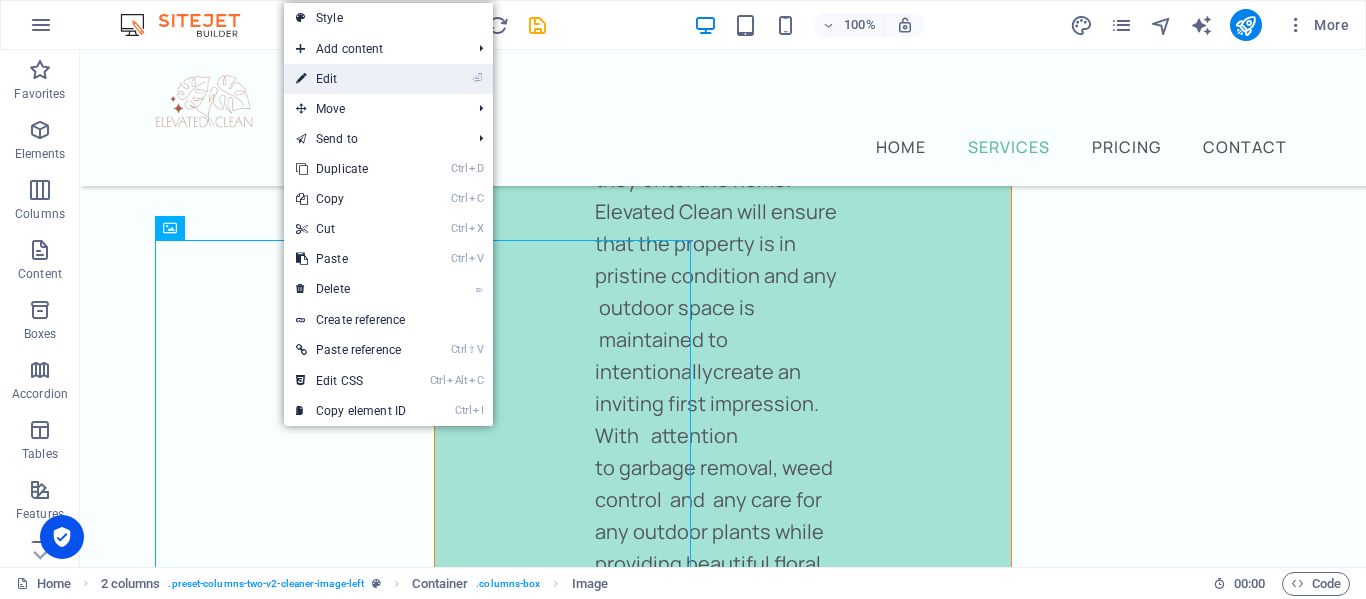 click on "⏎  Edit" at bounding box center (351, 79) 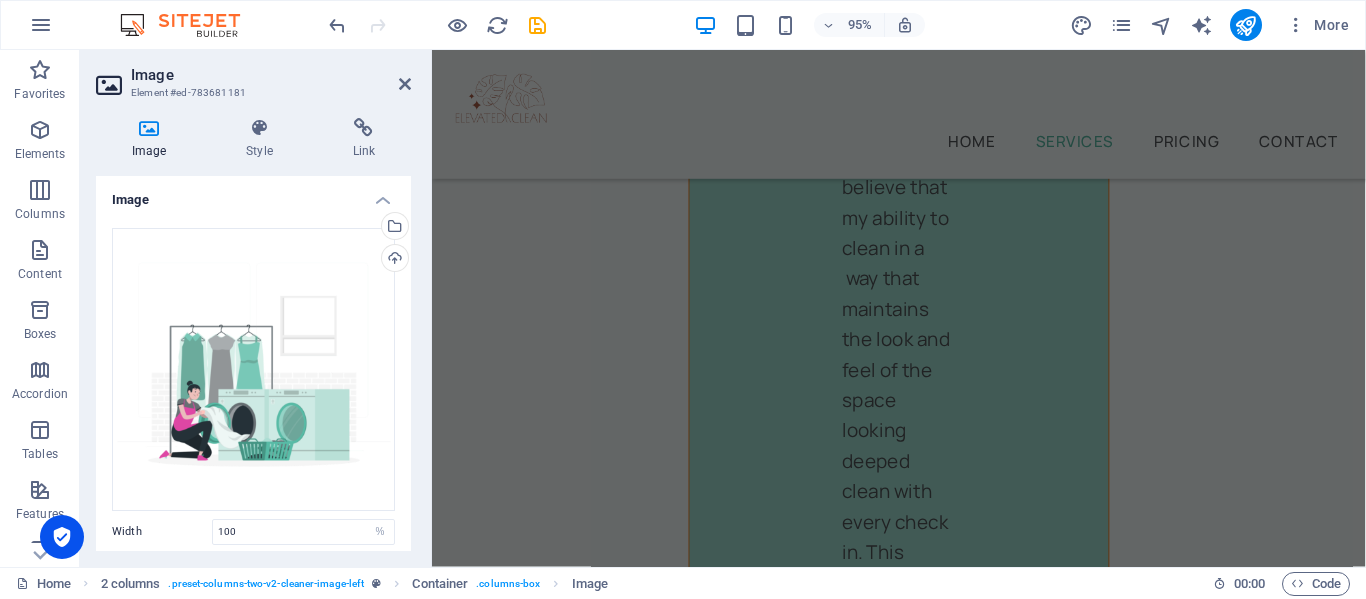 scroll, scrollTop: 4944, scrollLeft: 0, axis: vertical 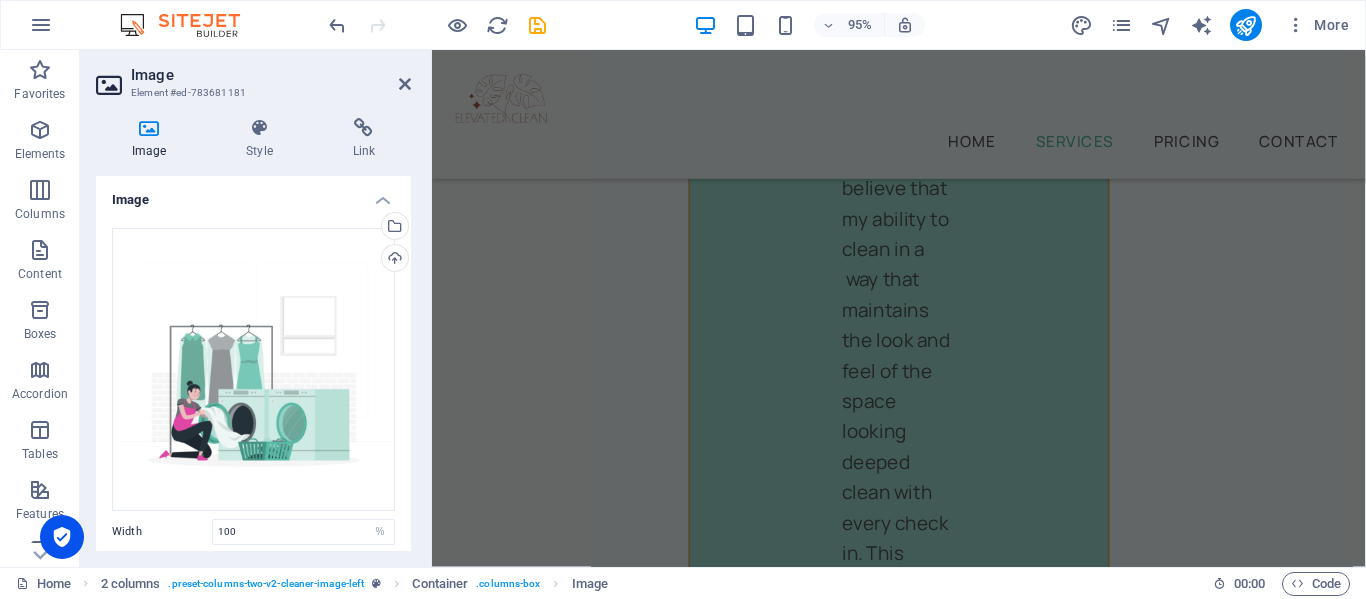 click on "Home Services Pricing Contact Nightly Rental and Residential Cleaning Services Specialized Cleaning for Air B&Bs, VRBO, Bed & Breakfasts  and Residential Cleans in [GEOGRAPHIC_DATA], [US_STATE]. Specialized cleaning for Airbnb, VRBO, and vacation rentals in [GEOGRAPHIC_DATA], [US_STATE]. Book Now Our professional services We offer several cleaning options you can choose from  Home Cleaning Office  Cleaning Window Cleaning Carpet  Cleaning Laundry  Service Furniture Sanitizing Nightly Rental Cleaning I have been cleaning high end Nightly rentals here in [GEOGRAPHIC_DATA] for 10 years, I have created this LLC because I see the need for reliable cleaners that pay attention to detail and are consistenct and reliable. Living here in [GEOGRAPHIC_DATA] I am able to be on call and available in person to any guest needs. I am able to provide the condition your home is left by guests' to you directly.    Deep Cleaning     Book Now Laundry Rug Cleaning Outdoor Maintenance Plant Care  energy flow throughout the home.   BOOK NOW Rely on us to get the job done Effectiveness Trust" at bounding box center (923, 3371) 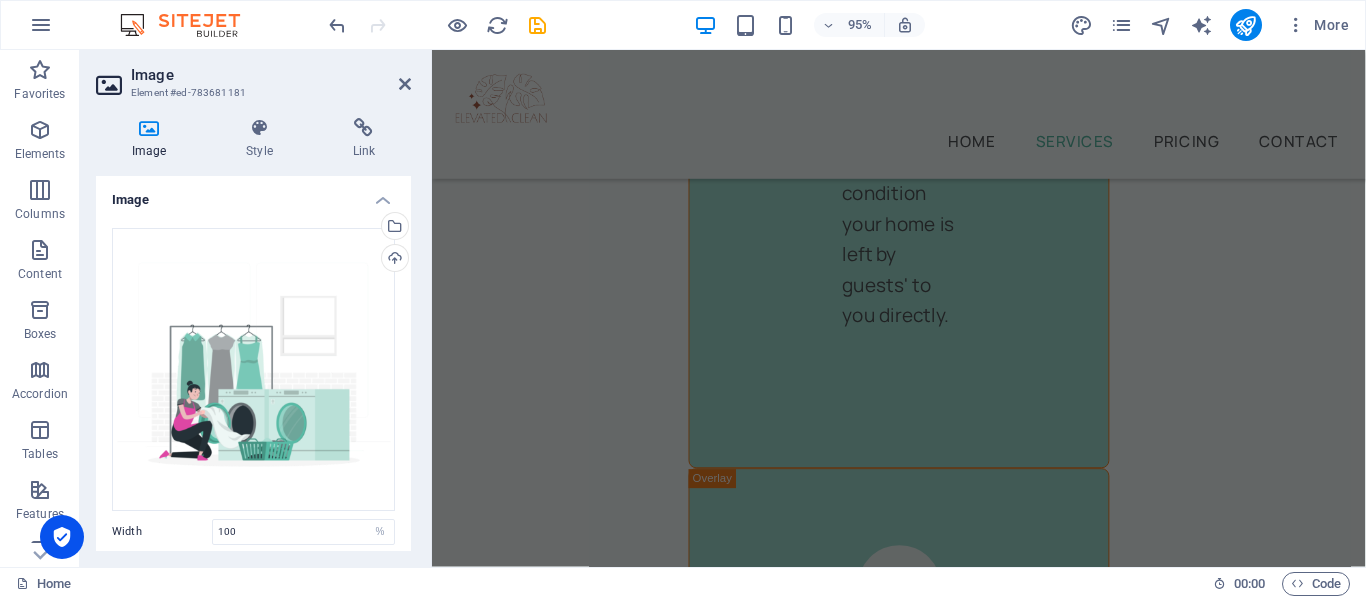 scroll, scrollTop: 4002, scrollLeft: 0, axis: vertical 